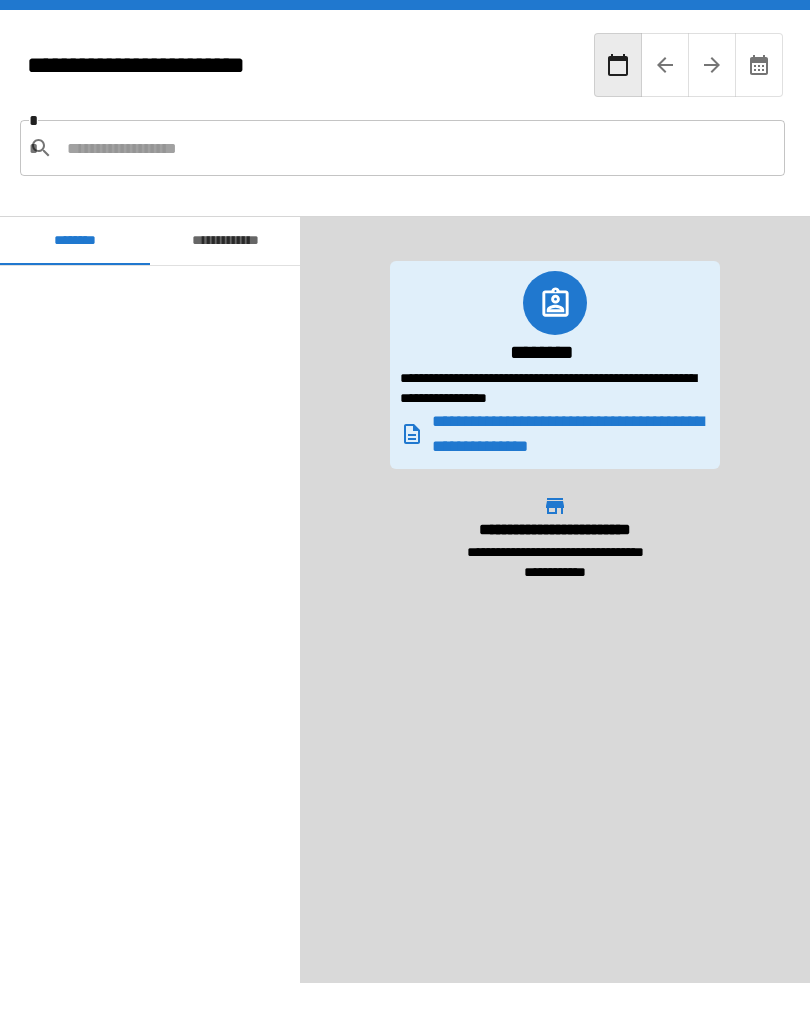 scroll, scrollTop: 31, scrollLeft: 0, axis: vertical 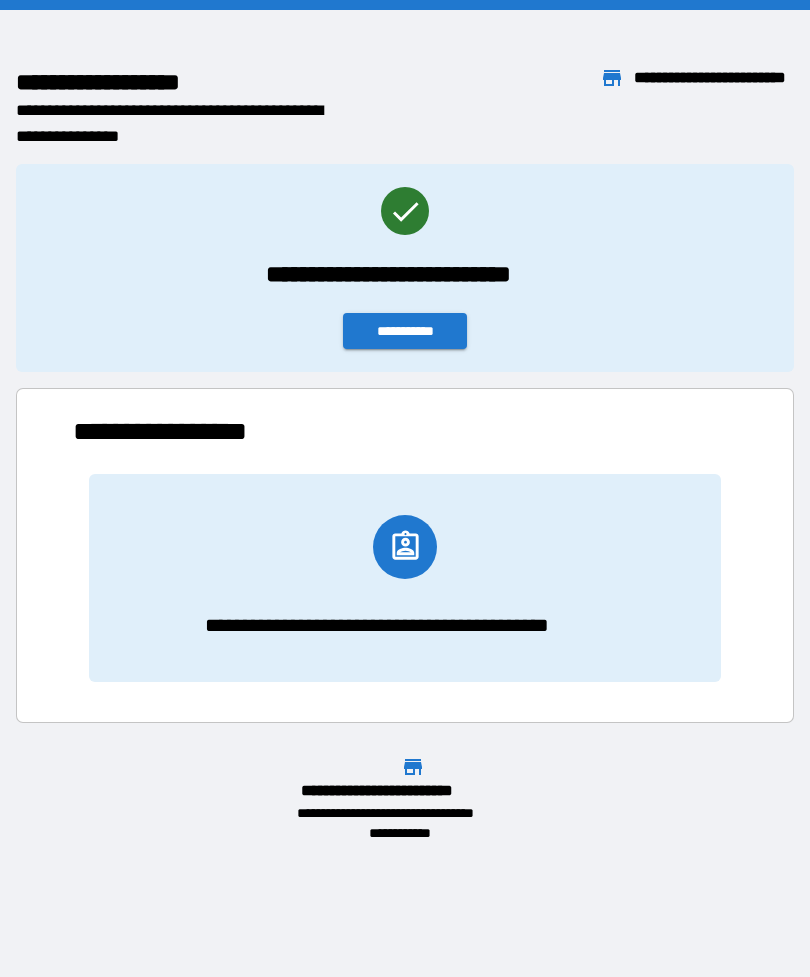 click on "**********" at bounding box center (405, 331) 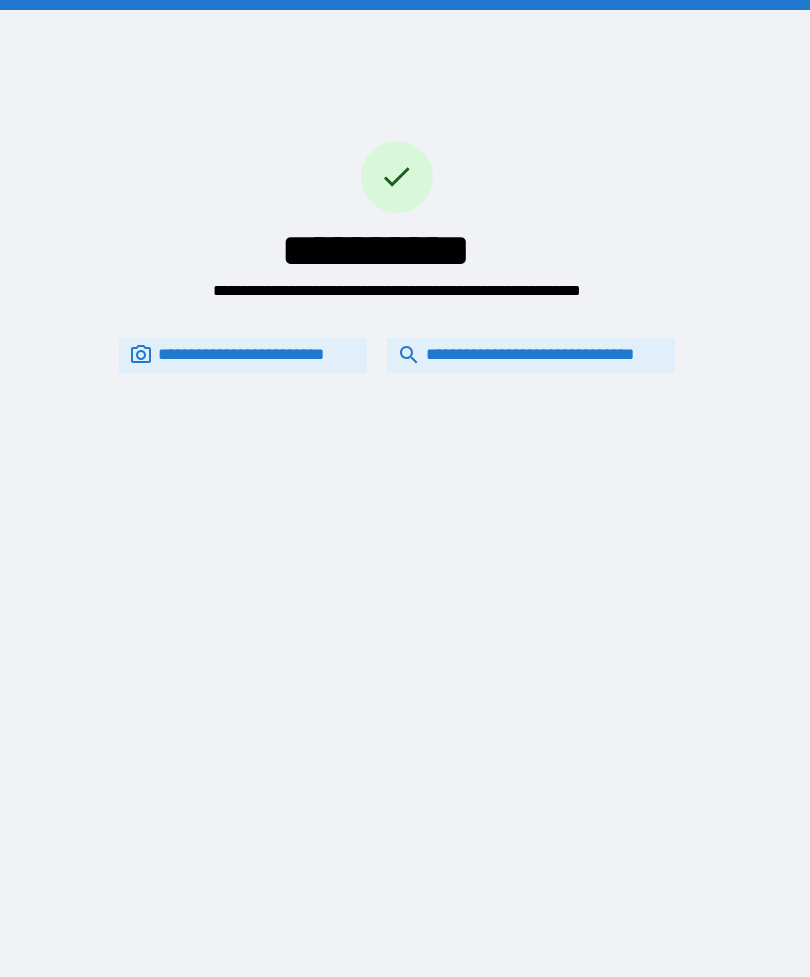 click on "**********" at bounding box center [531, 355] 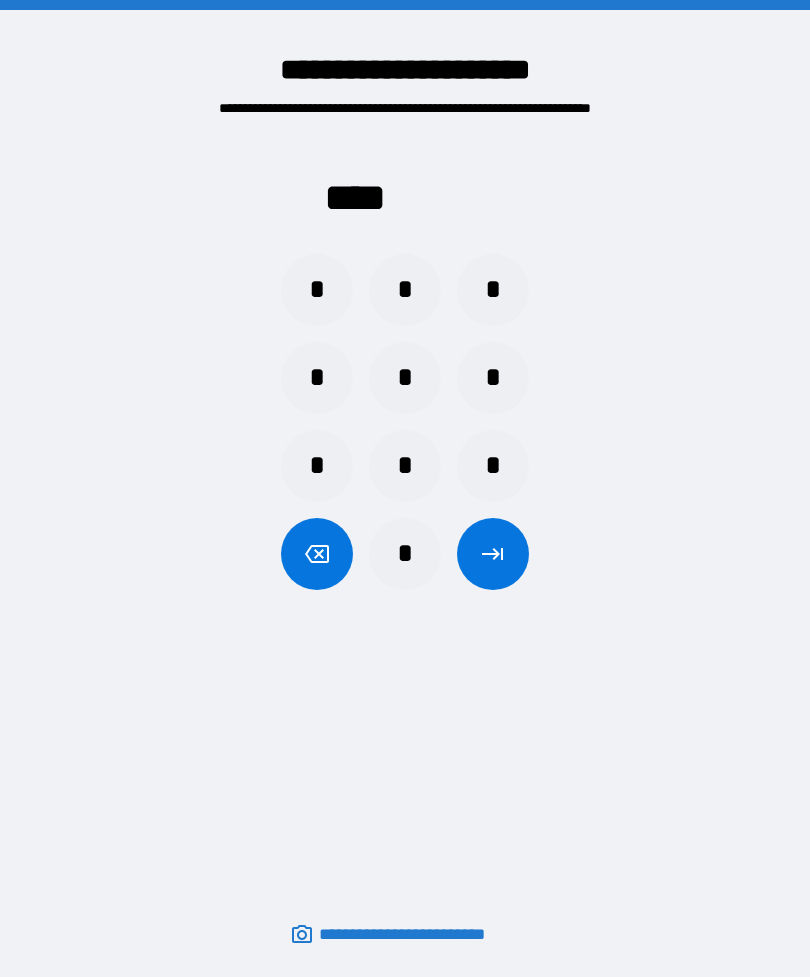 click on "*" at bounding box center [405, 466] 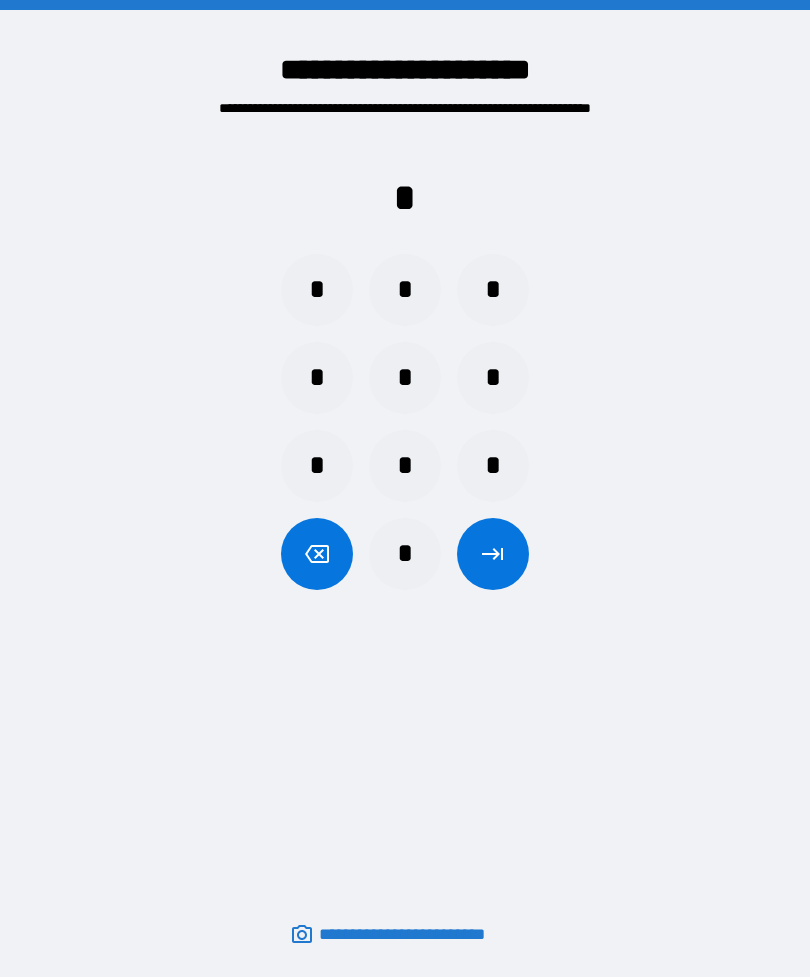 click on "*" at bounding box center (317, 290) 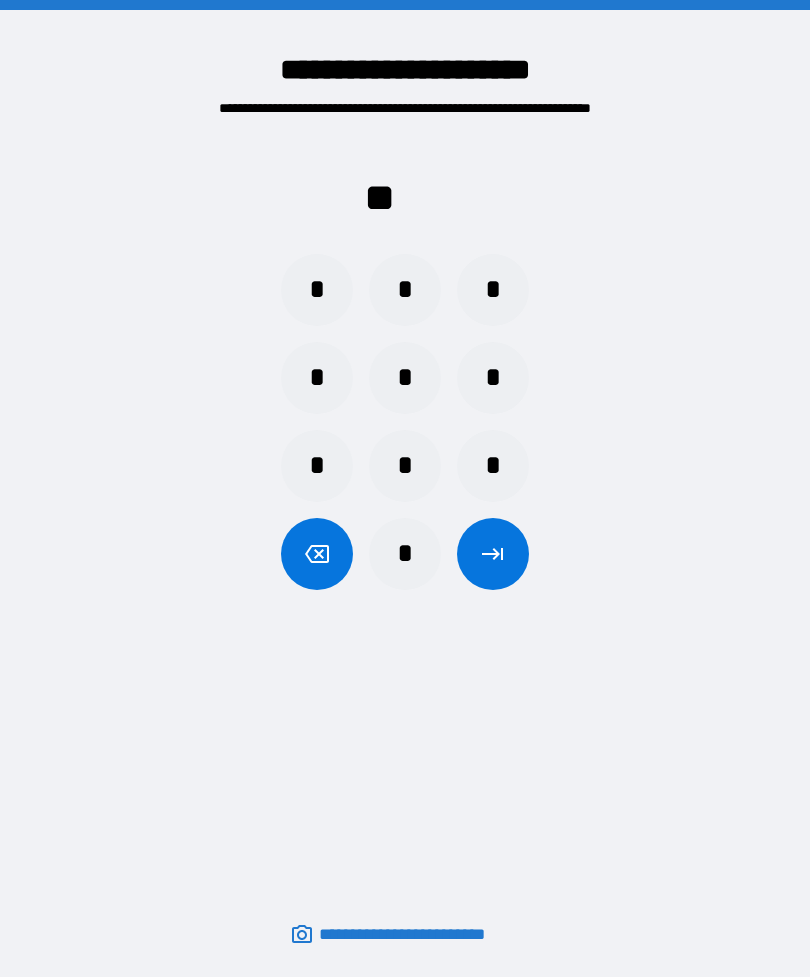 click on "*" at bounding box center [493, 290] 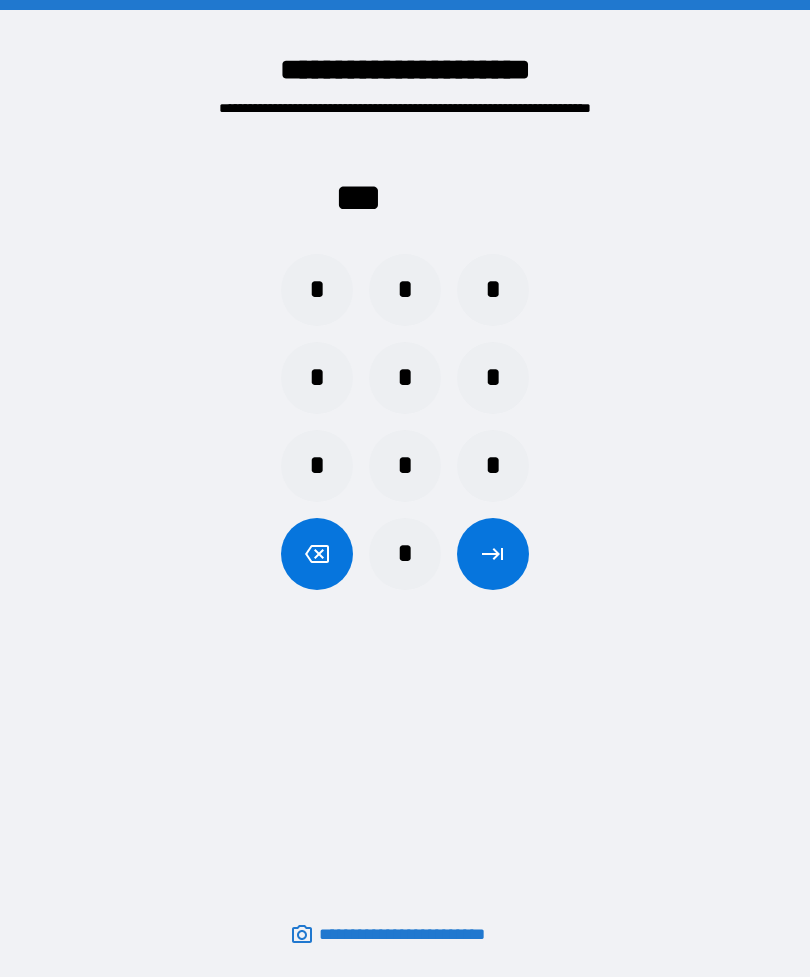 click on "*" at bounding box center [317, 290] 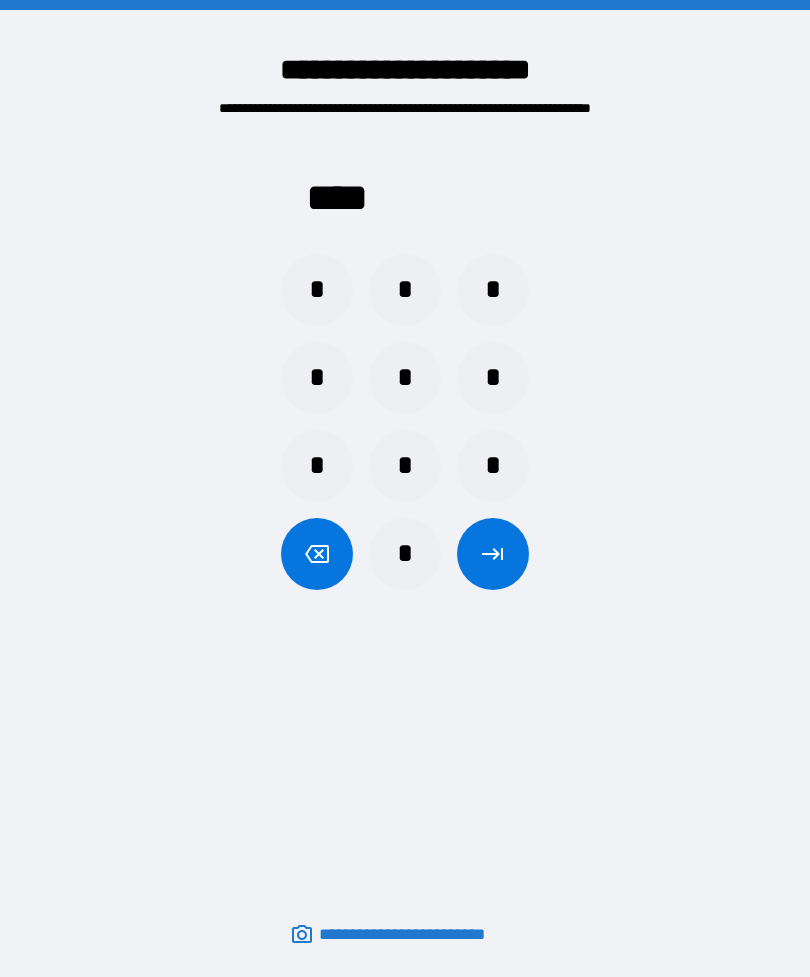 click at bounding box center (493, 554) 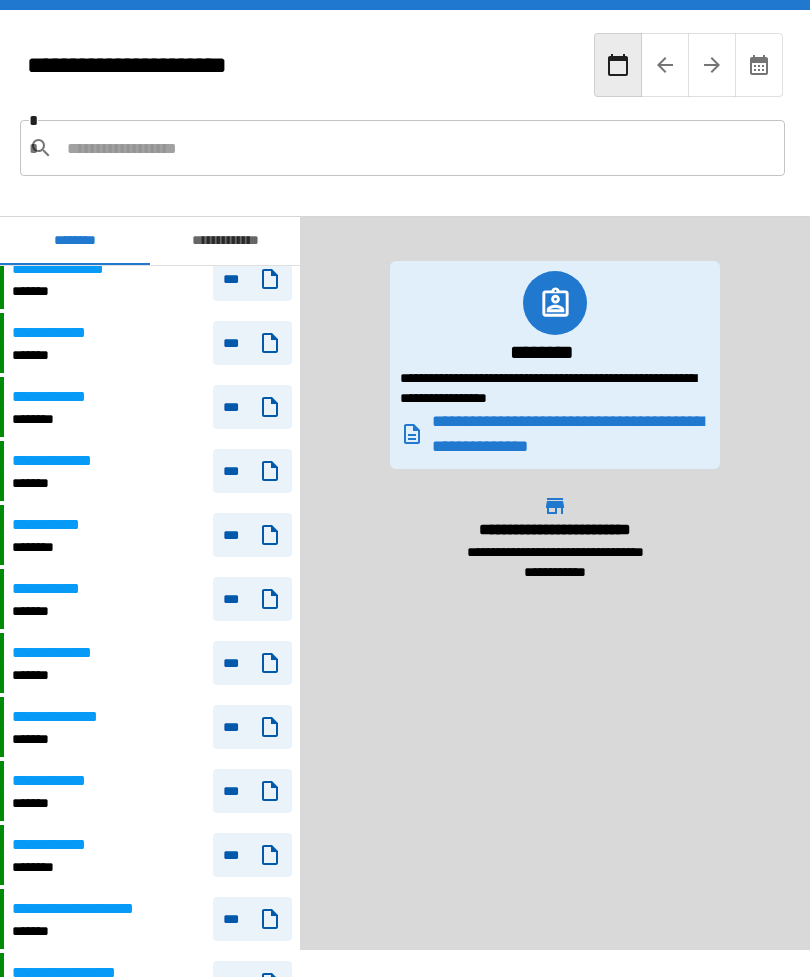 scroll, scrollTop: 737, scrollLeft: 0, axis: vertical 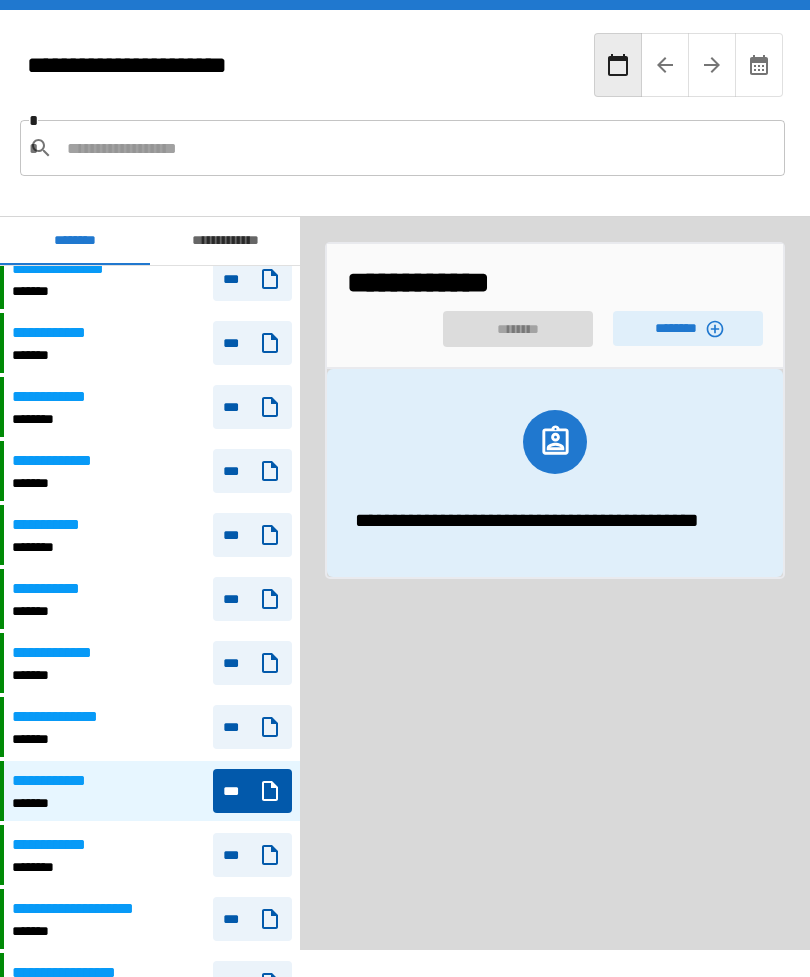 click on "********" at bounding box center (688, 328) 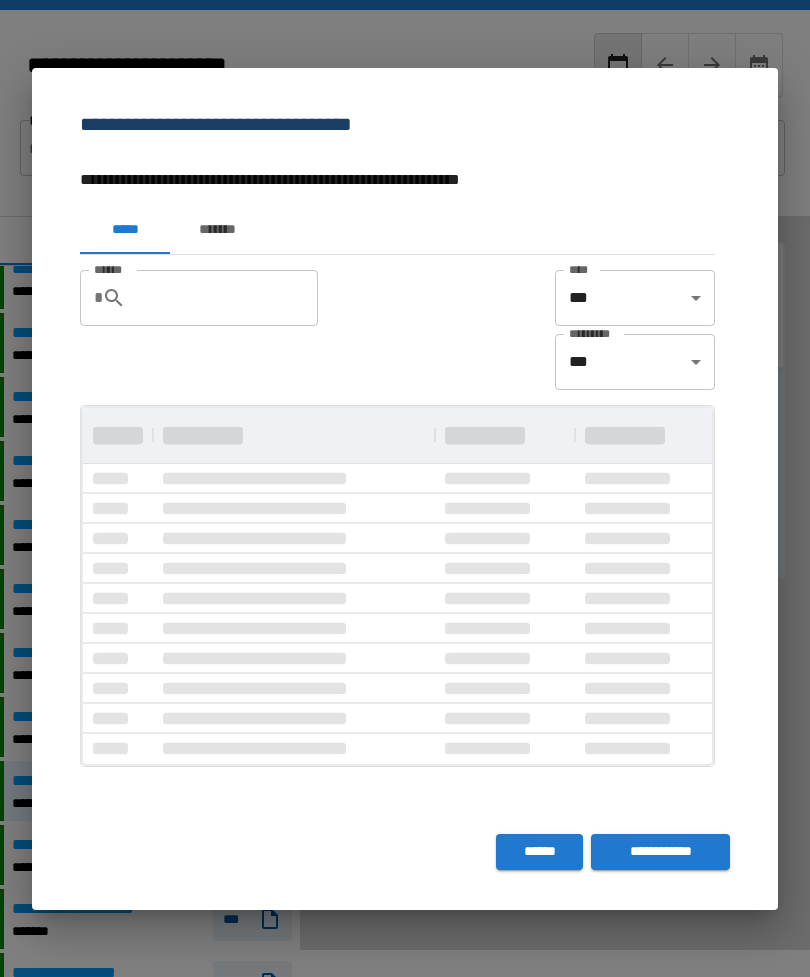 scroll, scrollTop: 356, scrollLeft: 629, axis: both 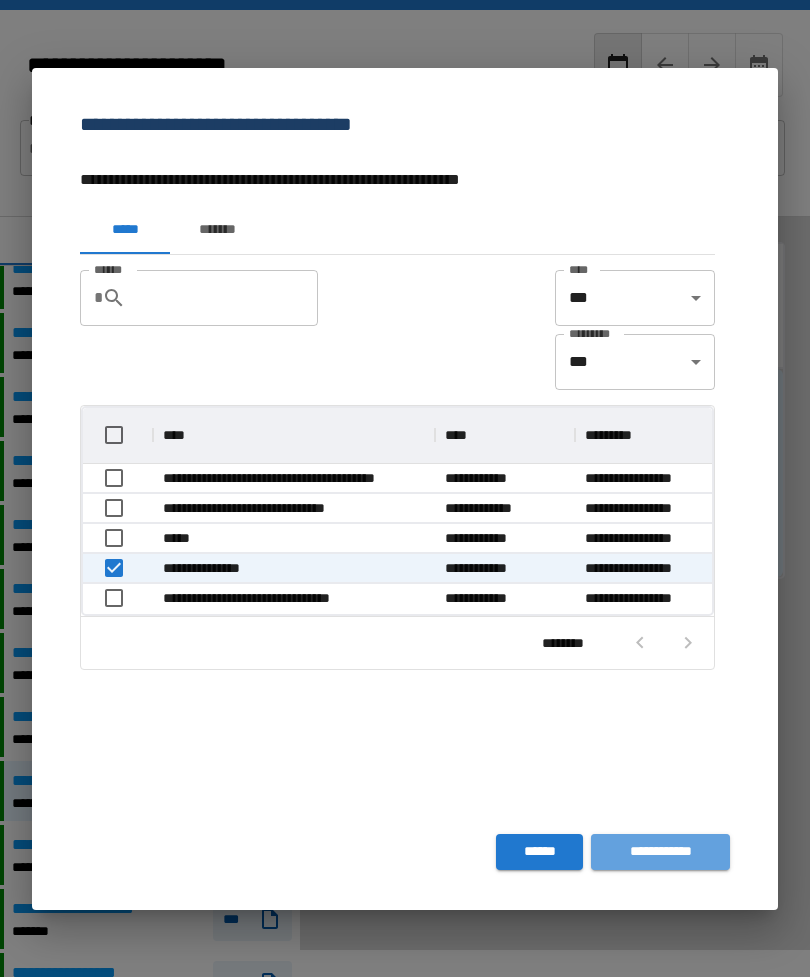 click on "**********" at bounding box center [660, 852] 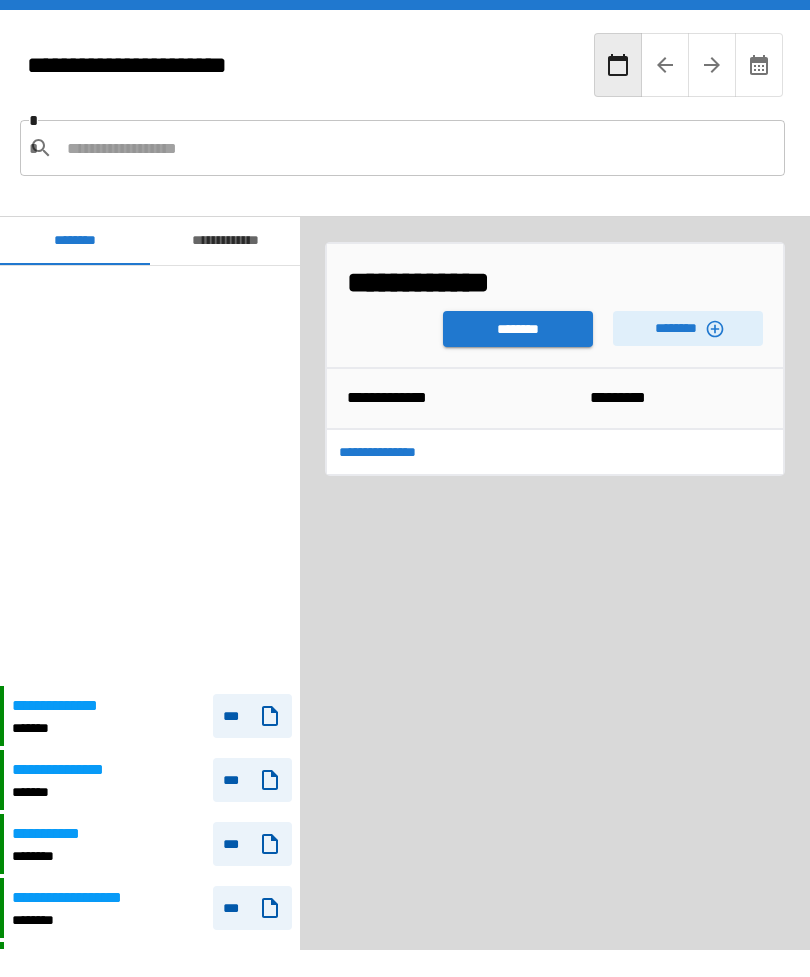 scroll, scrollTop: 420, scrollLeft: 0, axis: vertical 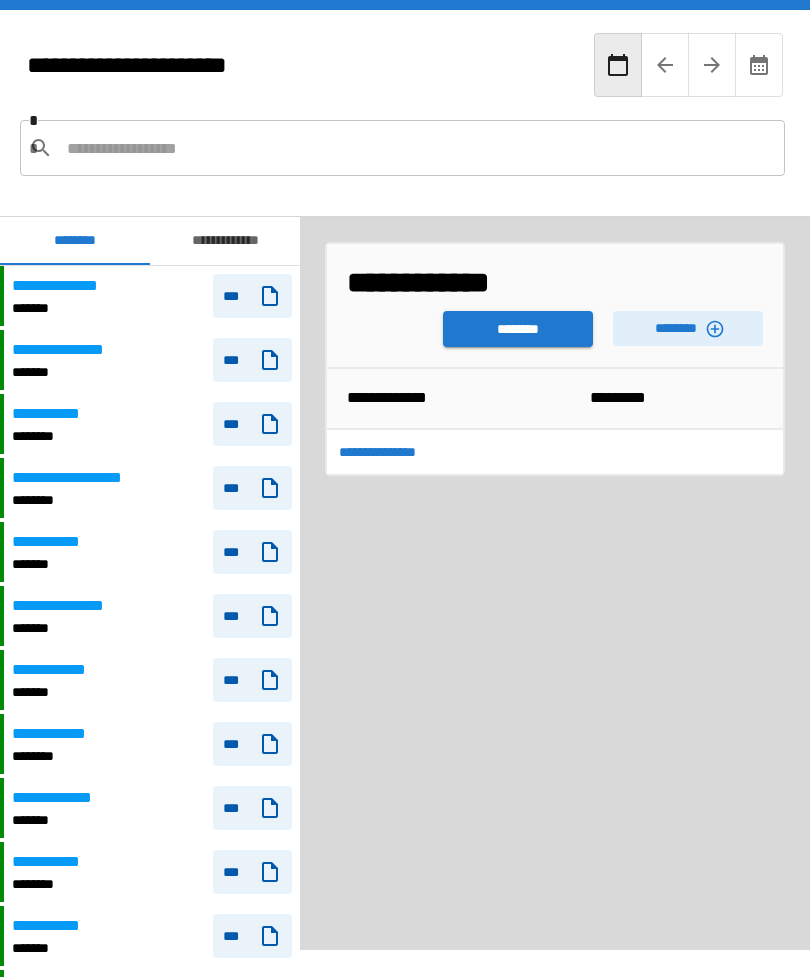 click on "********" at bounding box center [518, 329] 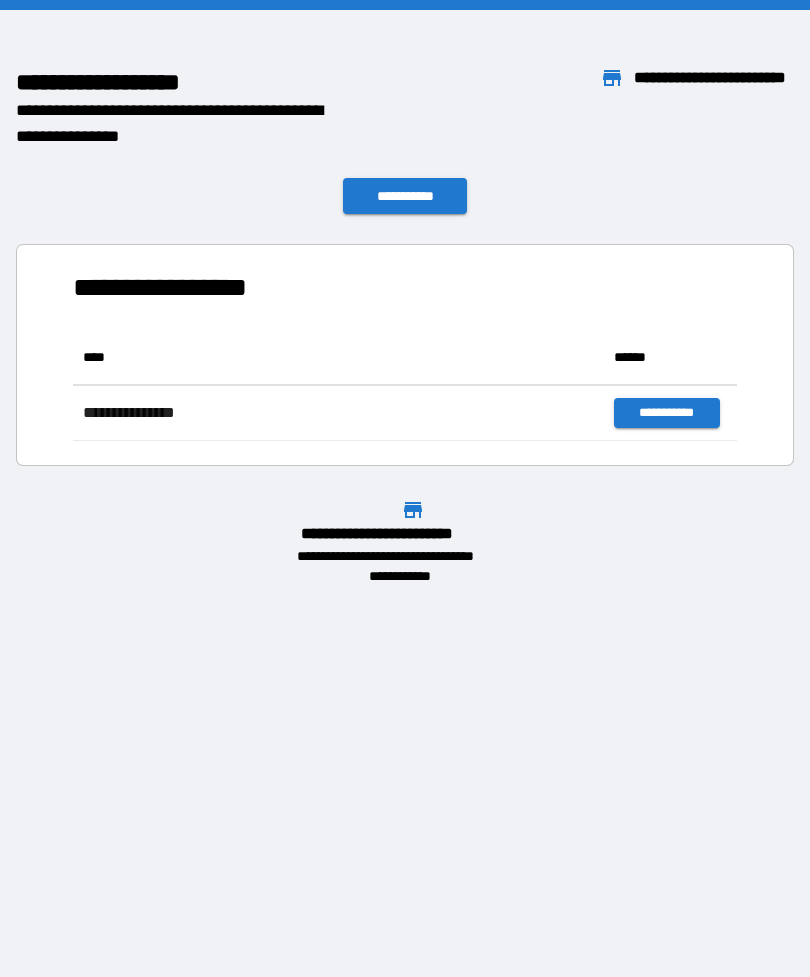 scroll, scrollTop: 1, scrollLeft: 1, axis: both 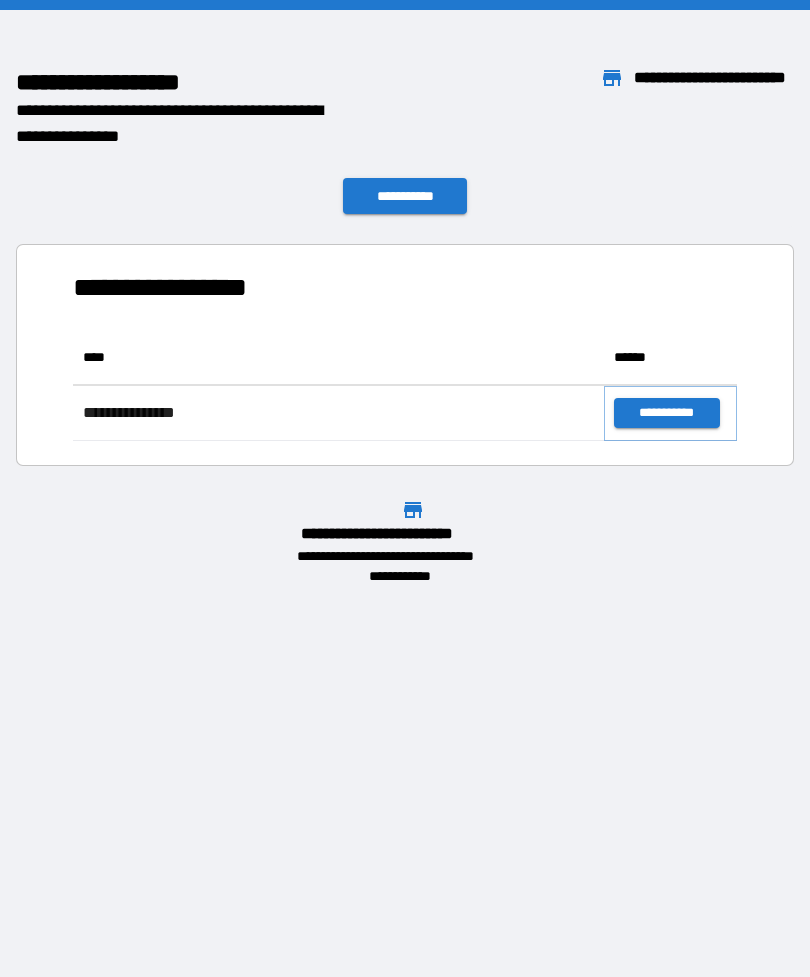 click on "**********" at bounding box center [666, 413] 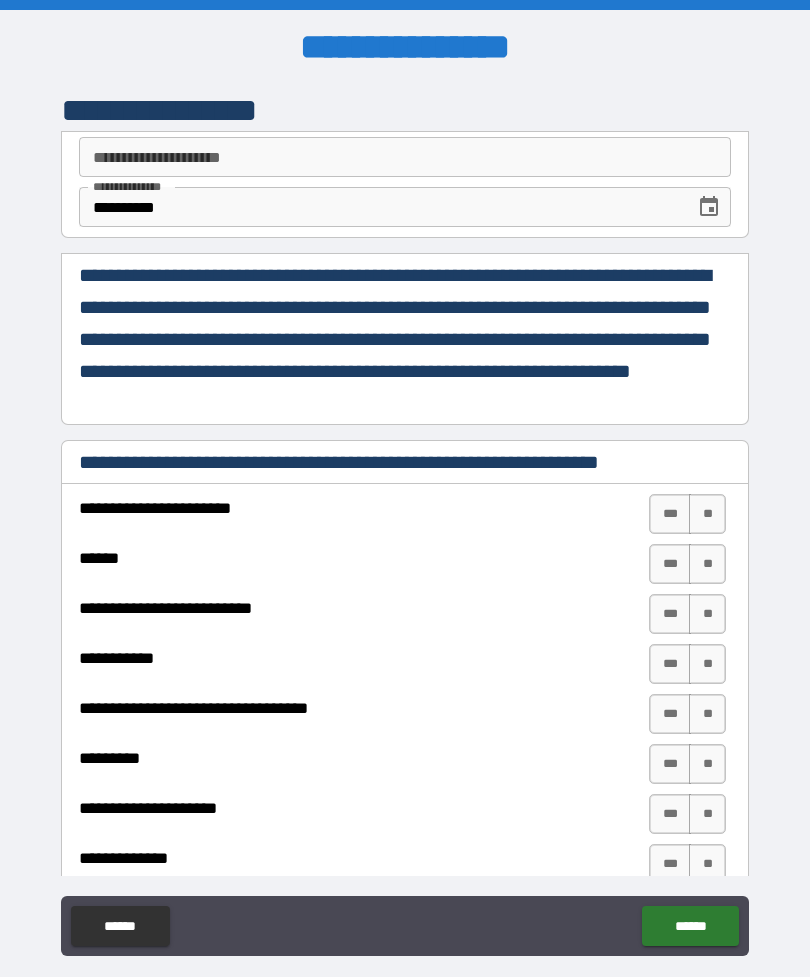 scroll, scrollTop: 0, scrollLeft: 0, axis: both 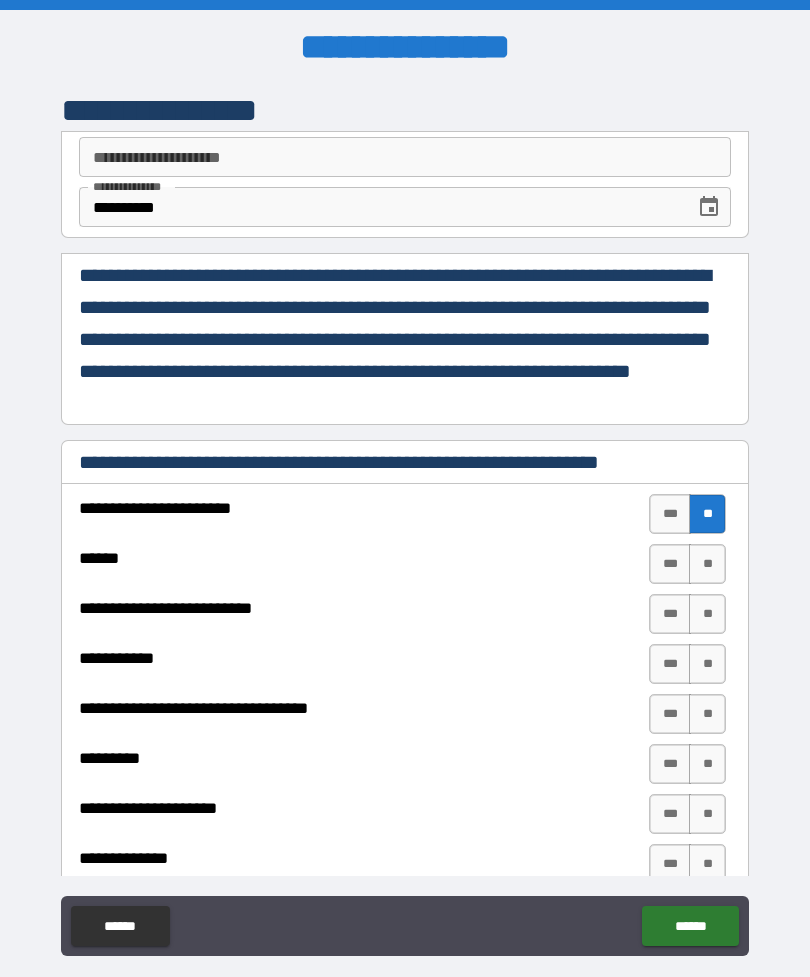 click on "**" at bounding box center (707, 564) 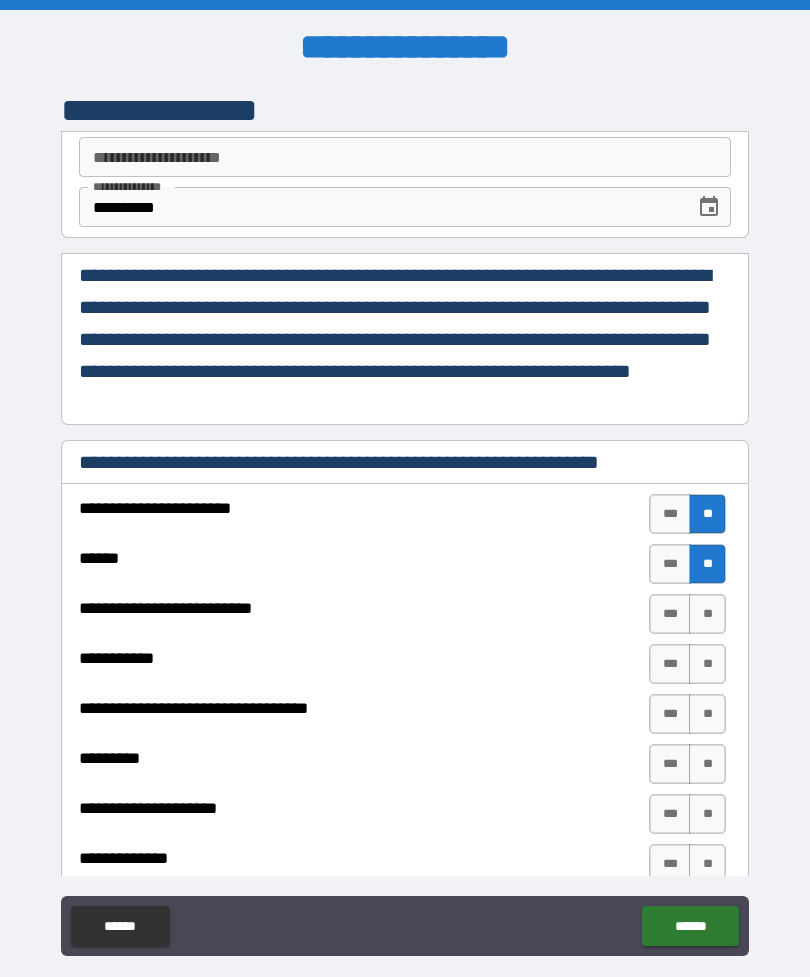 click on "**" at bounding box center (707, 614) 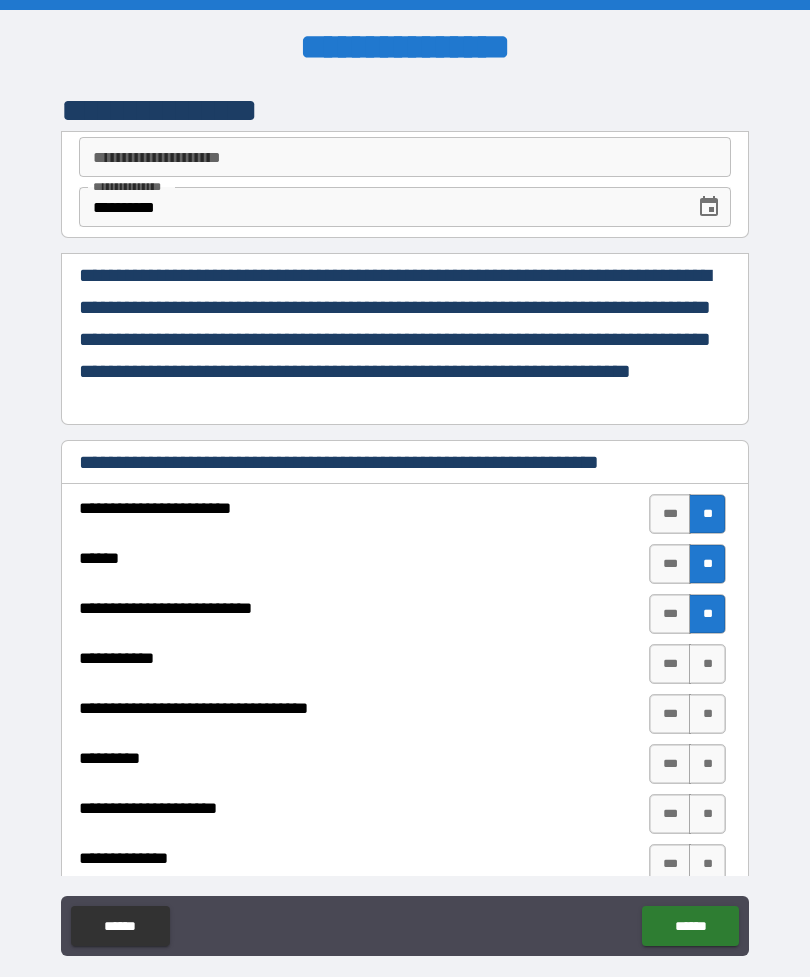 click on "**" at bounding box center [707, 664] 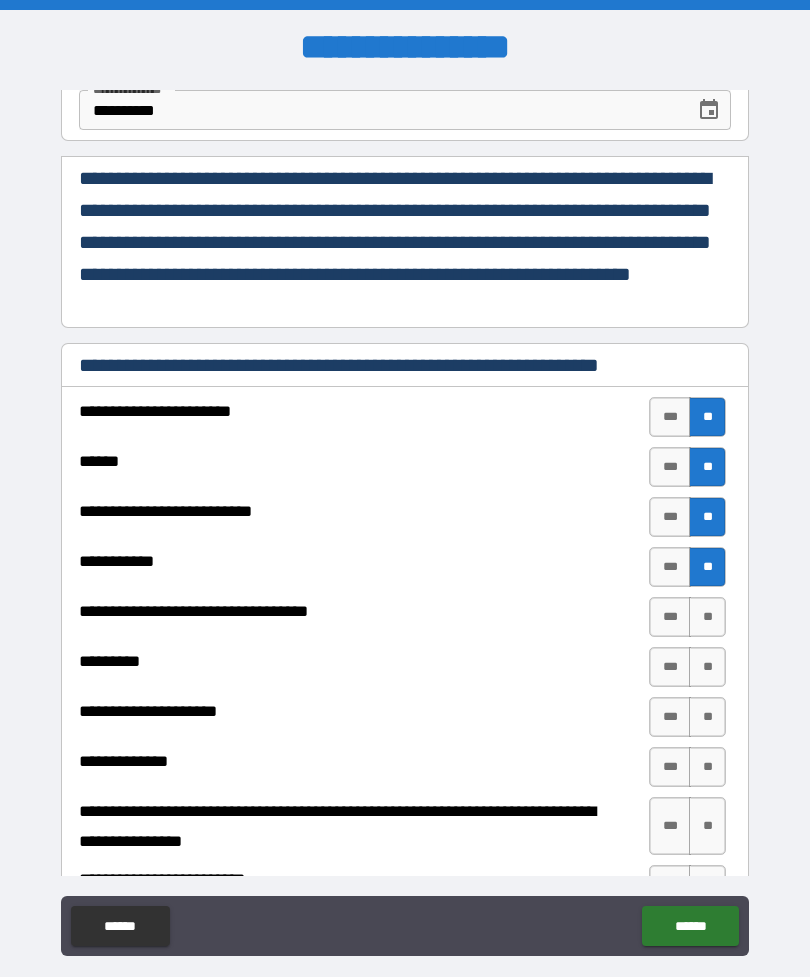 scroll, scrollTop: 110, scrollLeft: 0, axis: vertical 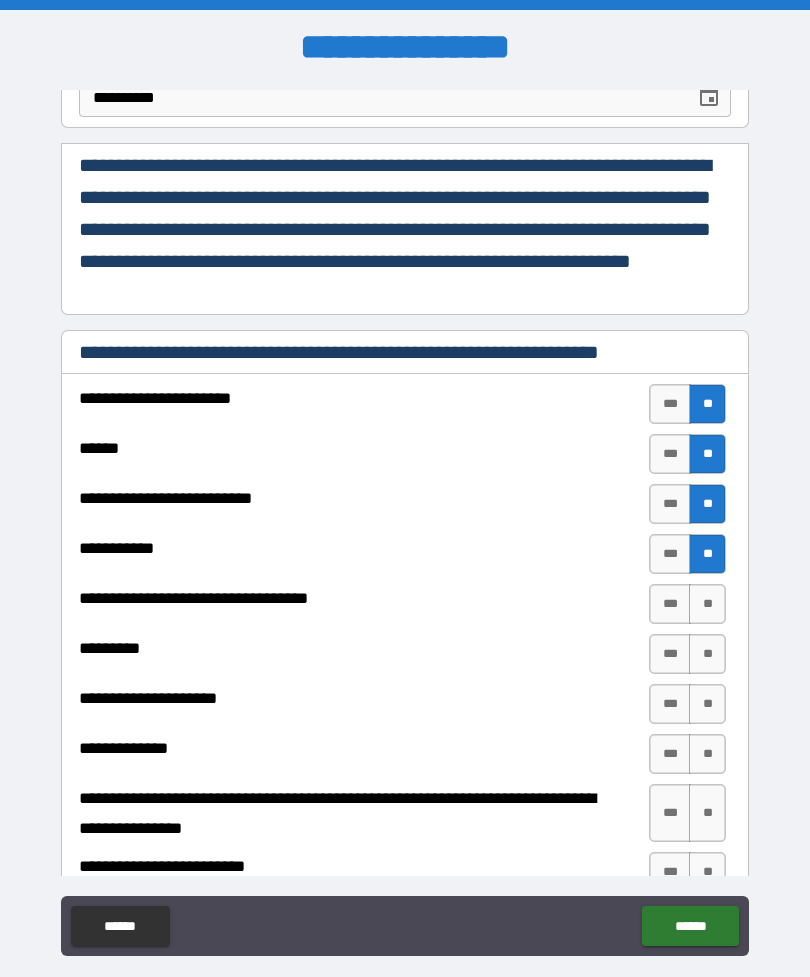 click on "**" at bounding box center (707, 604) 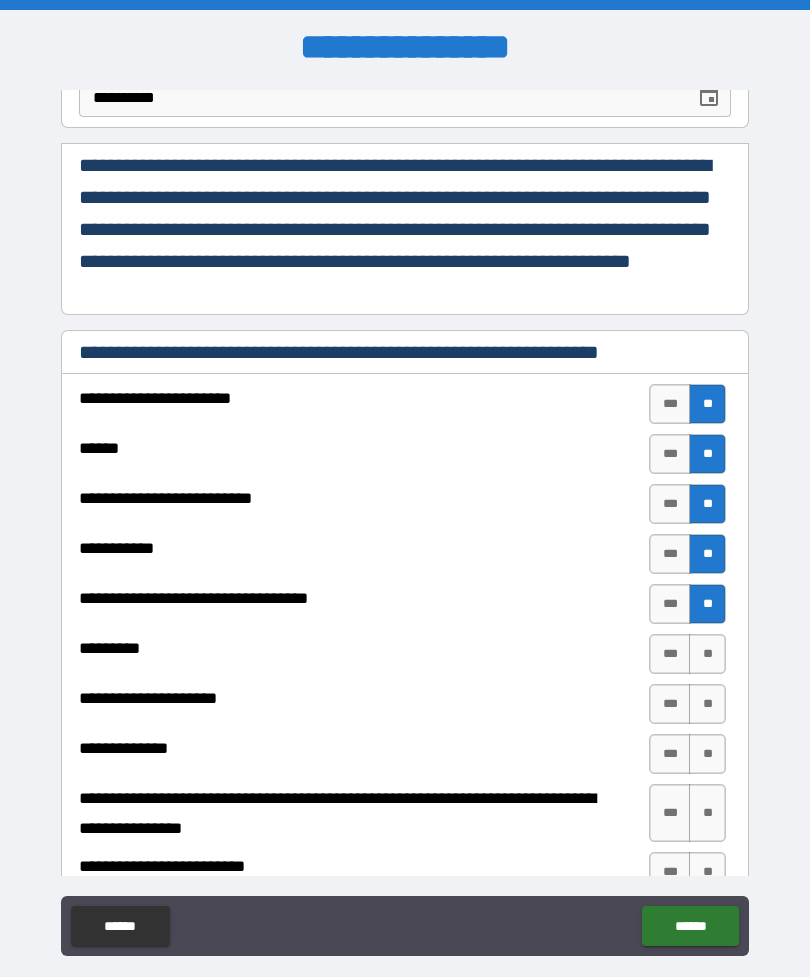 click on "**" at bounding box center [707, 654] 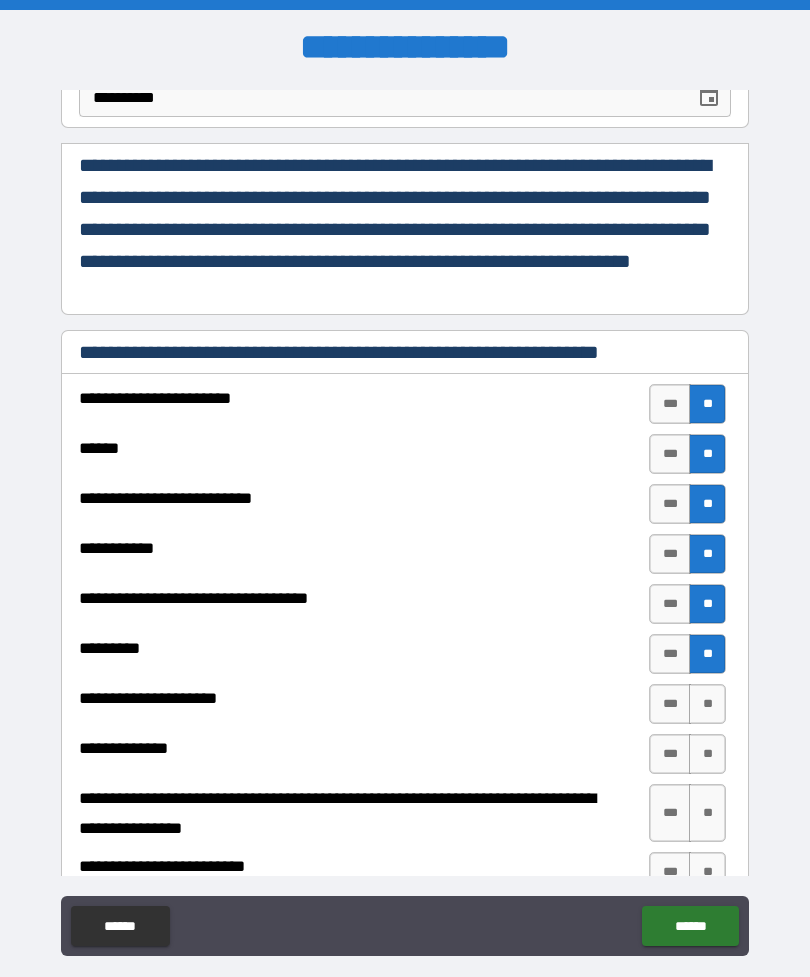 scroll, scrollTop: 175, scrollLeft: 0, axis: vertical 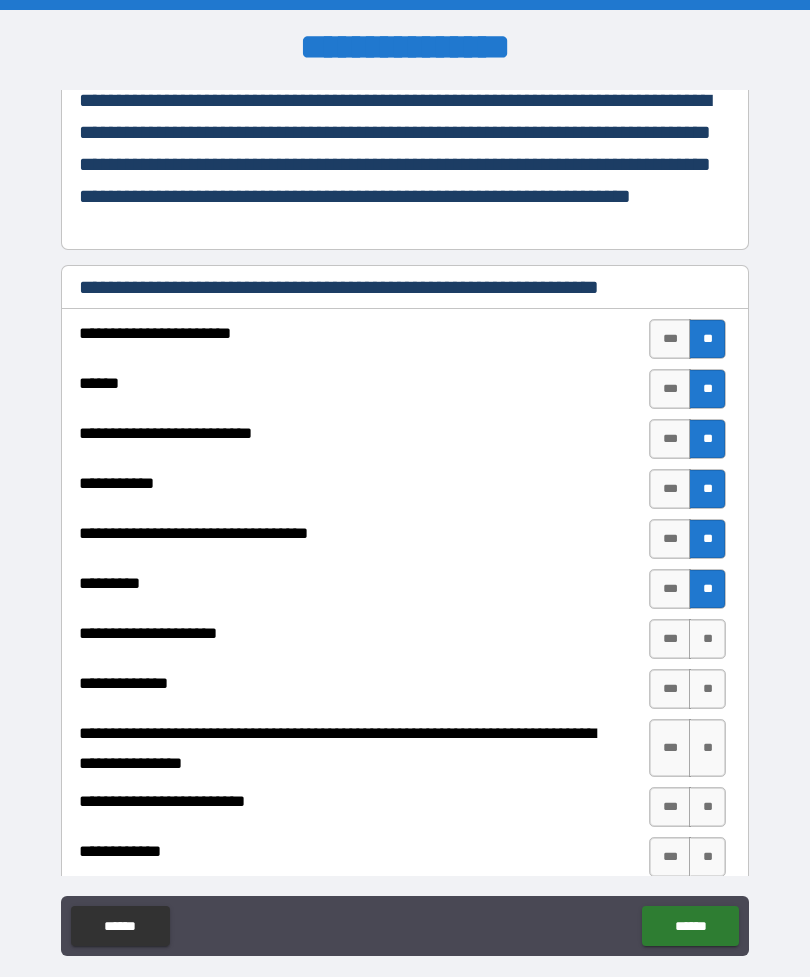 click on "**" at bounding box center [707, 639] 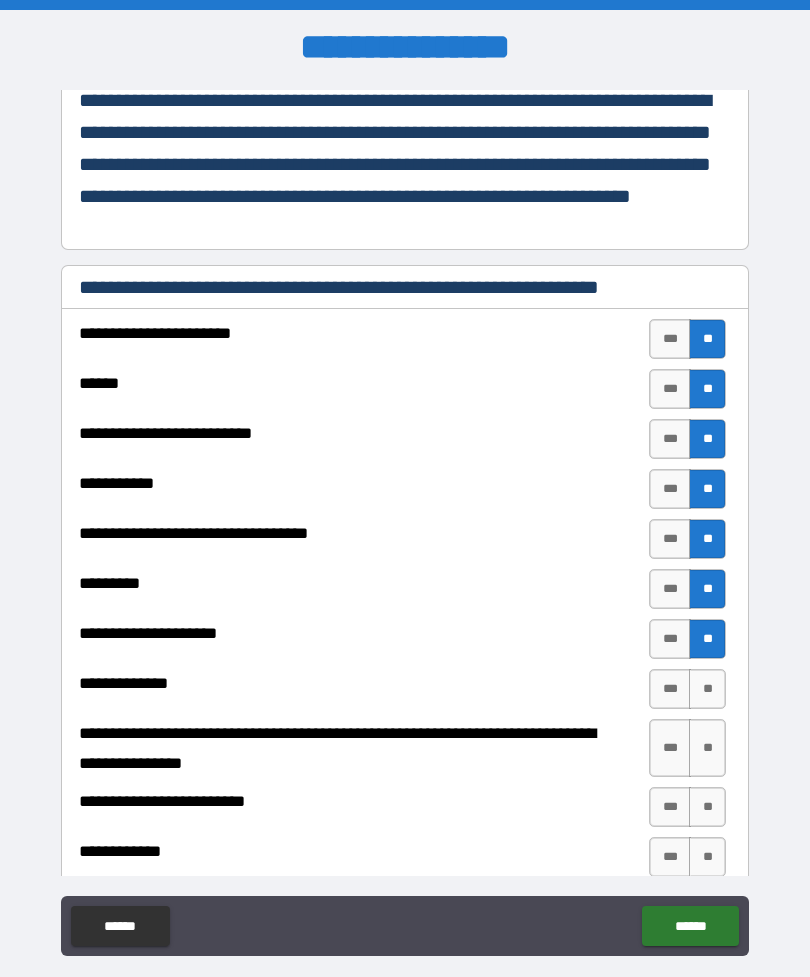 click on "**" at bounding box center (707, 639) 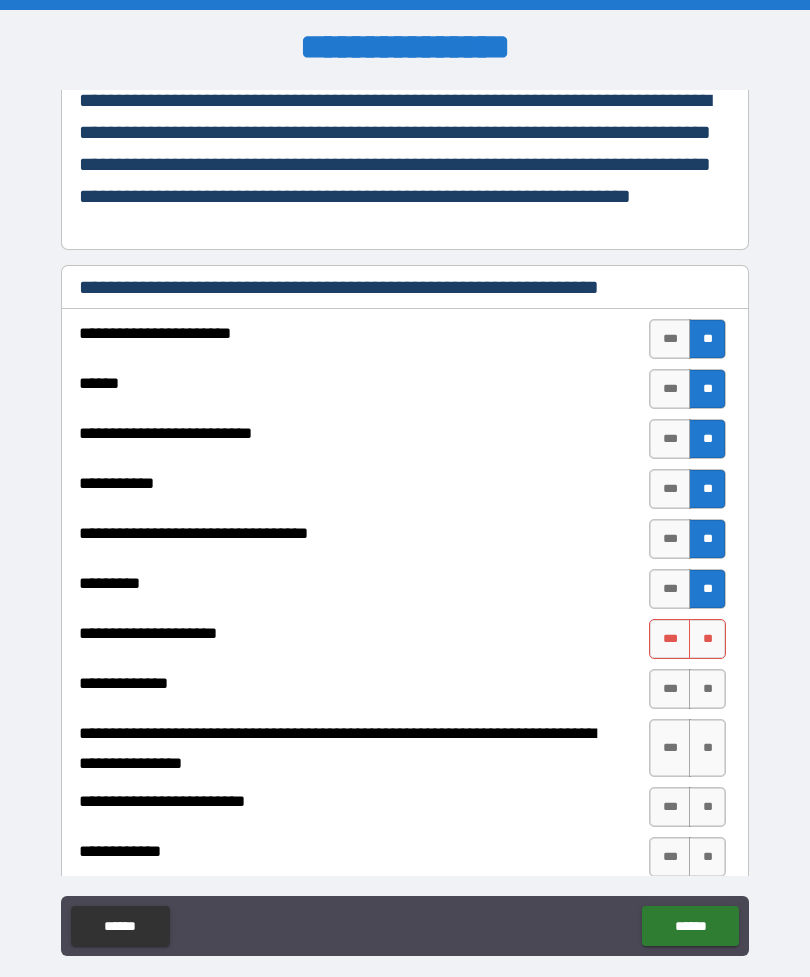 scroll, scrollTop: 195, scrollLeft: 0, axis: vertical 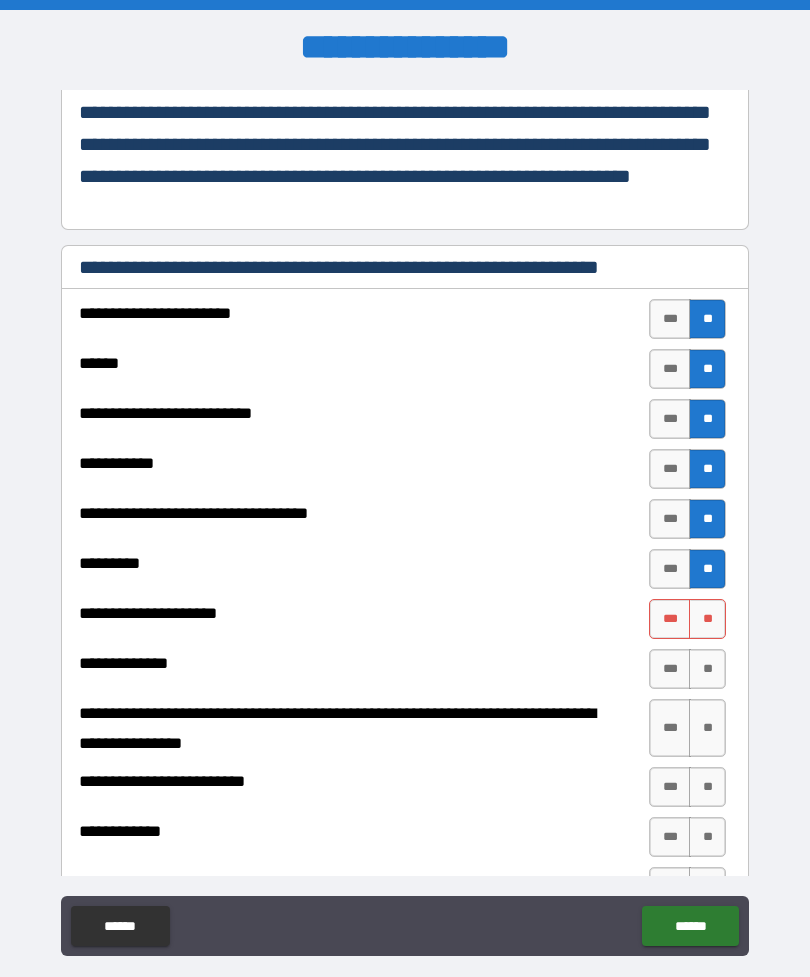click on "**" at bounding box center [707, 619] 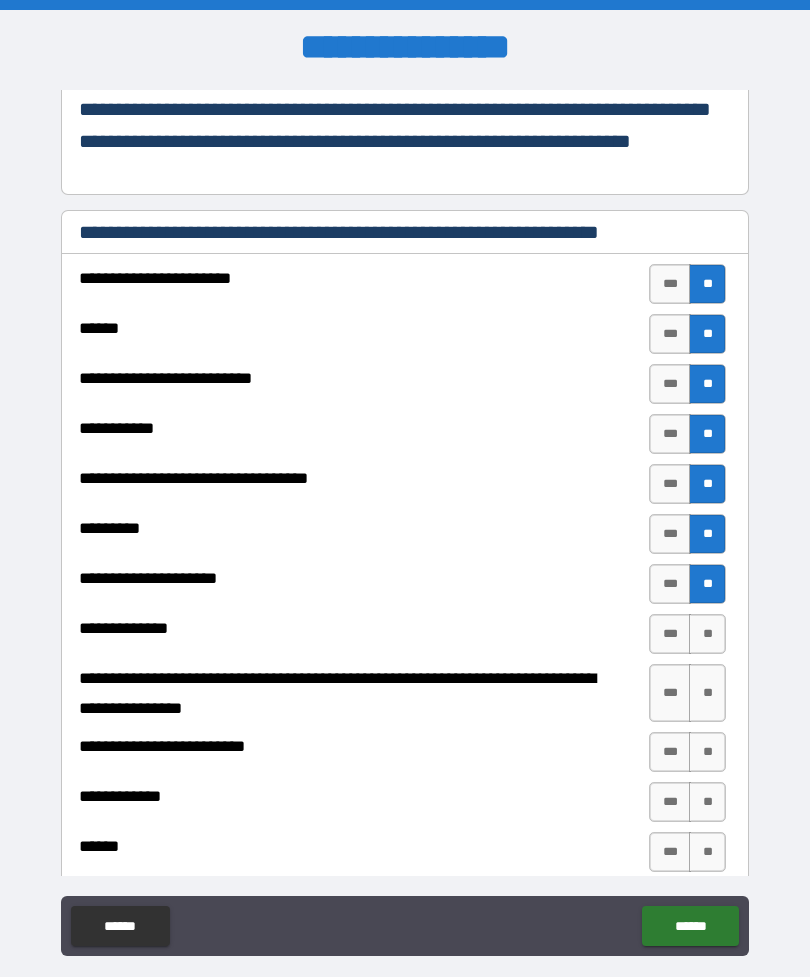 click on "**" at bounding box center (707, 634) 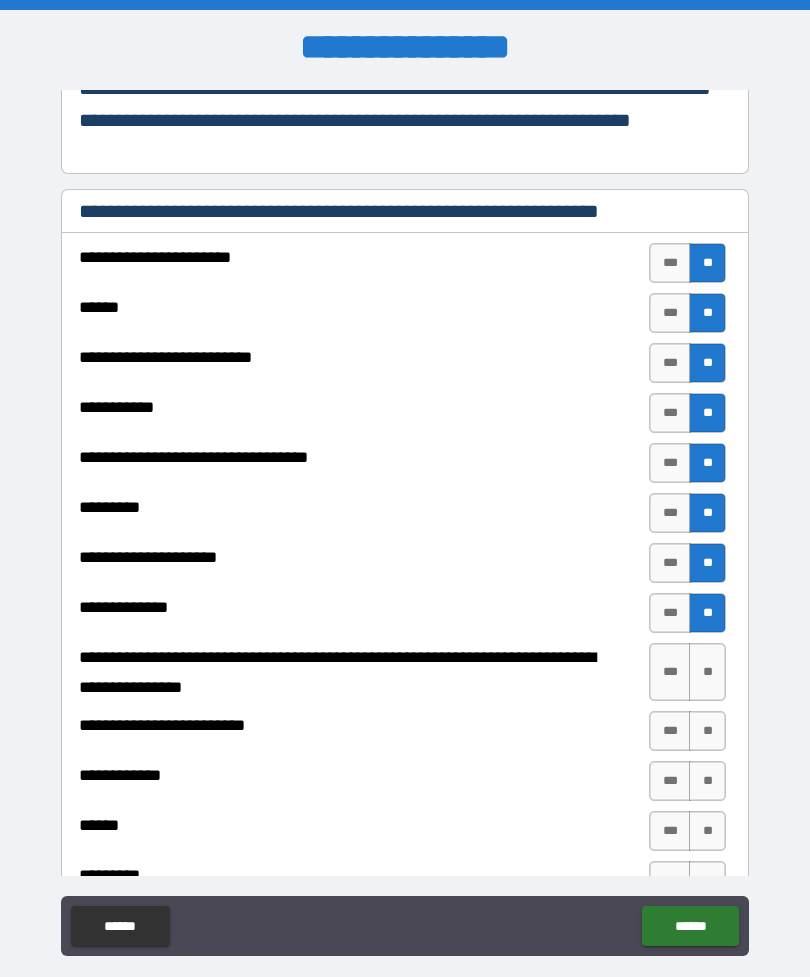 scroll, scrollTop: 266, scrollLeft: 0, axis: vertical 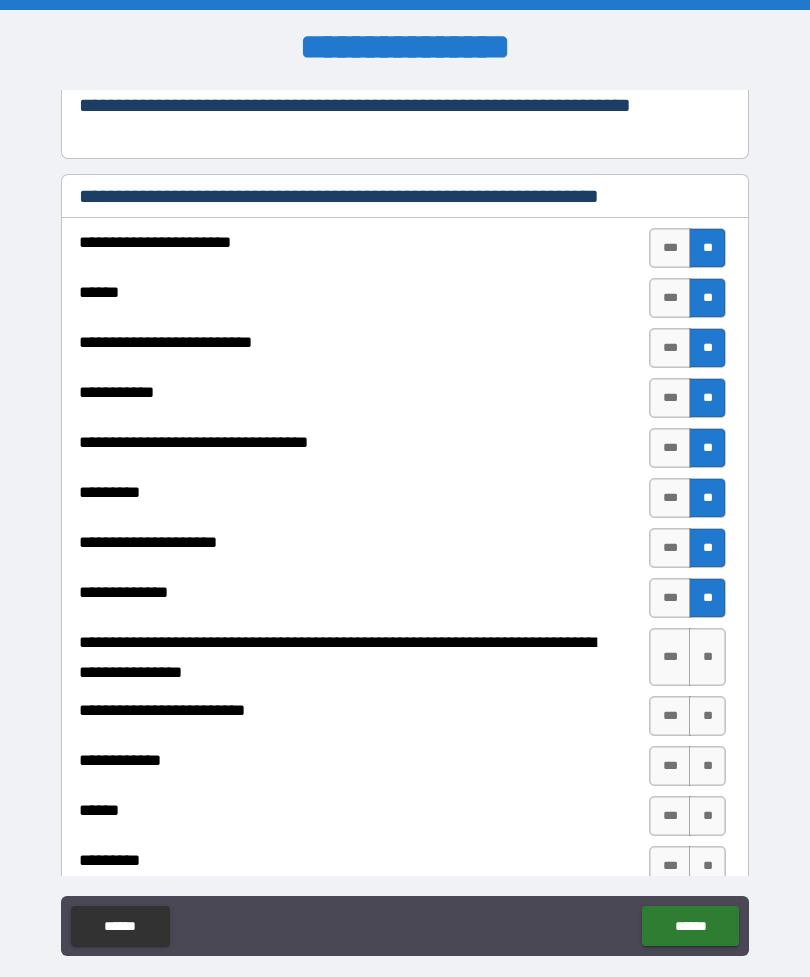 click on "**" at bounding box center (707, 657) 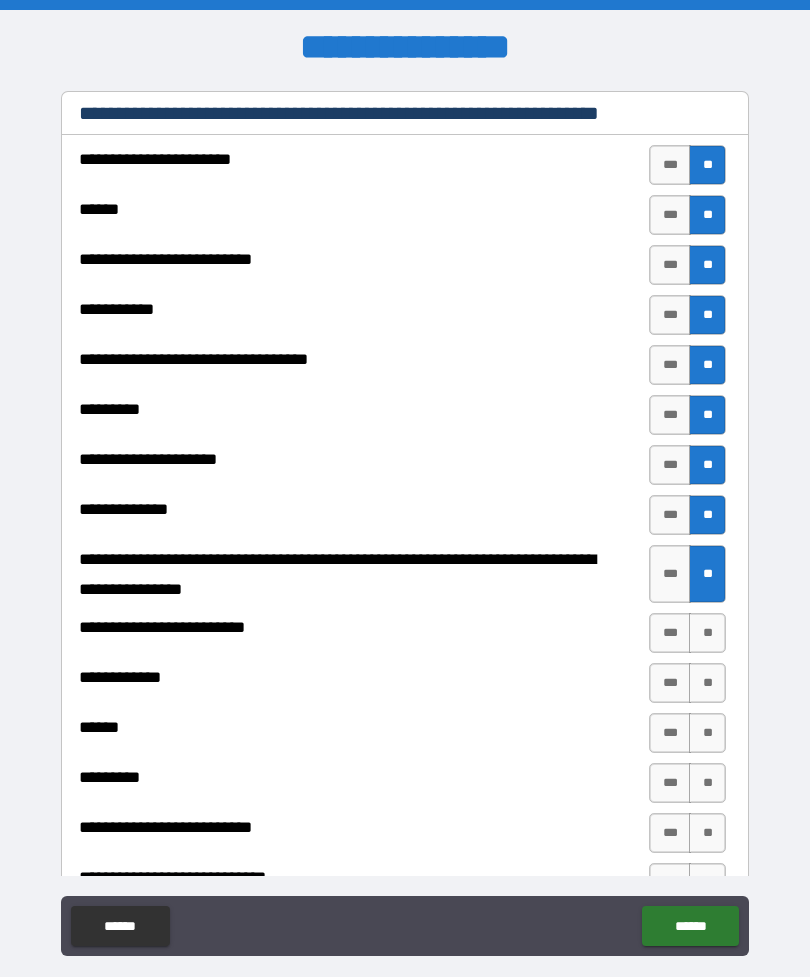 scroll, scrollTop: 352, scrollLeft: 0, axis: vertical 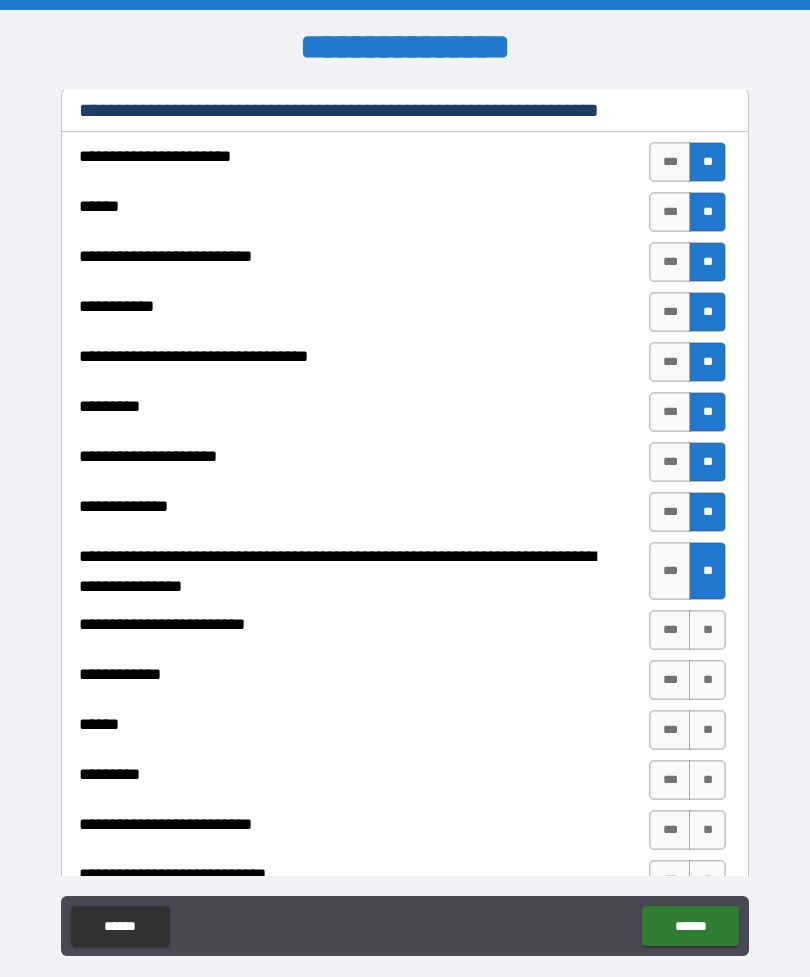 click on "**" at bounding box center [707, 630] 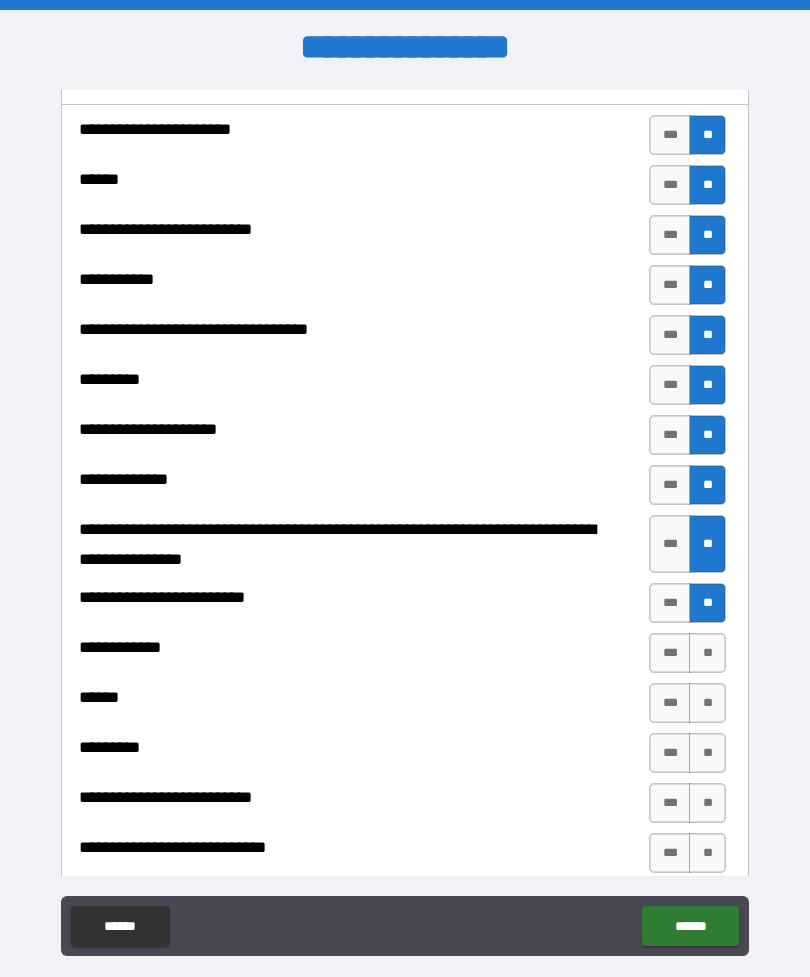 click on "**" at bounding box center (707, 653) 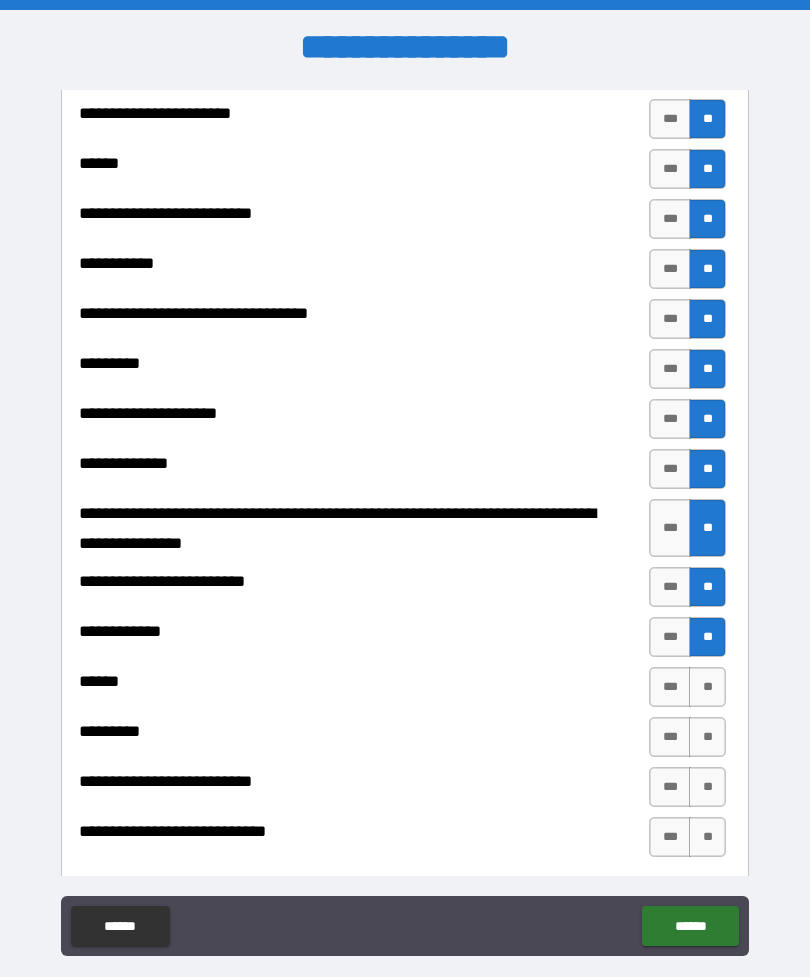 click on "**" at bounding box center (707, 687) 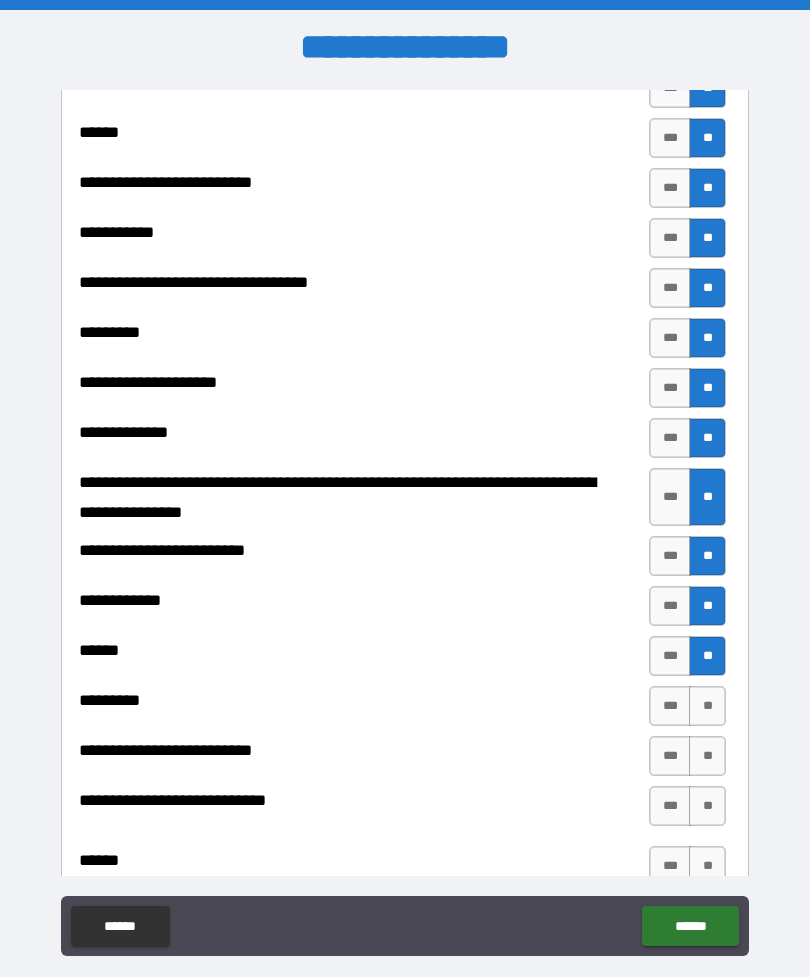 click on "**" at bounding box center [707, 706] 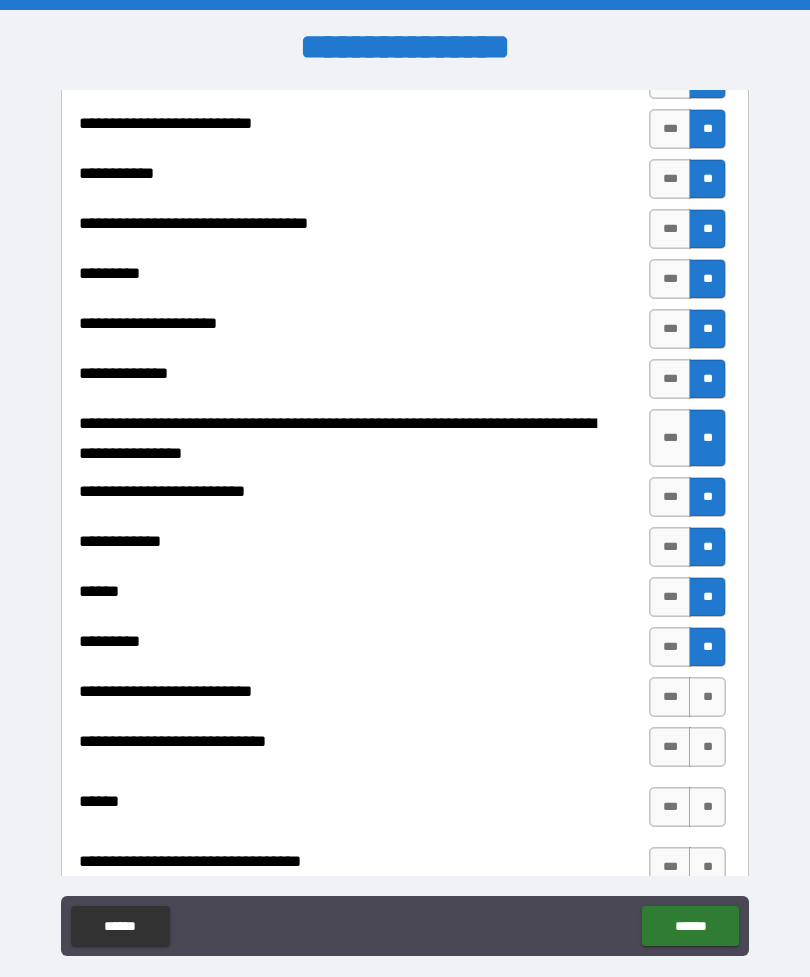 click on "**" at bounding box center [707, 697] 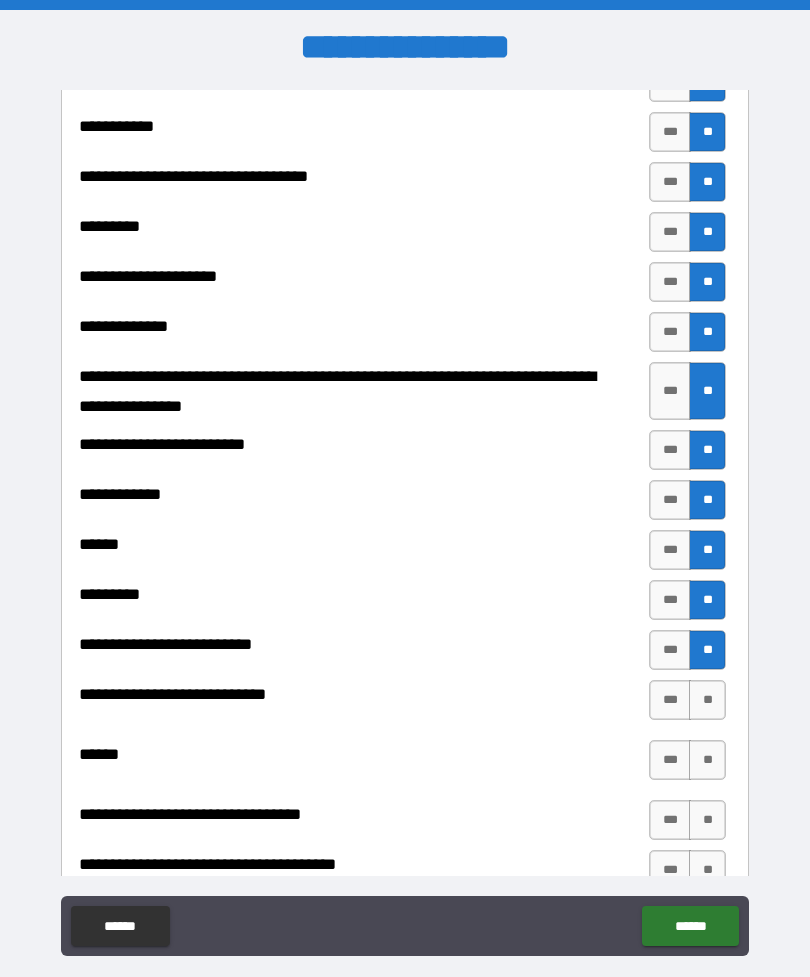 click on "**" at bounding box center (707, 700) 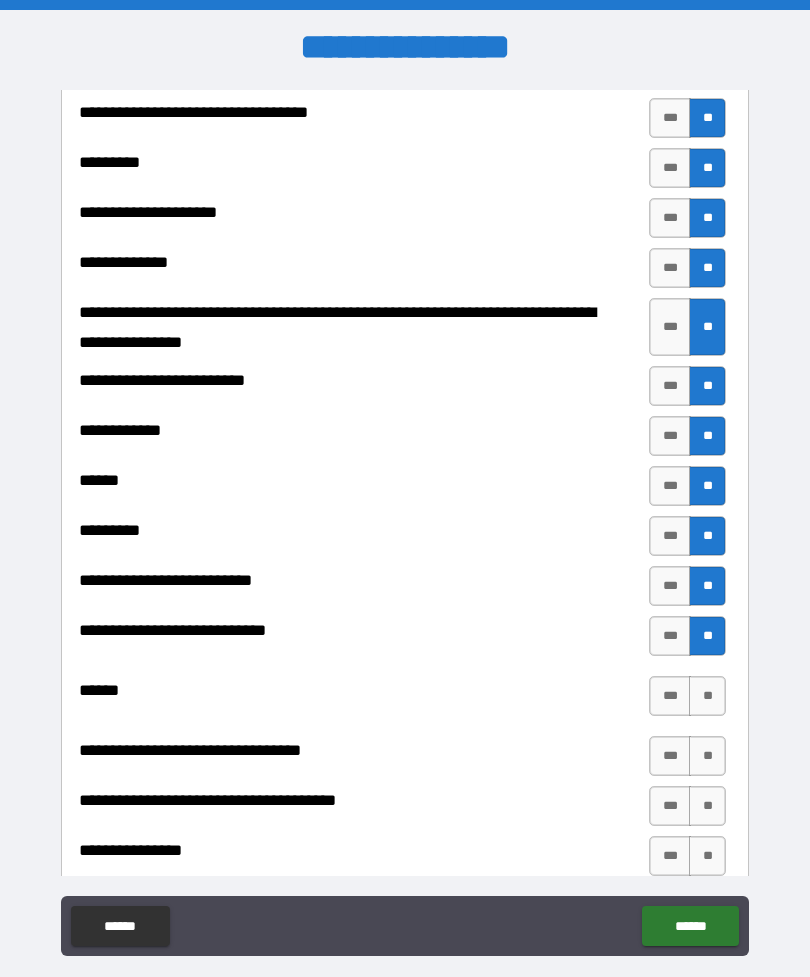 scroll, scrollTop: 606, scrollLeft: 0, axis: vertical 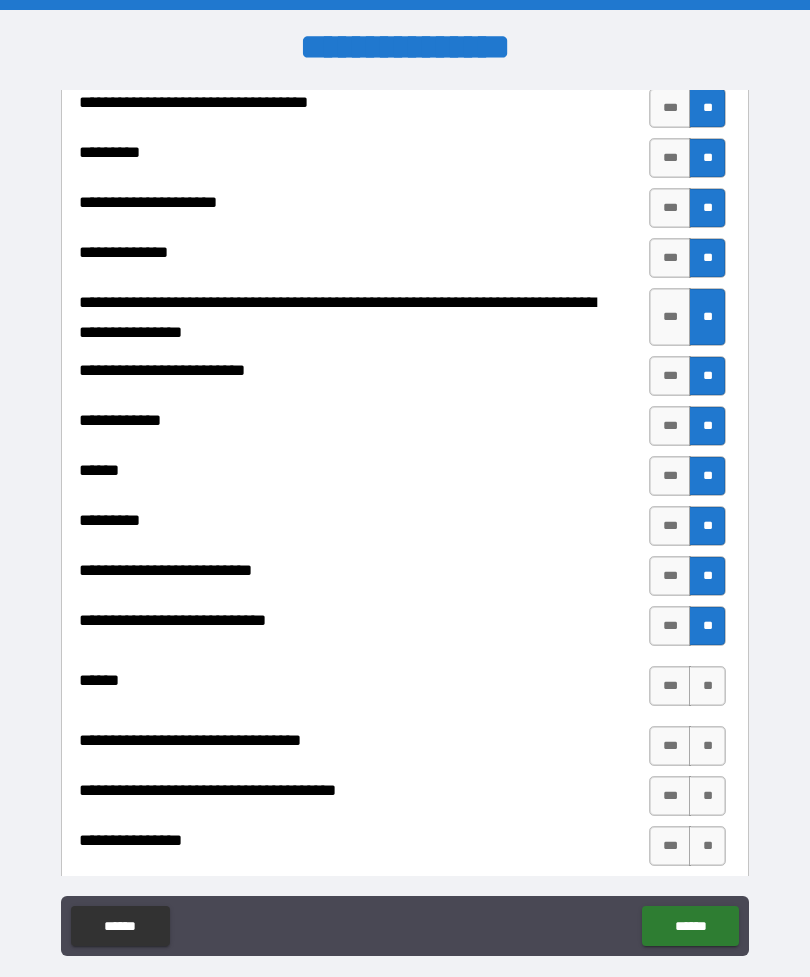 click on "**" at bounding box center [707, 686] 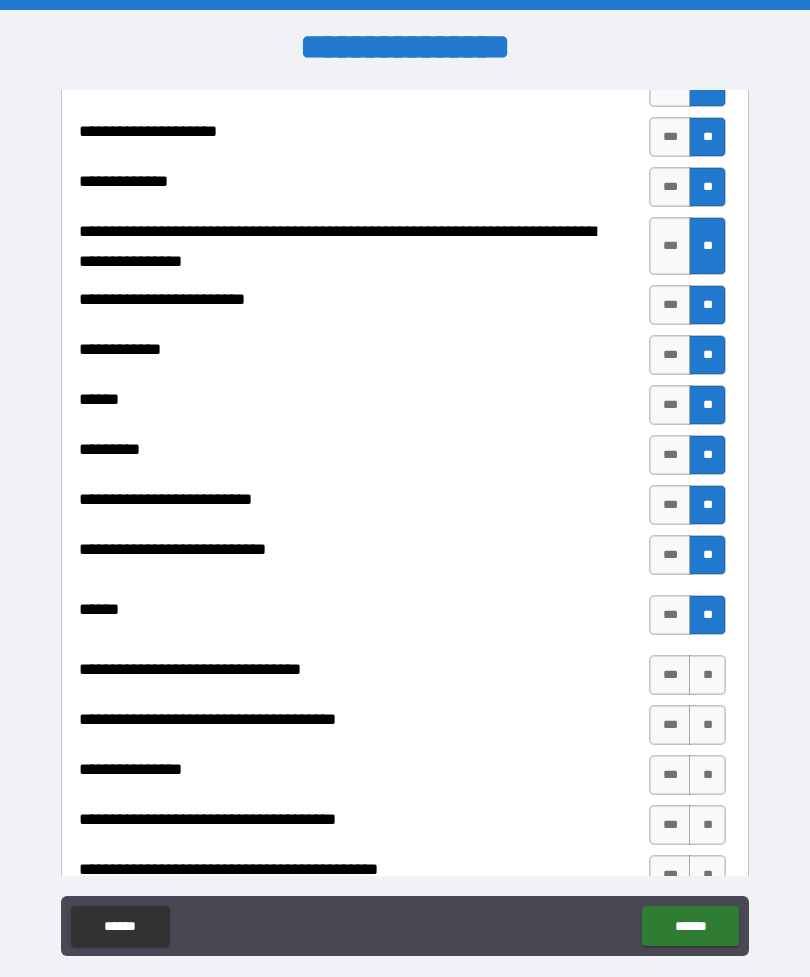 scroll, scrollTop: 680, scrollLeft: 0, axis: vertical 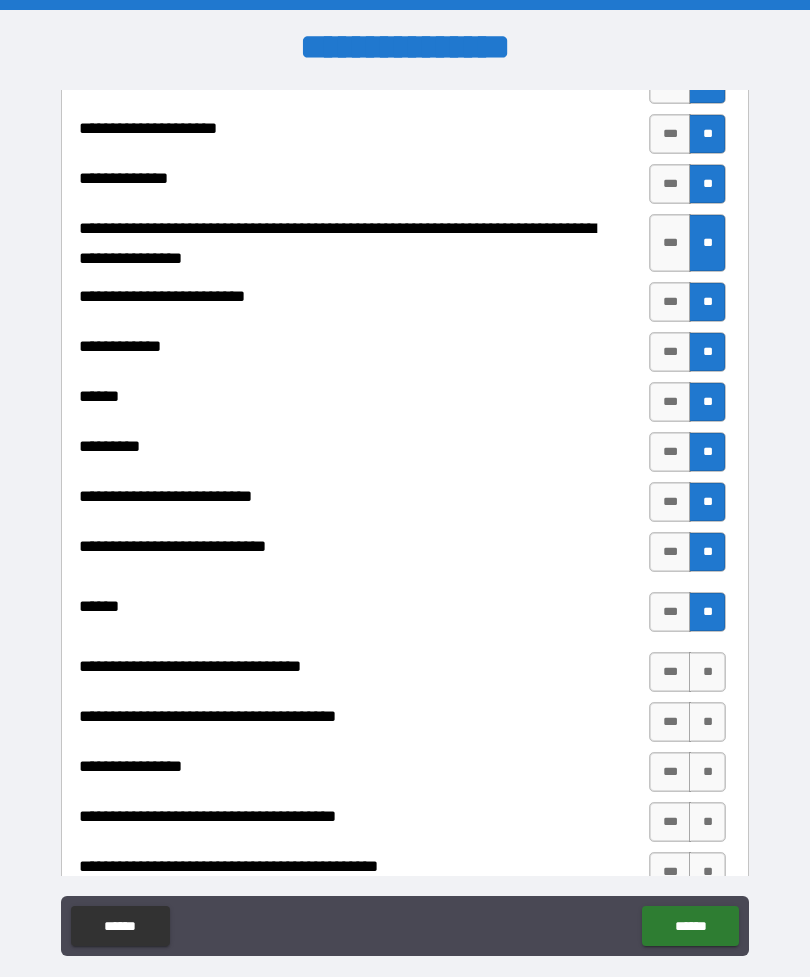click on "**" at bounding box center [707, 672] 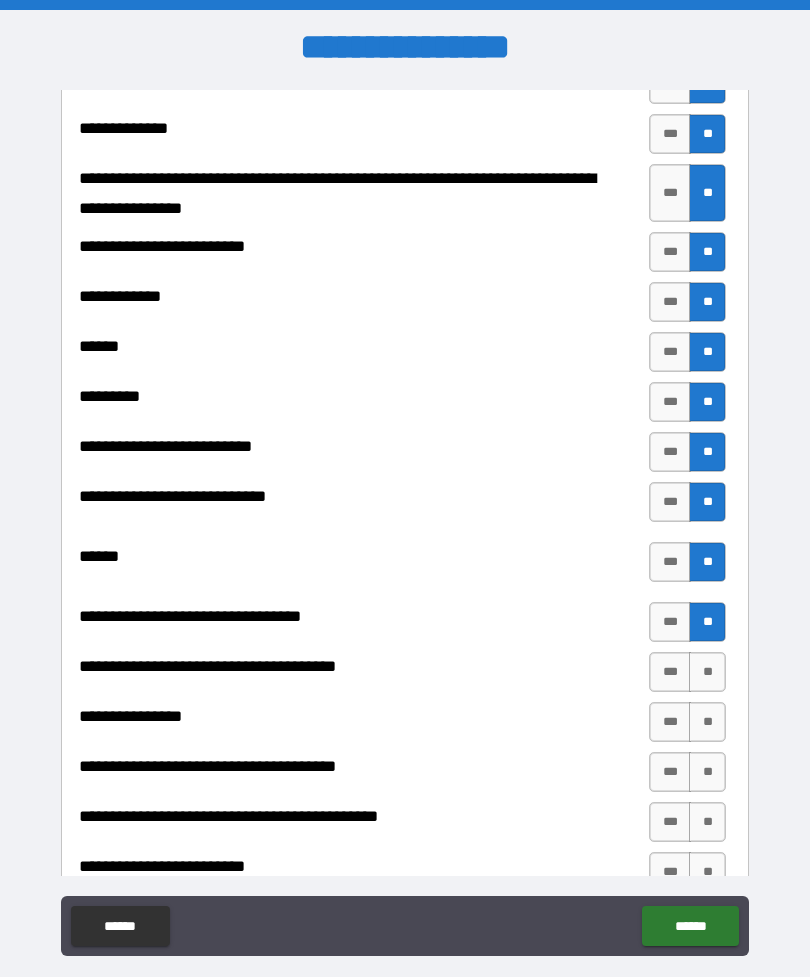 scroll, scrollTop: 747, scrollLeft: 0, axis: vertical 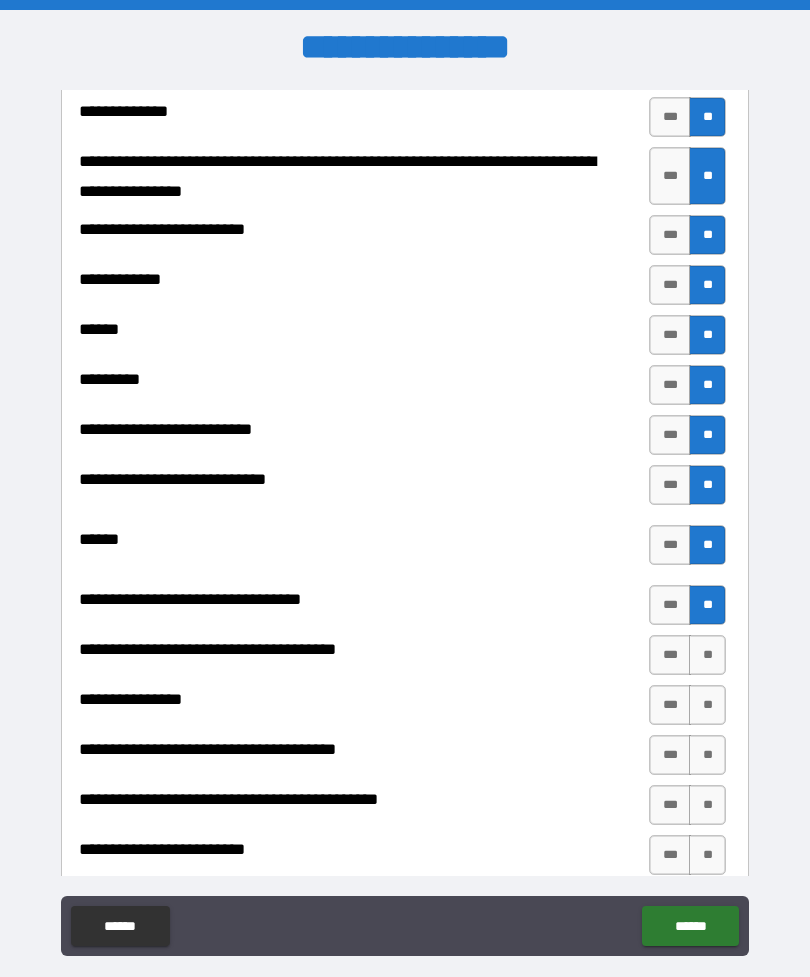 click on "**" at bounding box center (707, 655) 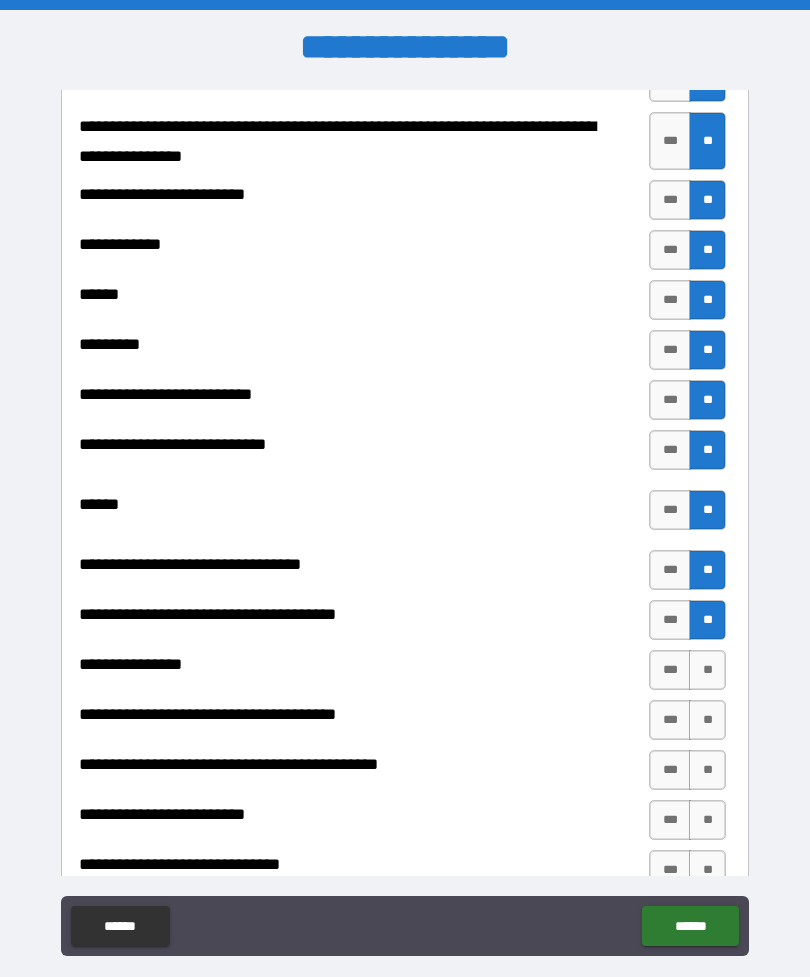 click on "**" at bounding box center (707, 670) 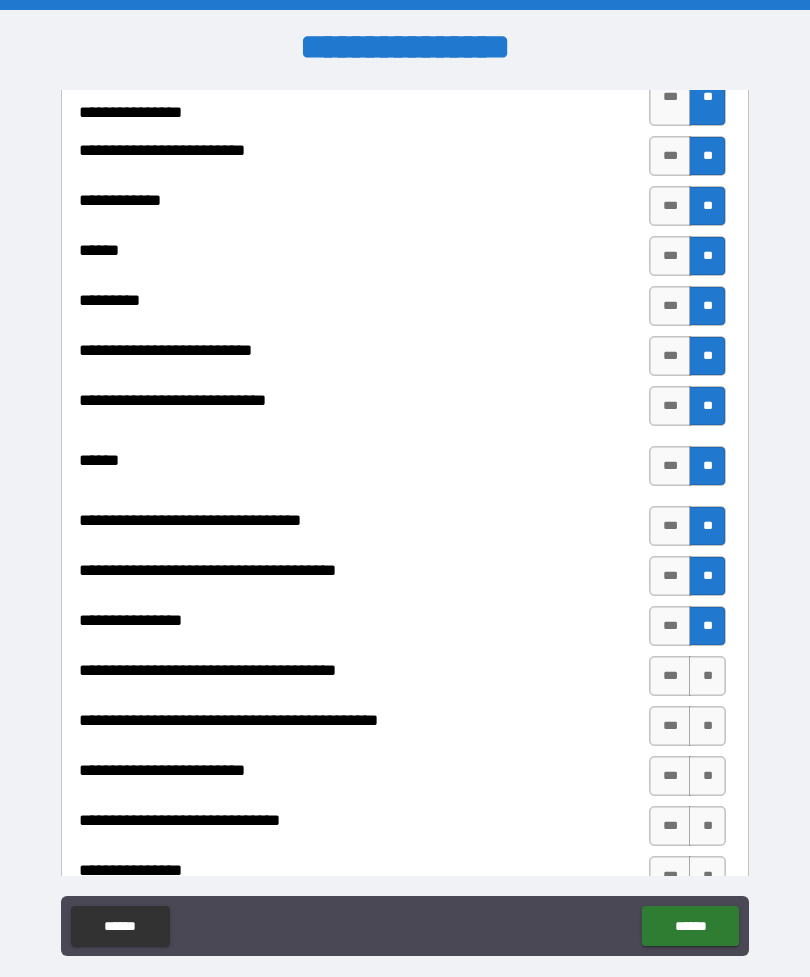 click on "**" at bounding box center [707, 676] 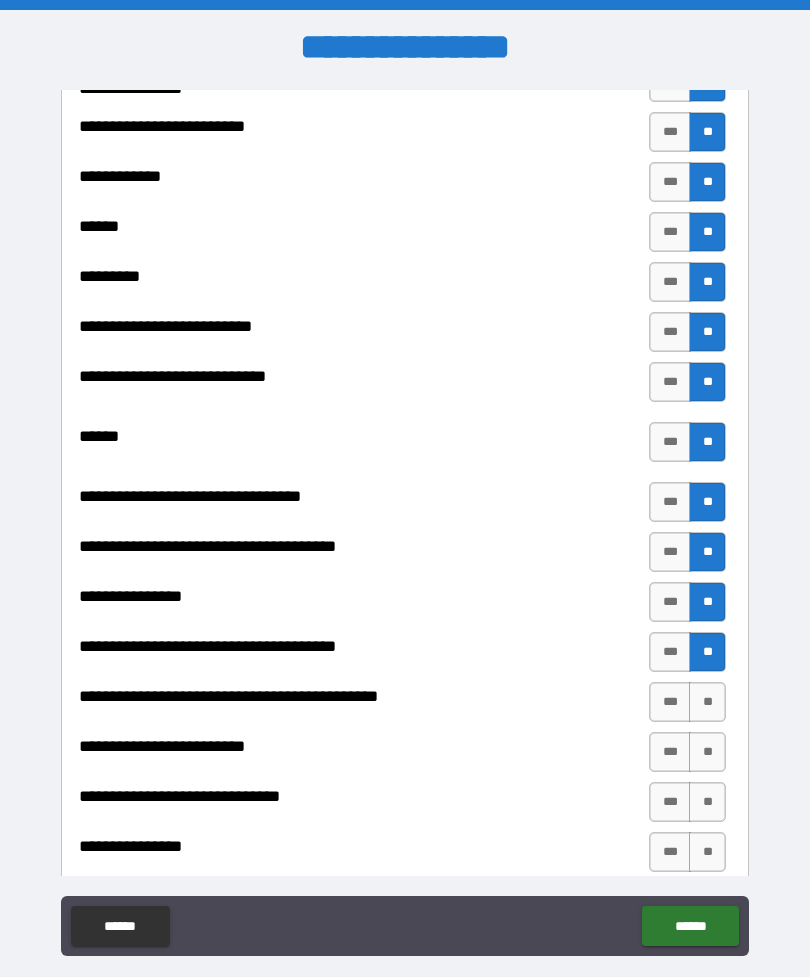 click on "**" at bounding box center [707, 702] 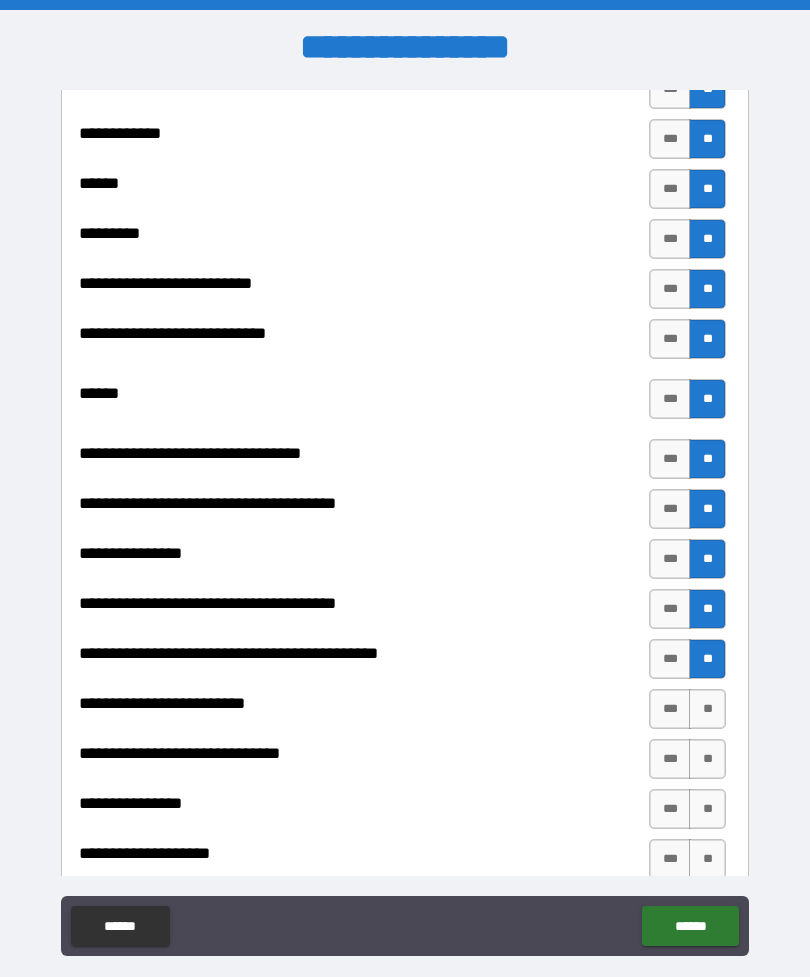 click on "**" at bounding box center [707, 709] 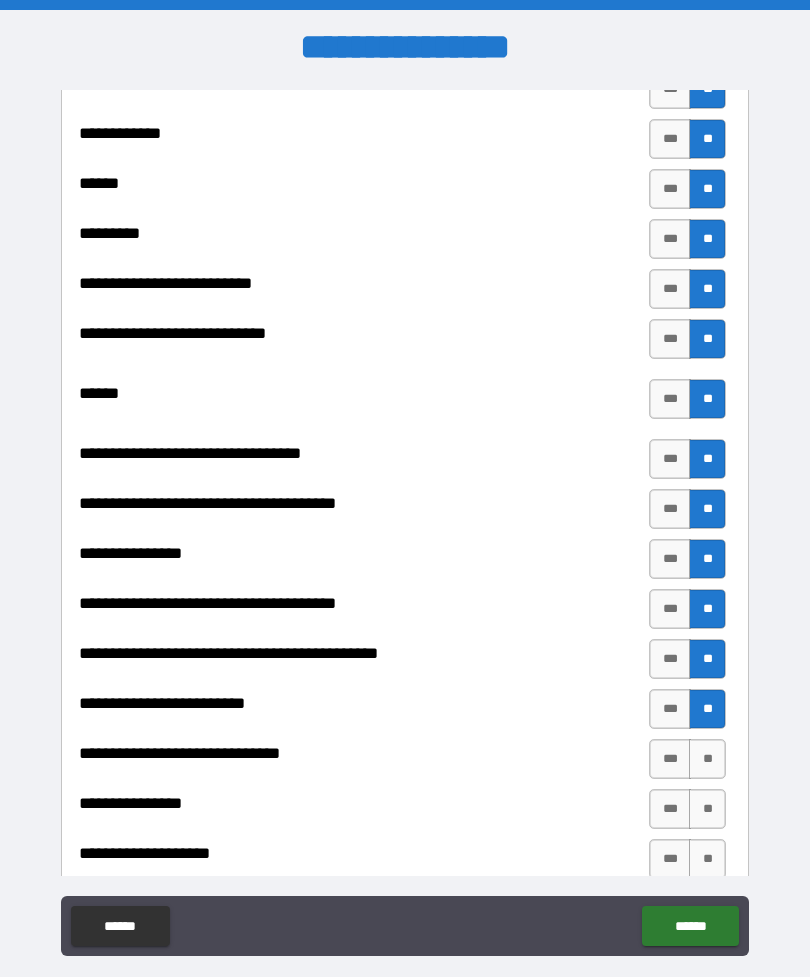 scroll, scrollTop: 948, scrollLeft: 0, axis: vertical 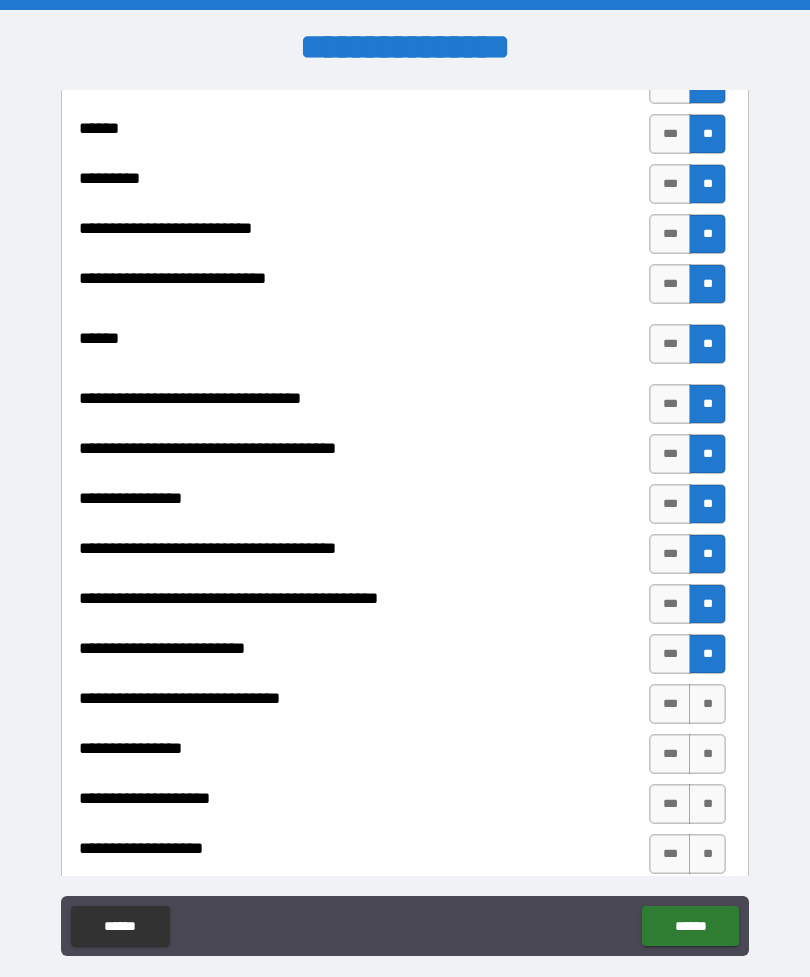 click on "**" at bounding box center [707, 704] 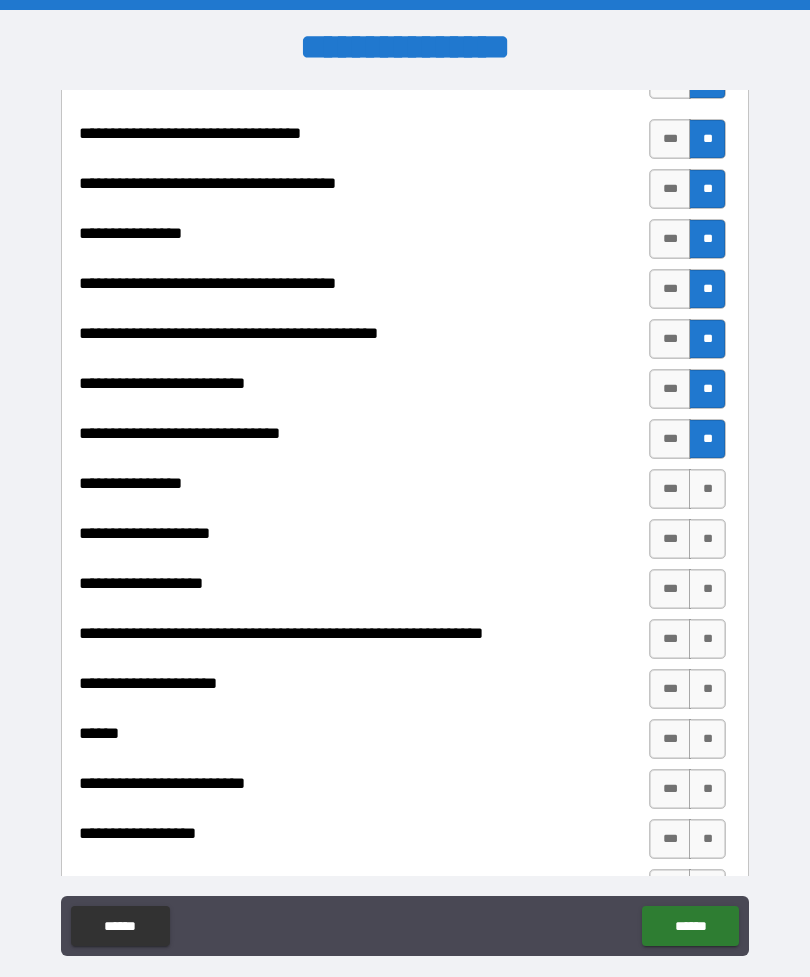 scroll, scrollTop: 1227, scrollLeft: 0, axis: vertical 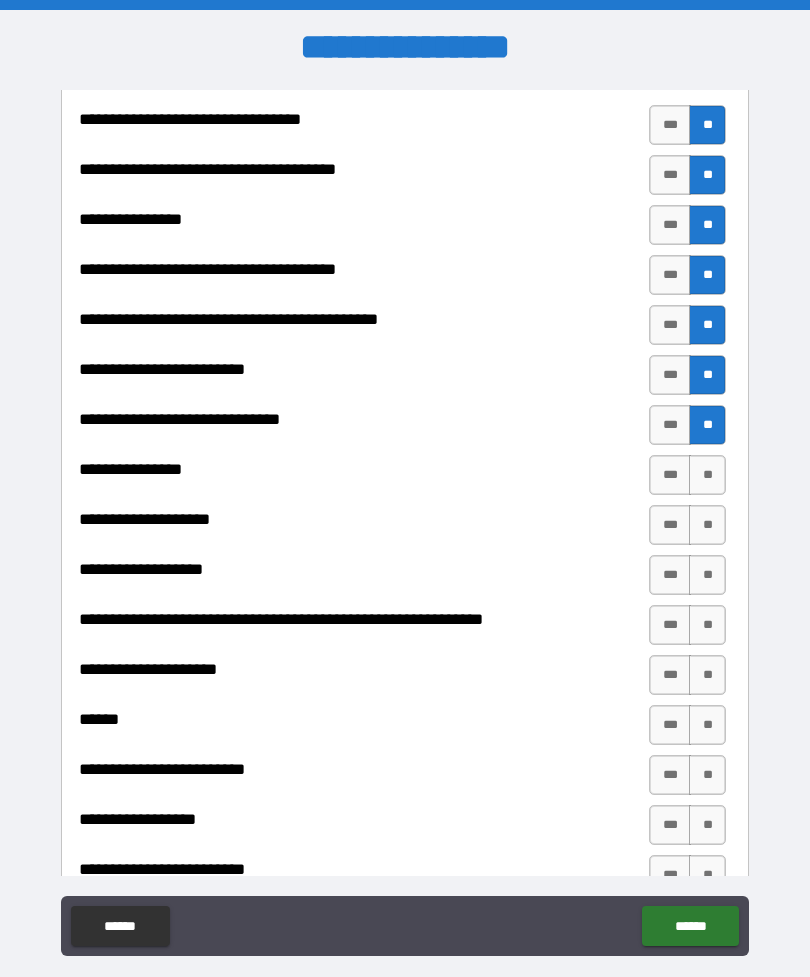 click on "**" at bounding box center (707, 475) 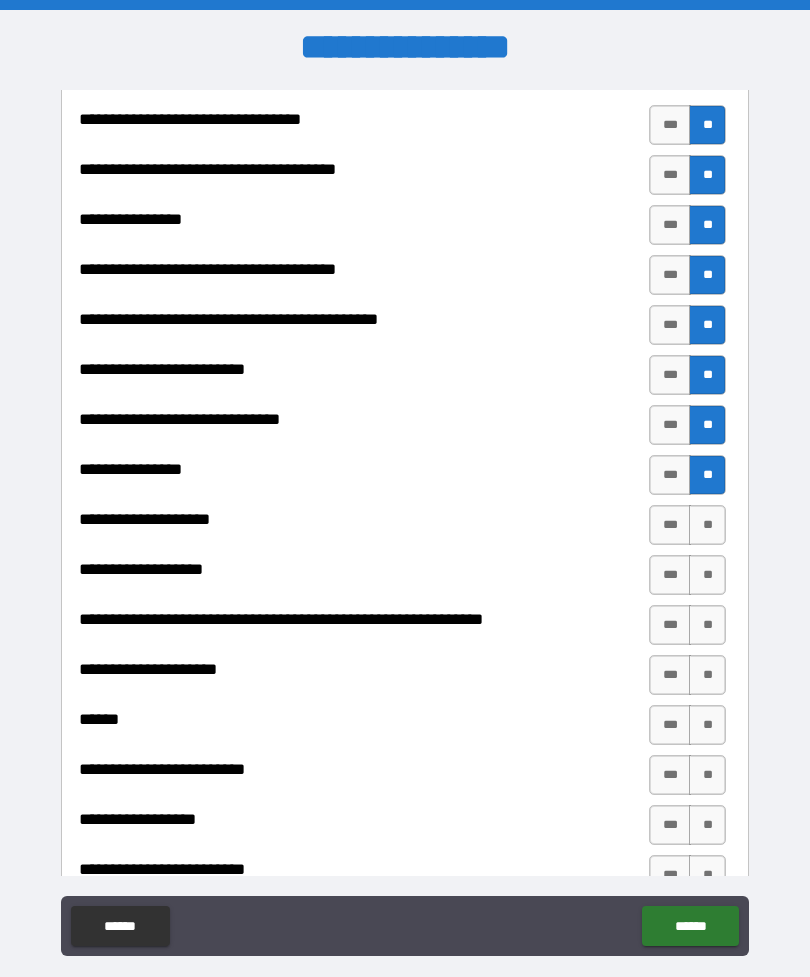 click on "**" at bounding box center (707, 525) 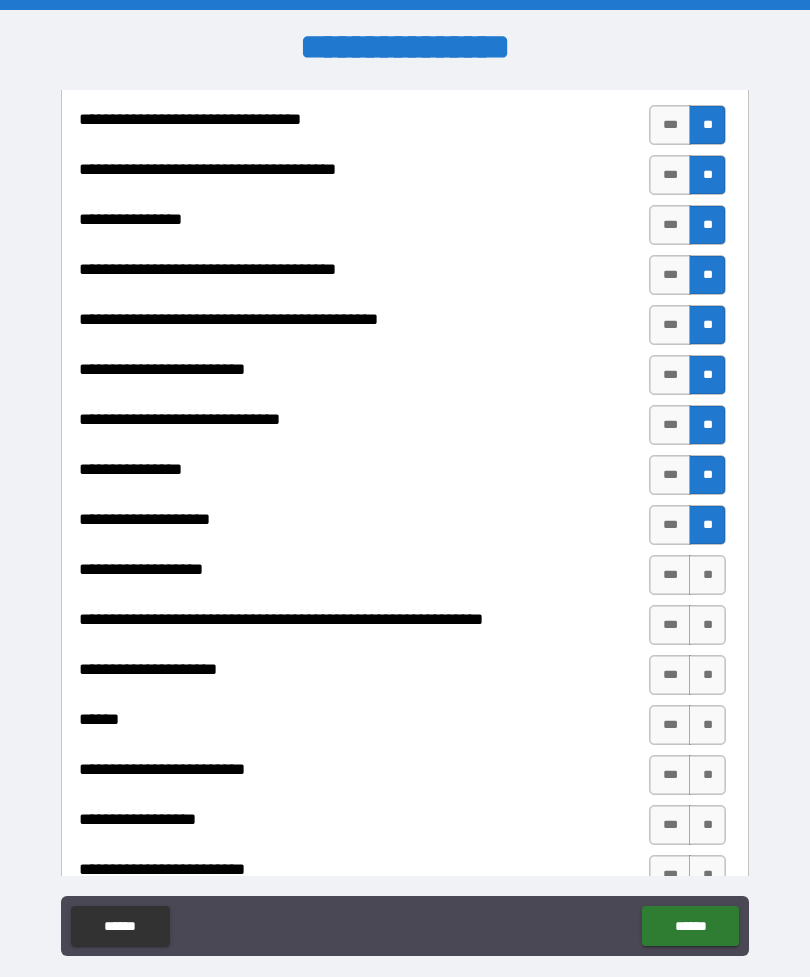 click on "**" at bounding box center [707, 525] 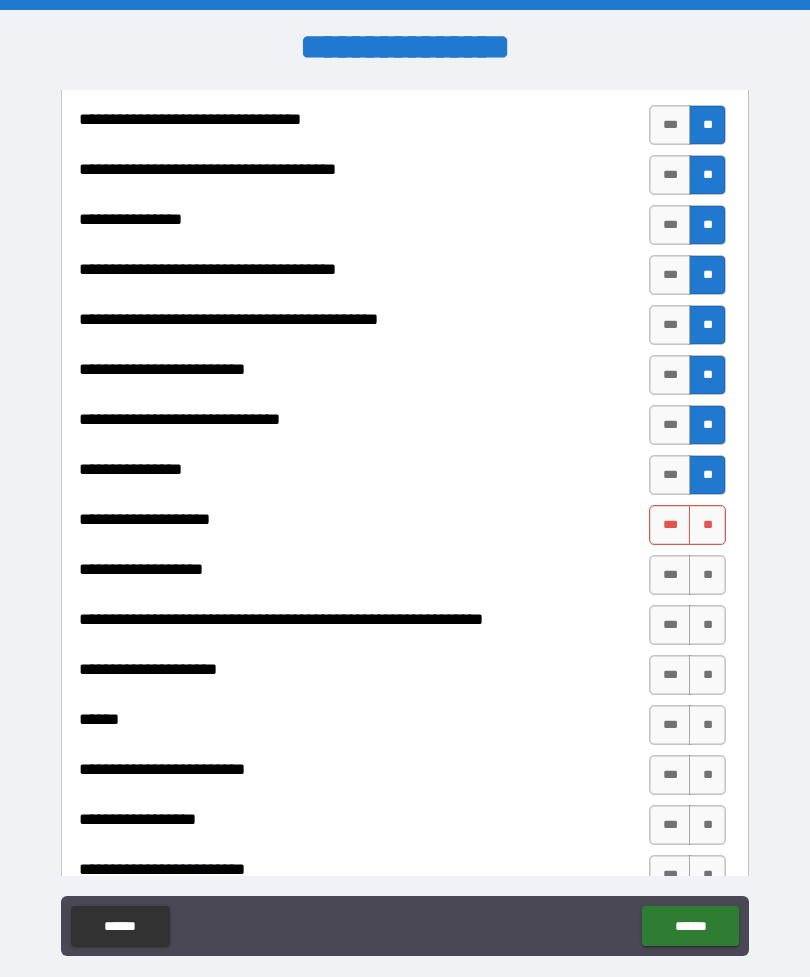 click on "**" at bounding box center [707, 525] 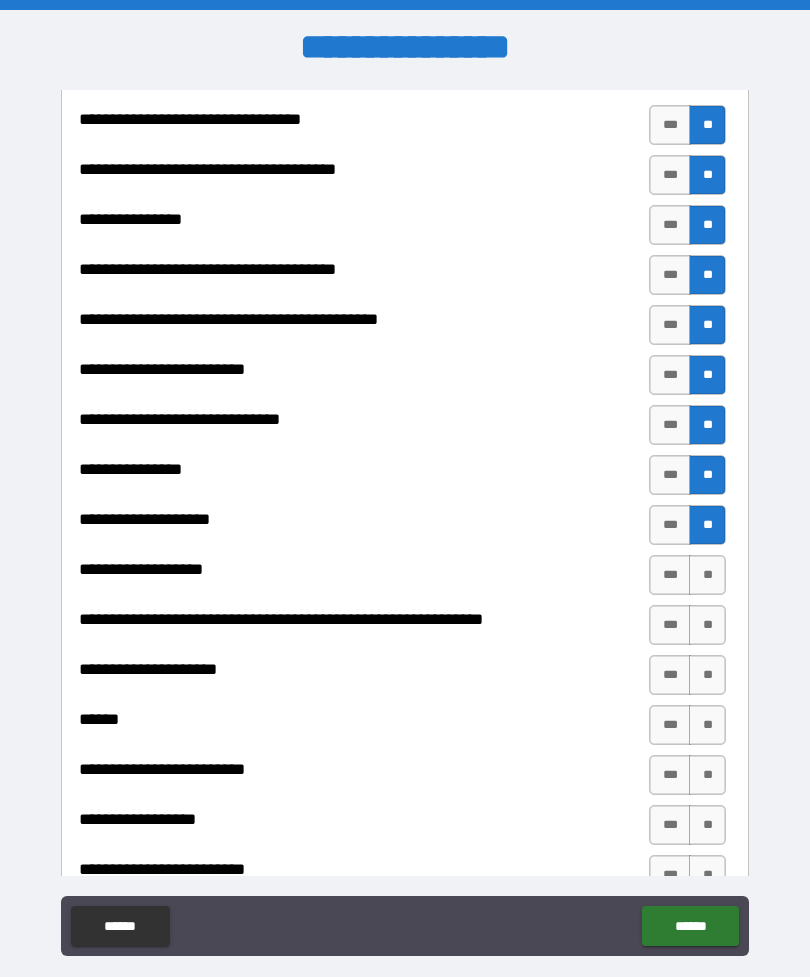 click on "**" at bounding box center (707, 575) 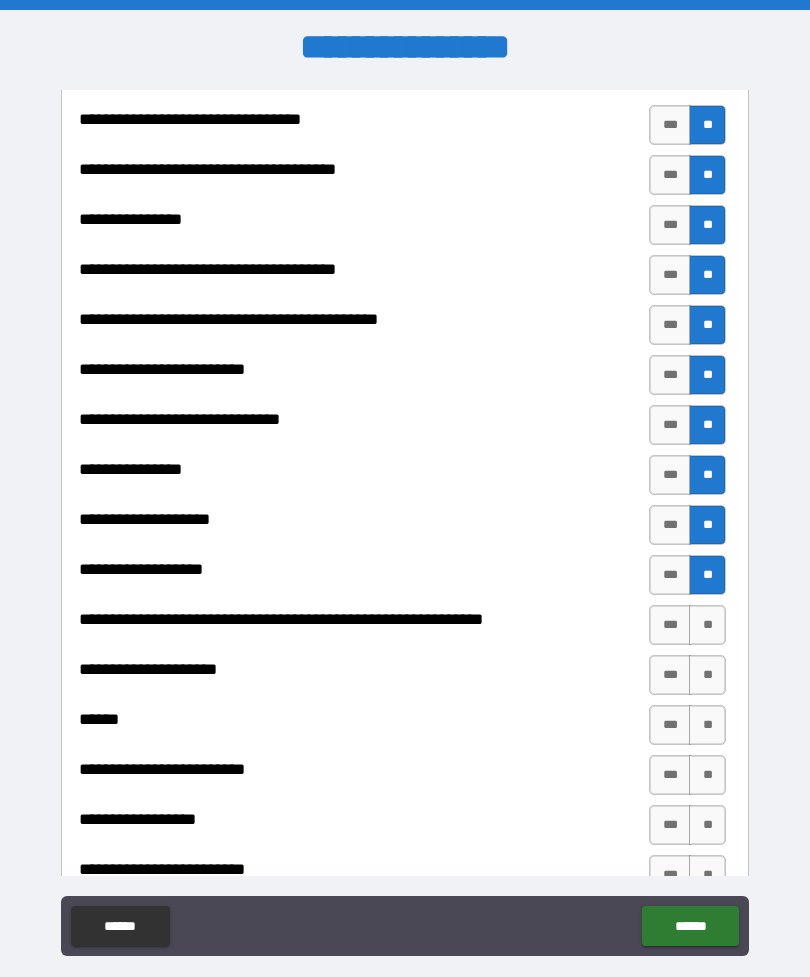 click on "**" at bounding box center [707, 625] 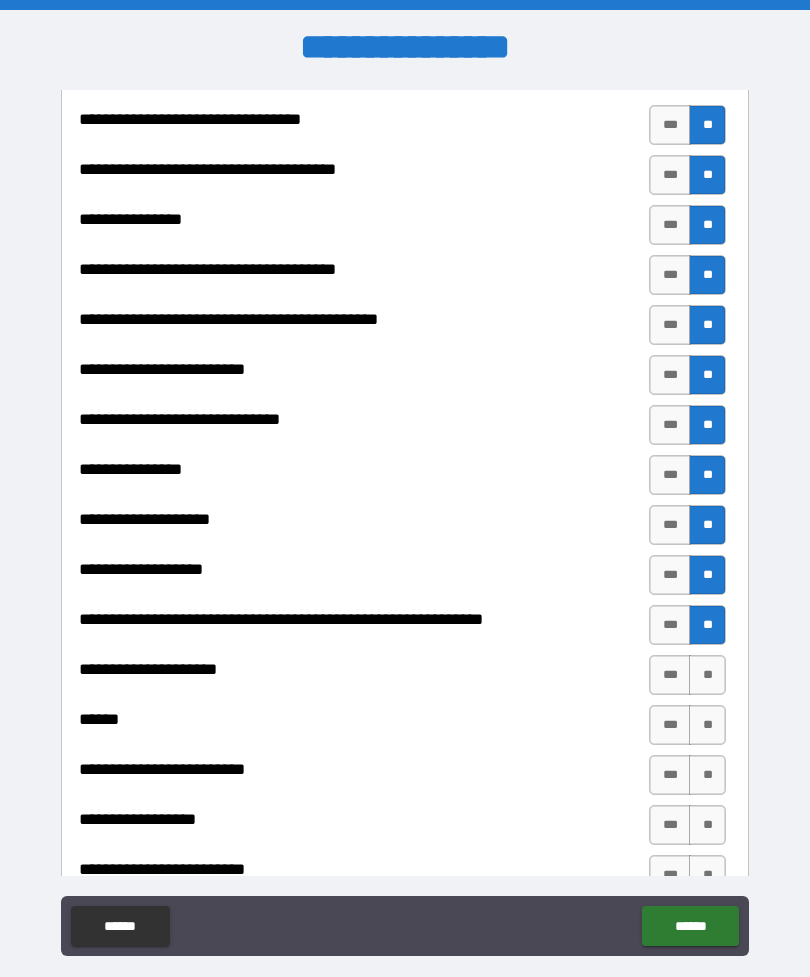 click on "**" at bounding box center [707, 675] 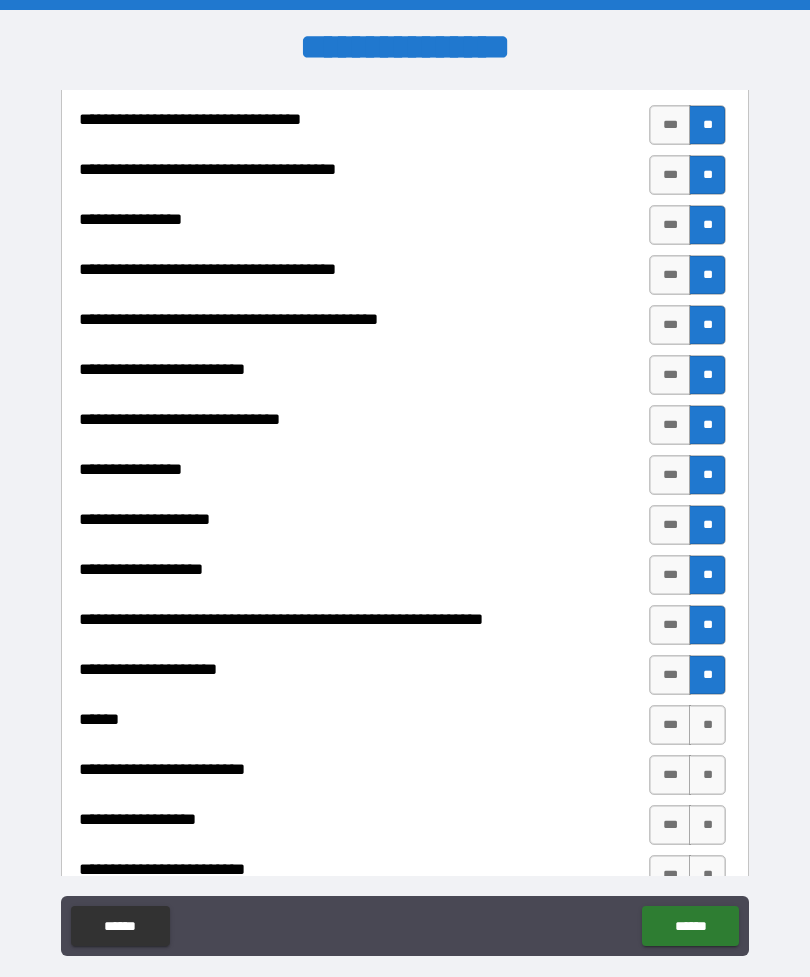 click on "**" at bounding box center (707, 725) 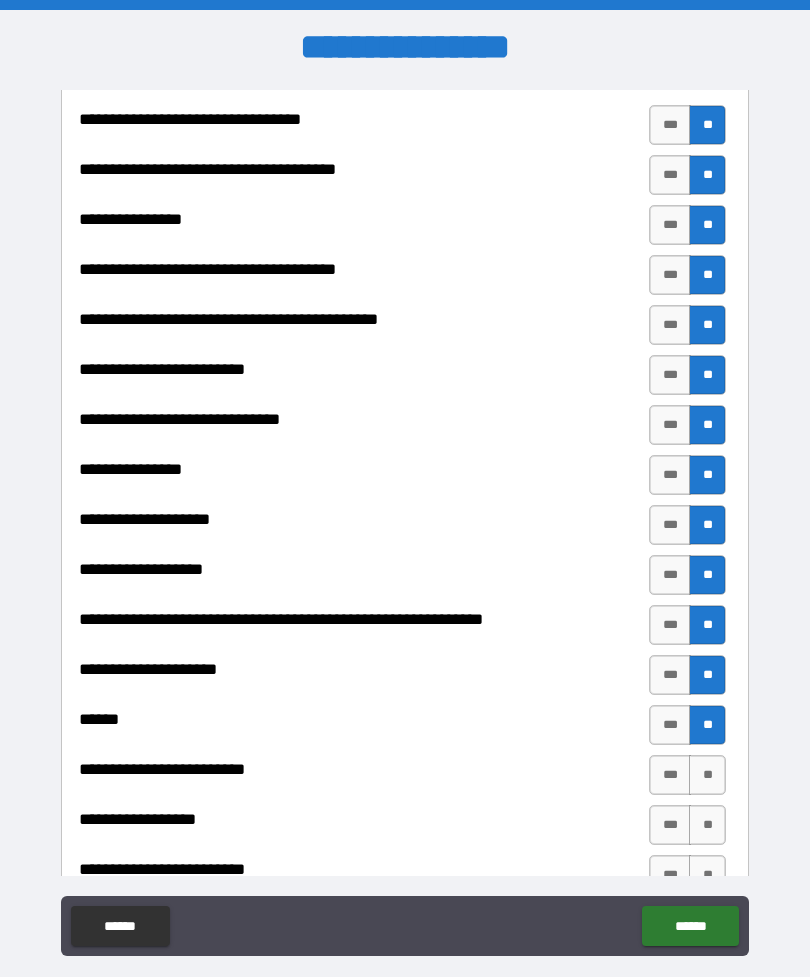 click on "**" at bounding box center [707, 725] 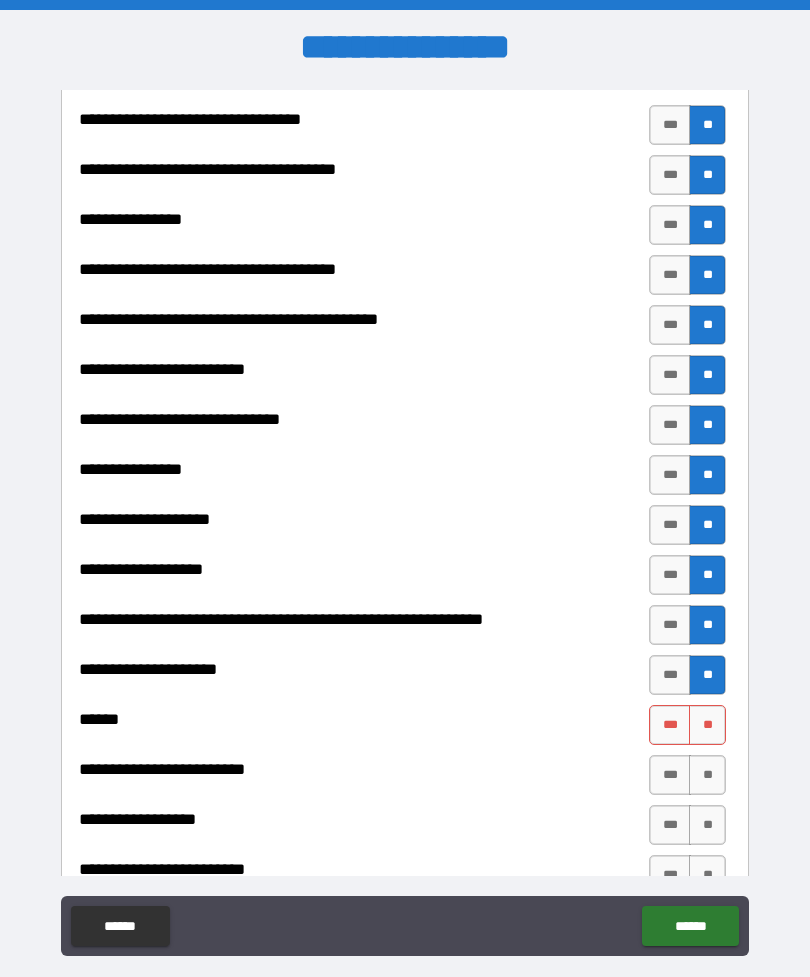 click on "**********" at bounding box center (144, 475) 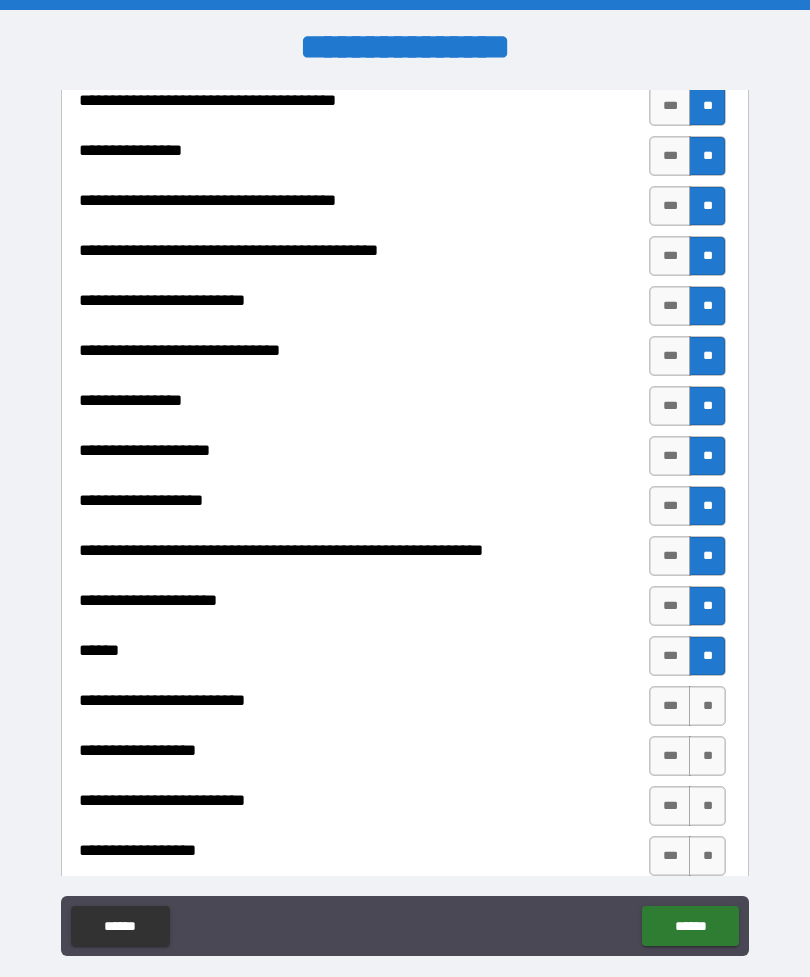 scroll, scrollTop: 1311, scrollLeft: 0, axis: vertical 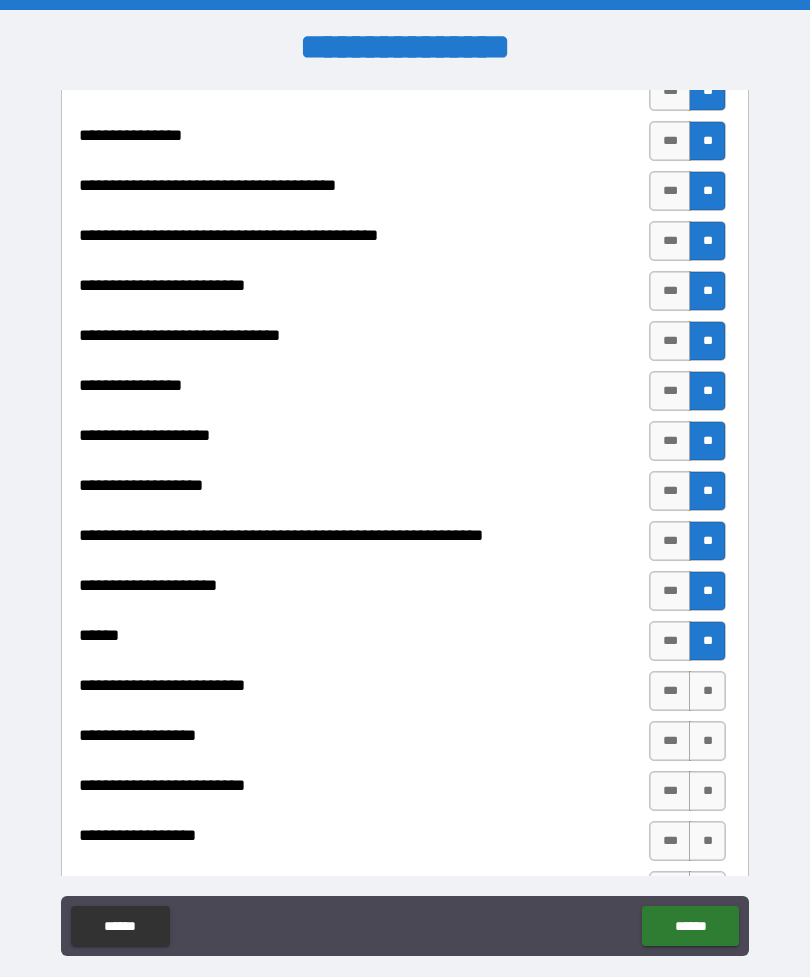 click on "**" at bounding box center (707, 691) 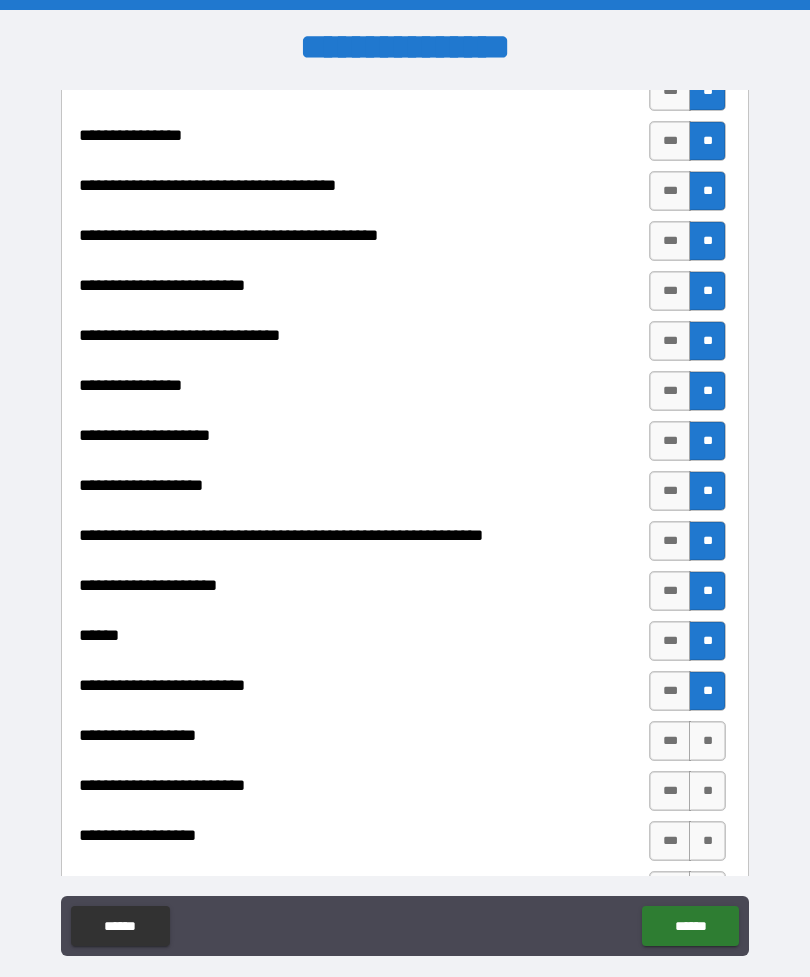 click on "**" at bounding box center [707, 691] 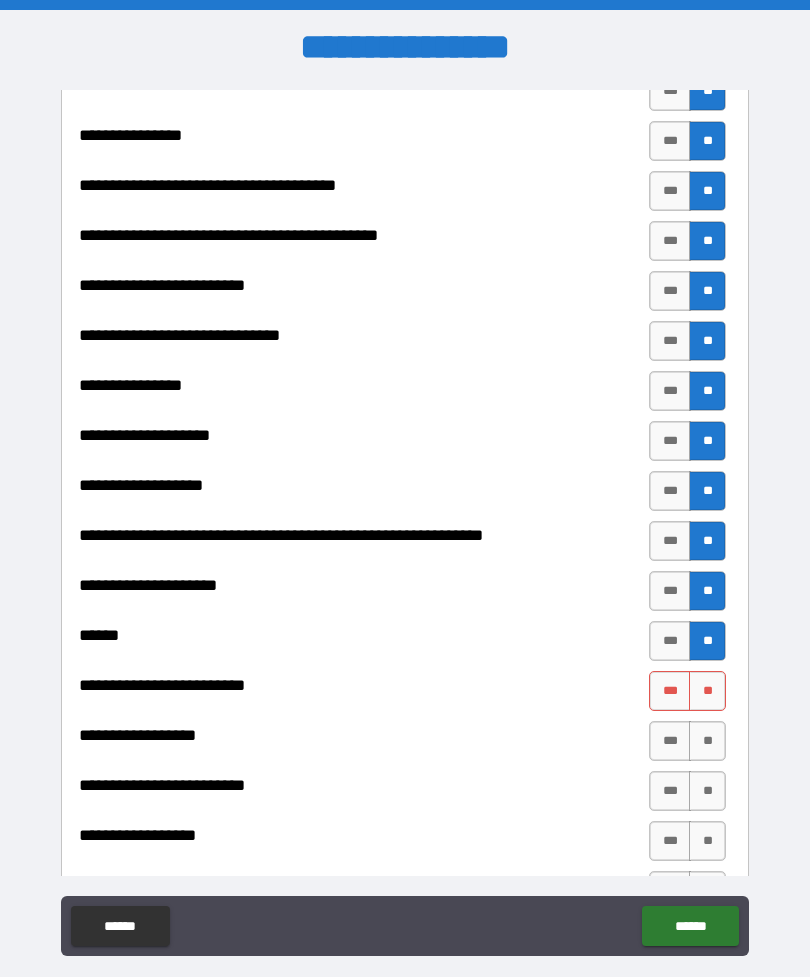 click on "**" at bounding box center (707, 691) 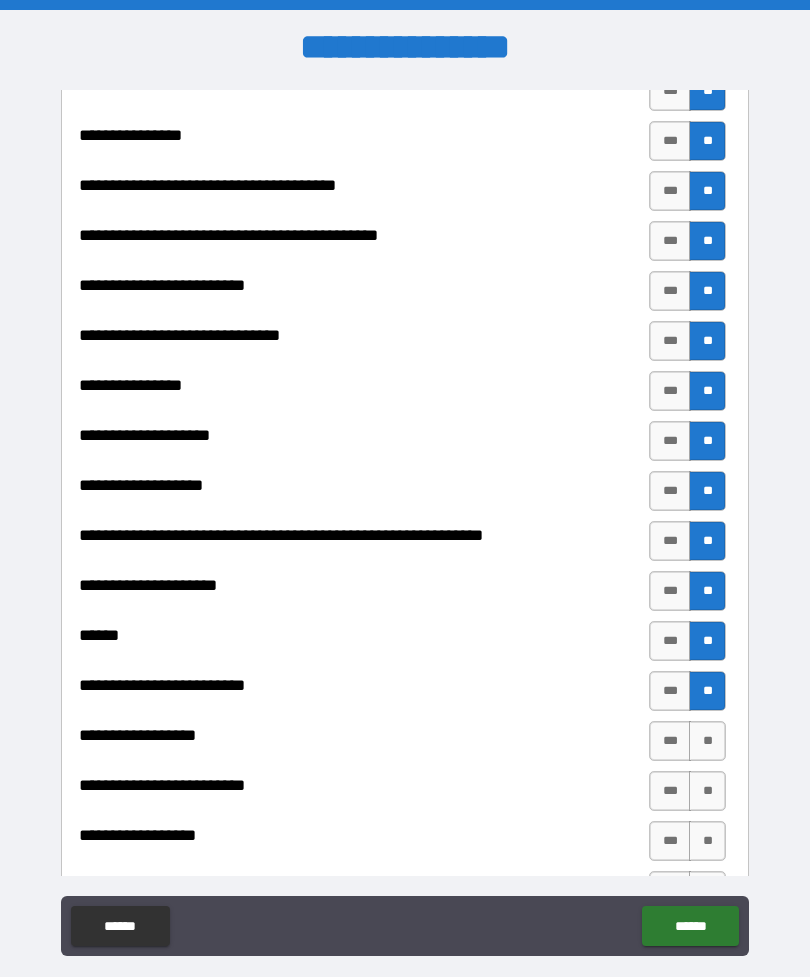 click on "**" at bounding box center (707, 741) 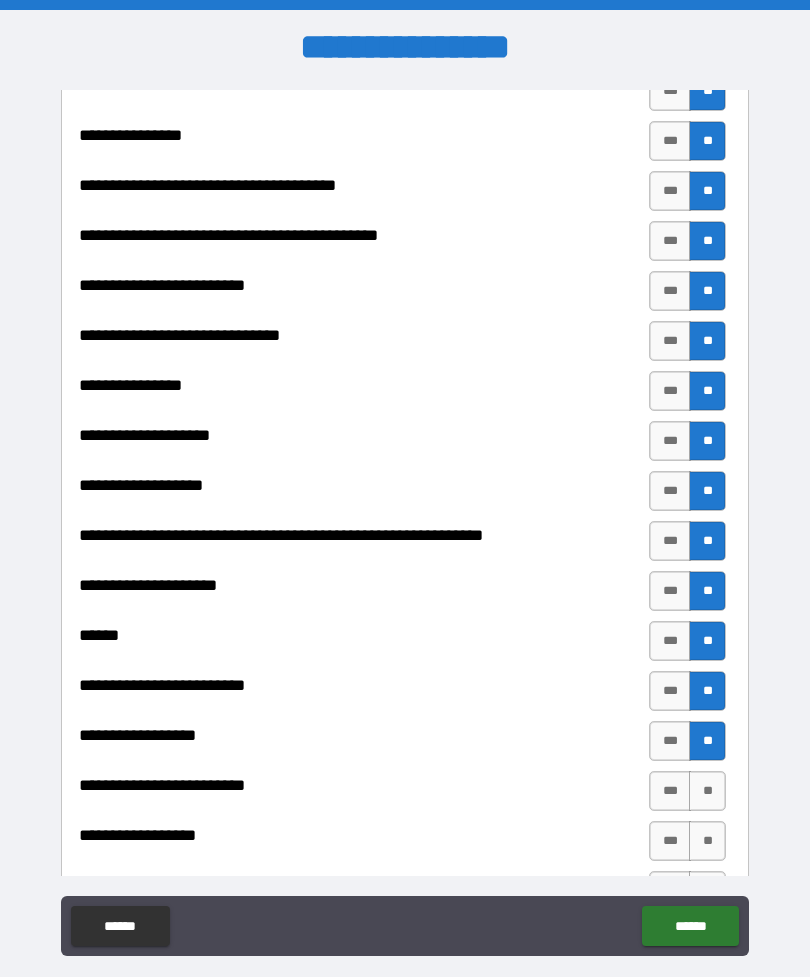 click on "**" at bounding box center [707, 791] 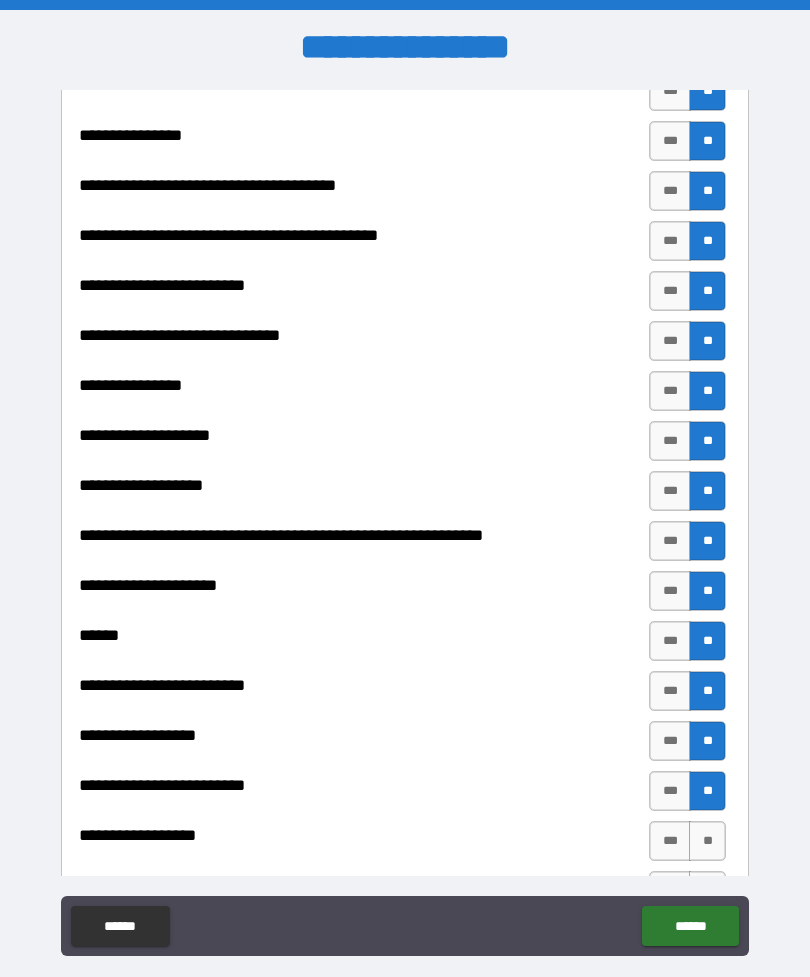 click on "**" at bounding box center (707, 791) 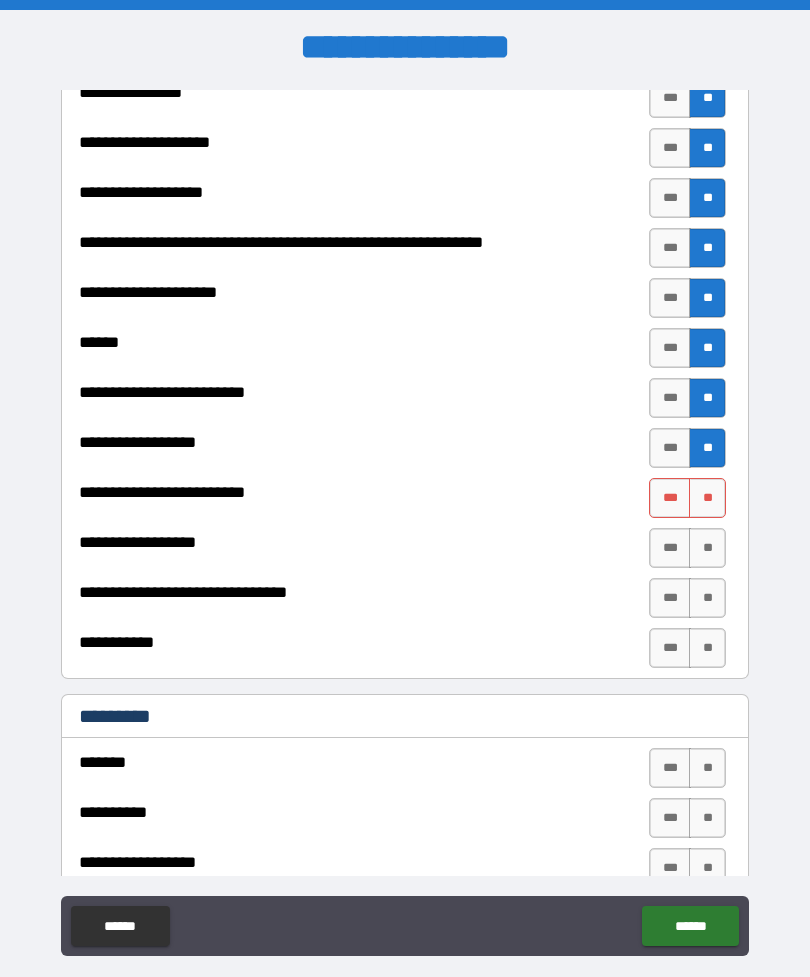 scroll, scrollTop: 1601, scrollLeft: 0, axis: vertical 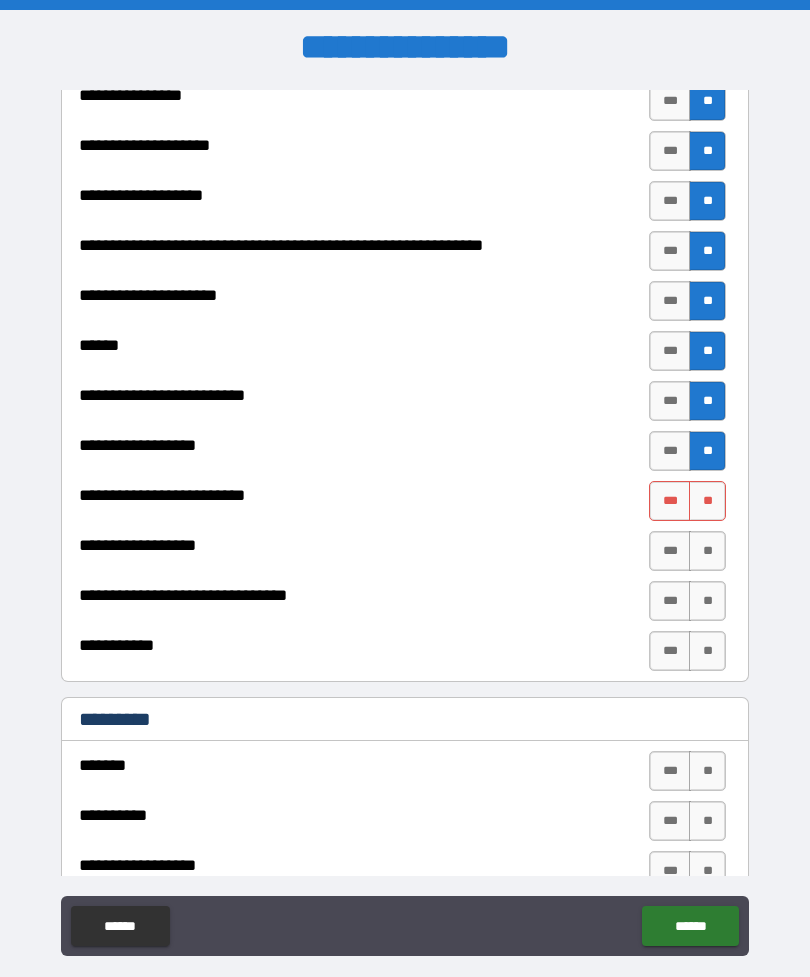 click on "**" at bounding box center (707, 501) 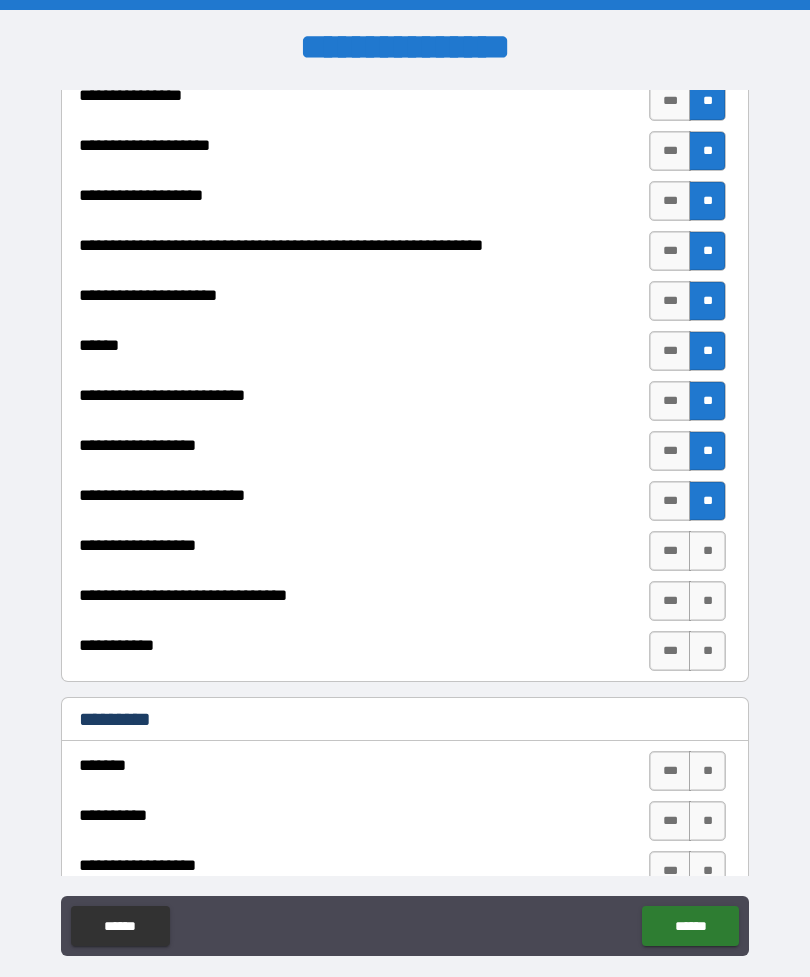 click on "**" at bounding box center [707, 501] 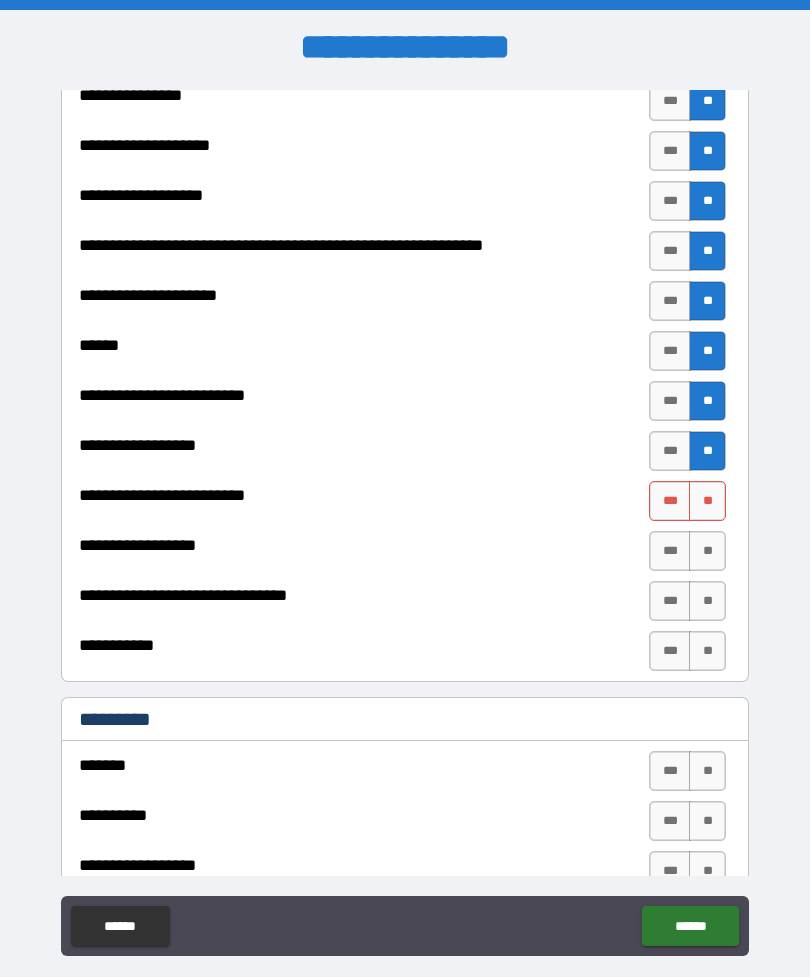 click on "**" at bounding box center (707, 501) 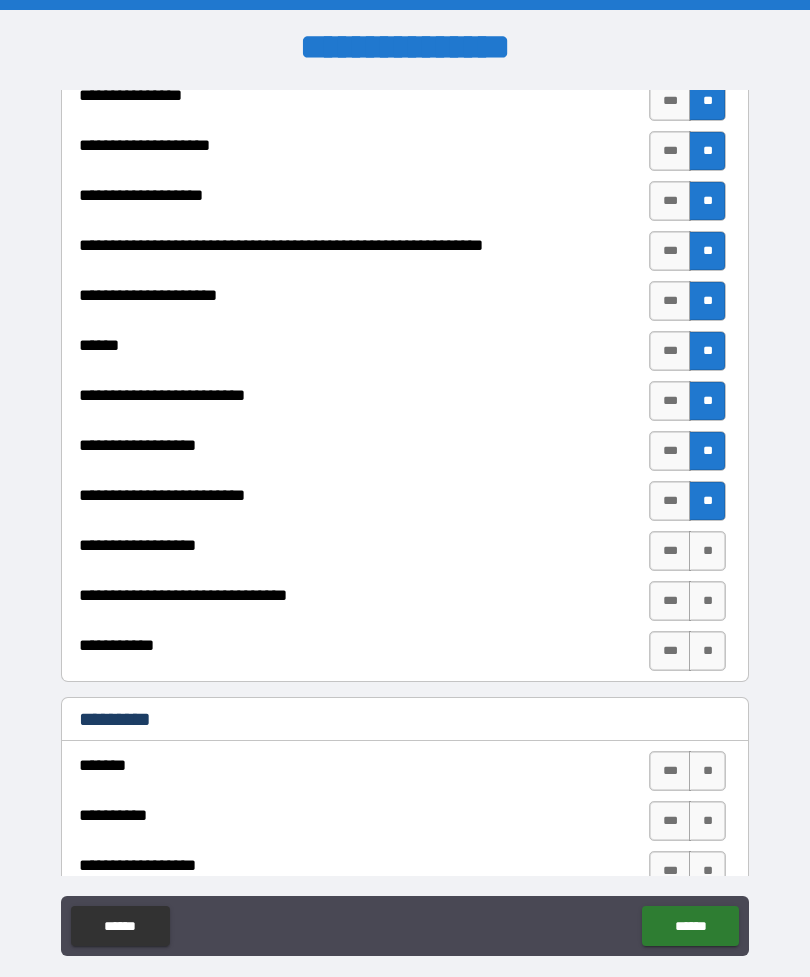 click on "**" at bounding box center [707, 551] 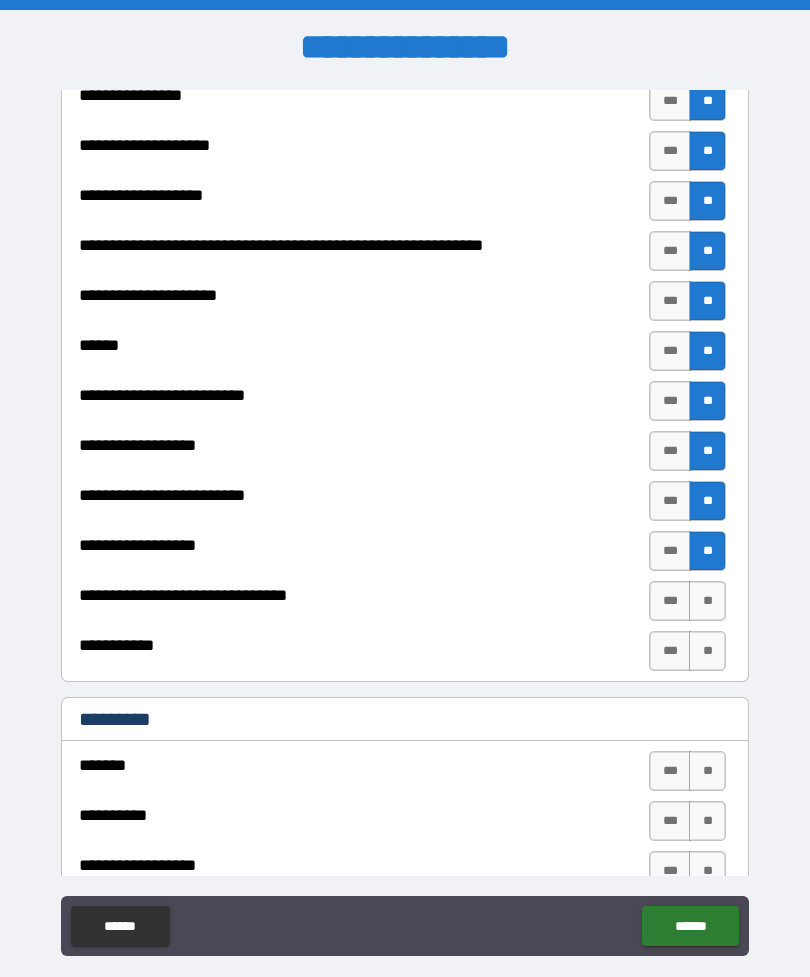 click on "**" at bounding box center [707, 601] 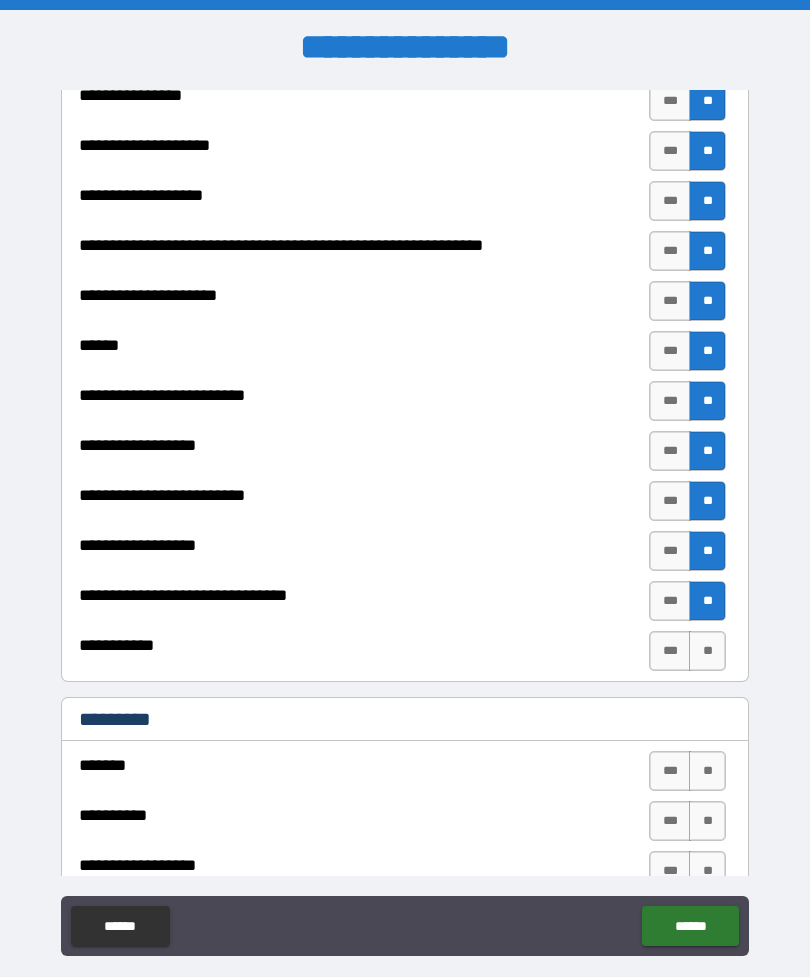 click on "**" at bounding box center [707, 651] 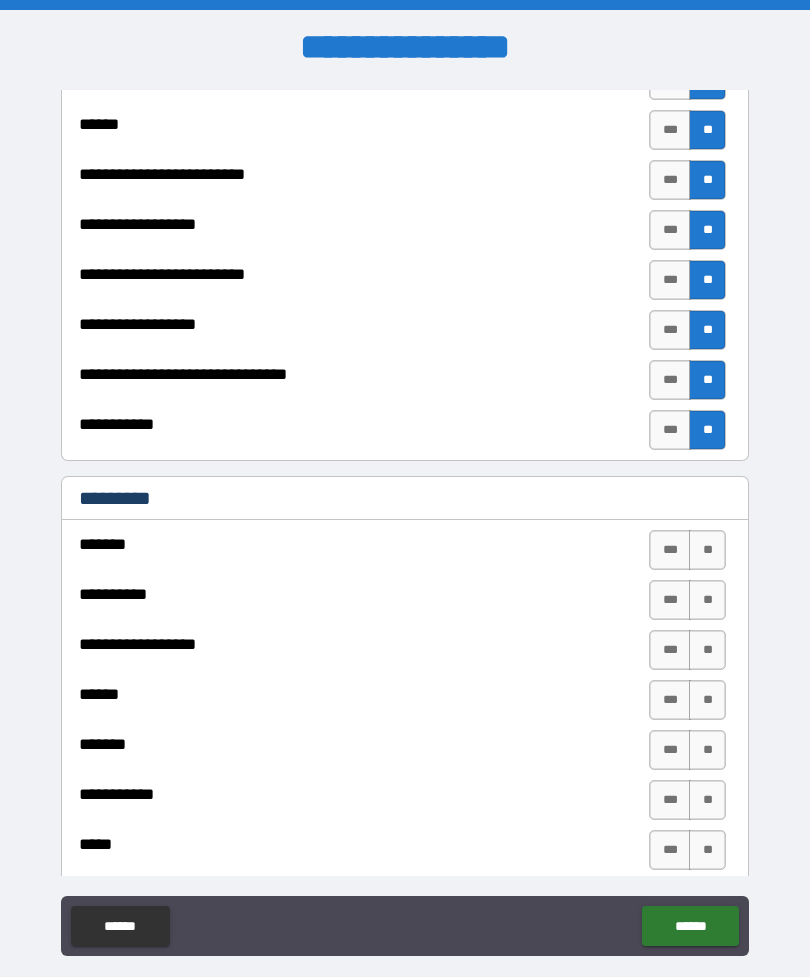 scroll, scrollTop: 1826, scrollLeft: 0, axis: vertical 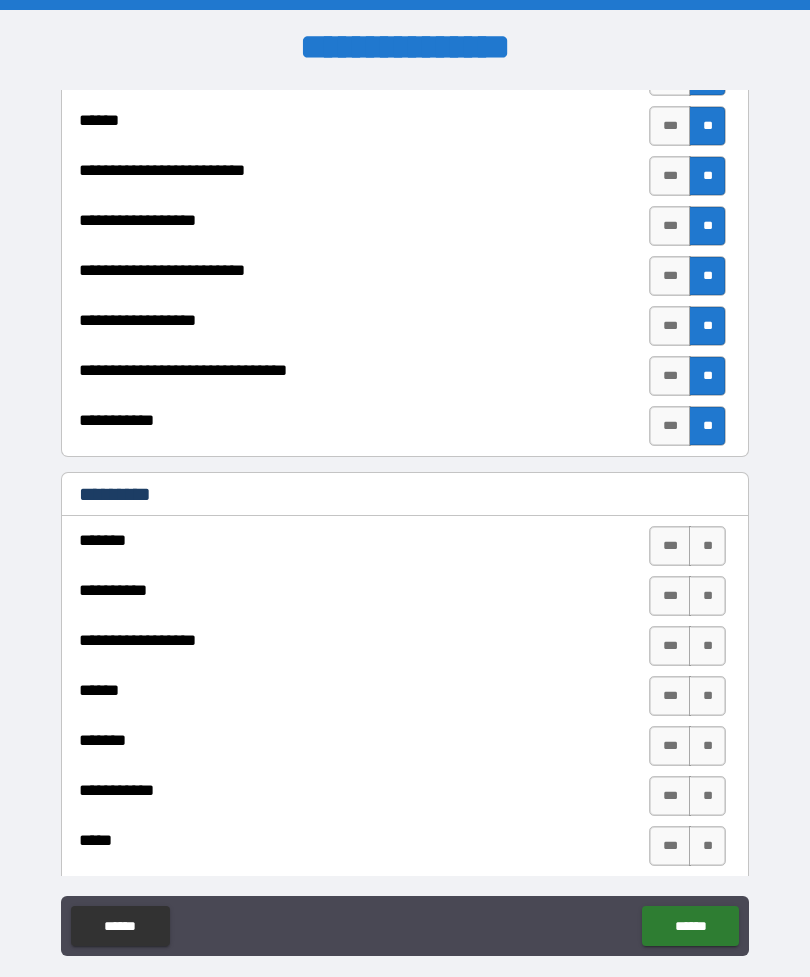 click on "**" at bounding box center [707, 546] 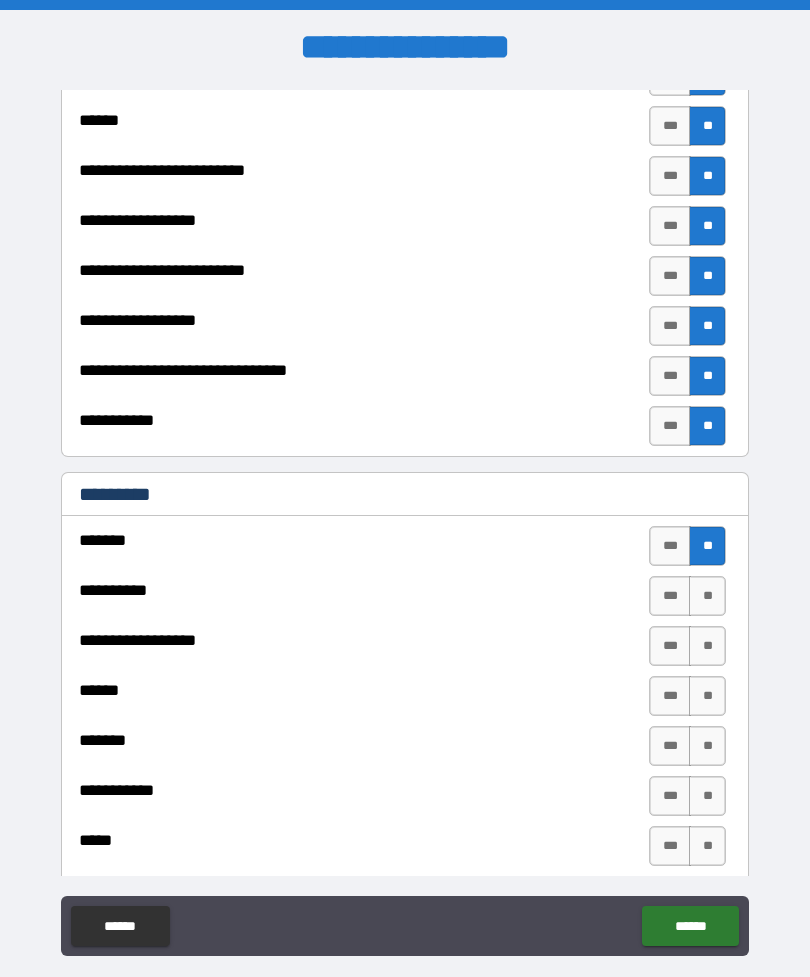 click on "**" at bounding box center [707, 596] 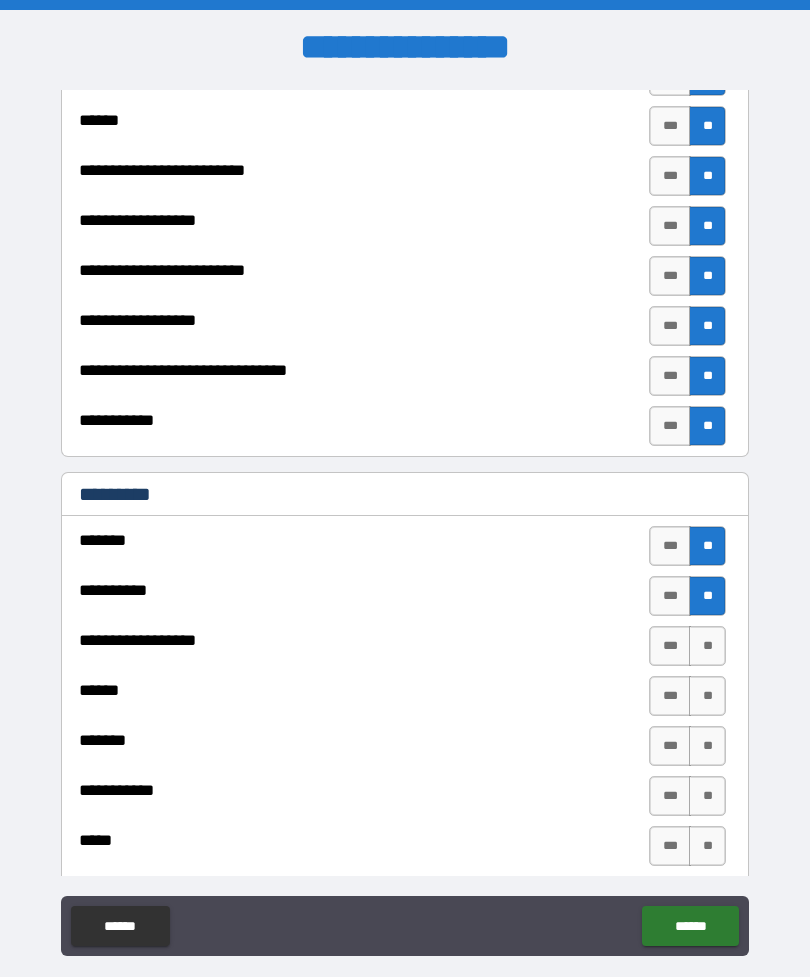 click on "**" at bounding box center (707, 646) 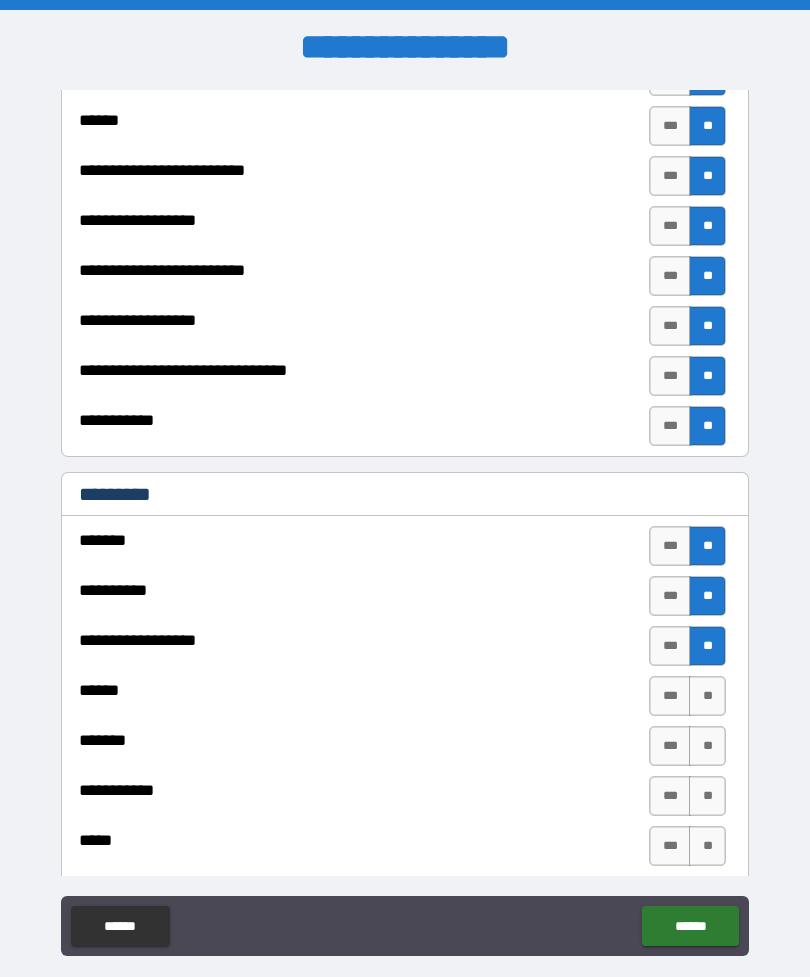click on "**" at bounding box center [707, 696] 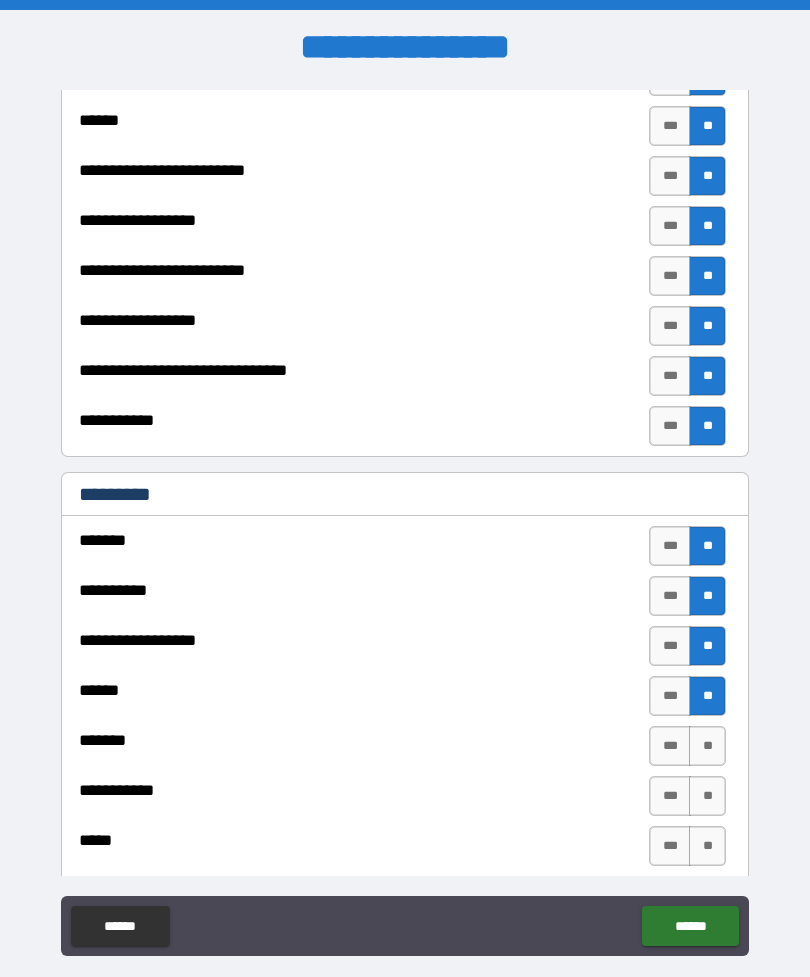 click on "**" at bounding box center [707, 746] 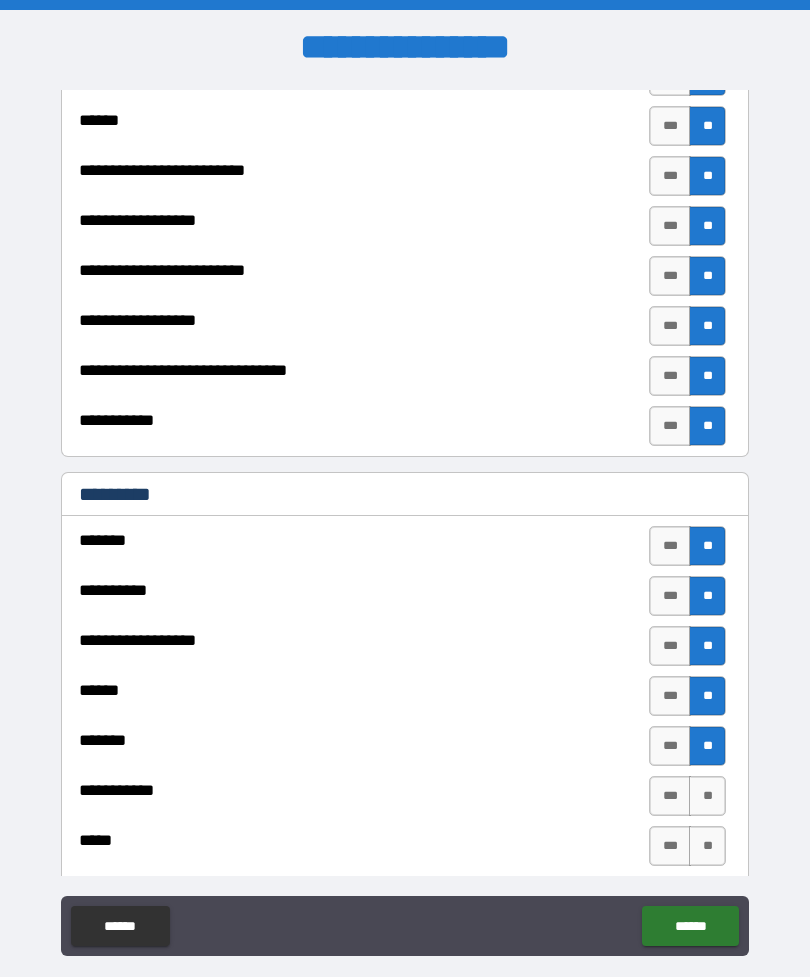 click on "**" at bounding box center (707, 796) 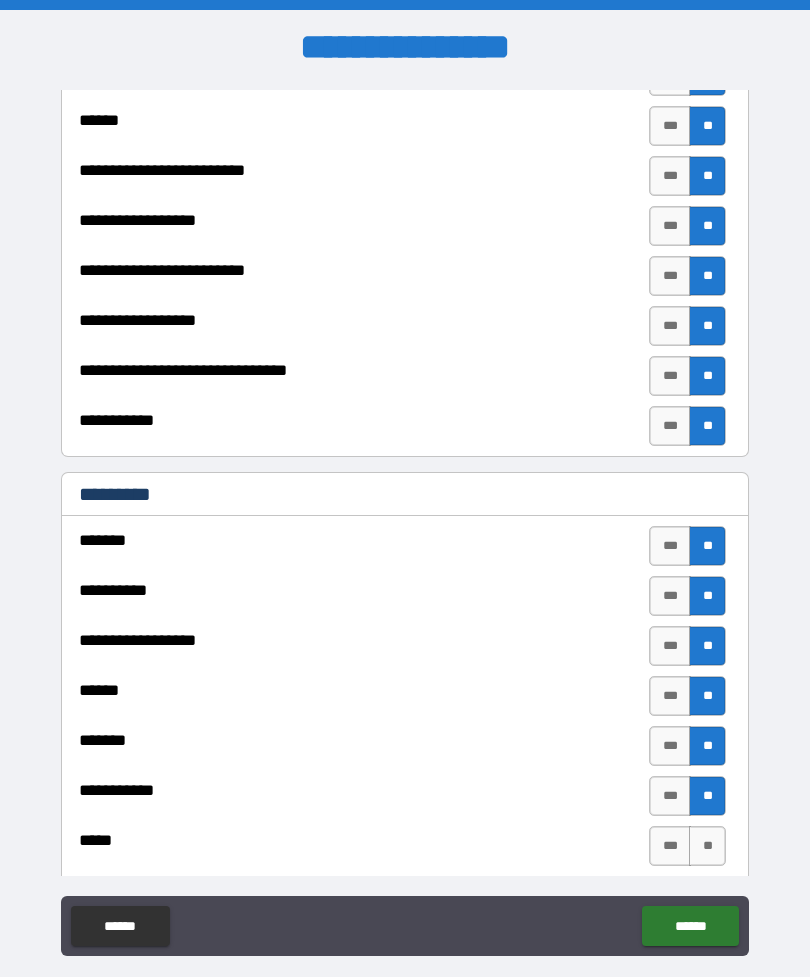 click on "**" at bounding box center (707, 796) 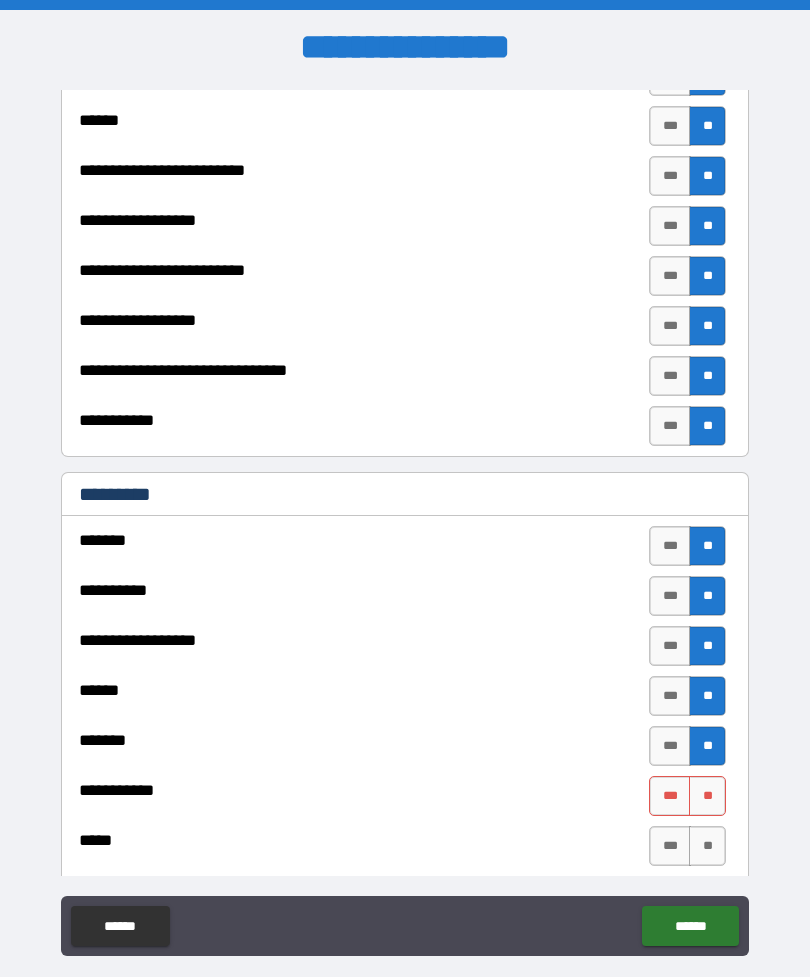 click on "**" at bounding box center [707, 796] 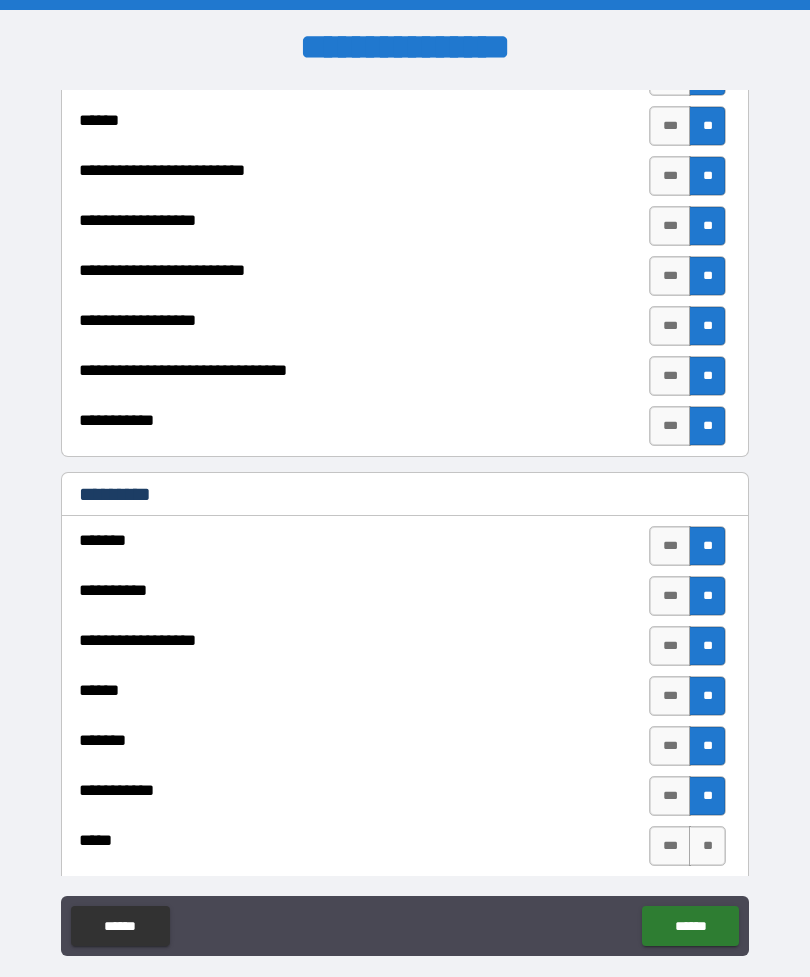 click on "**" at bounding box center (707, 796) 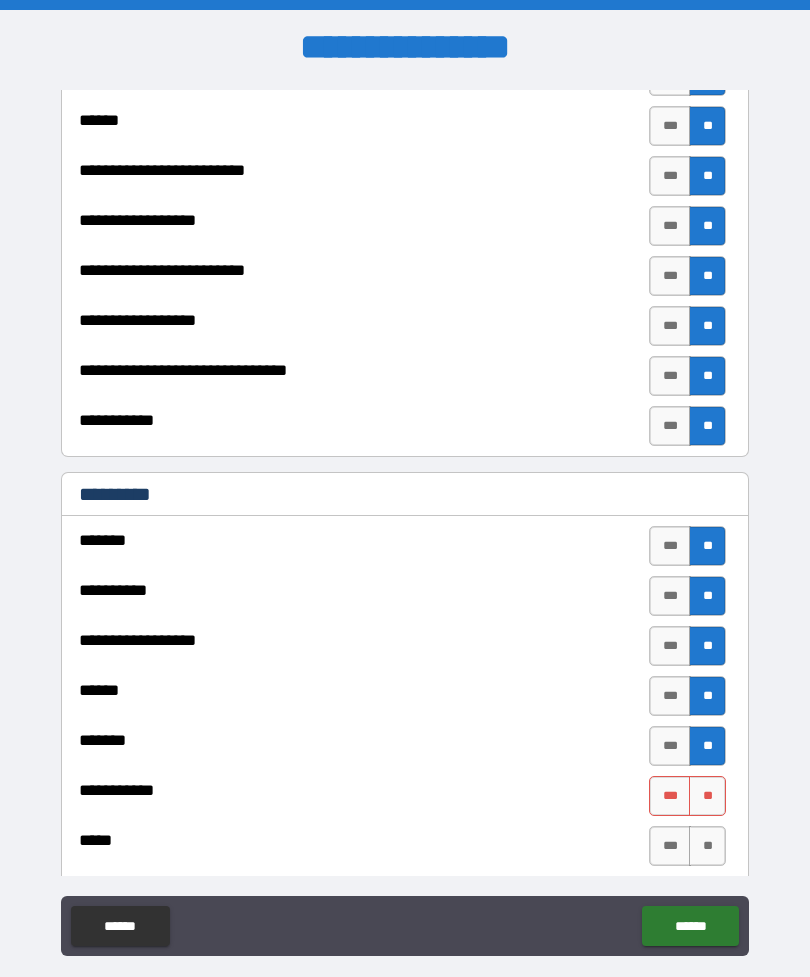 click on "**" at bounding box center [707, 796] 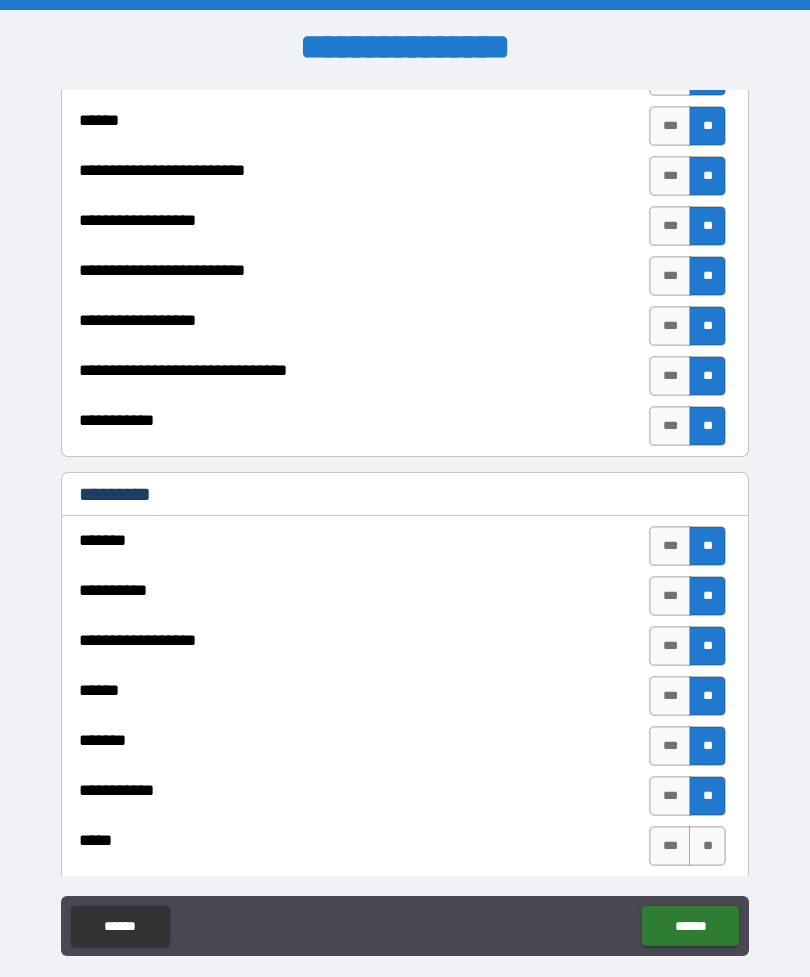 click on "**" at bounding box center (707, 846) 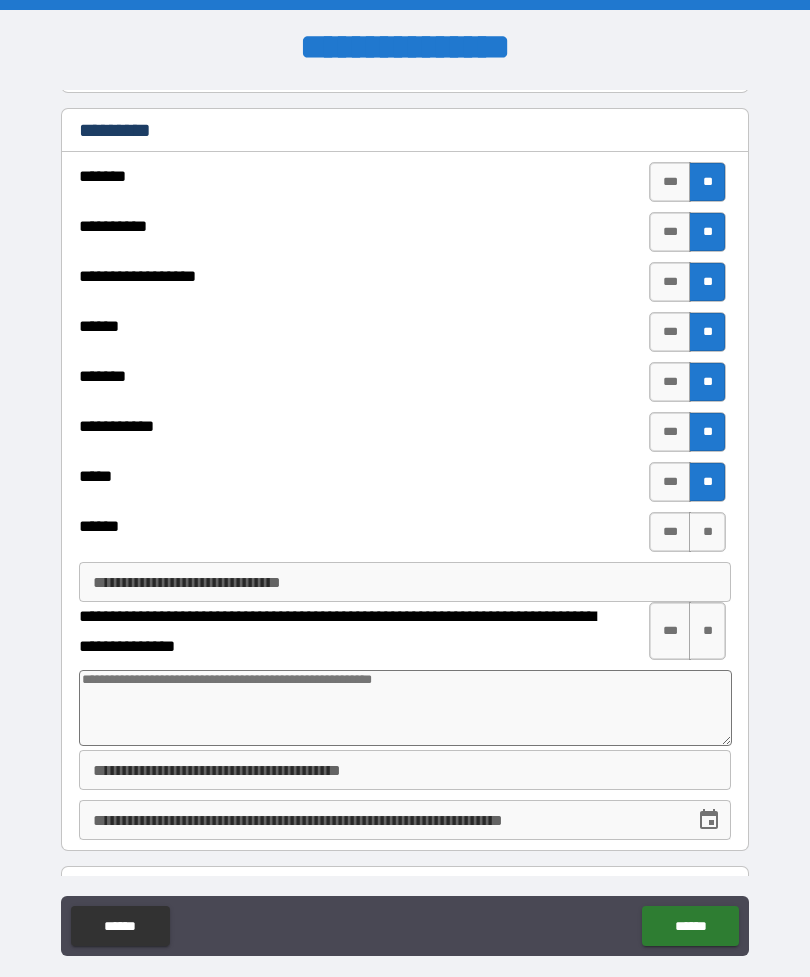 scroll, scrollTop: 2190, scrollLeft: 0, axis: vertical 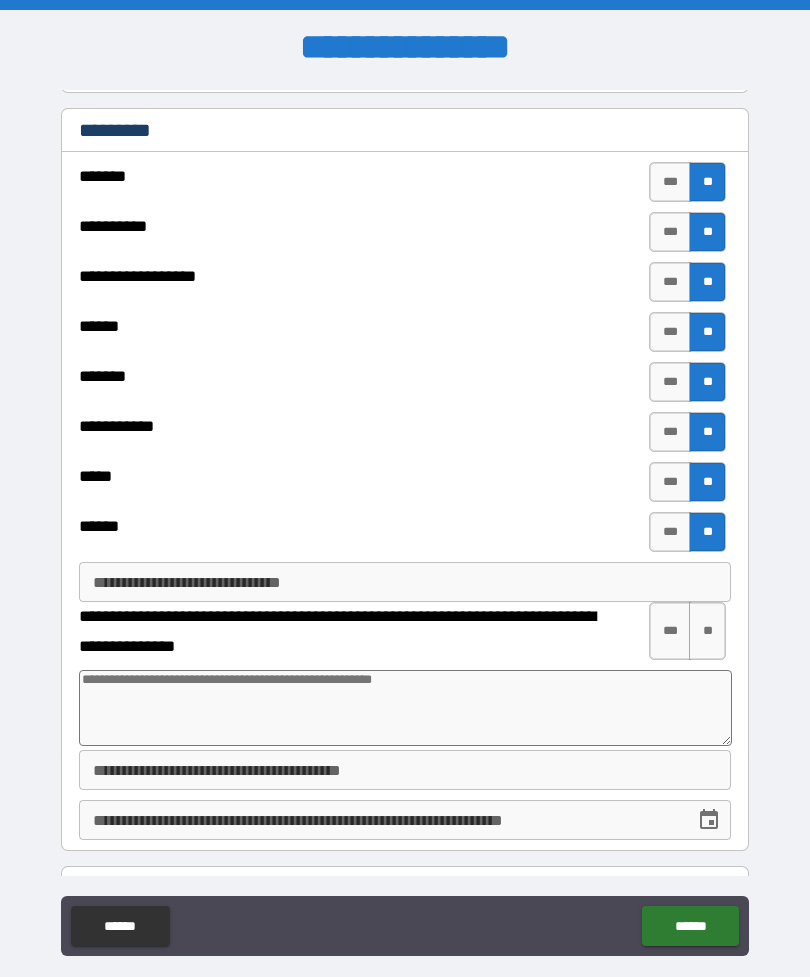 click on "**" at bounding box center [707, 631] 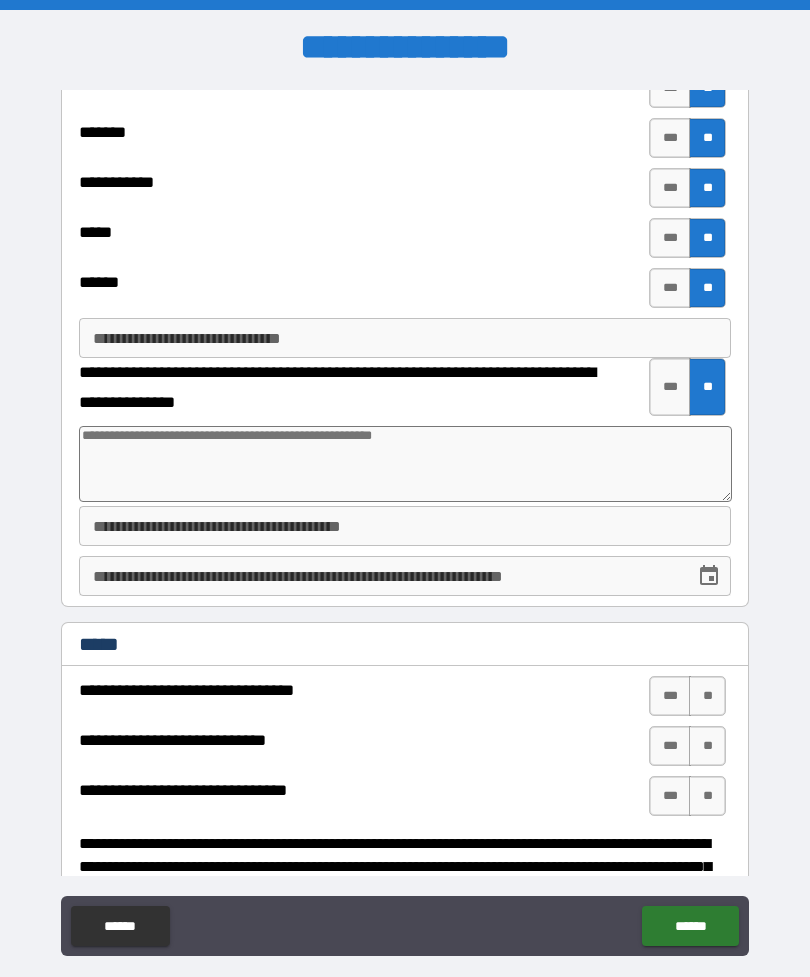 scroll, scrollTop: 2440, scrollLeft: 0, axis: vertical 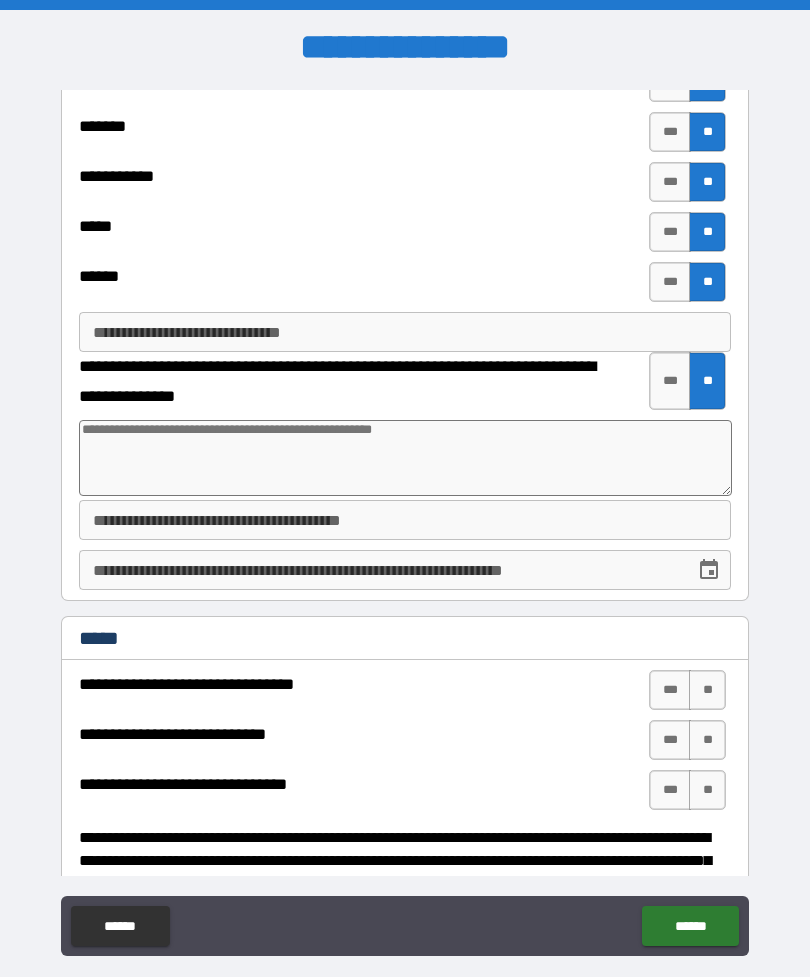 click at bounding box center (709, 570) 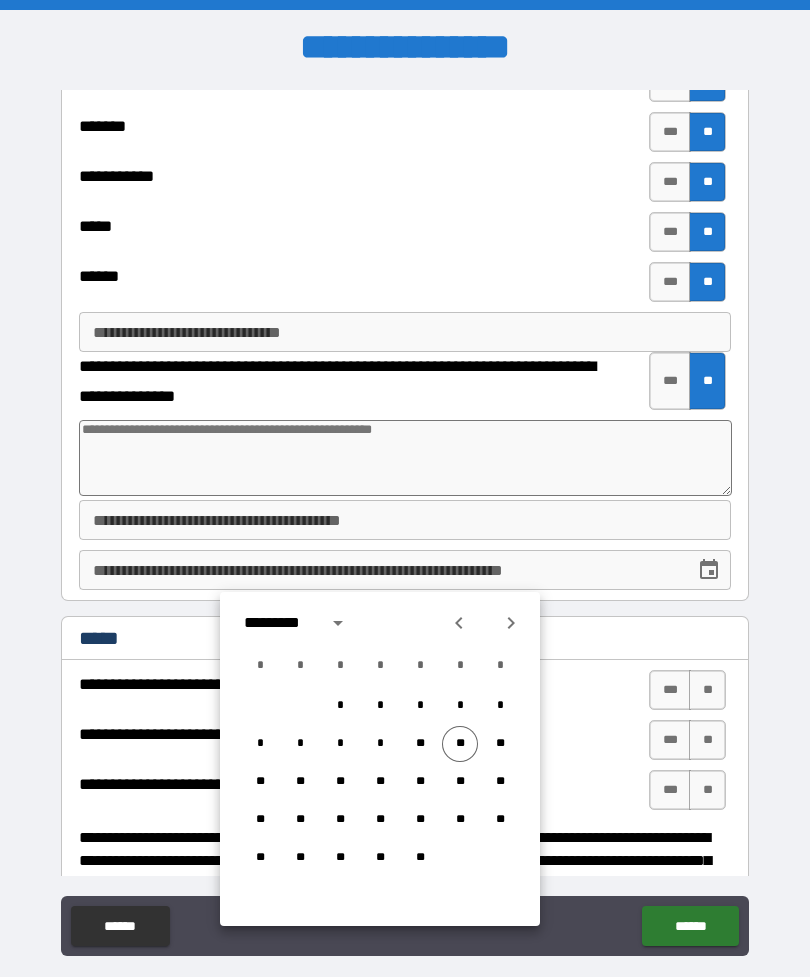 click 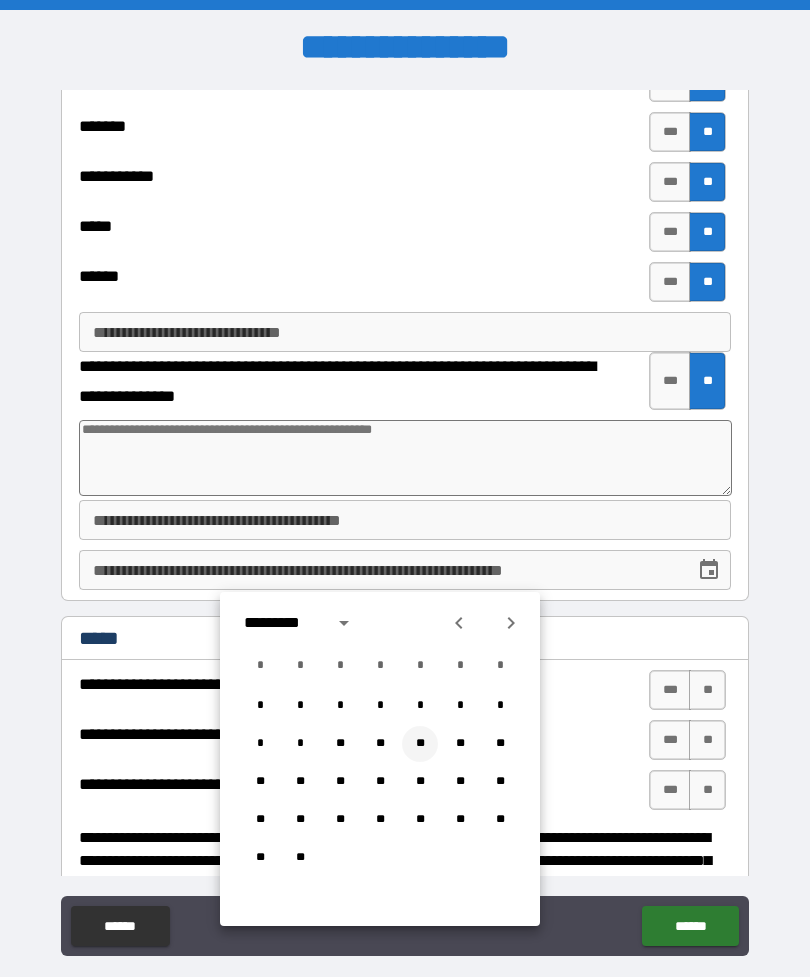 click on "**" at bounding box center [420, 744] 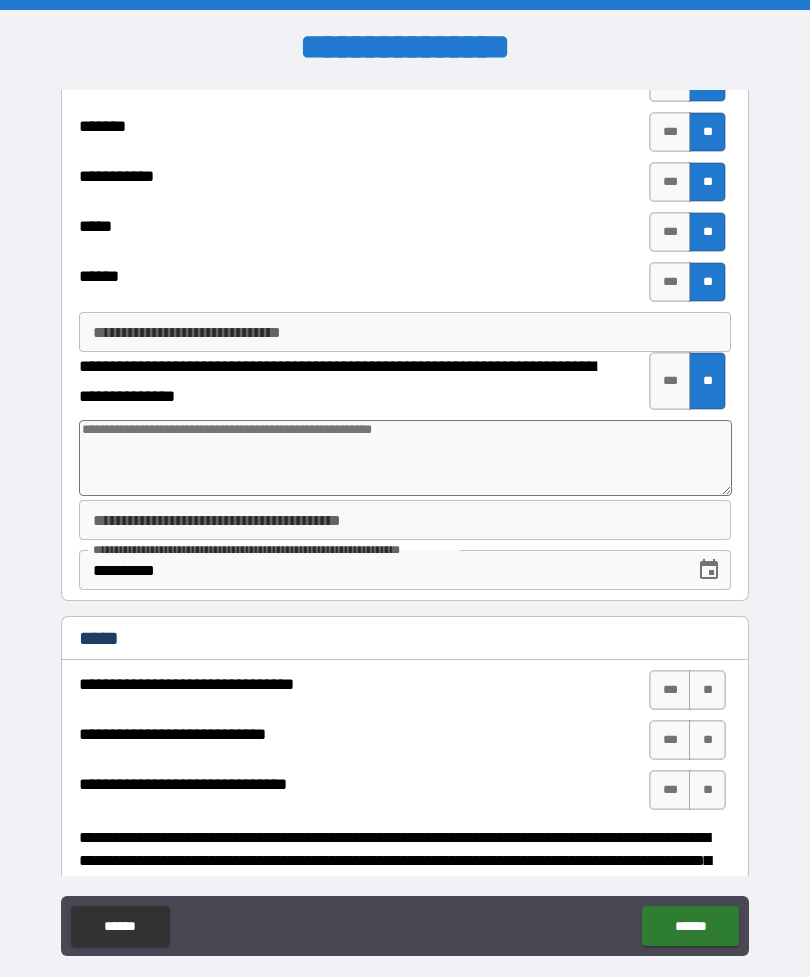 type on "*" 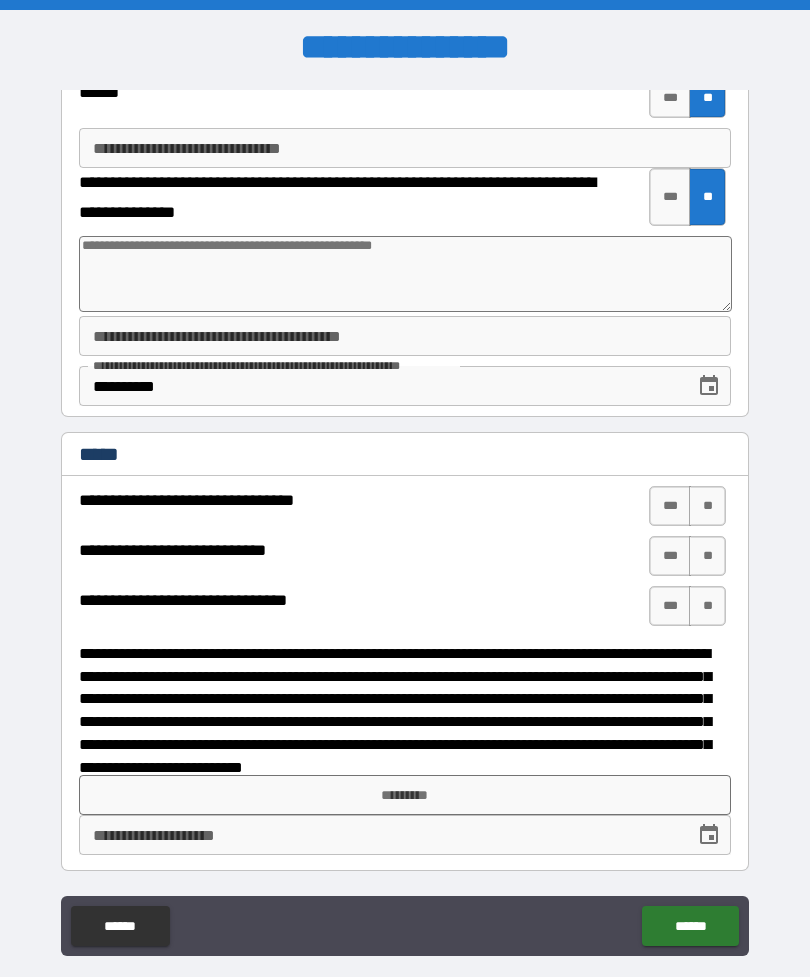 scroll, scrollTop: 2624, scrollLeft: 0, axis: vertical 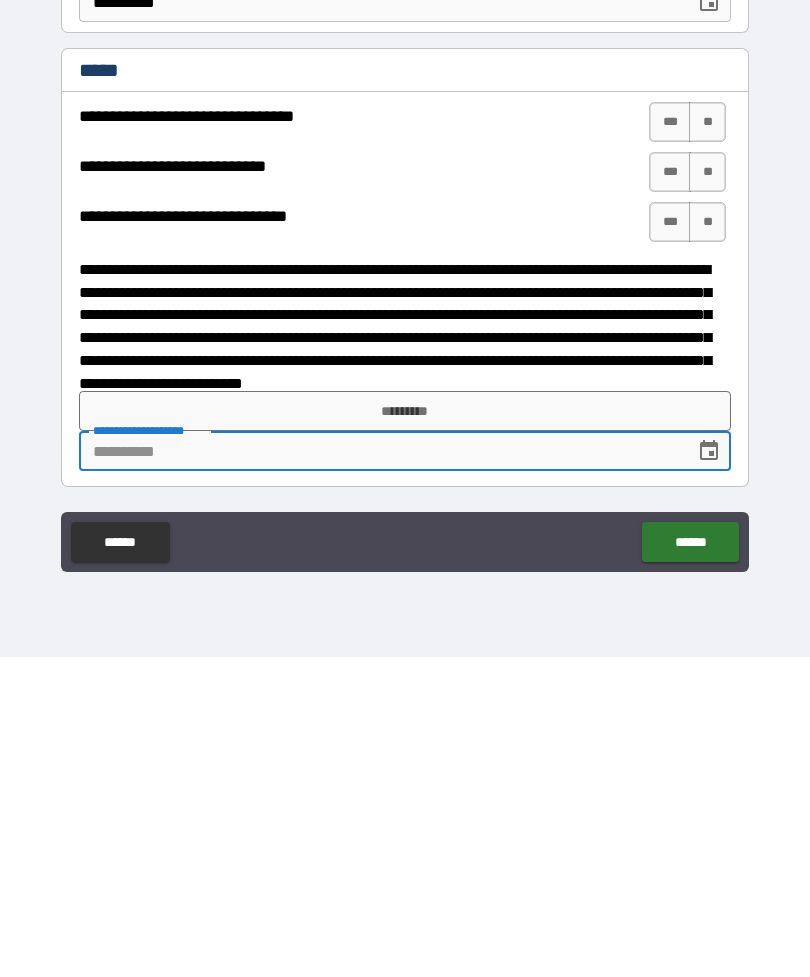 type on "*" 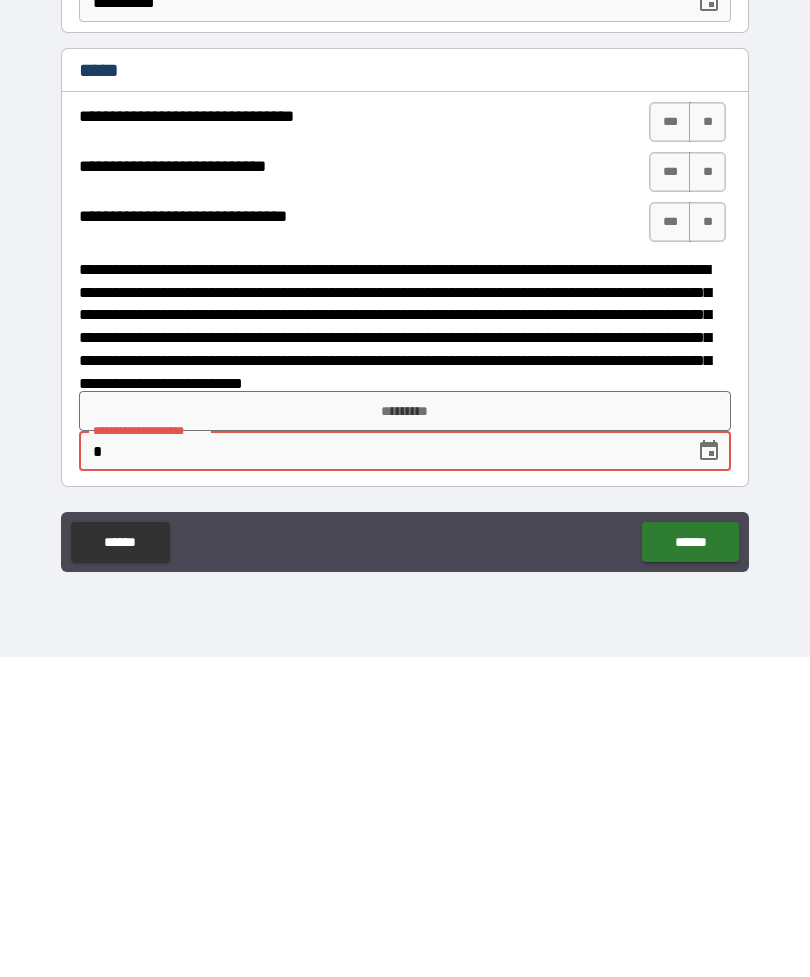 type on "*" 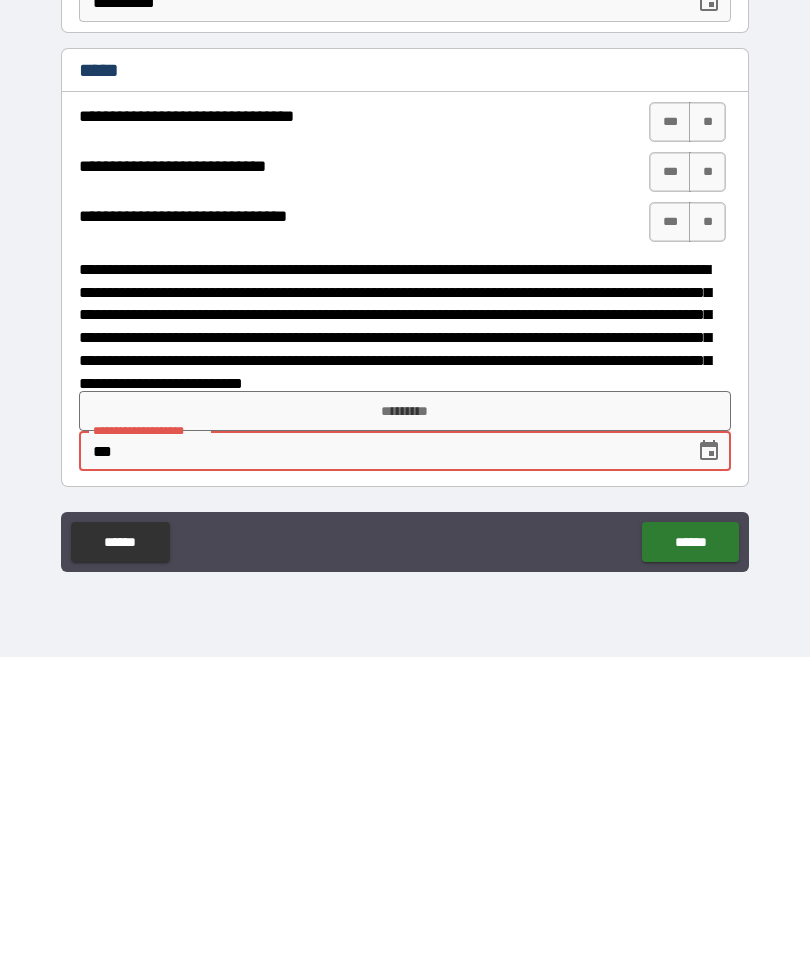 type on "*" 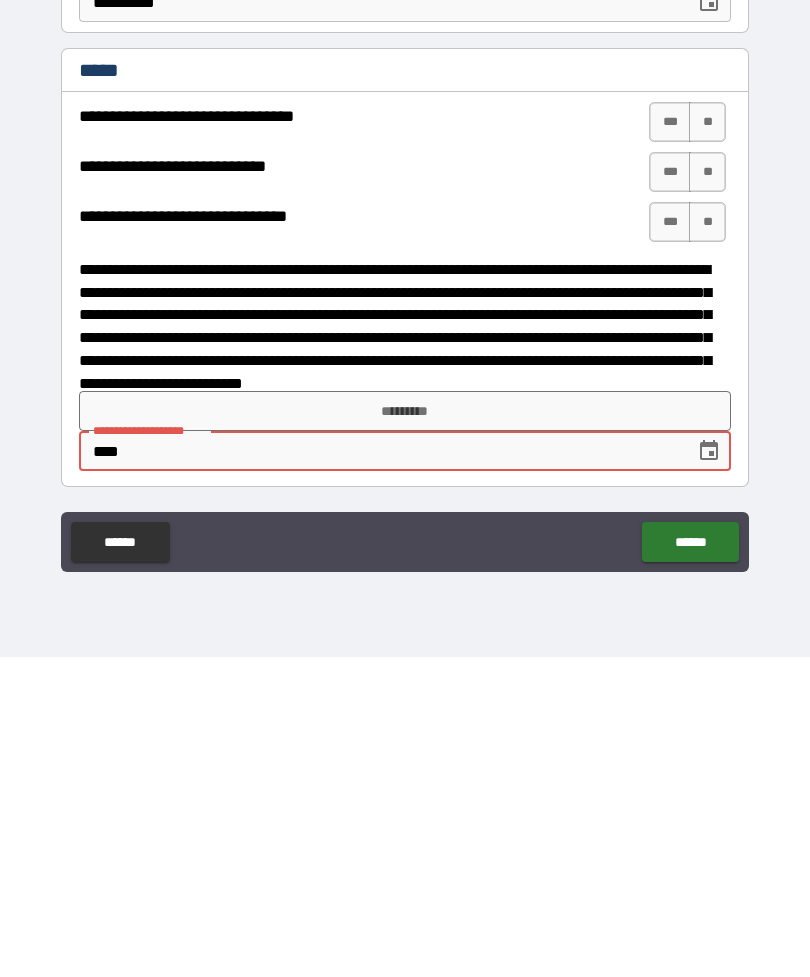 type on "*" 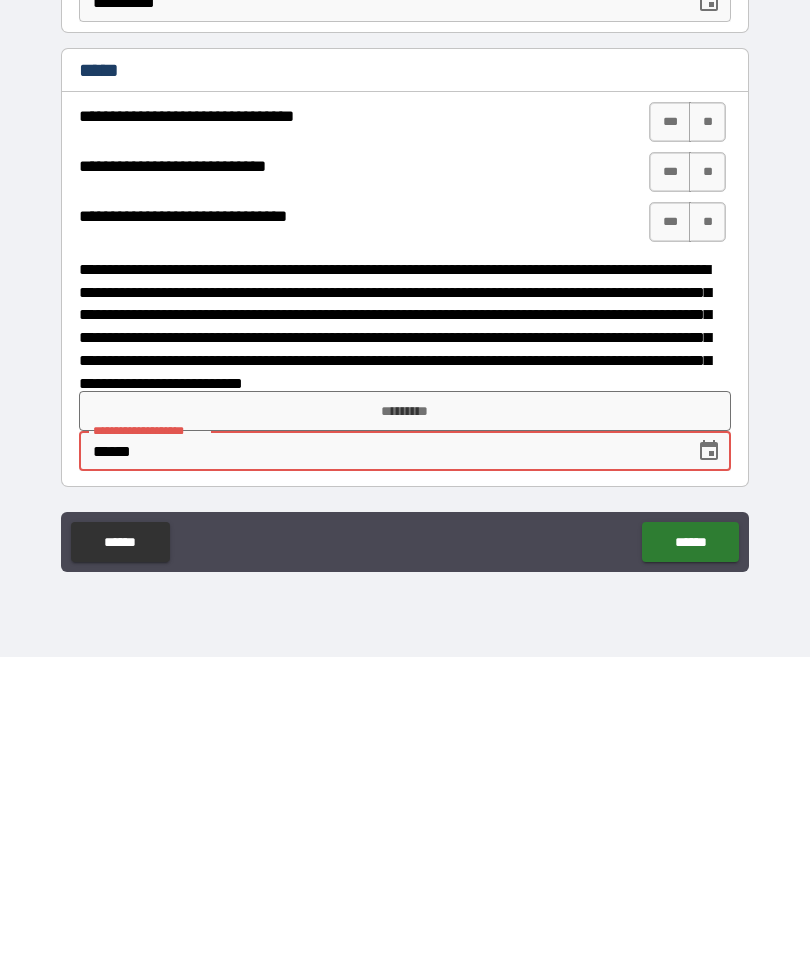 type on "*" 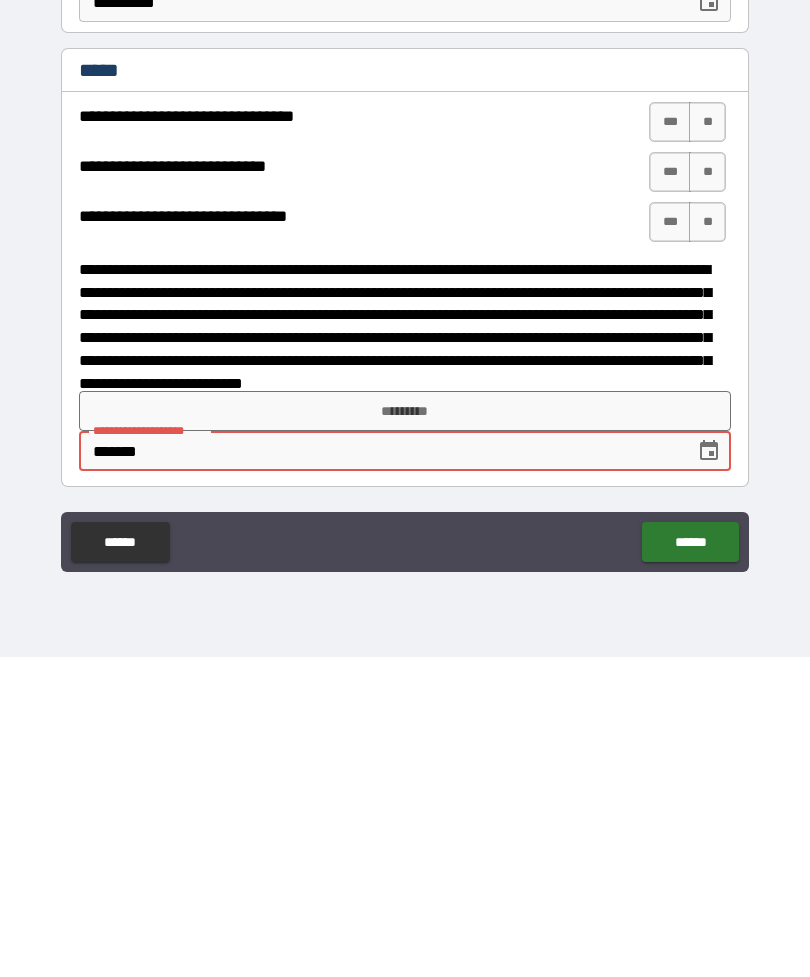 type on "*" 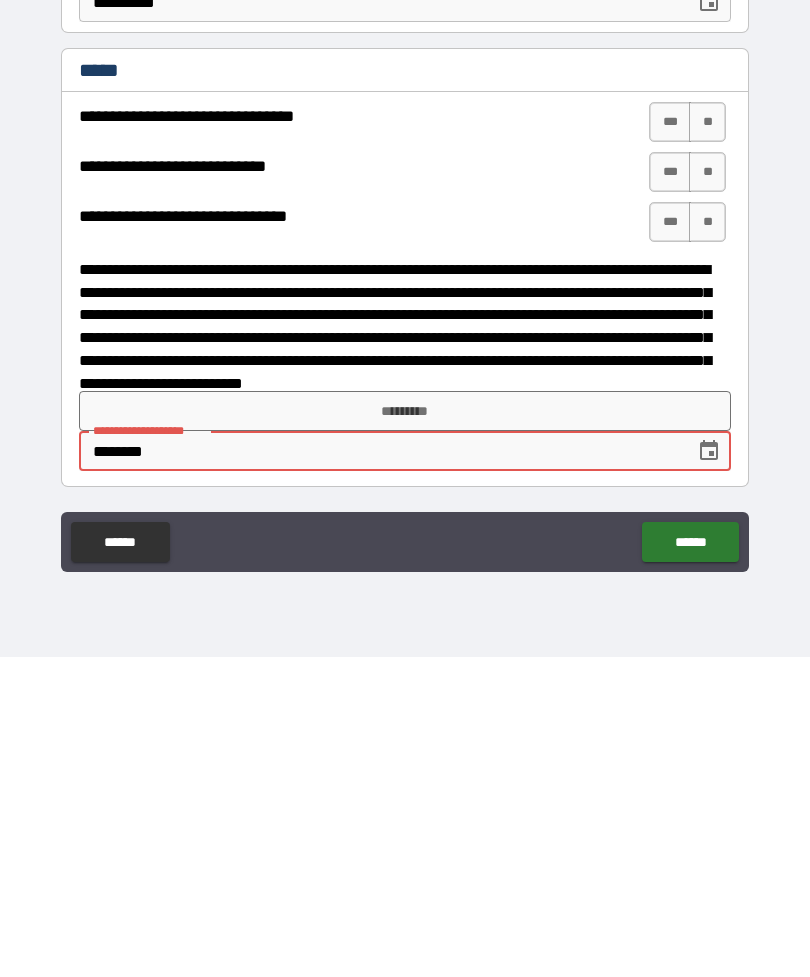 type on "*" 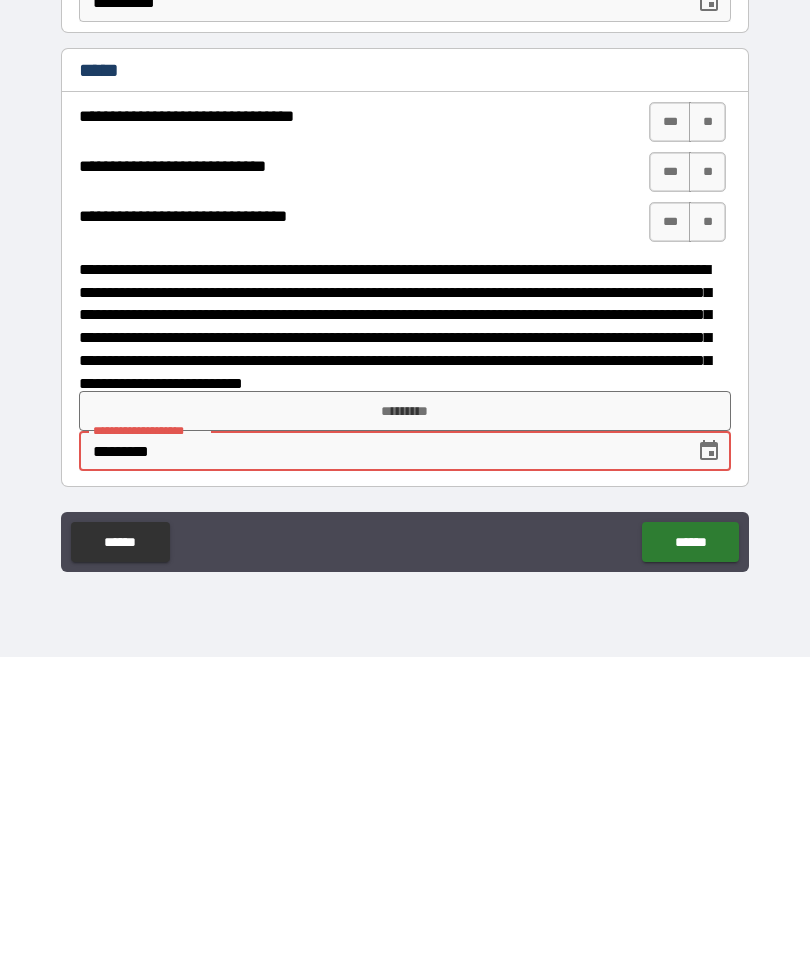 type on "*" 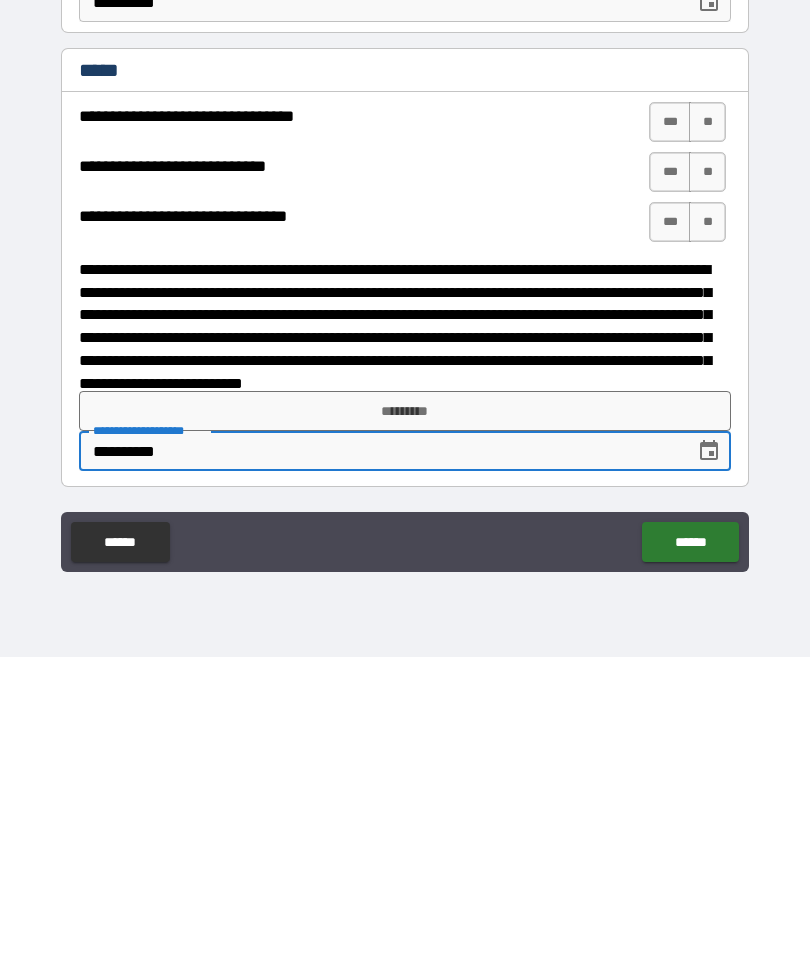type on "*" 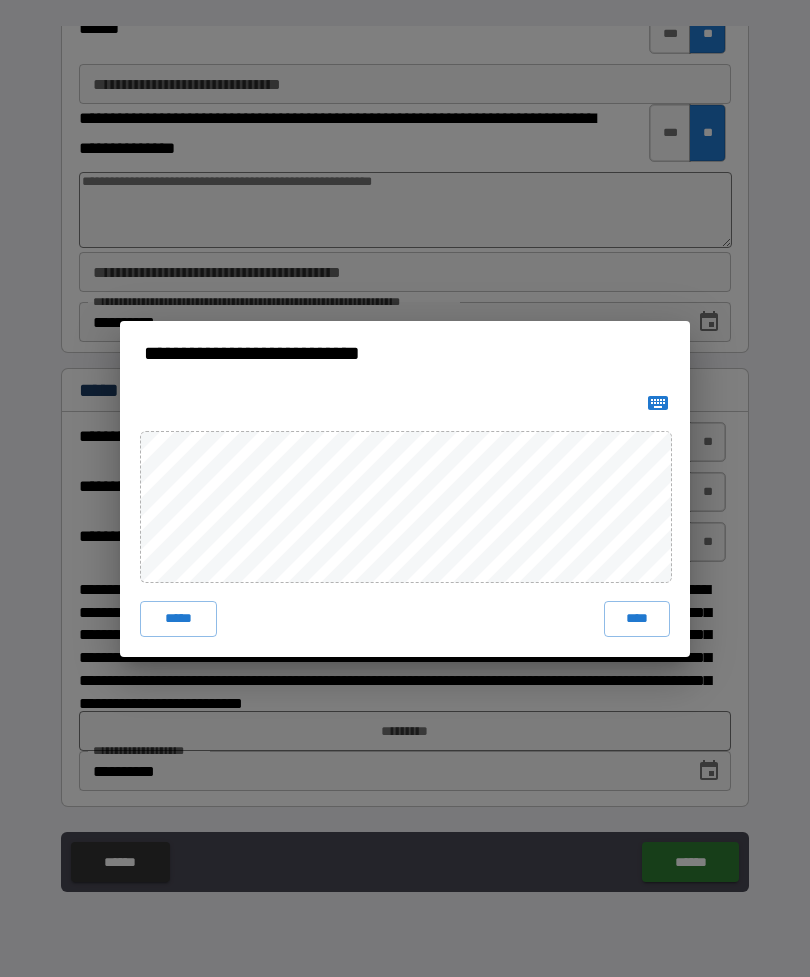 click on "****" at bounding box center (637, 619) 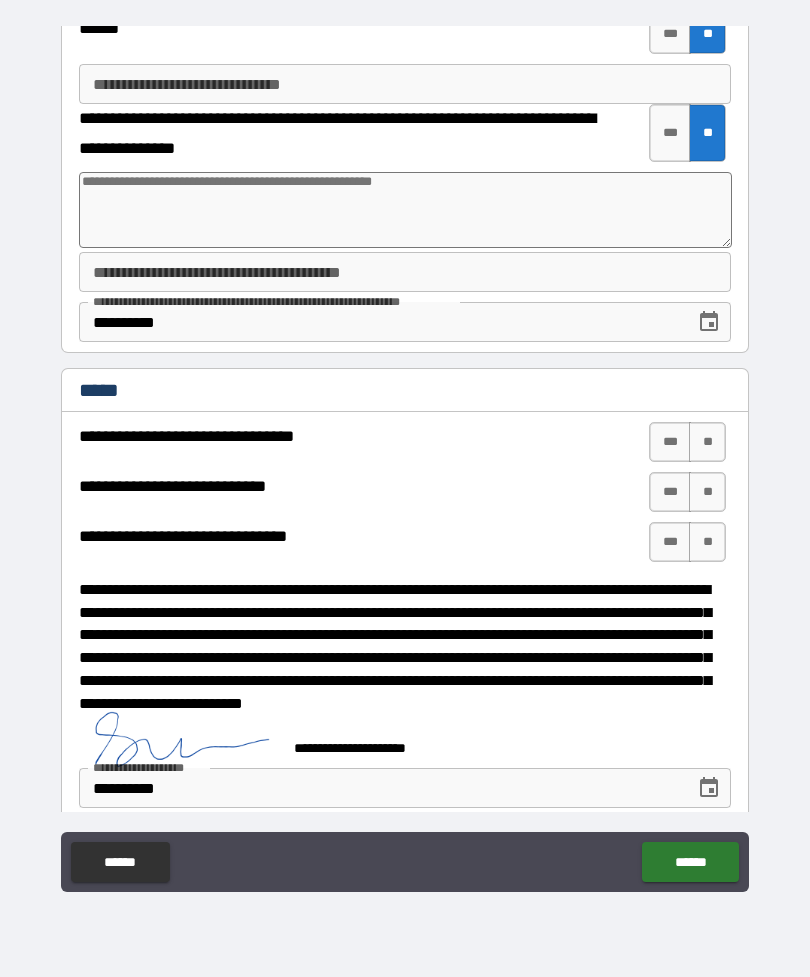 scroll, scrollTop: 2614, scrollLeft: 0, axis: vertical 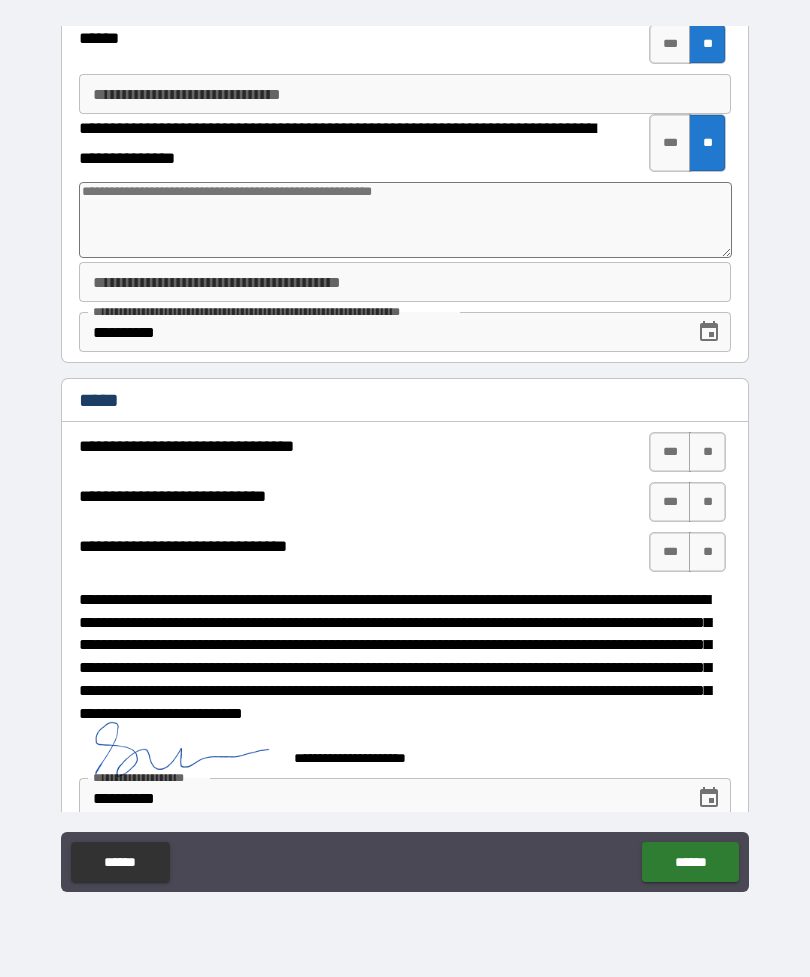 click on "******" at bounding box center (690, 862) 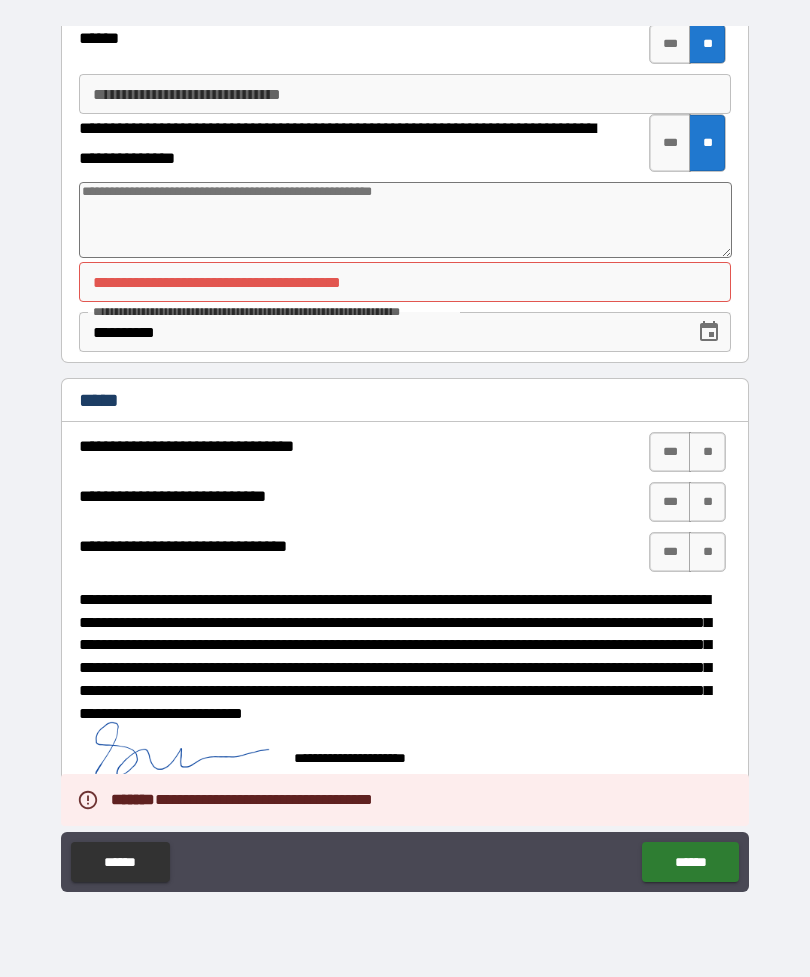 type on "*" 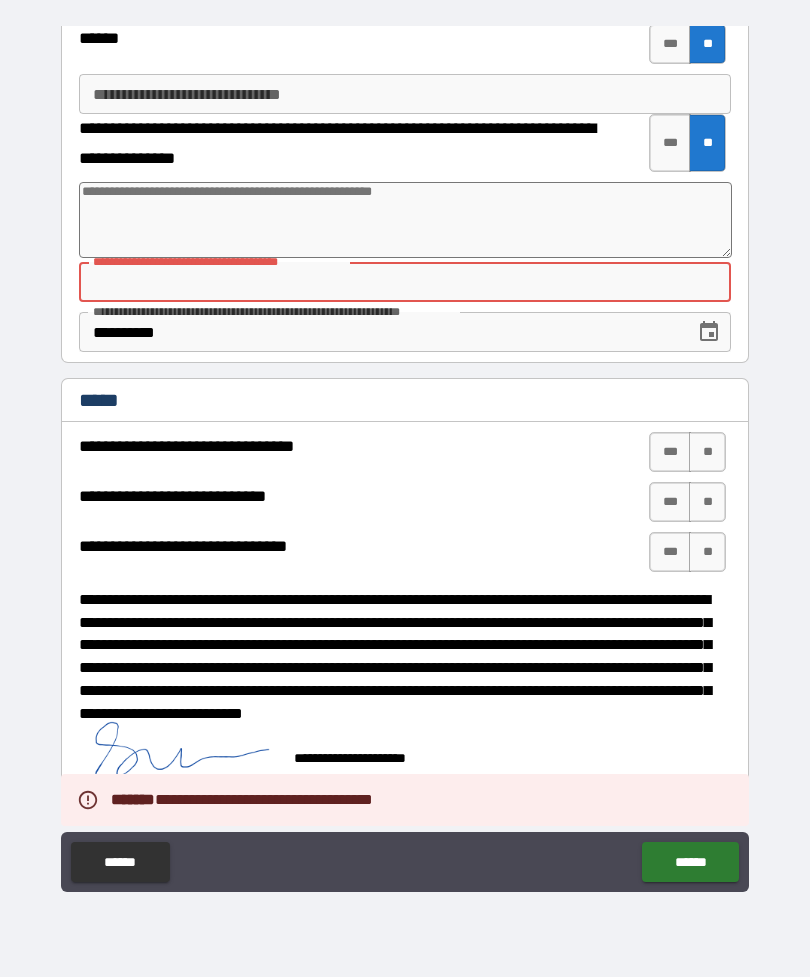 type on "*" 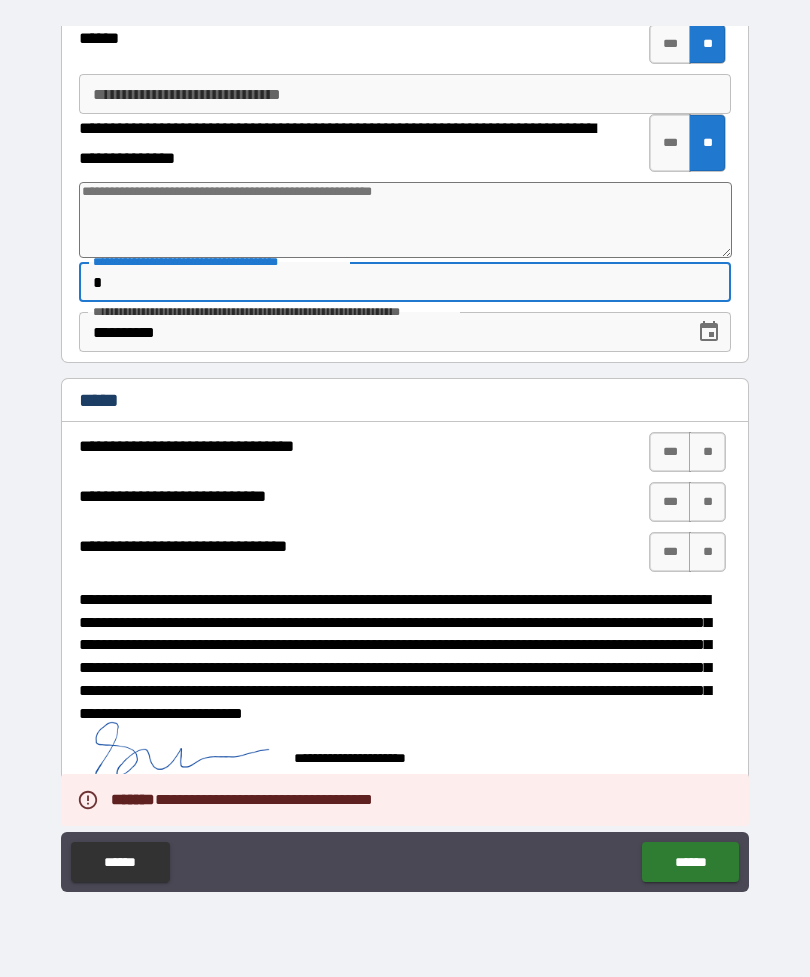 type on "*" 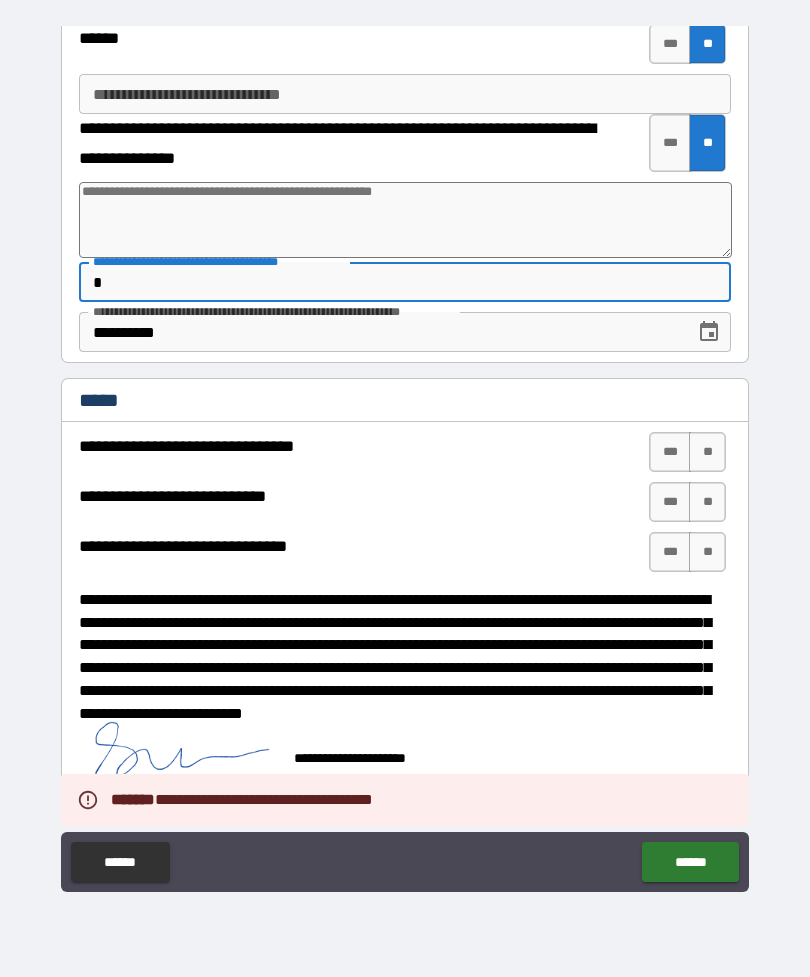 type on "**" 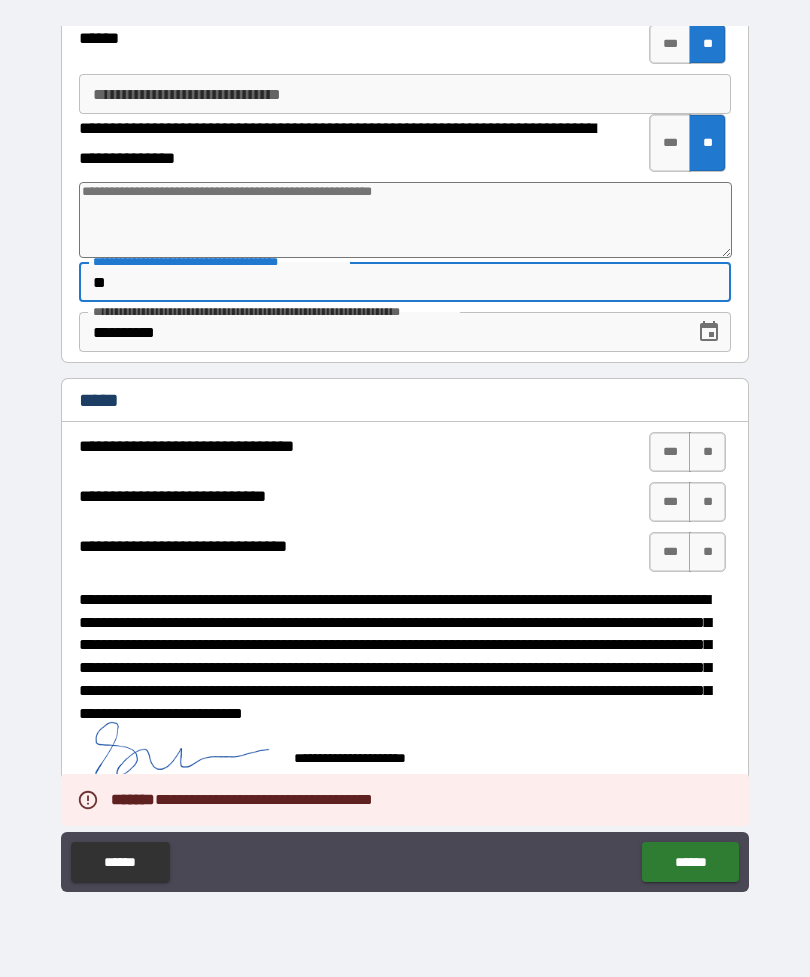 type on "*" 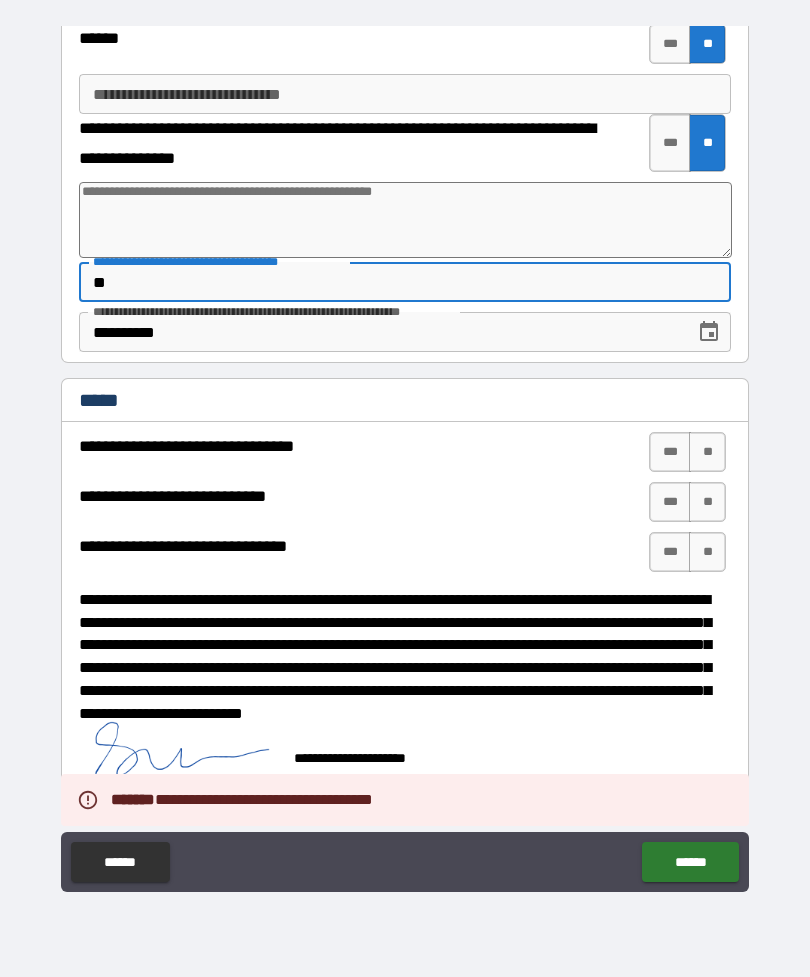 type on "***" 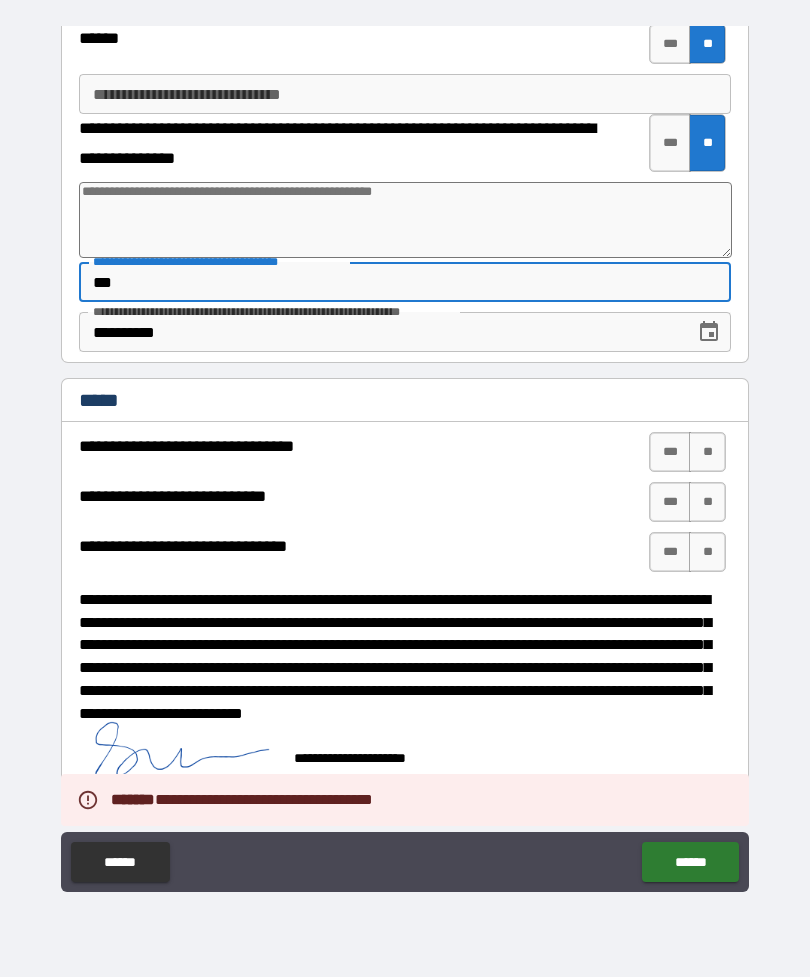 type on "*" 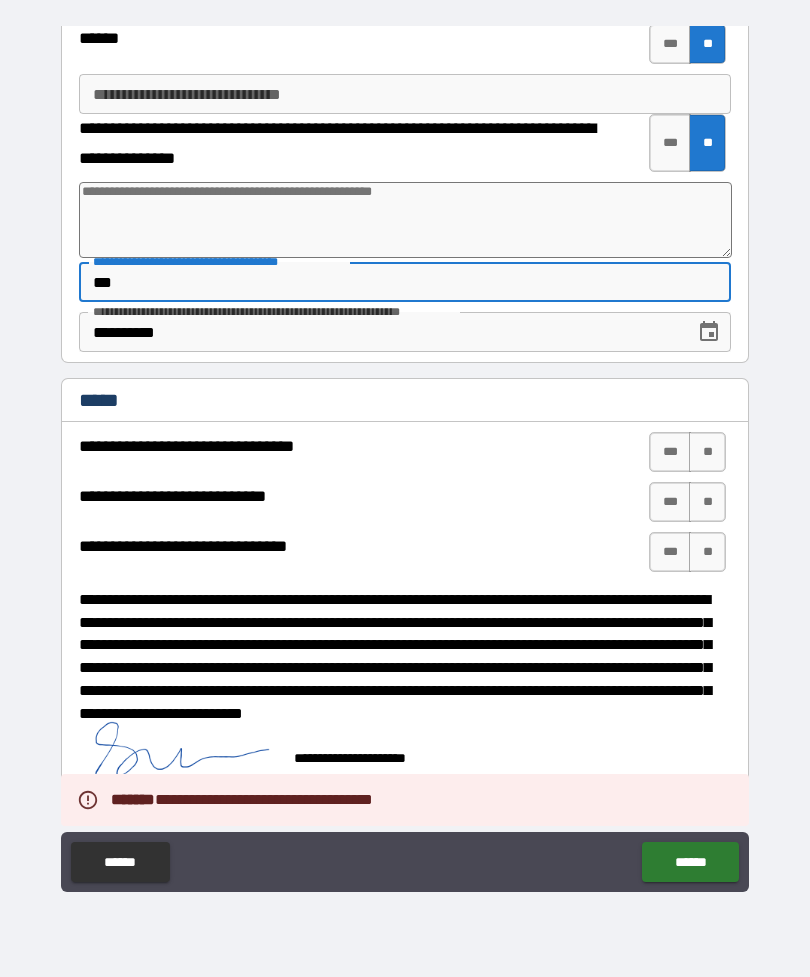type on "****" 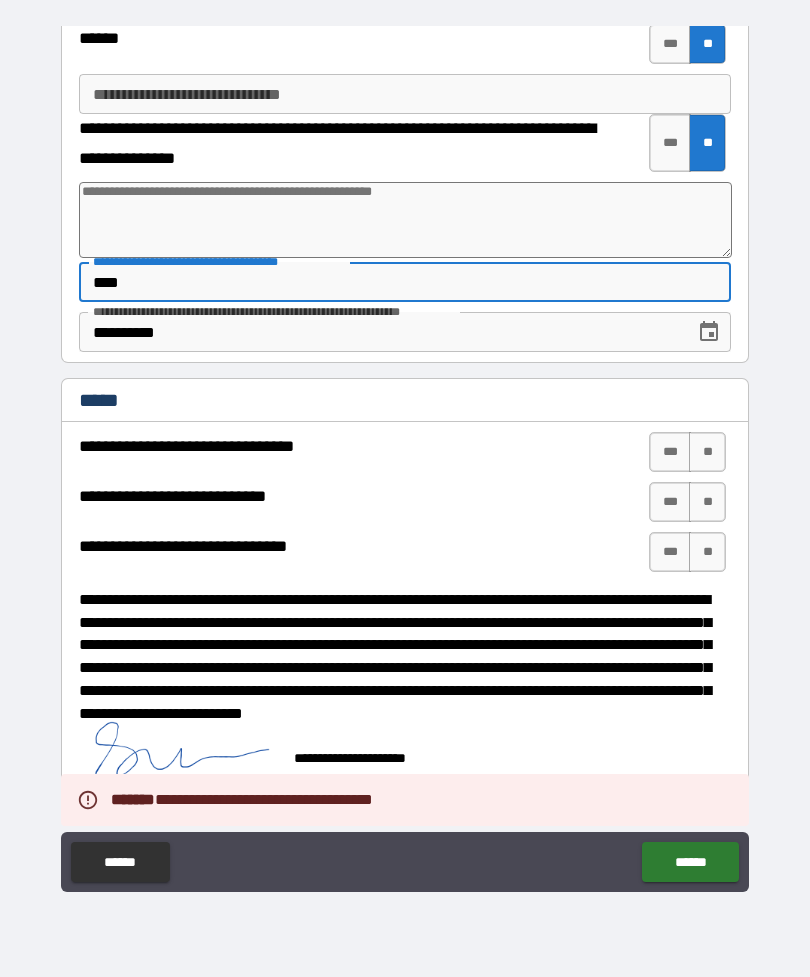 type on "*" 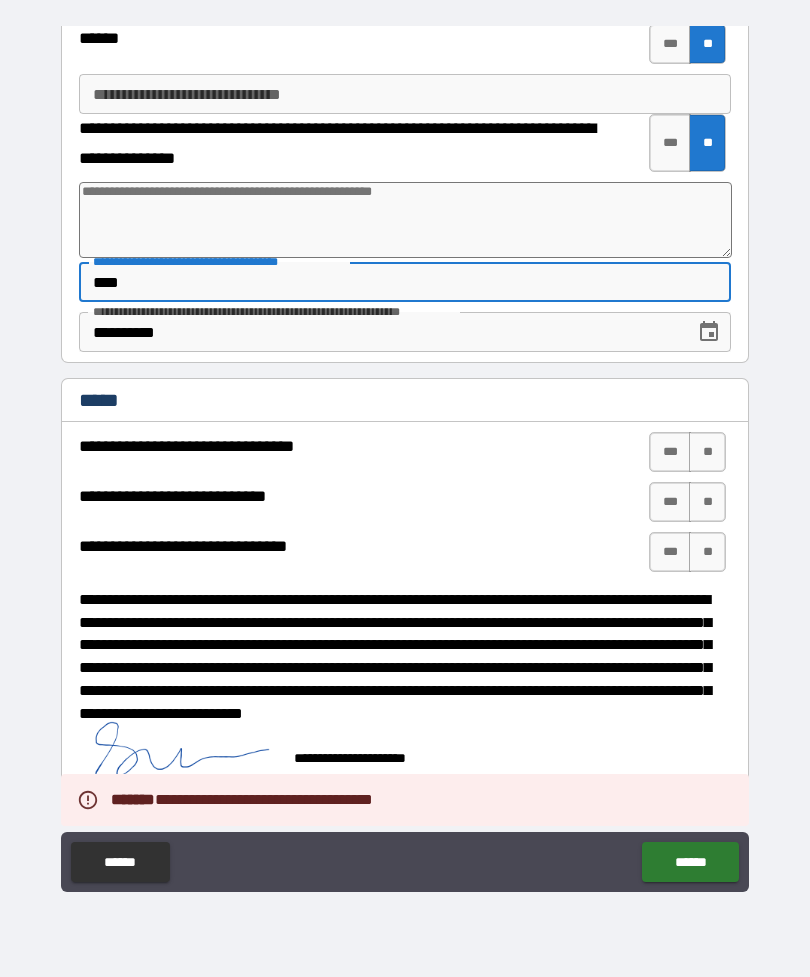 type on "****" 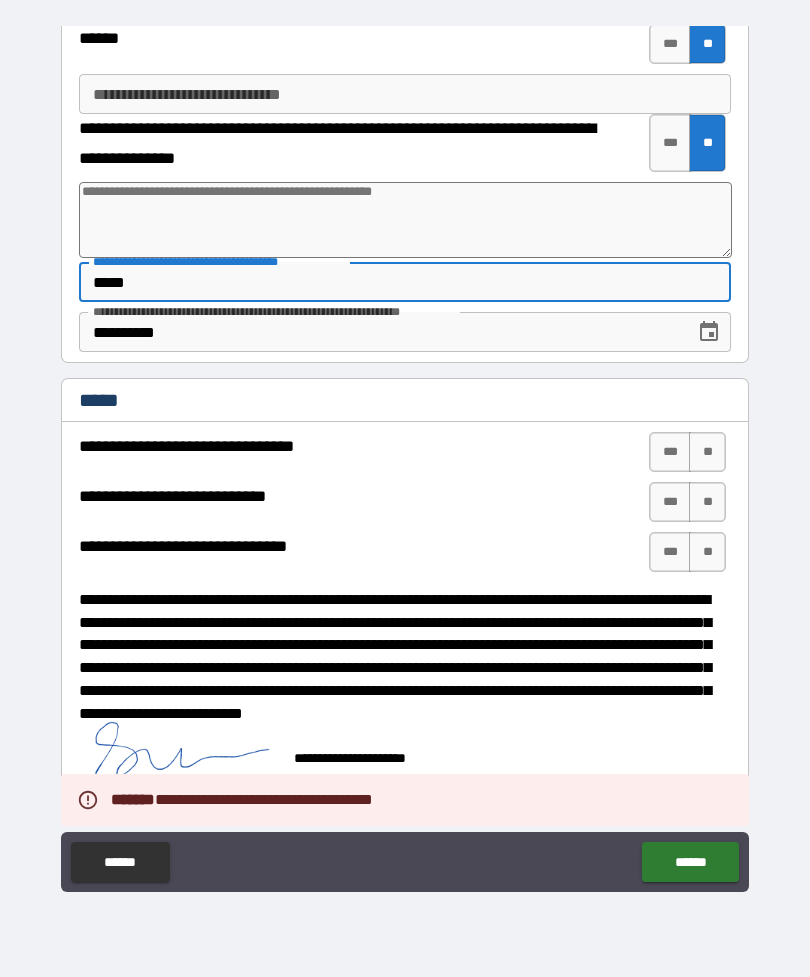 type on "*" 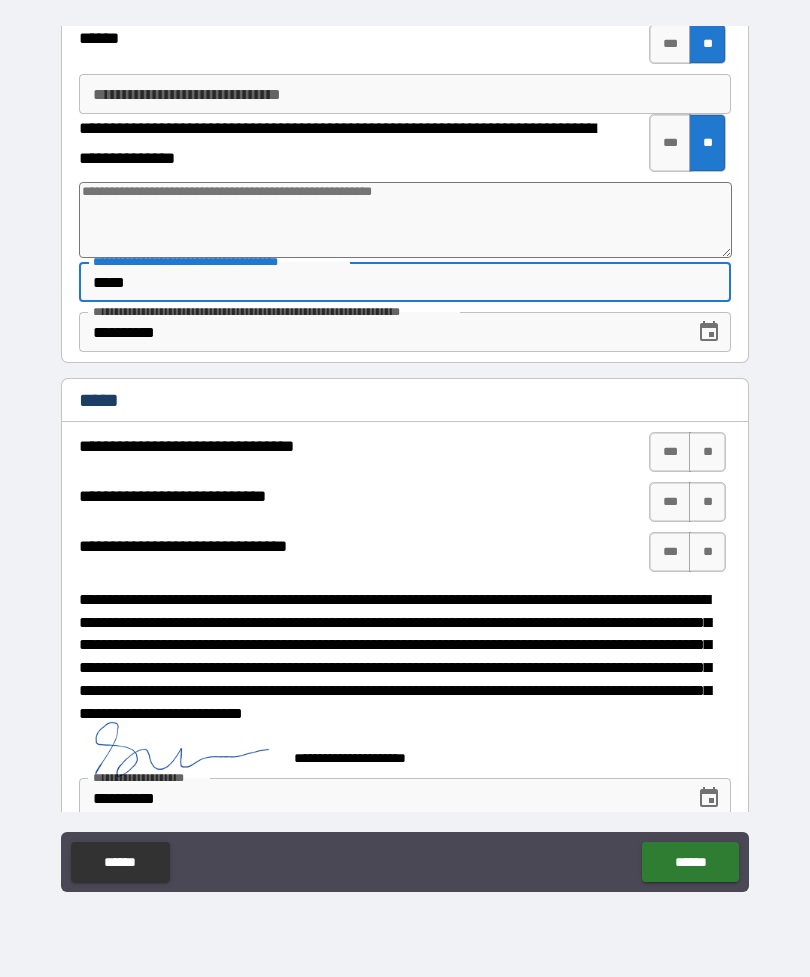 type on "******" 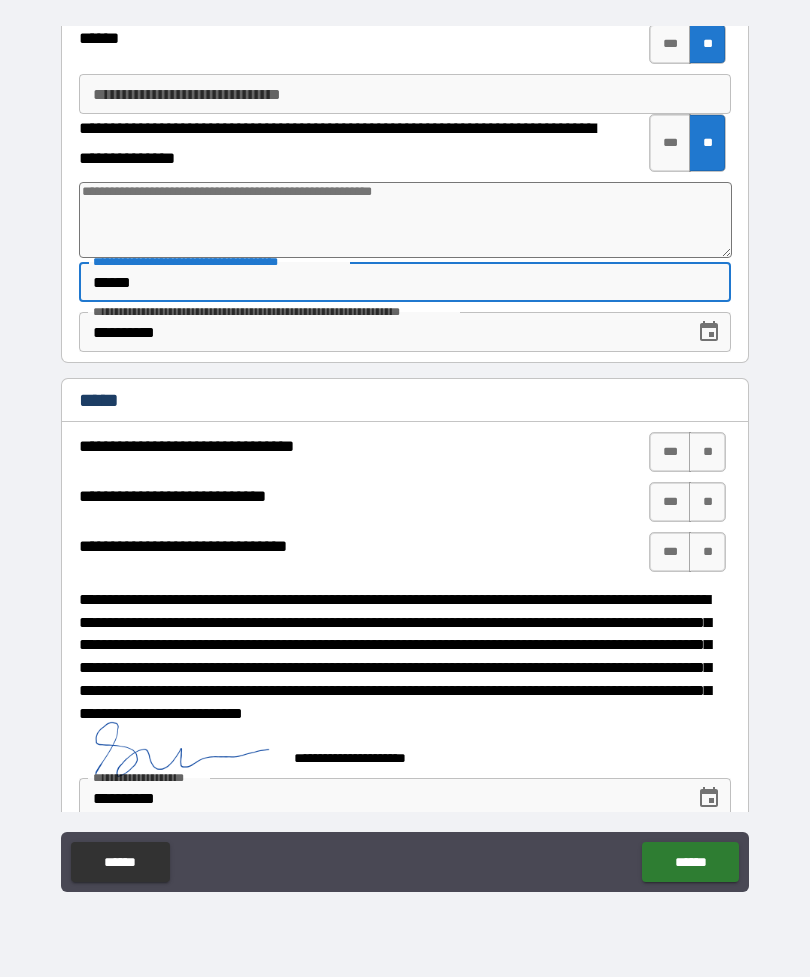 type on "*" 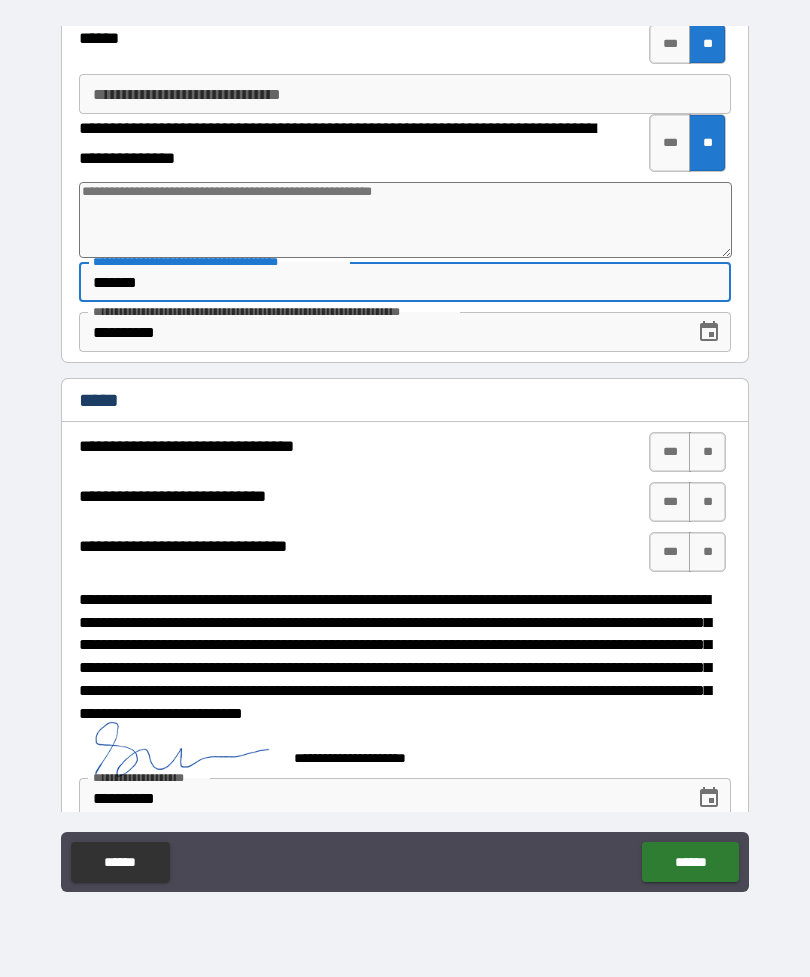 type on "*" 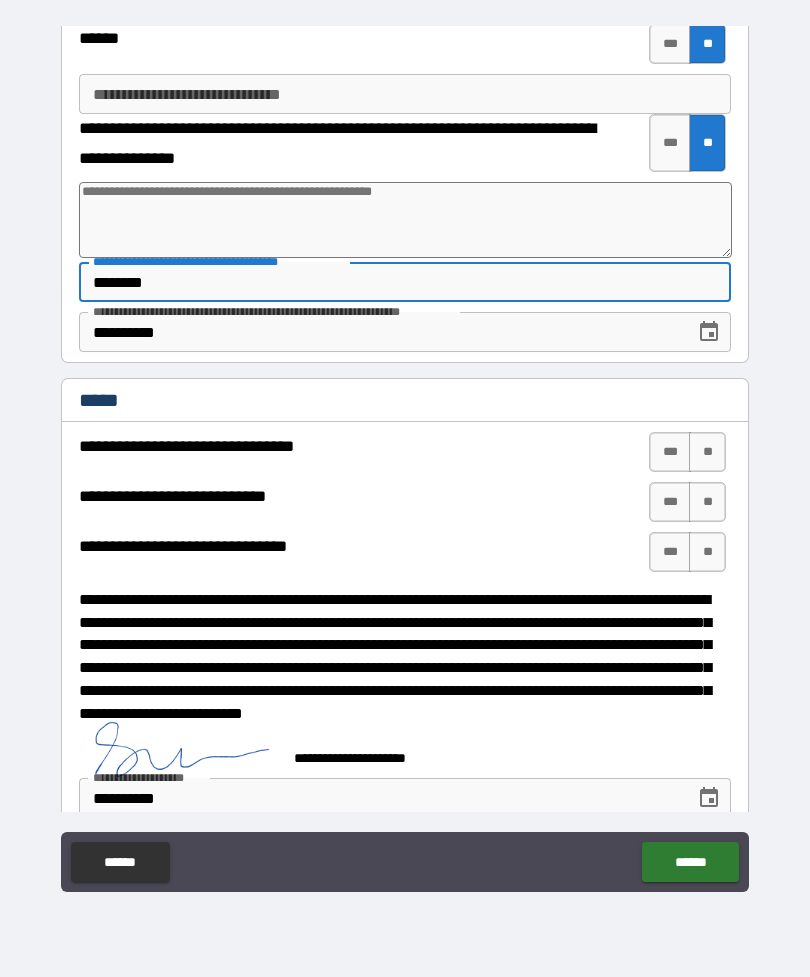 type on "*" 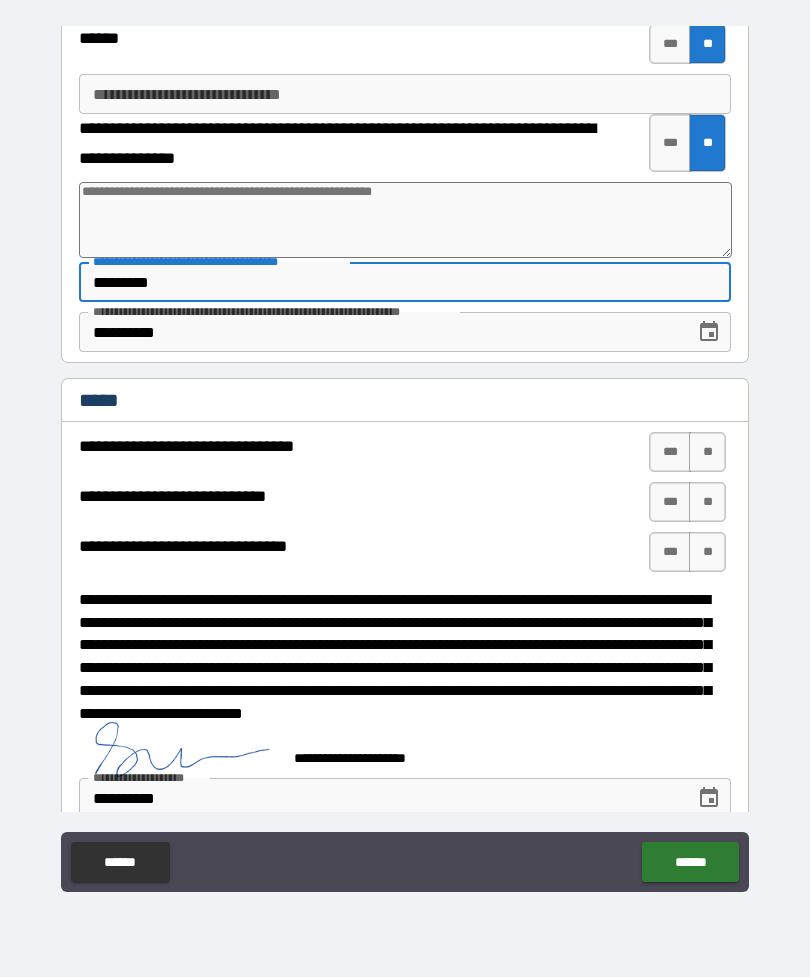 type on "*" 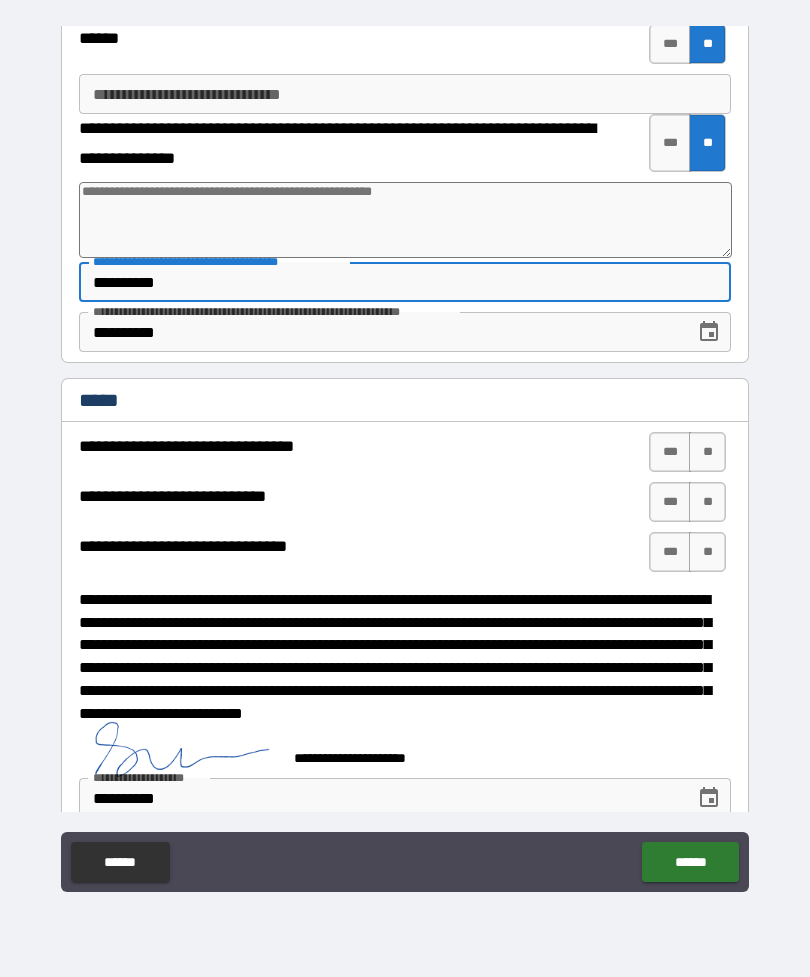 type on "*" 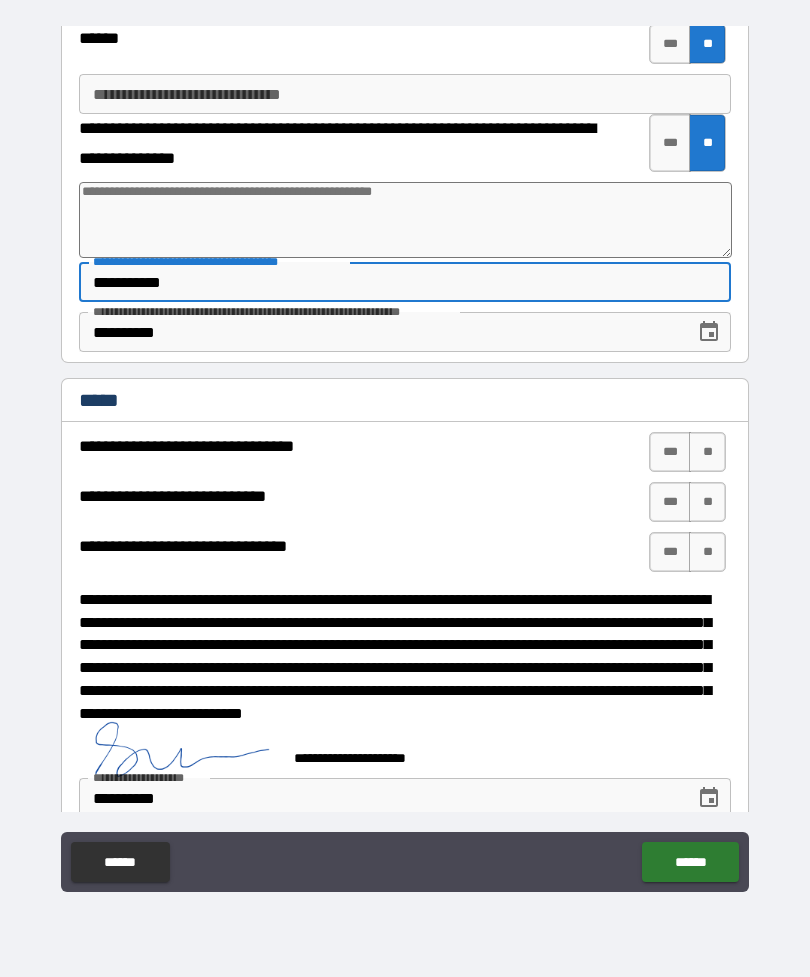 type on "*" 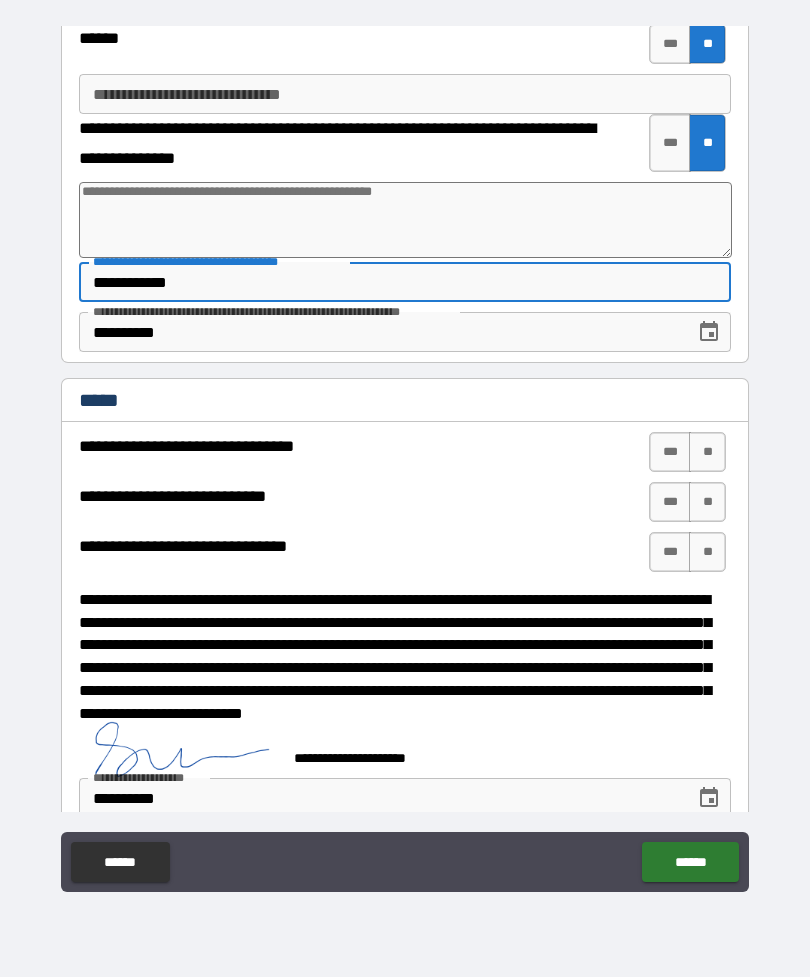 type on "*" 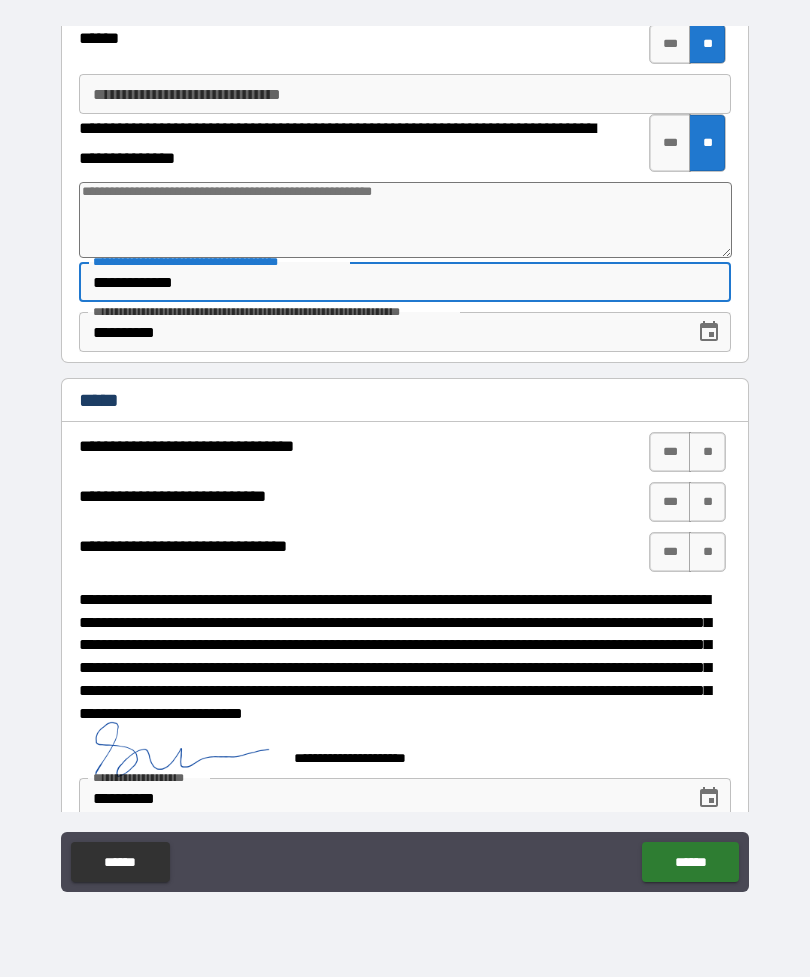 type on "*" 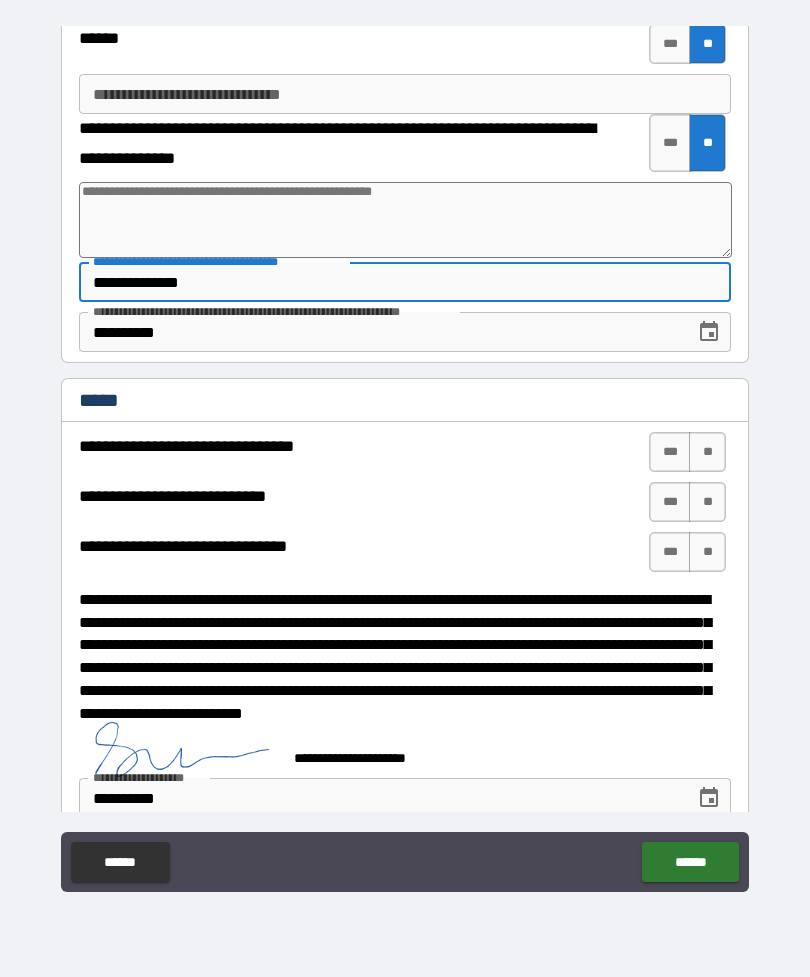 type on "*" 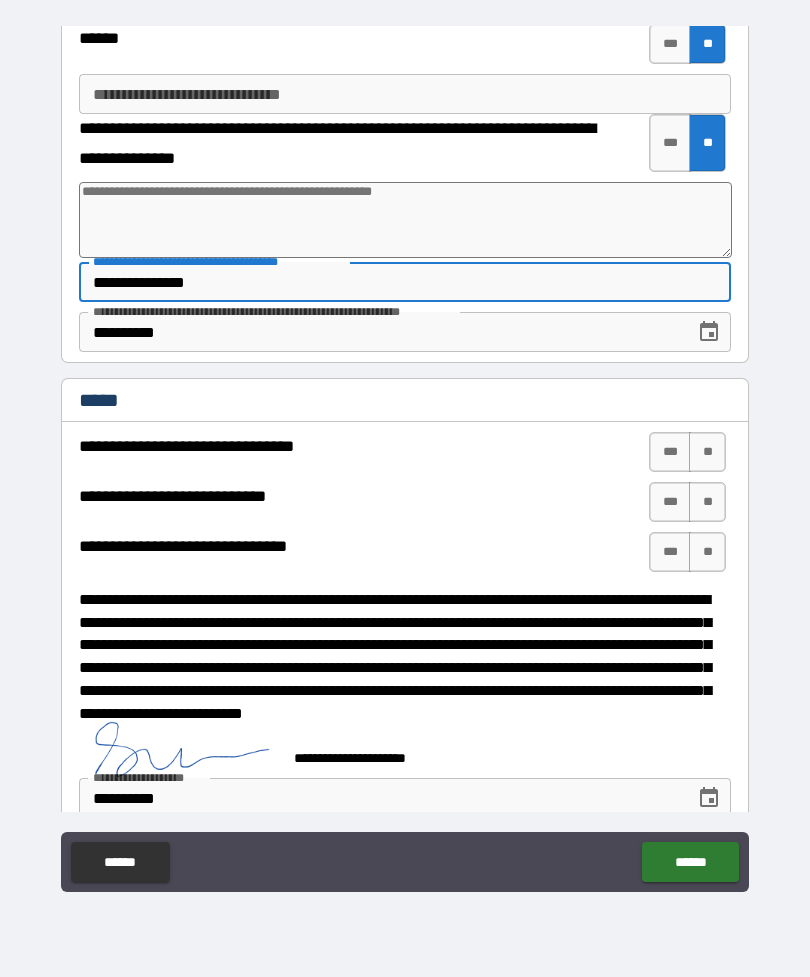 type on "*" 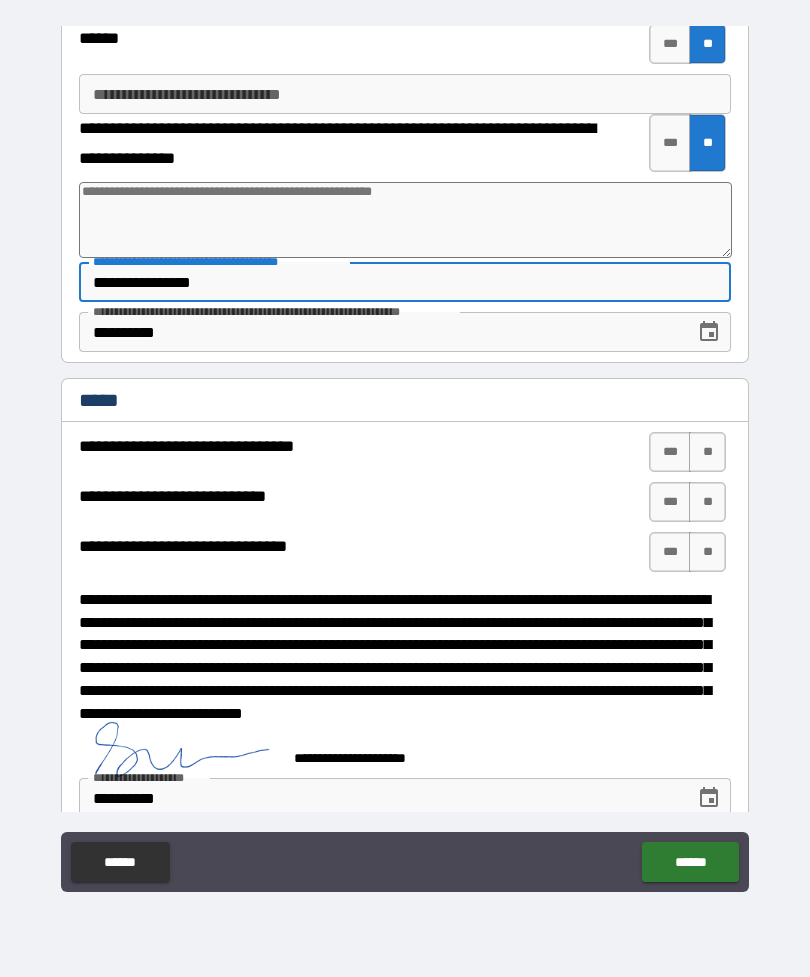type on "*" 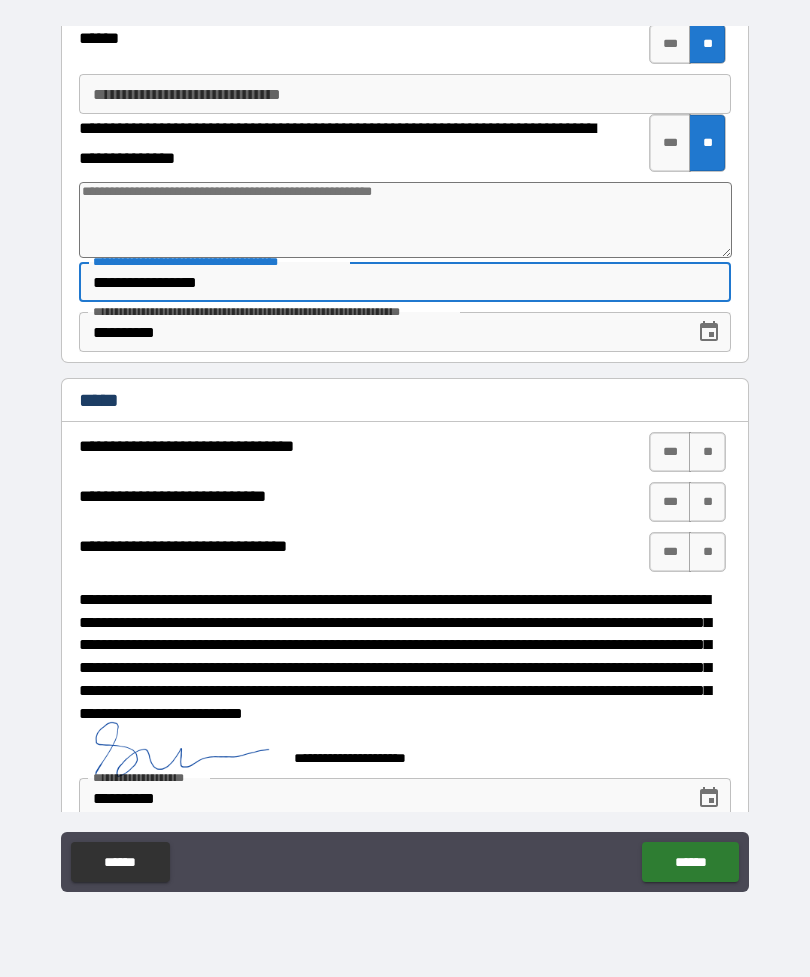 type on "*" 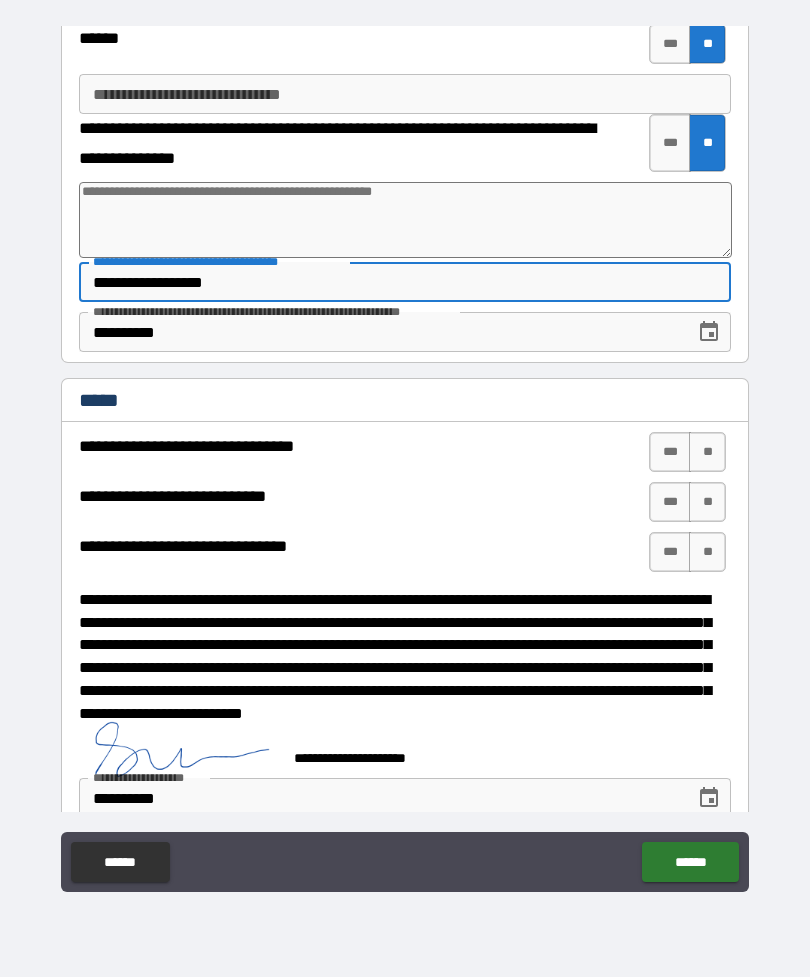 type on "*" 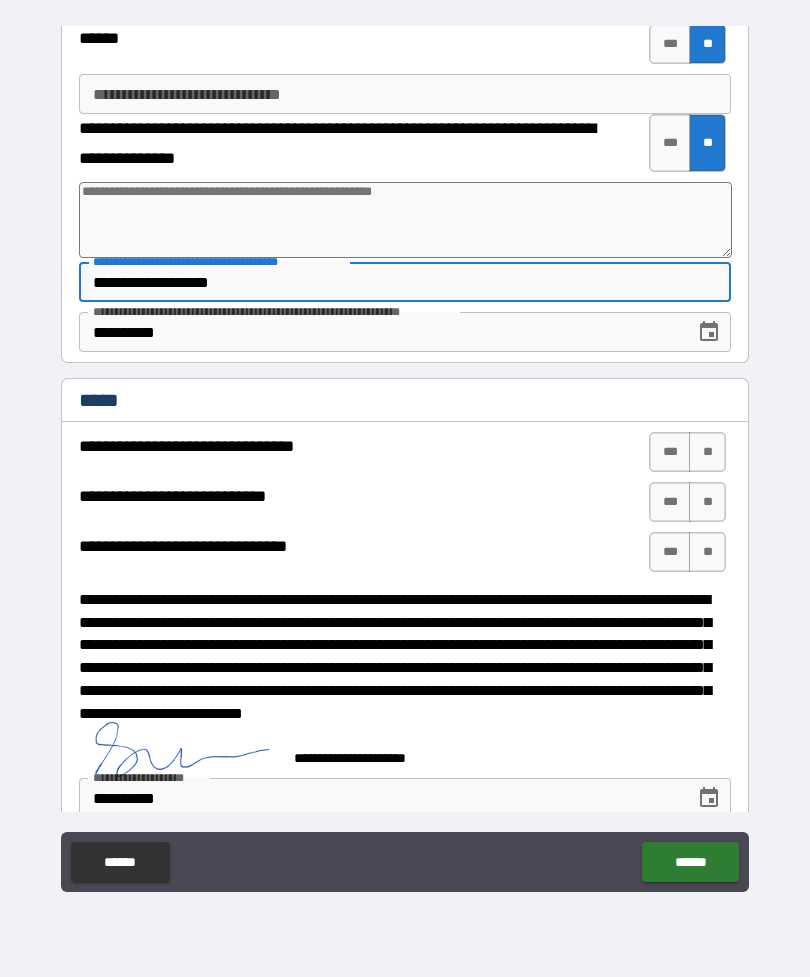 type on "*" 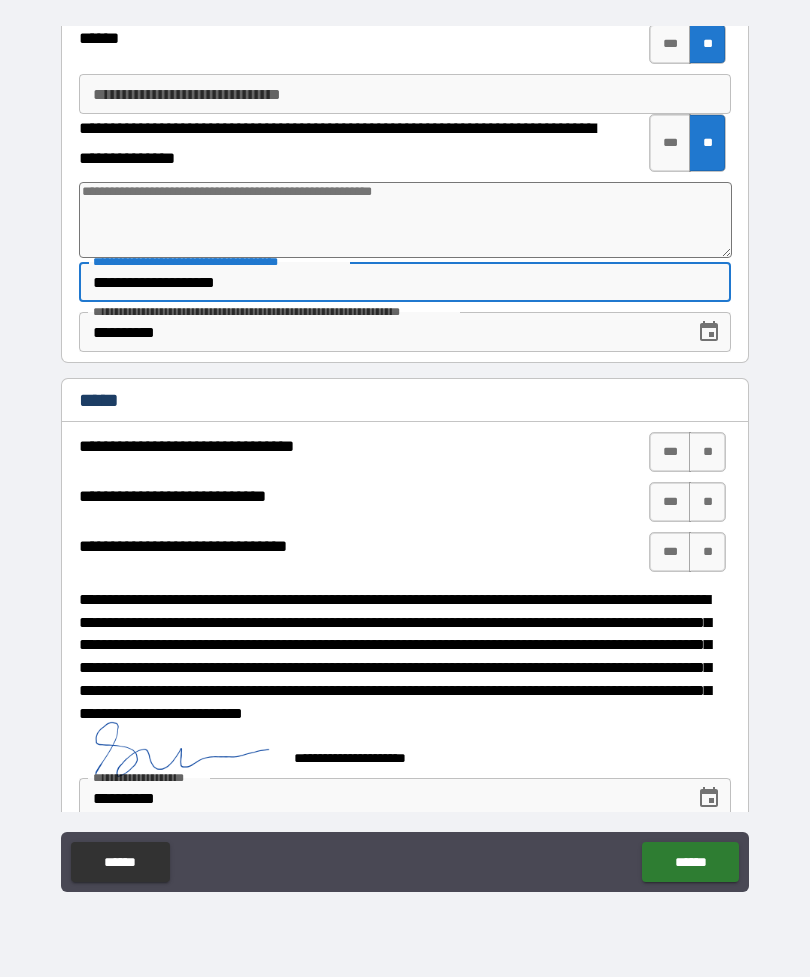 type on "*" 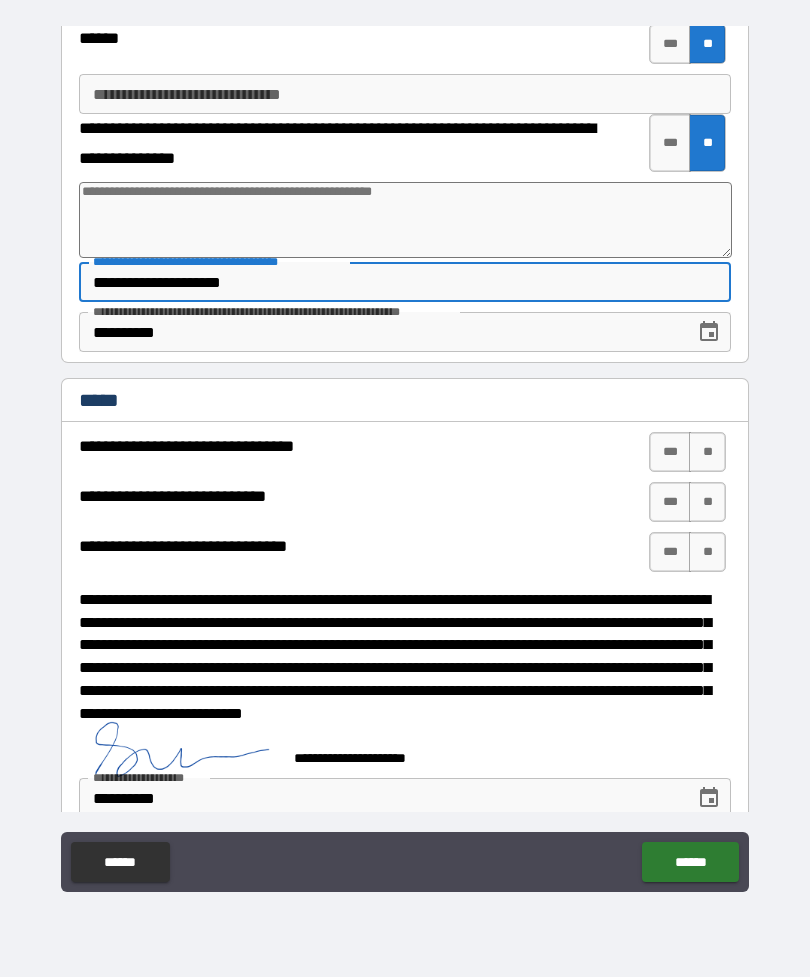 type on "*" 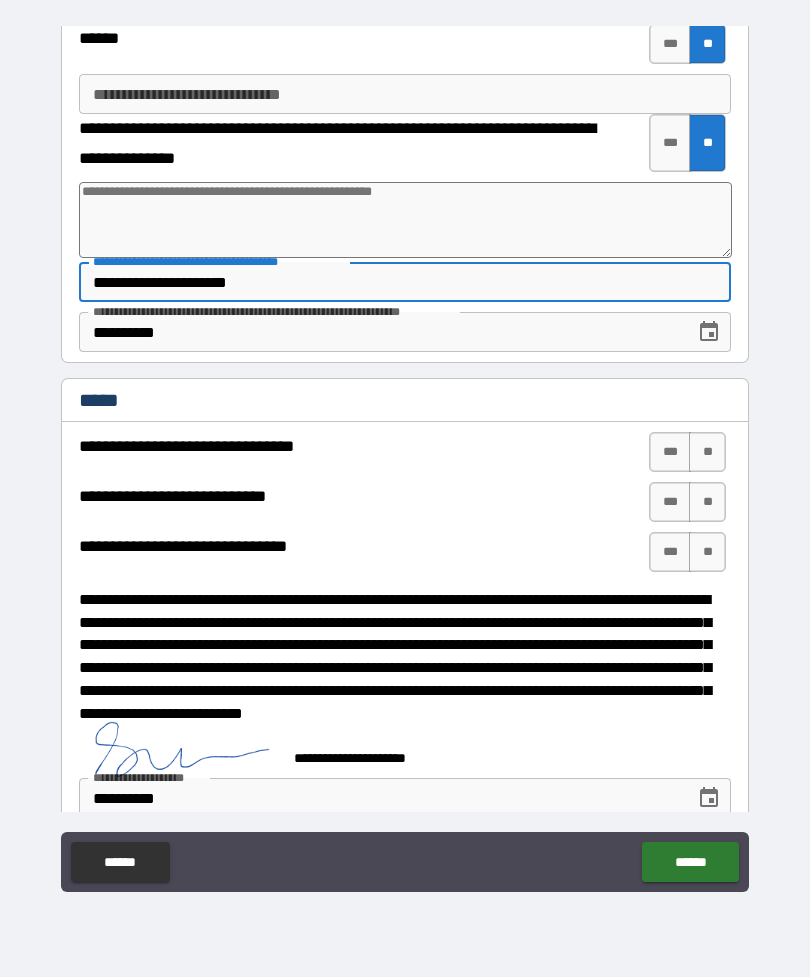 type on "*" 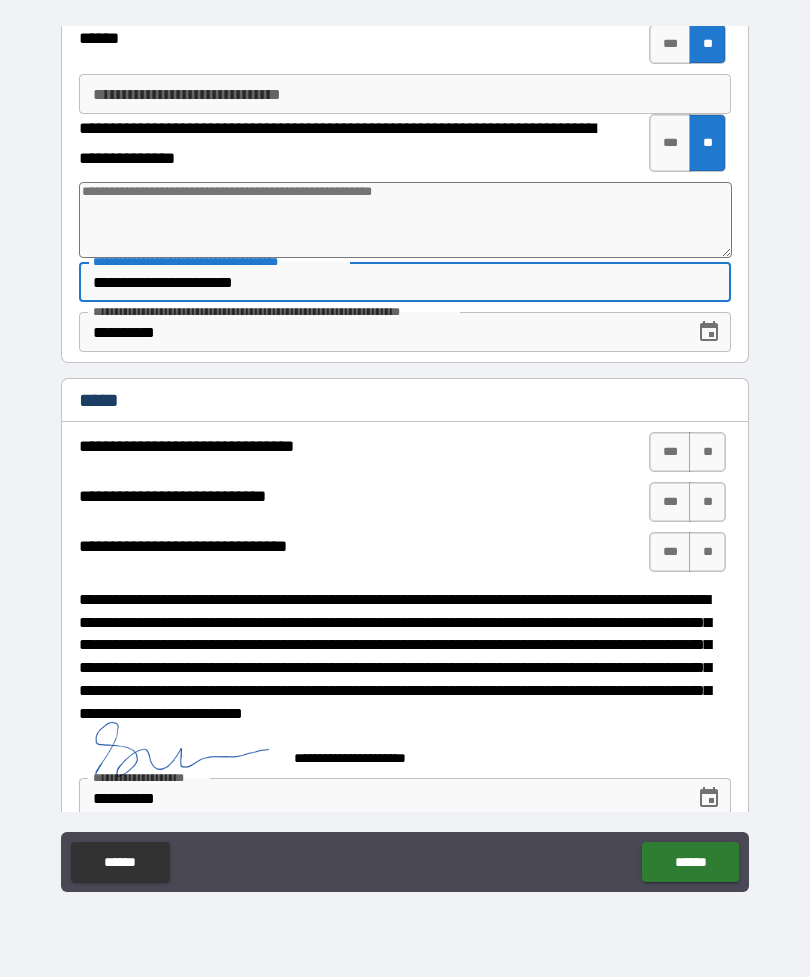 type on "*" 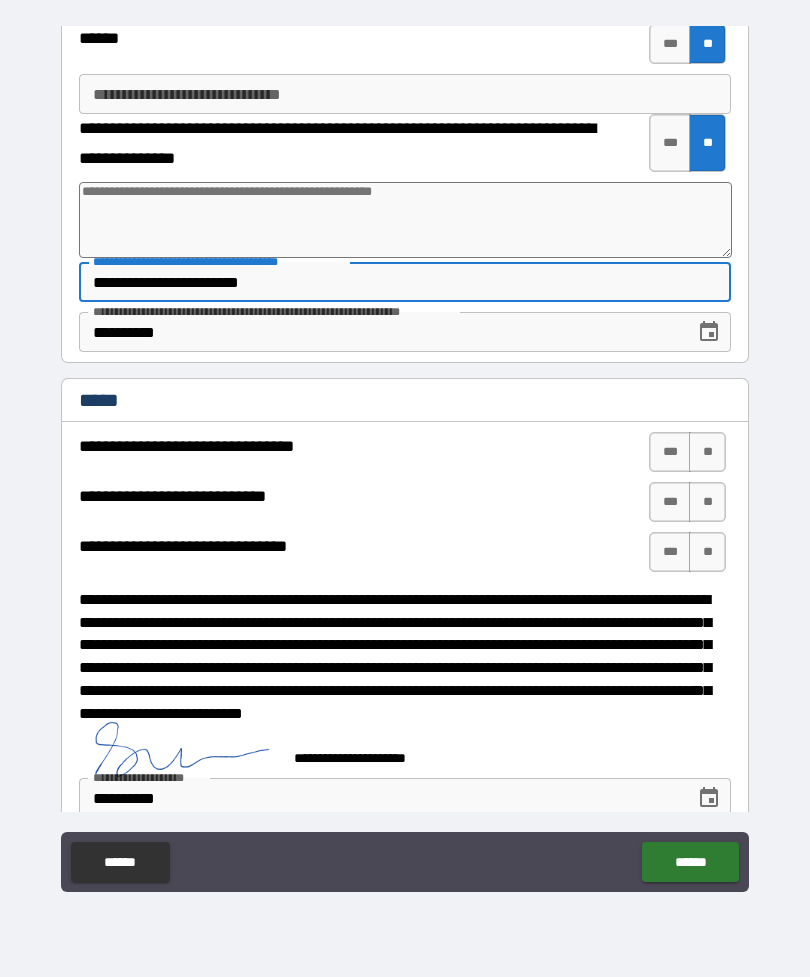 type on "*" 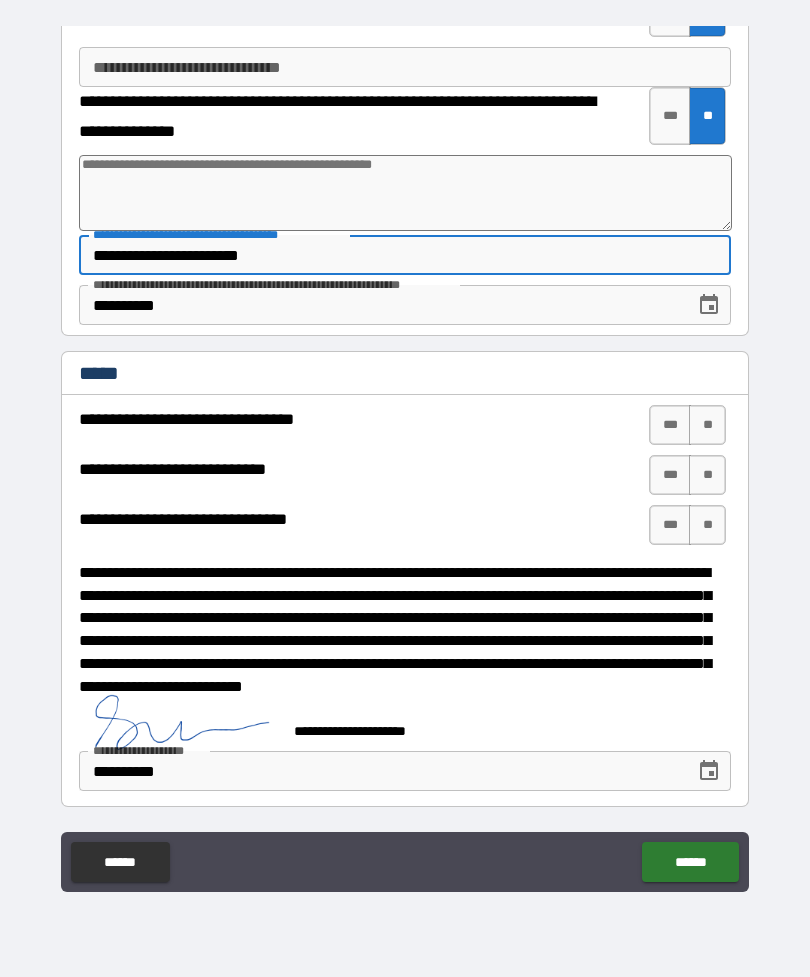 scroll, scrollTop: 2641, scrollLeft: 0, axis: vertical 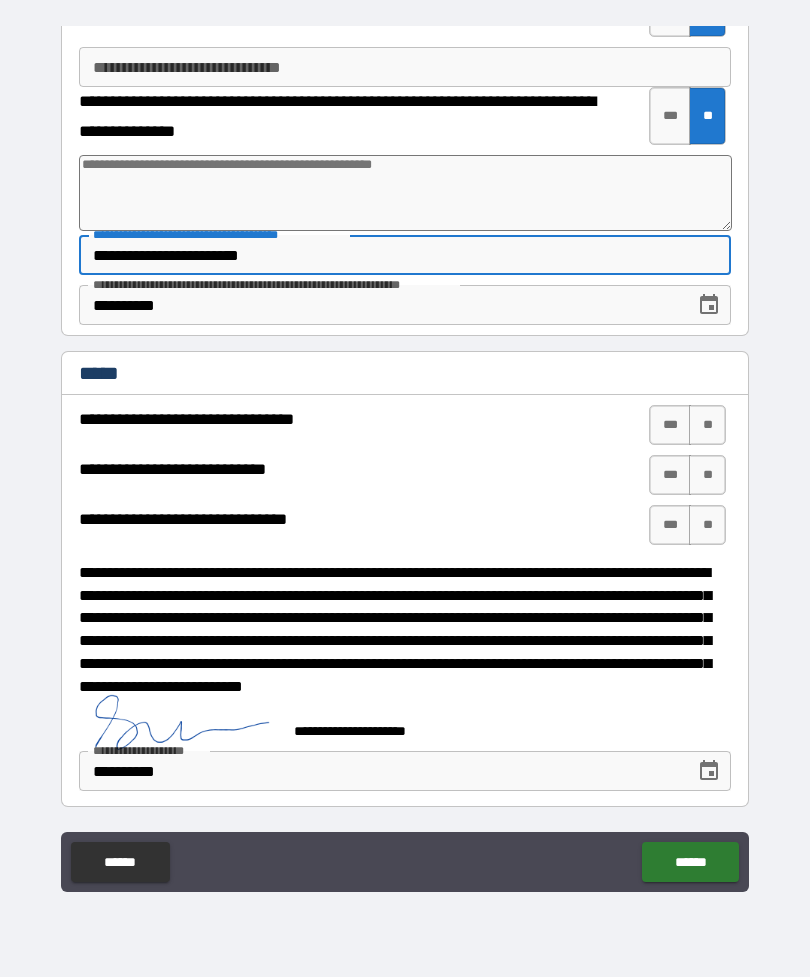 type on "**********" 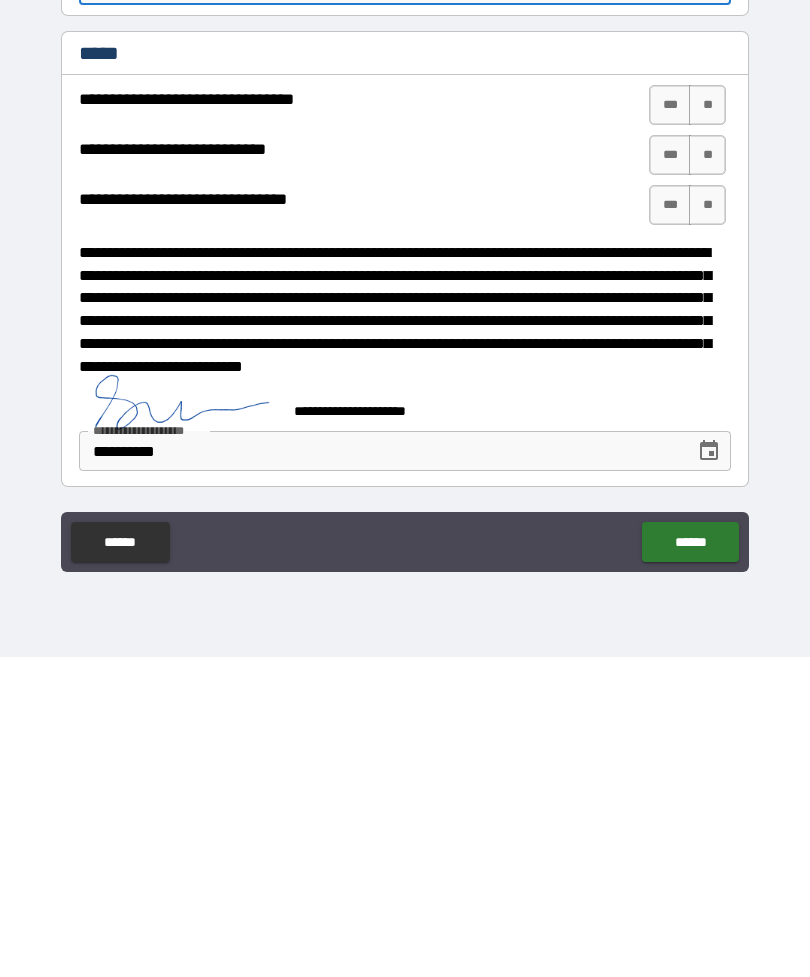 click on "******" at bounding box center (690, 862) 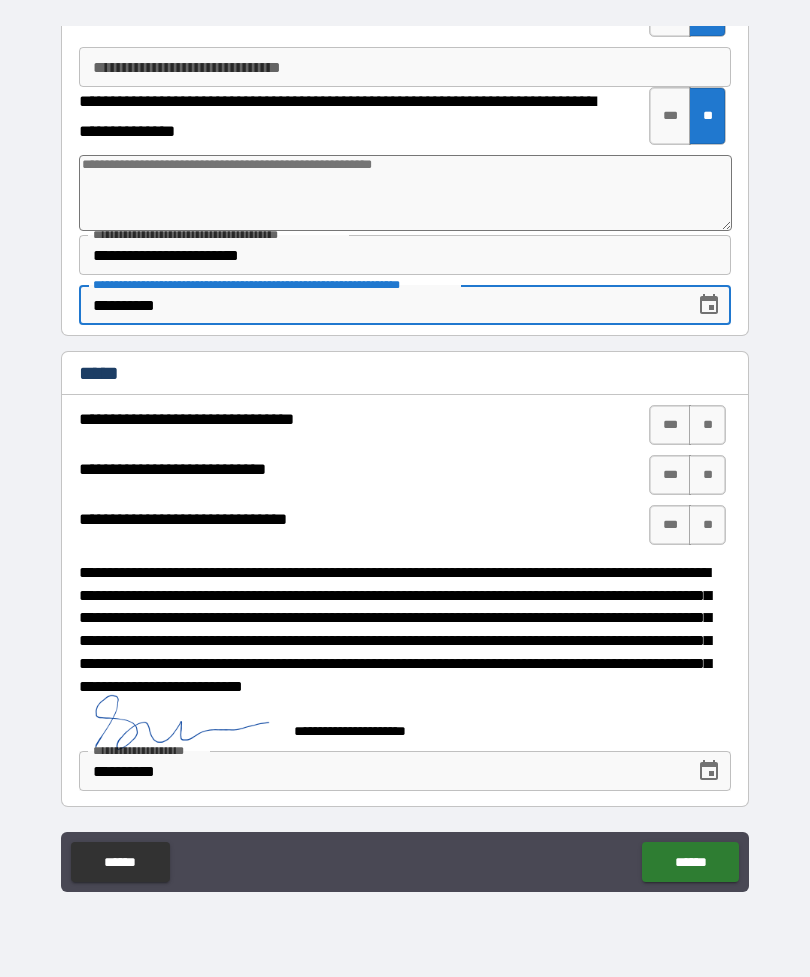 type on "*" 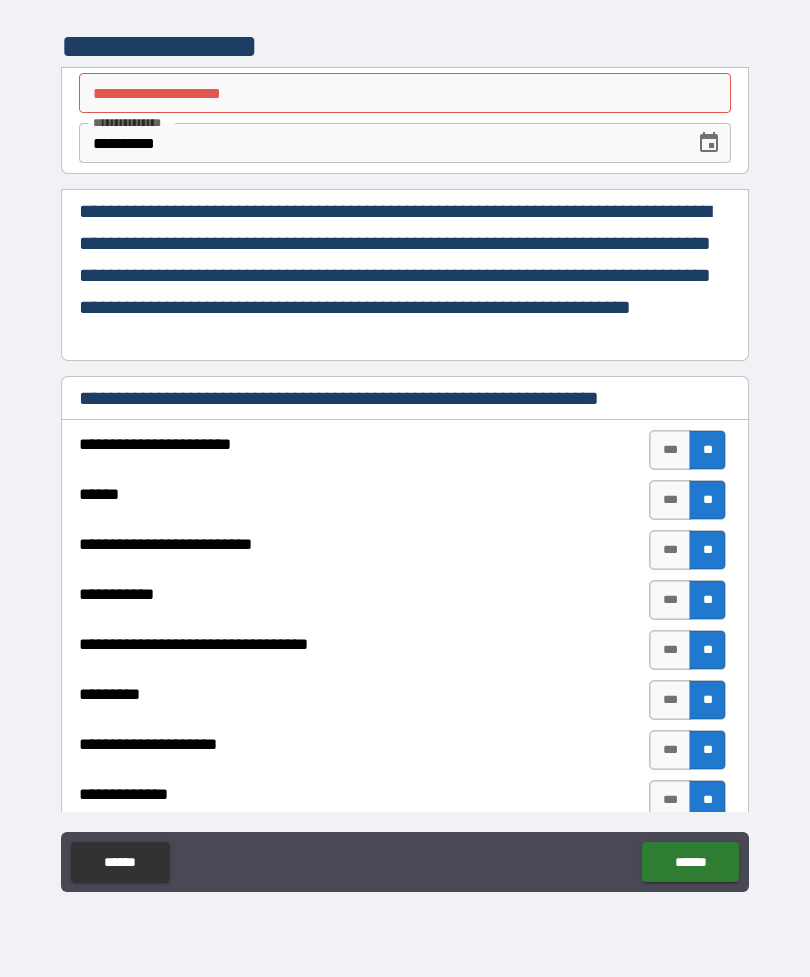 scroll, scrollTop: 0, scrollLeft: 0, axis: both 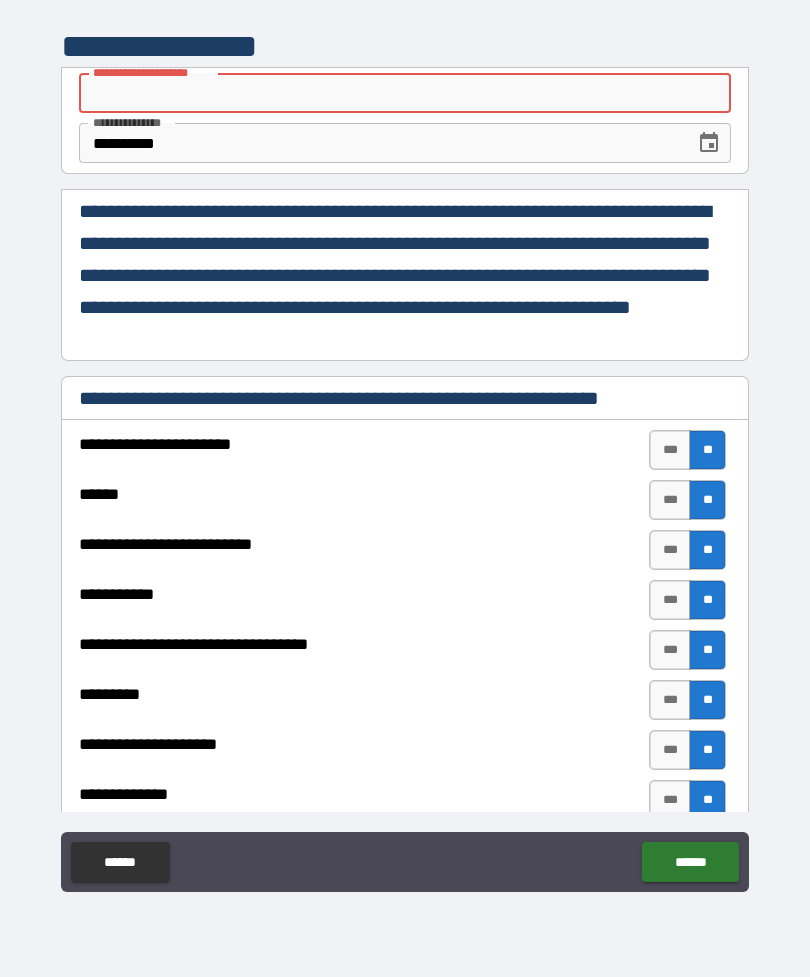 type on "*" 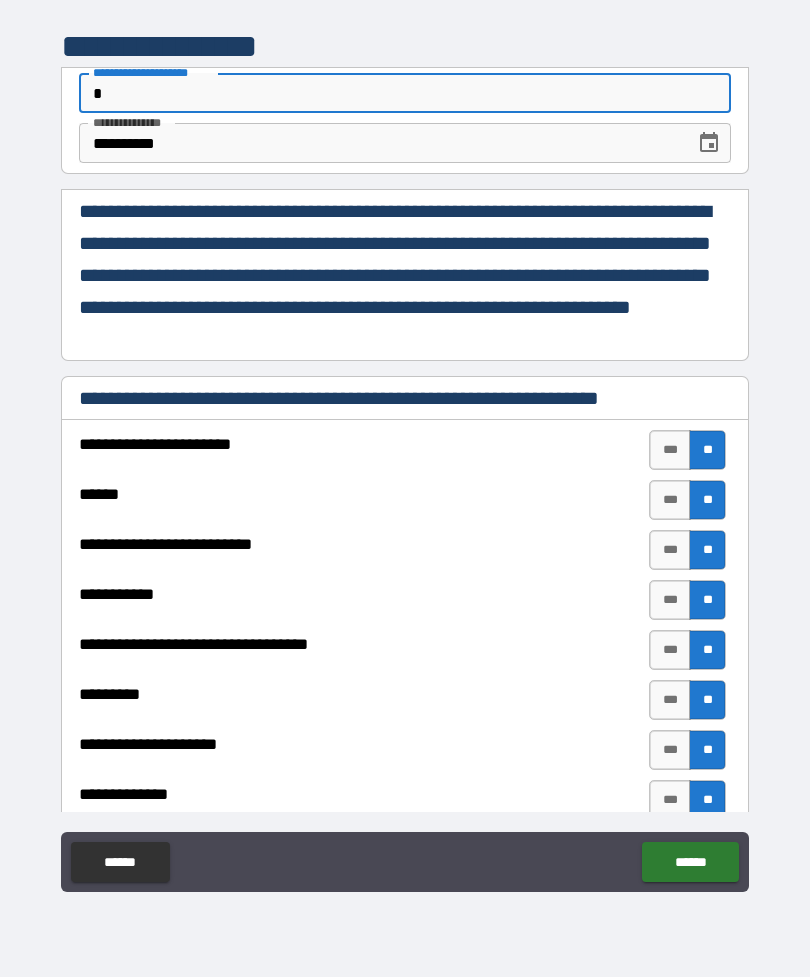 type on "*" 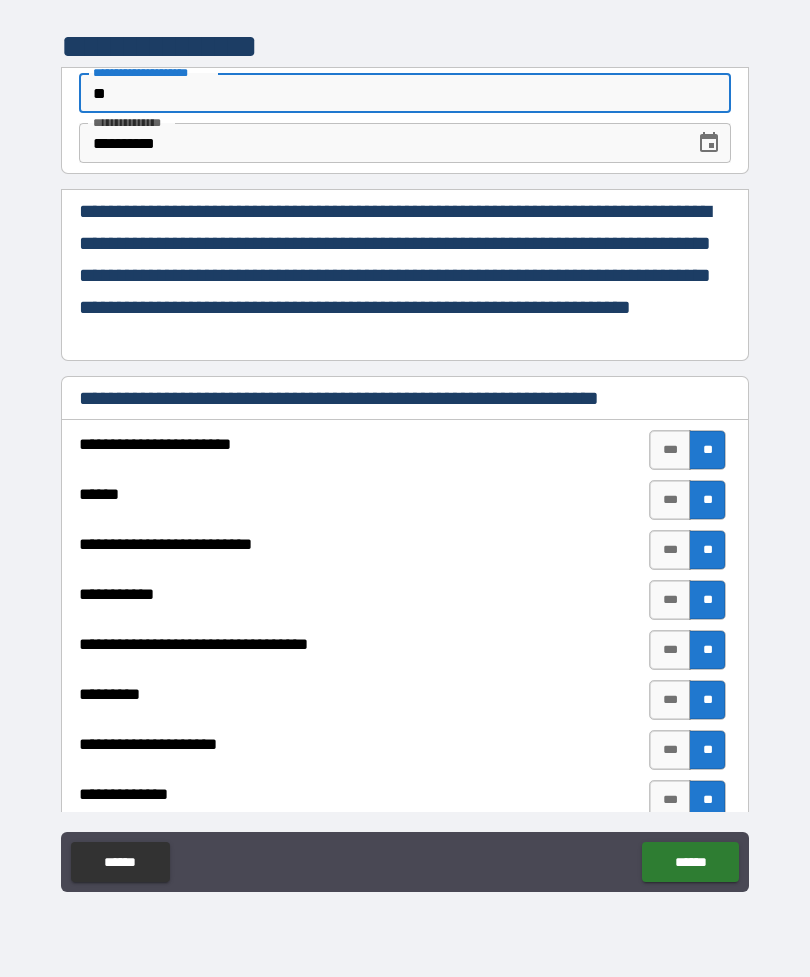 type on "*" 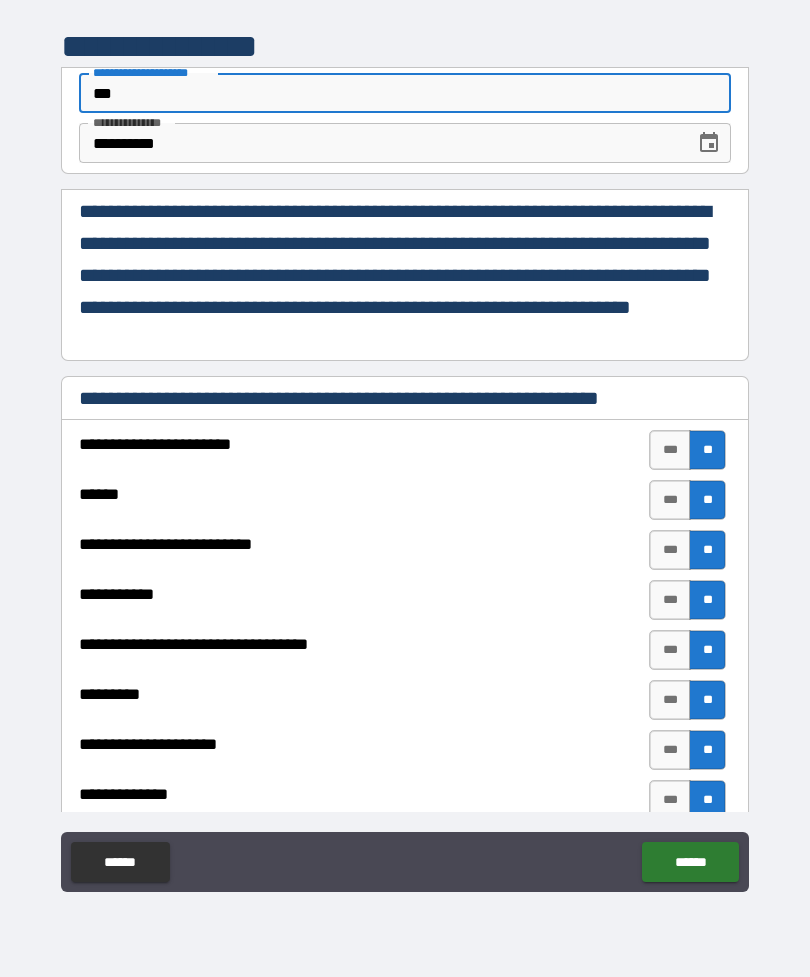 type on "*" 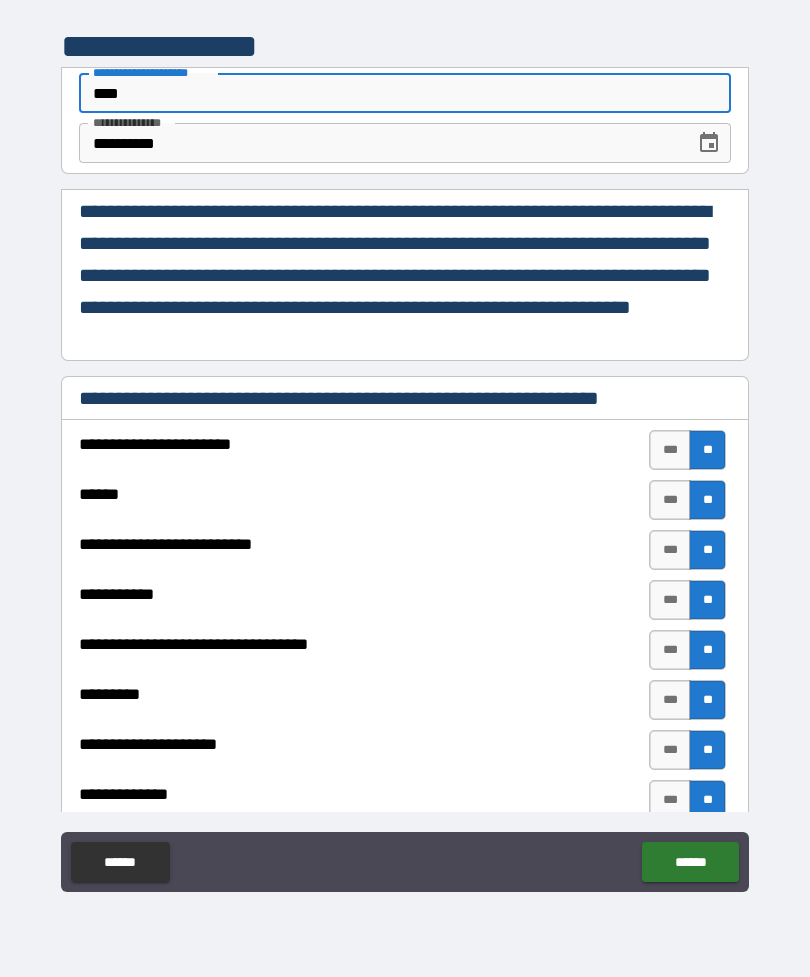 type on "*" 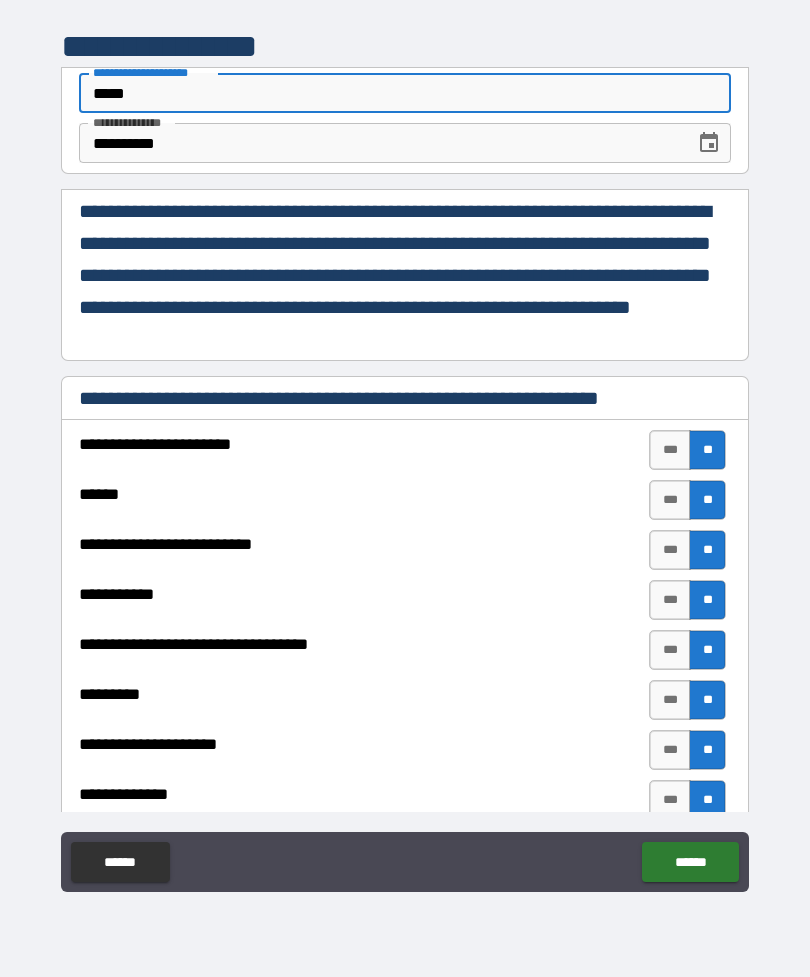 type on "*" 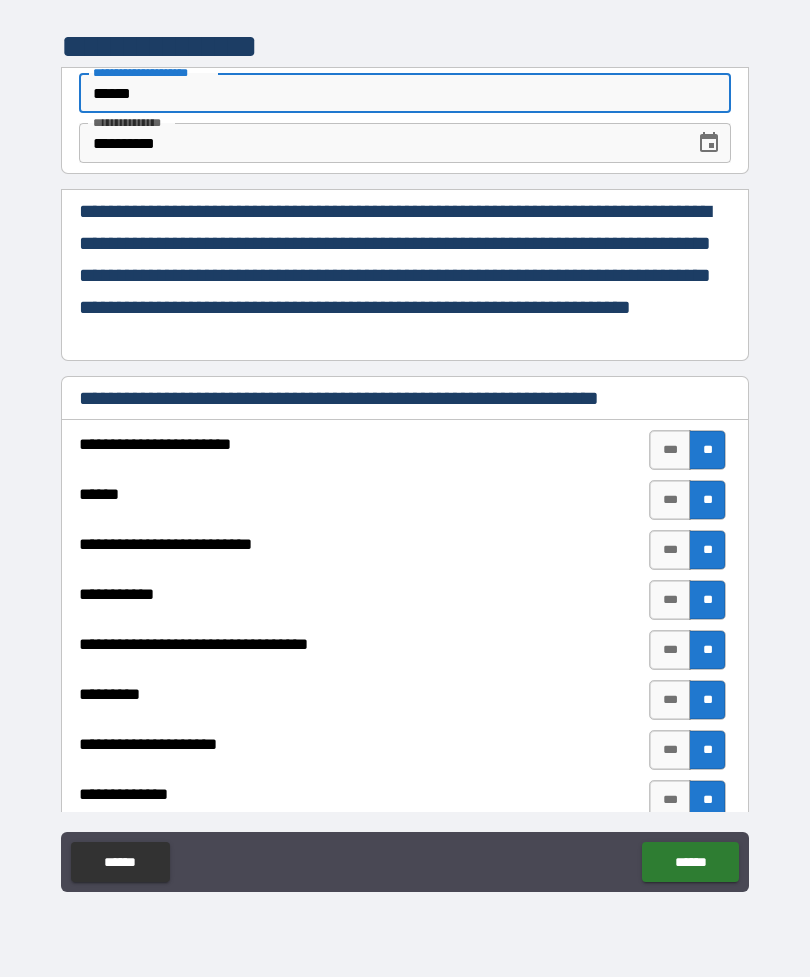 type on "*" 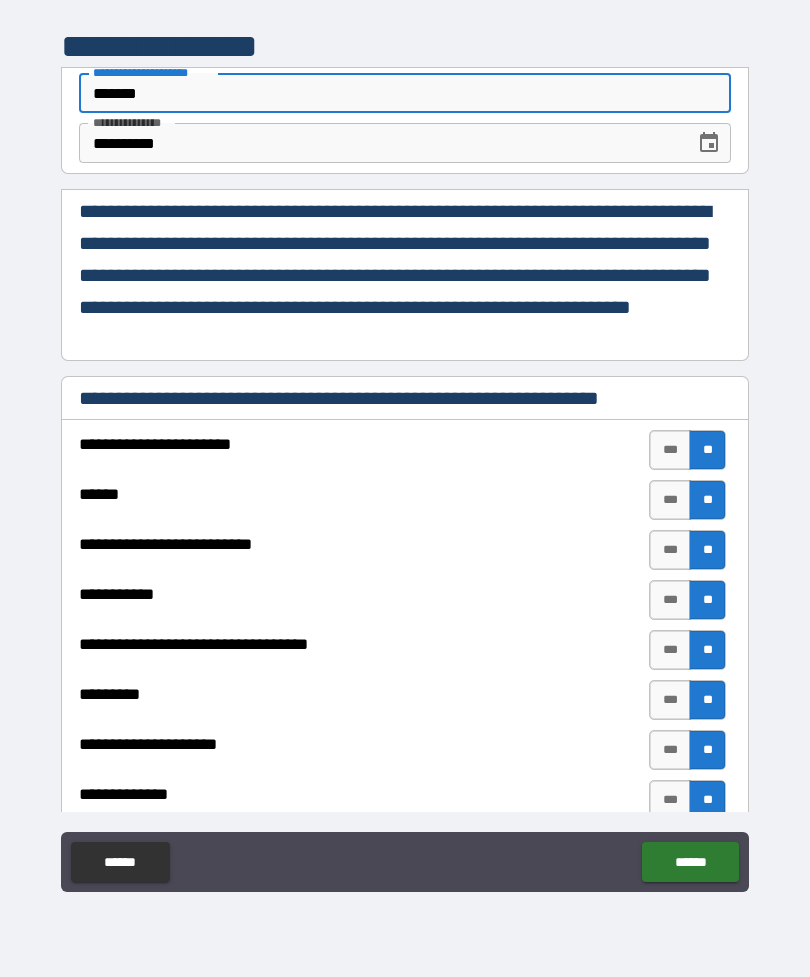 type on "*" 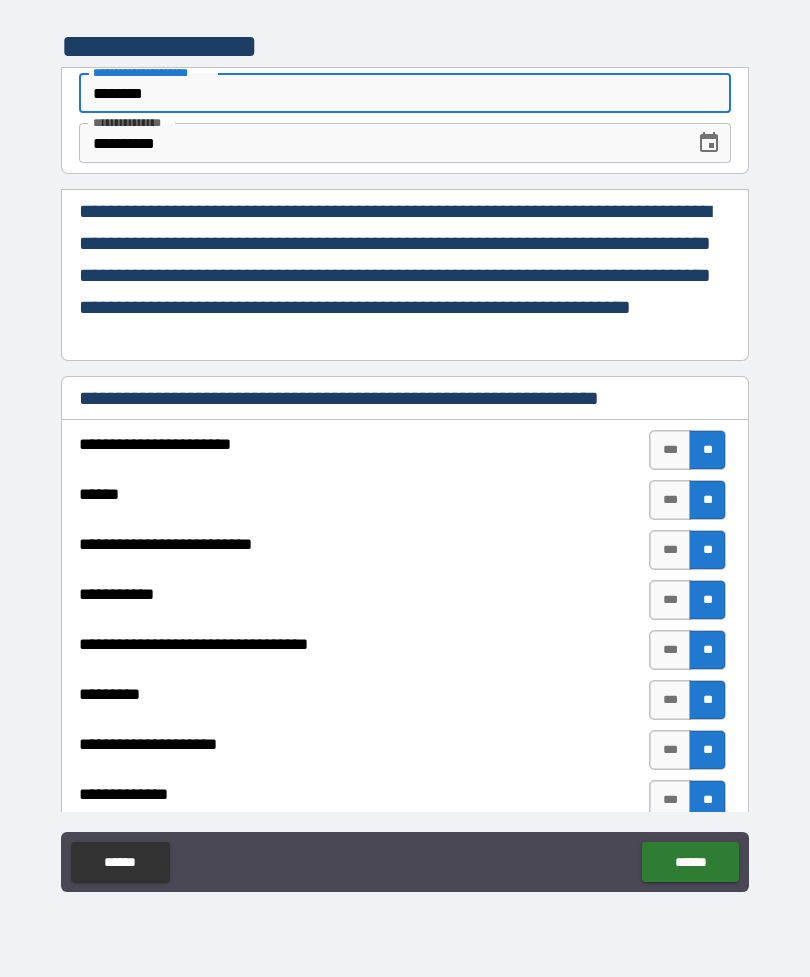 type on "*" 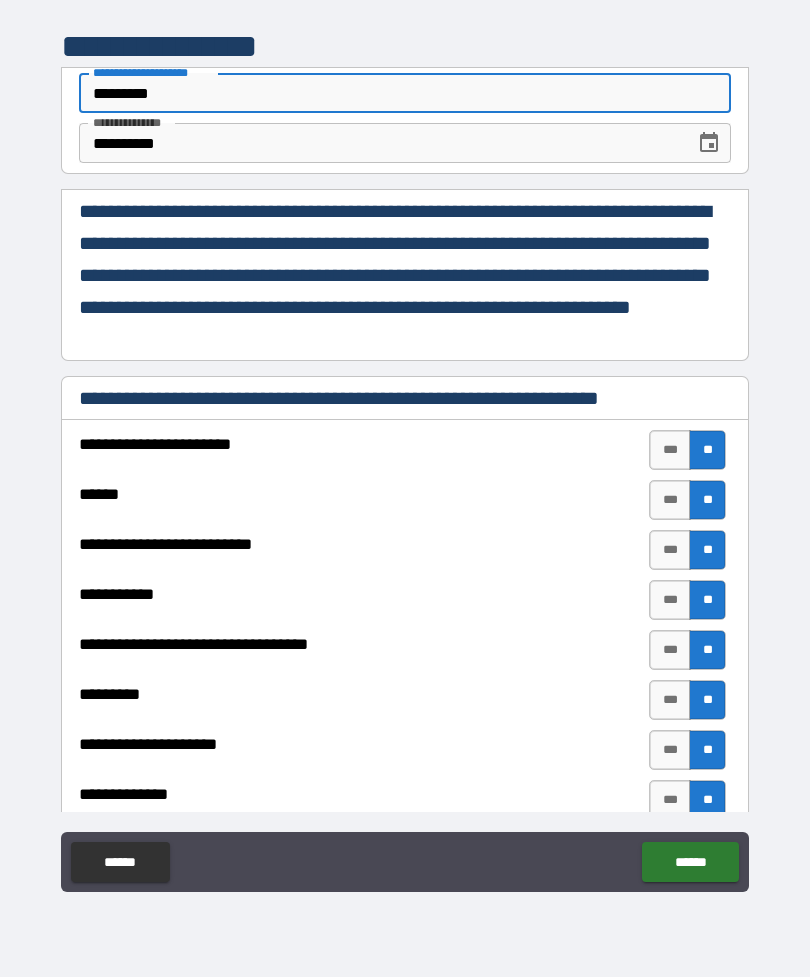 type on "*" 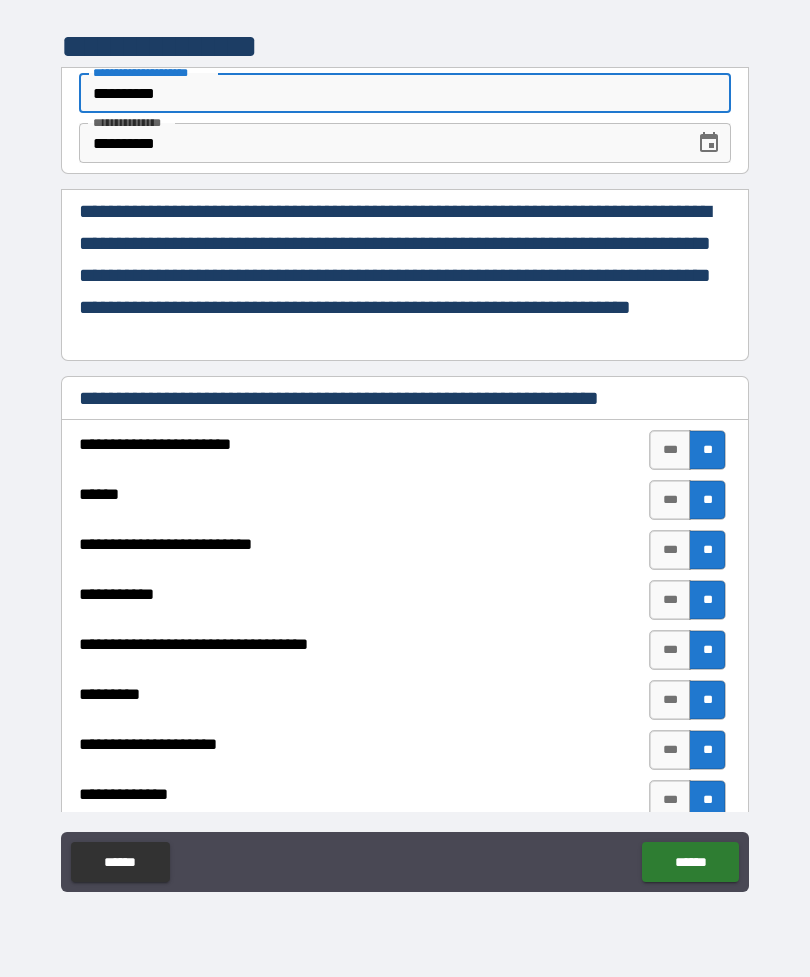 type on "*" 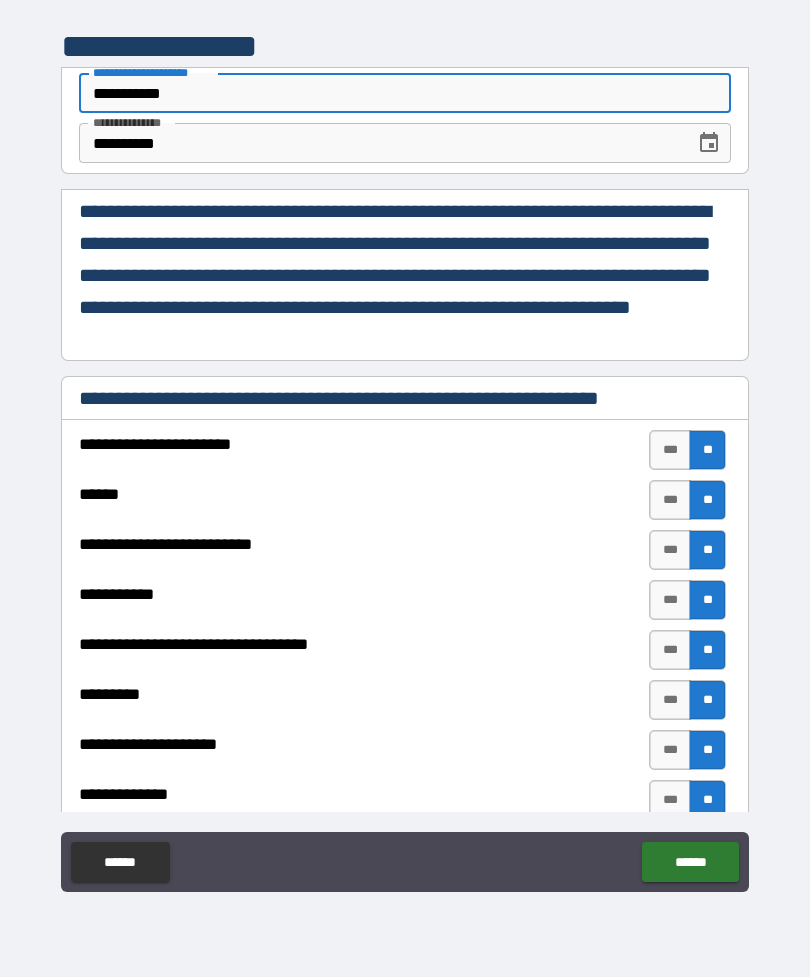 type on "*" 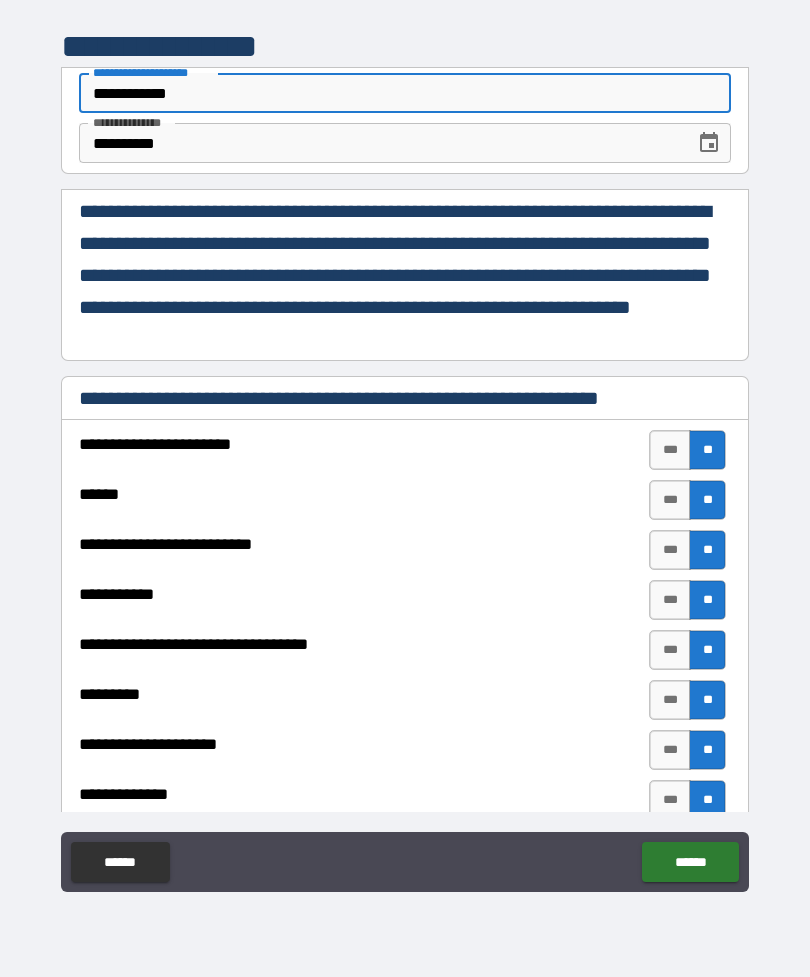 type on "*" 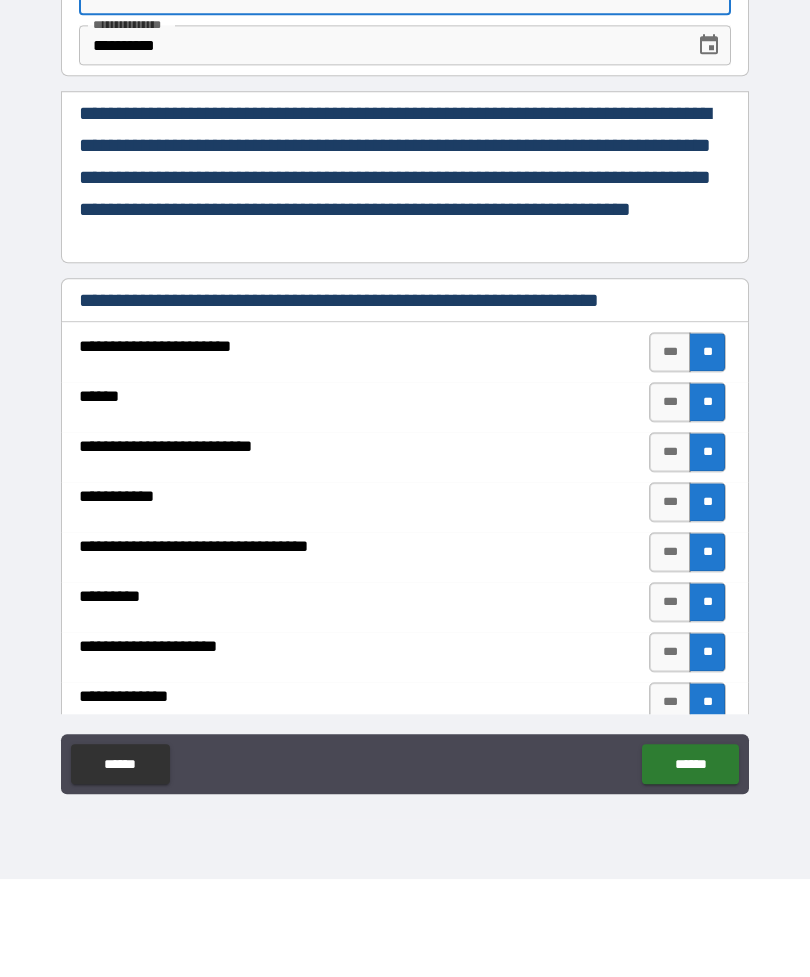 click on "******" at bounding box center [690, 862] 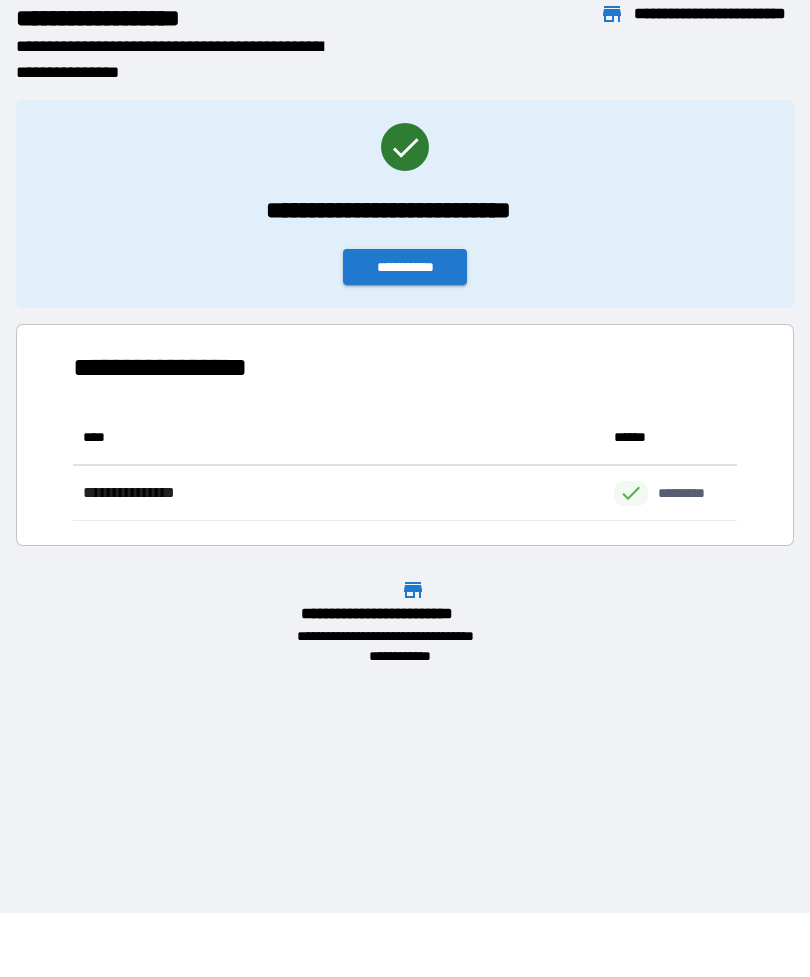 scroll, scrollTop: 111, scrollLeft: 664, axis: both 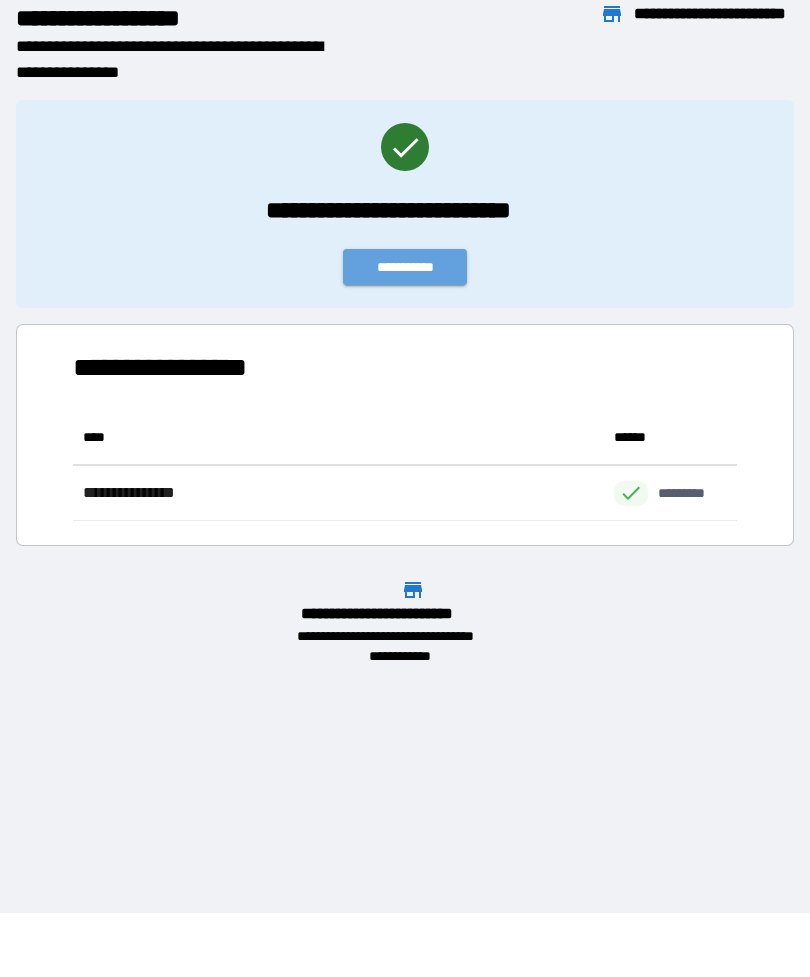 click on "**********" at bounding box center [405, 267] 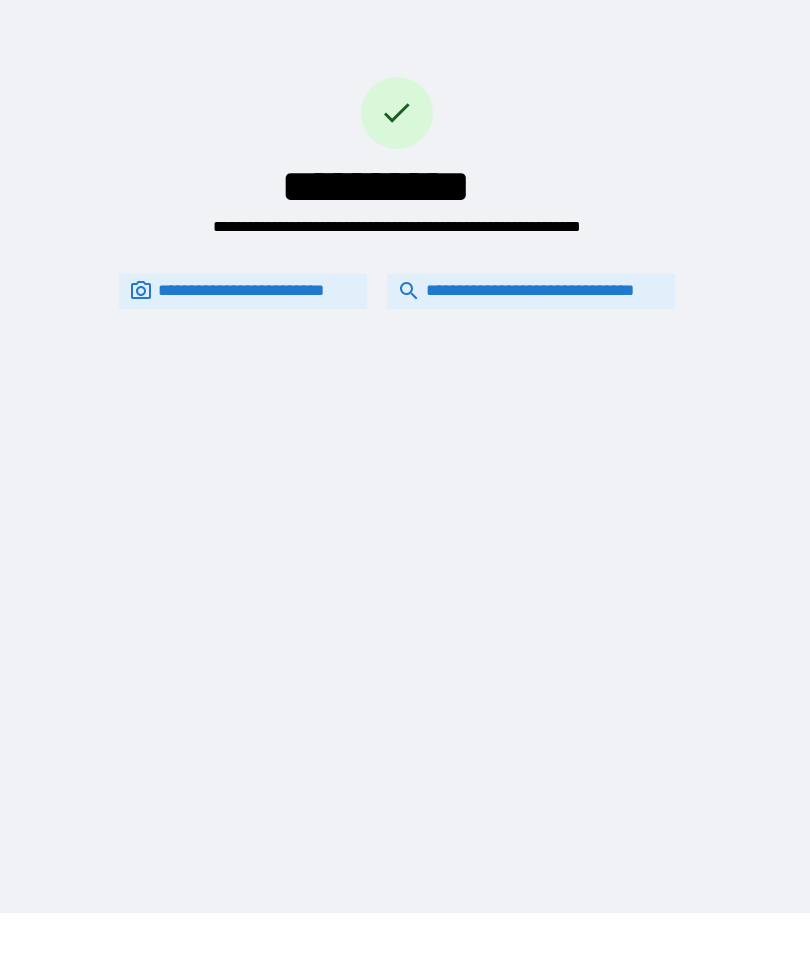 click on "**********" at bounding box center [397, 137] 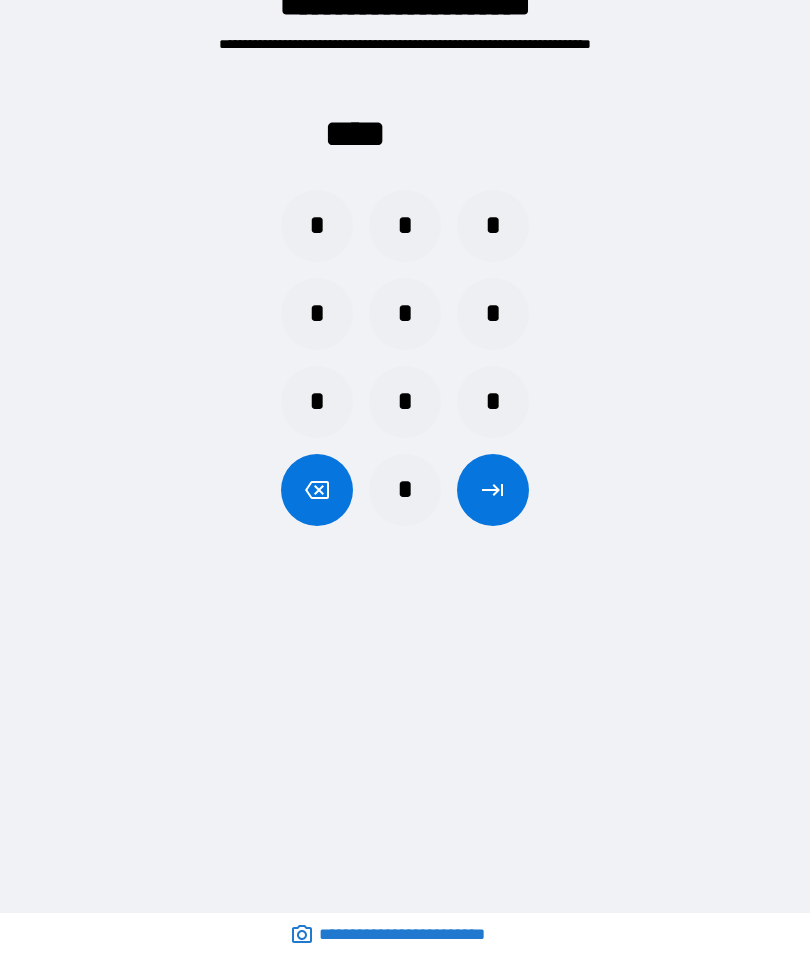 click on "*" at bounding box center [405, 402] 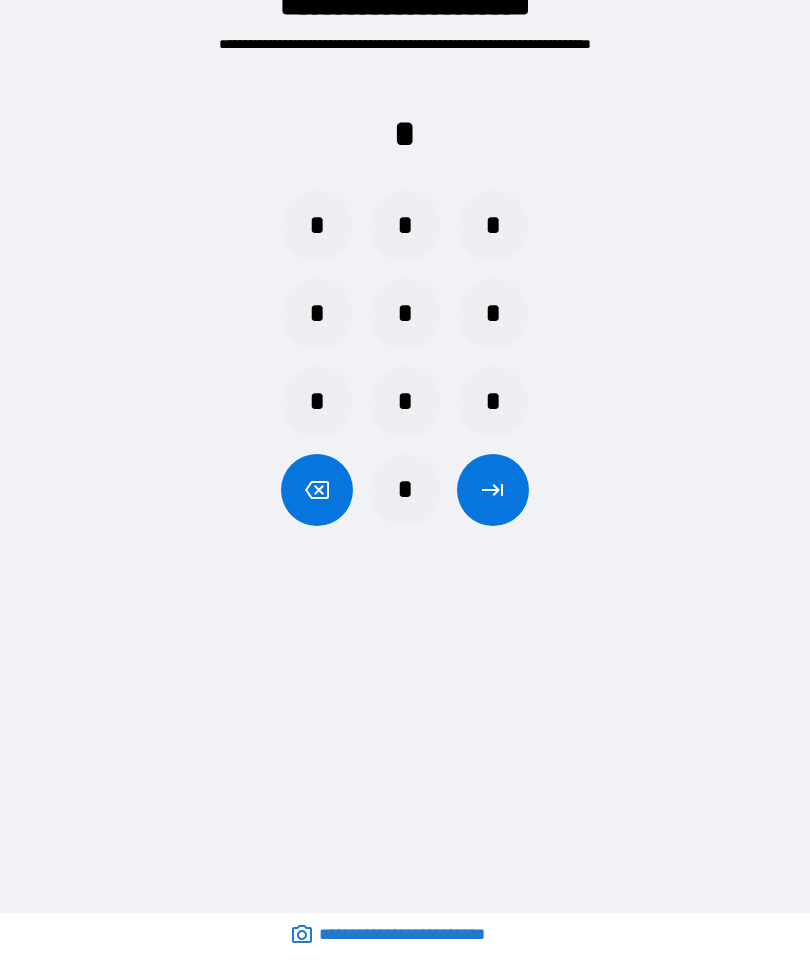 click on "*" at bounding box center [317, 226] 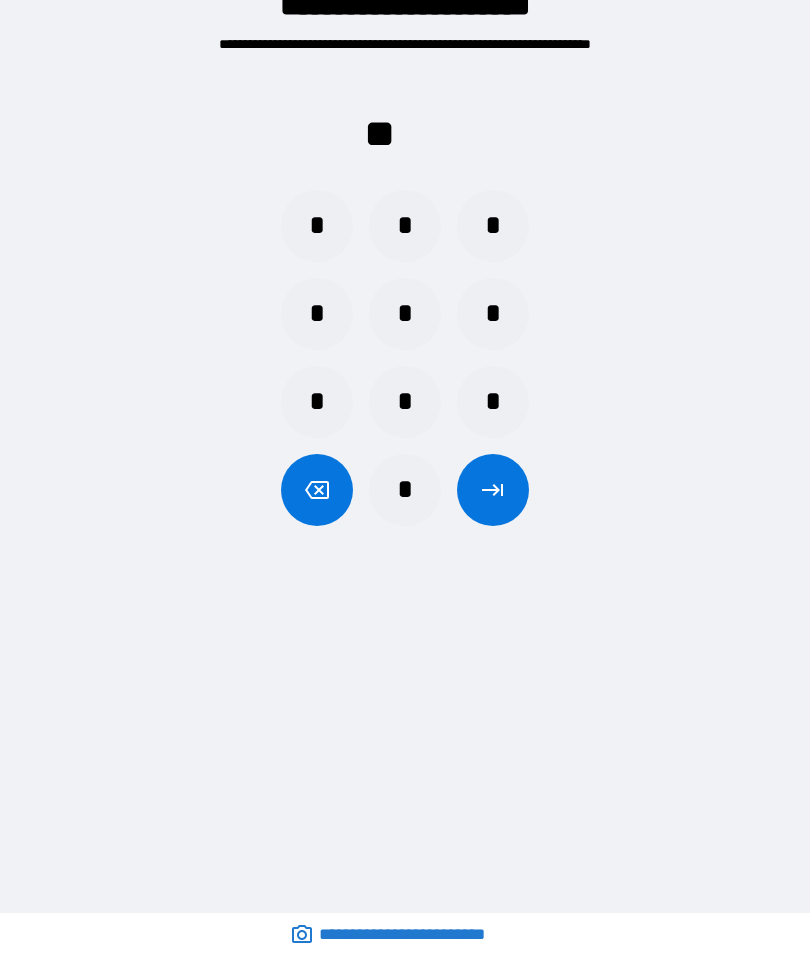 click on "*" at bounding box center [493, 226] 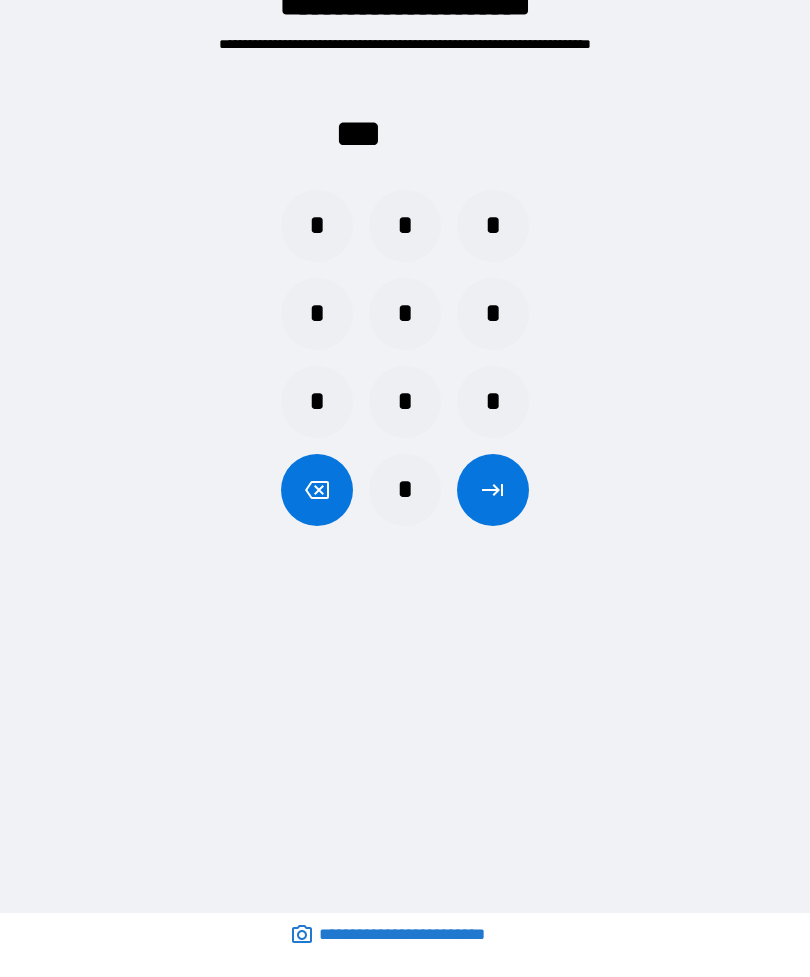 click on "*" at bounding box center (317, 226) 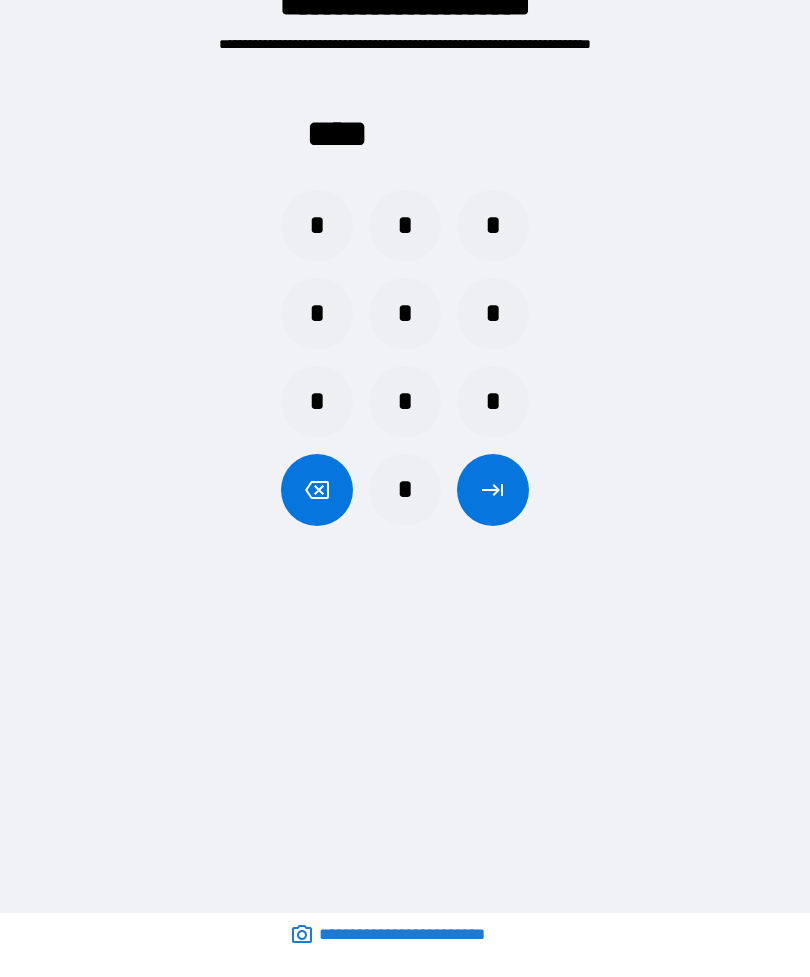 click 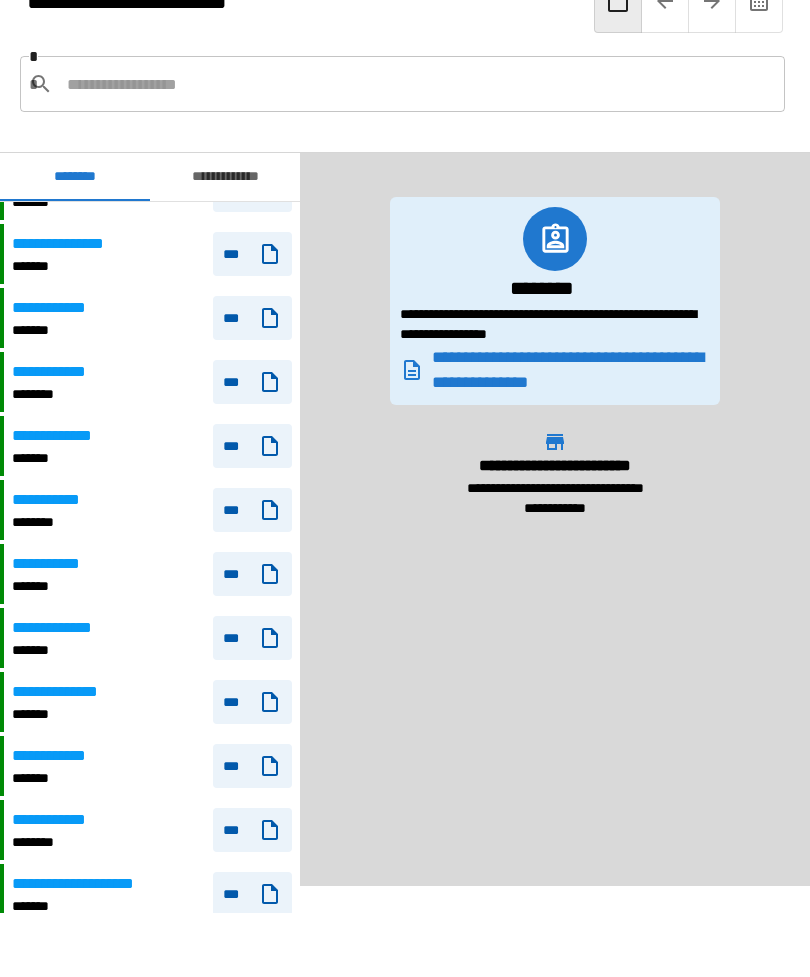 scroll, scrollTop: 705, scrollLeft: 0, axis: vertical 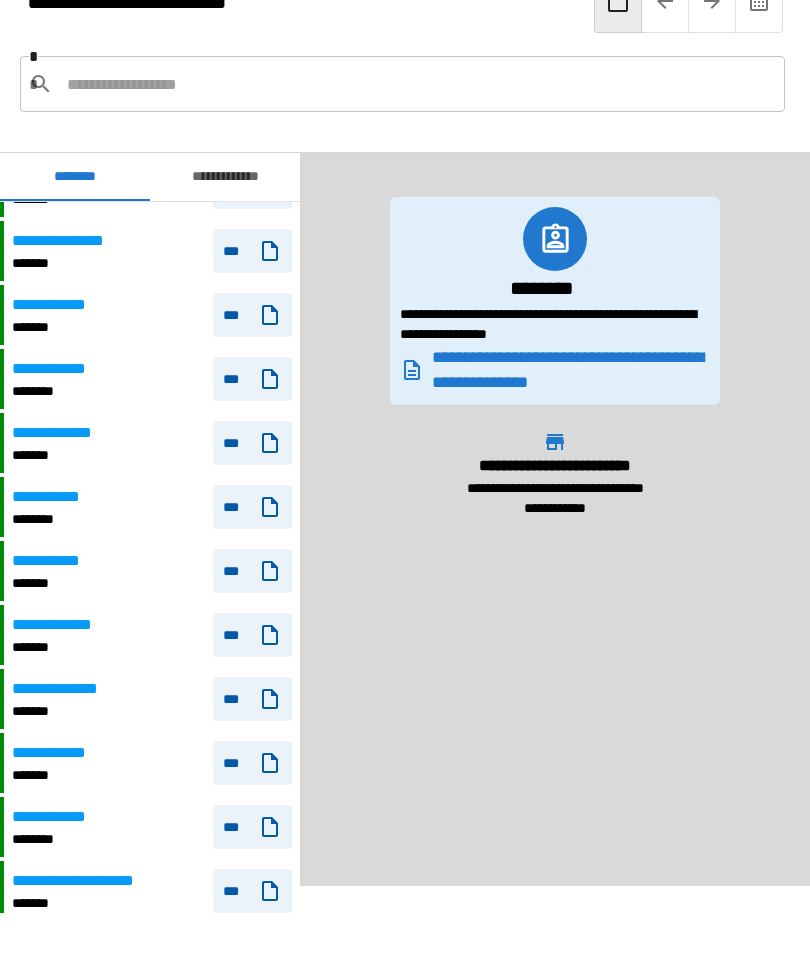 click on "*******" at bounding box center (69, 711) 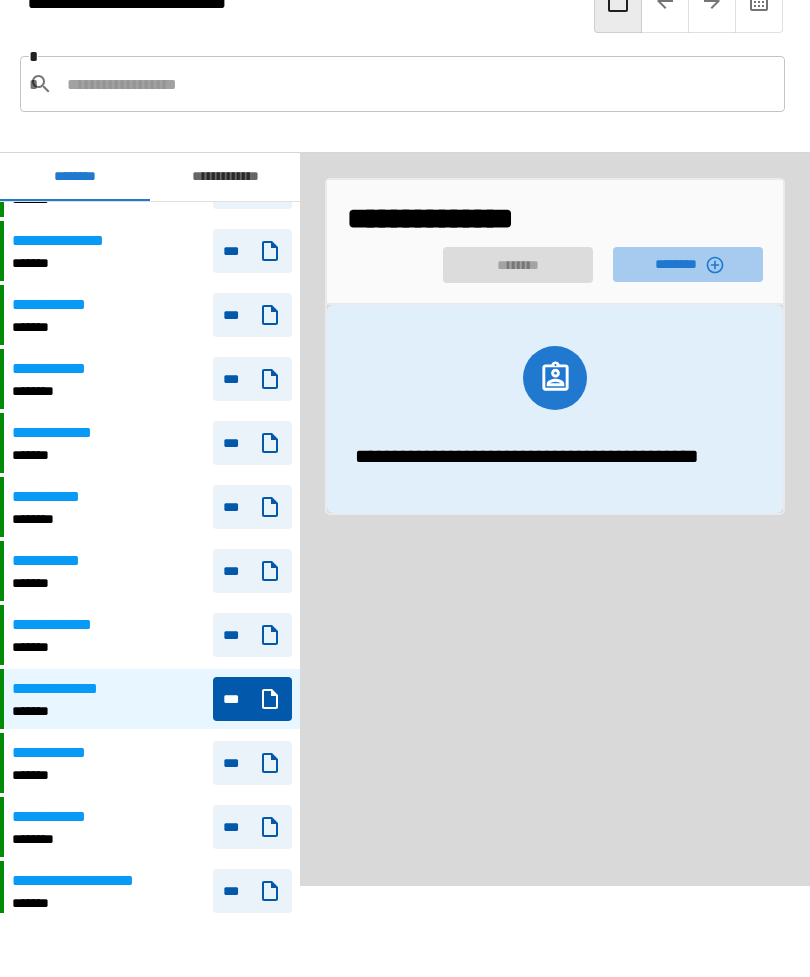 click on "********" at bounding box center [688, 264] 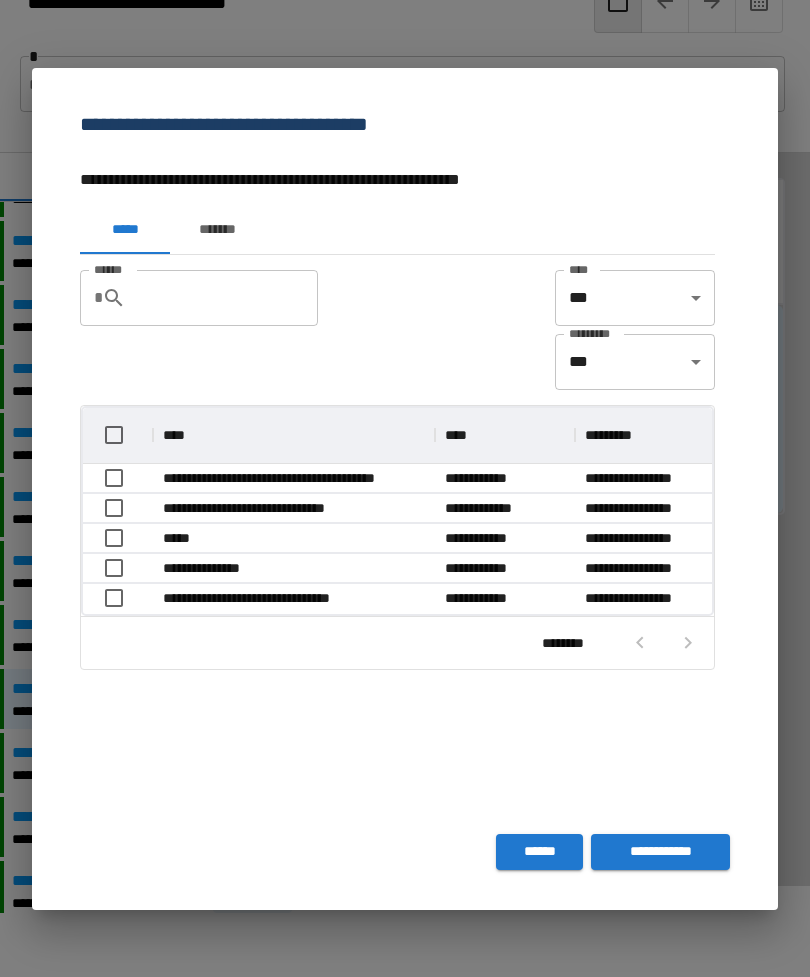 scroll, scrollTop: 1, scrollLeft: 1, axis: both 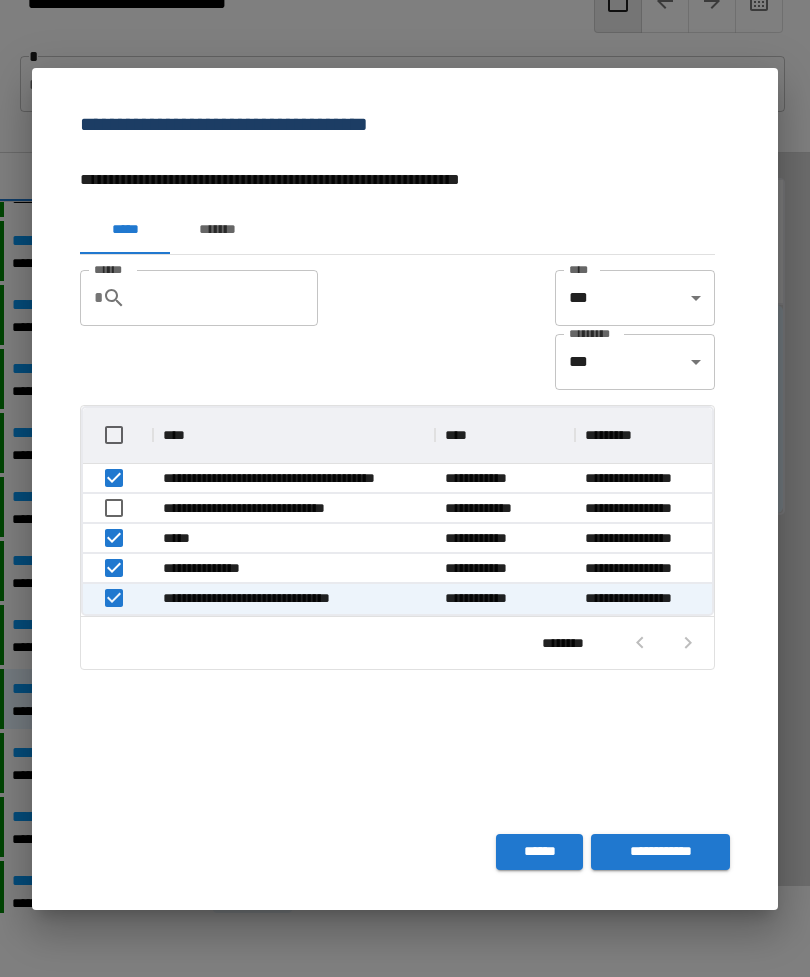 click on "******" at bounding box center [539, 852] 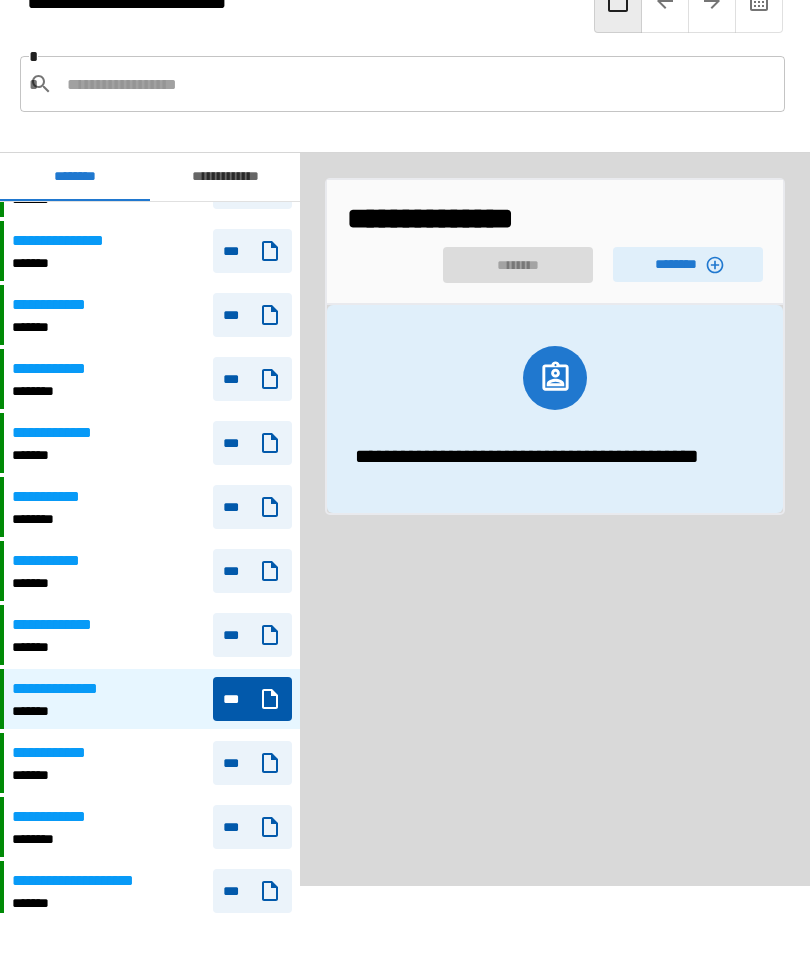 click on "********" at bounding box center (688, 264) 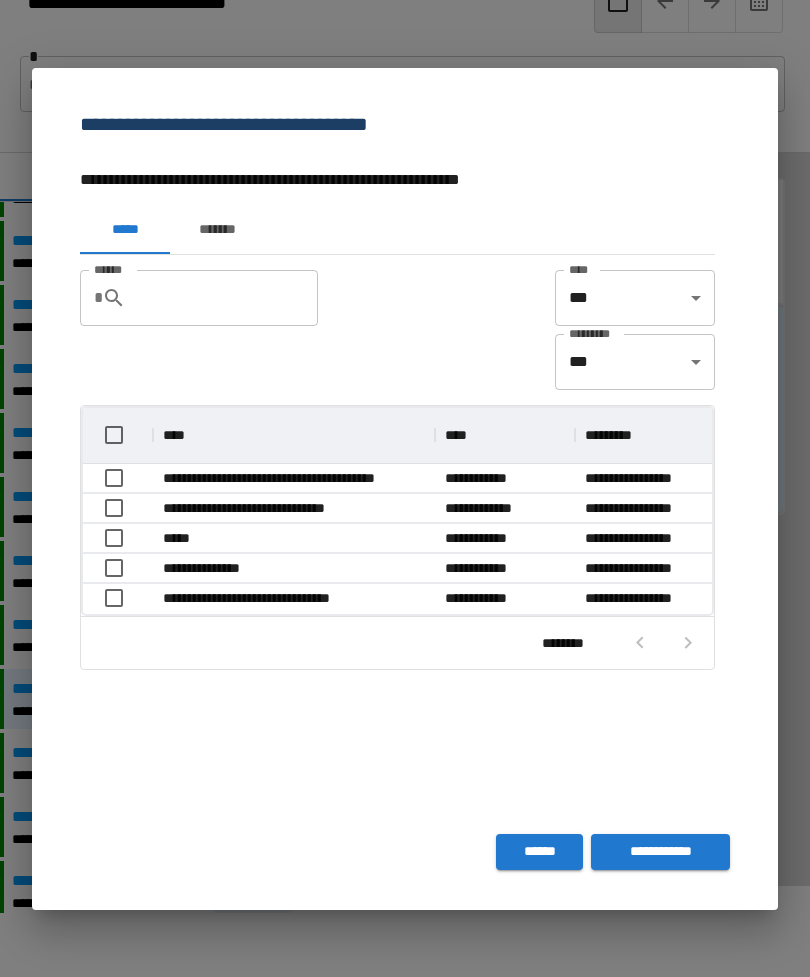 scroll, scrollTop: 1, scrollLeft: 1, axis: both 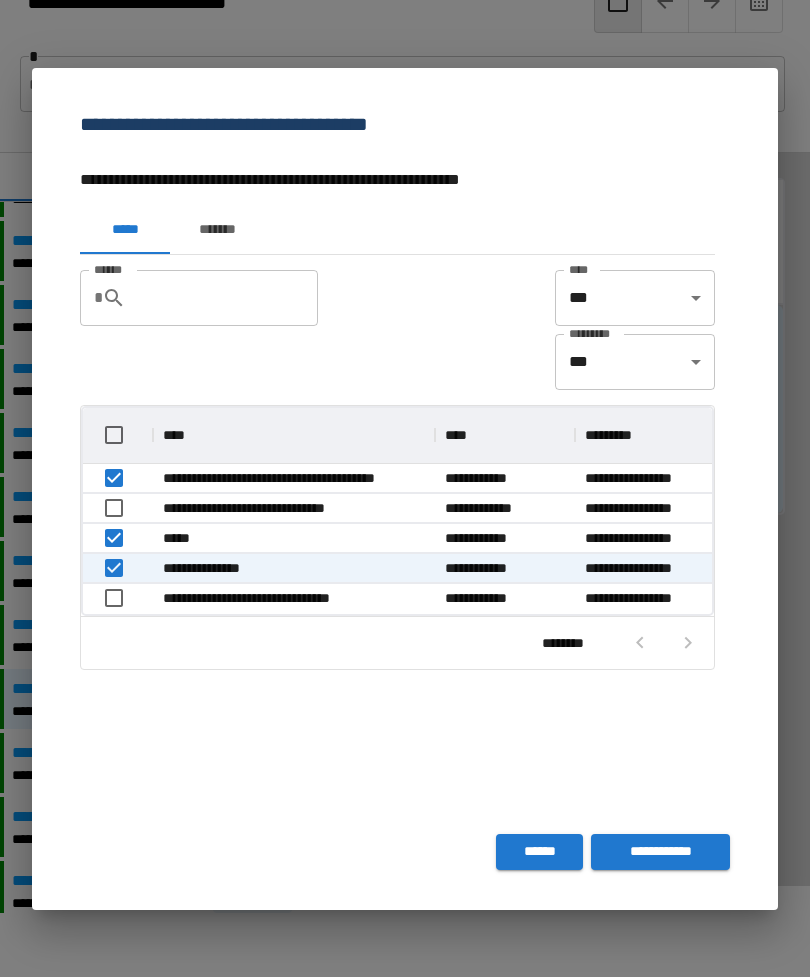 click on "**********" at bounding box center (660, 852) 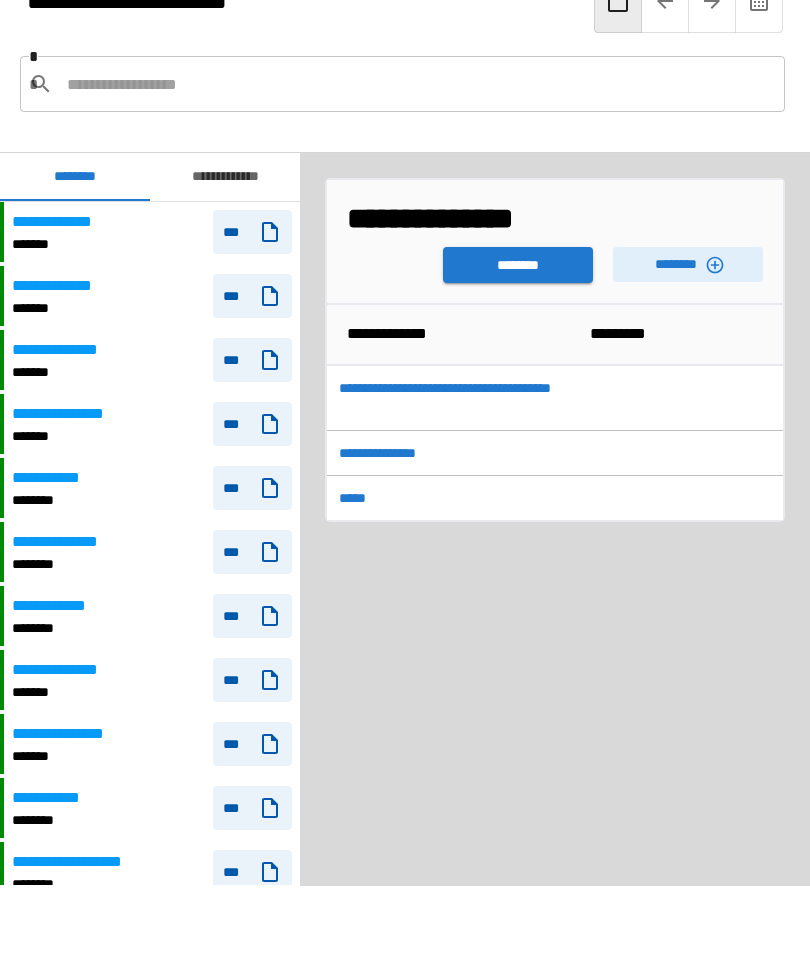 scroll, scrollTop: 420, scrollLeft: 0, axis: vertical 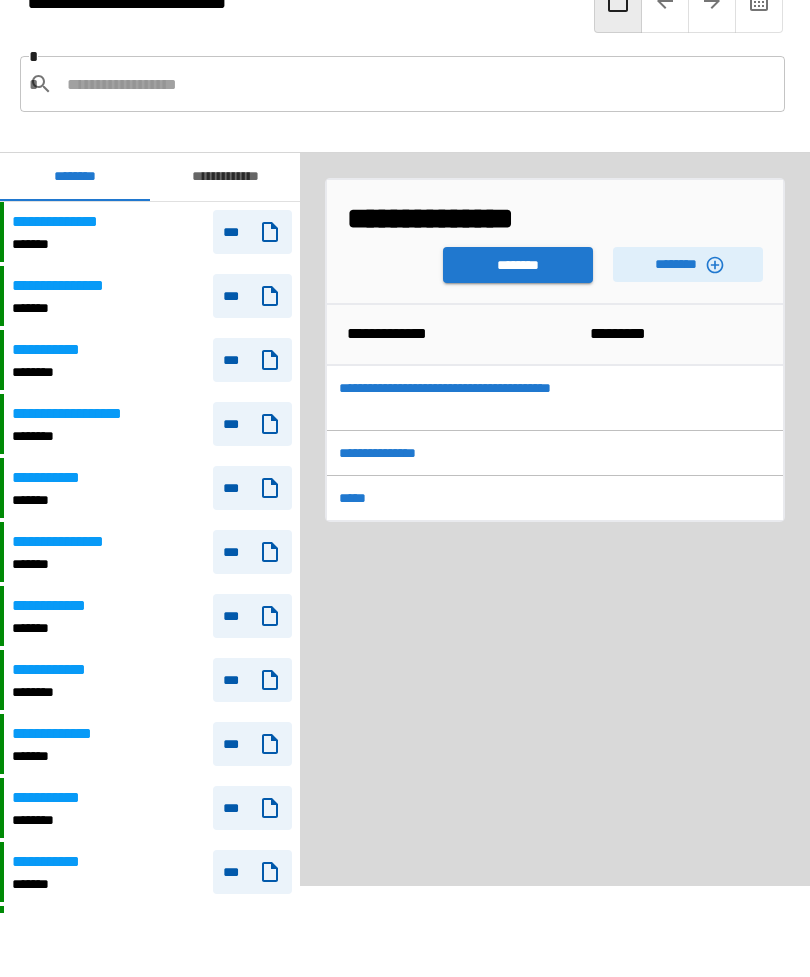 click on "**********" at bounding box center (465, 453) 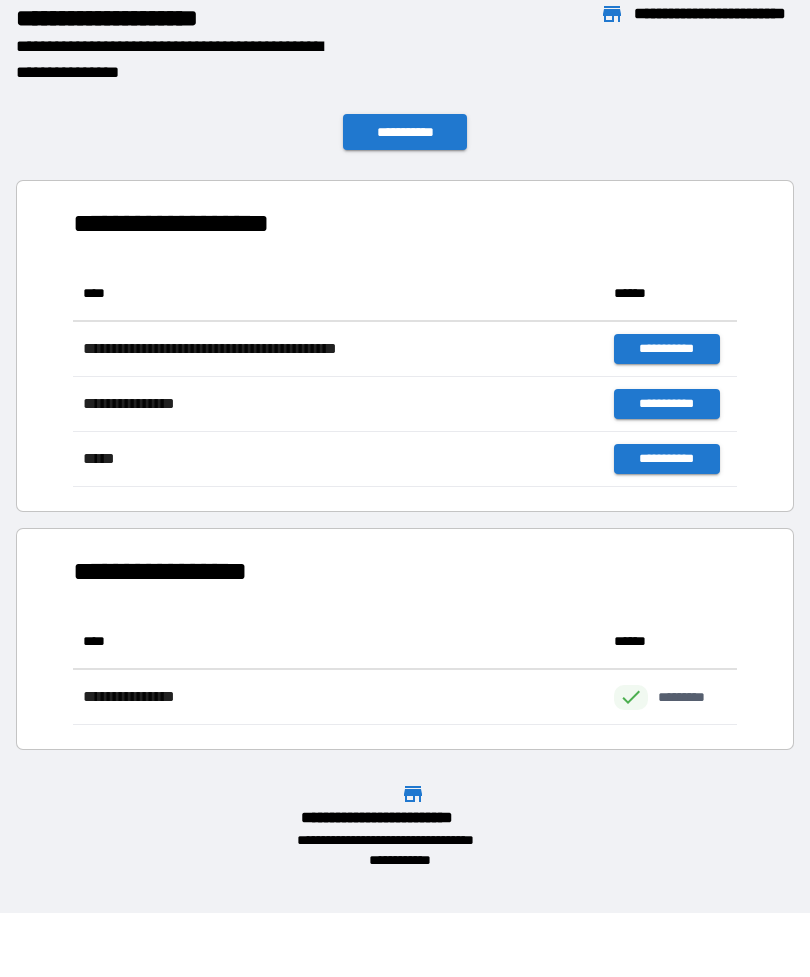 scroll, scrollTop: 221, scrollLeft: 664, axis: both 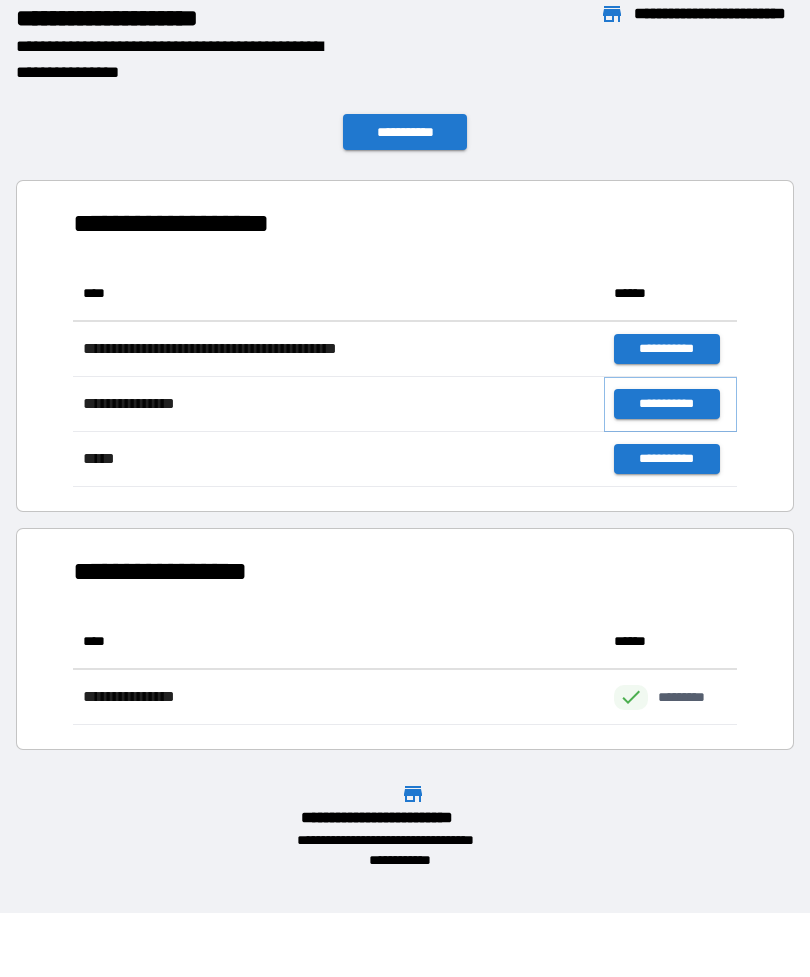 click on "**********" at bounding box center (666, 404) 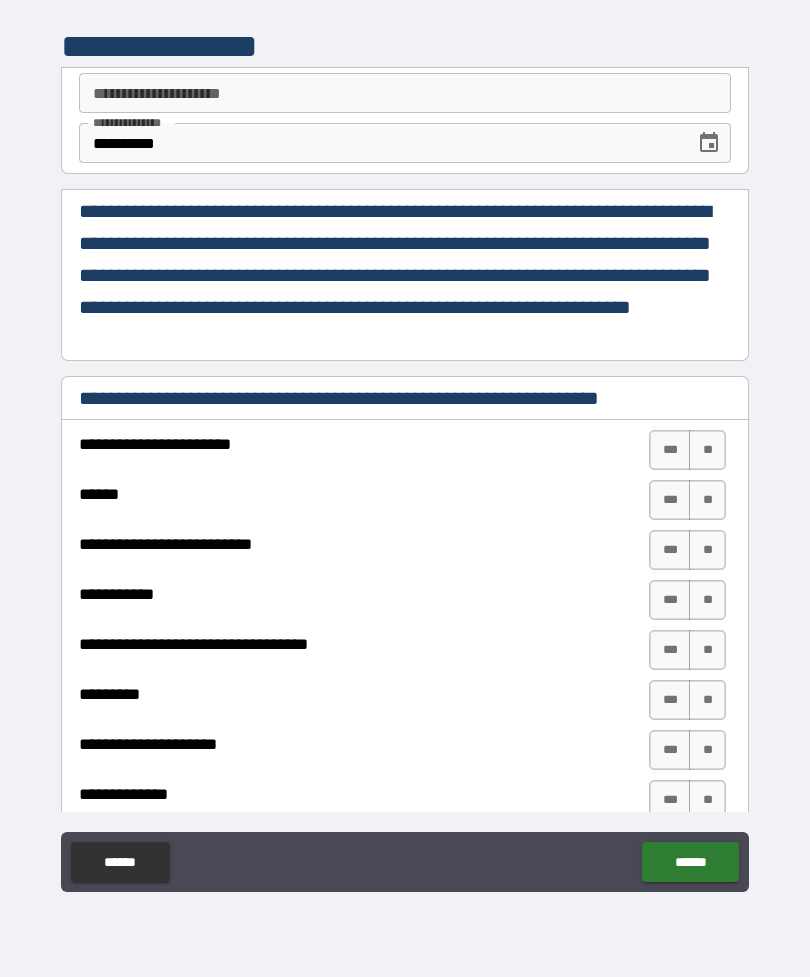 type on "*" 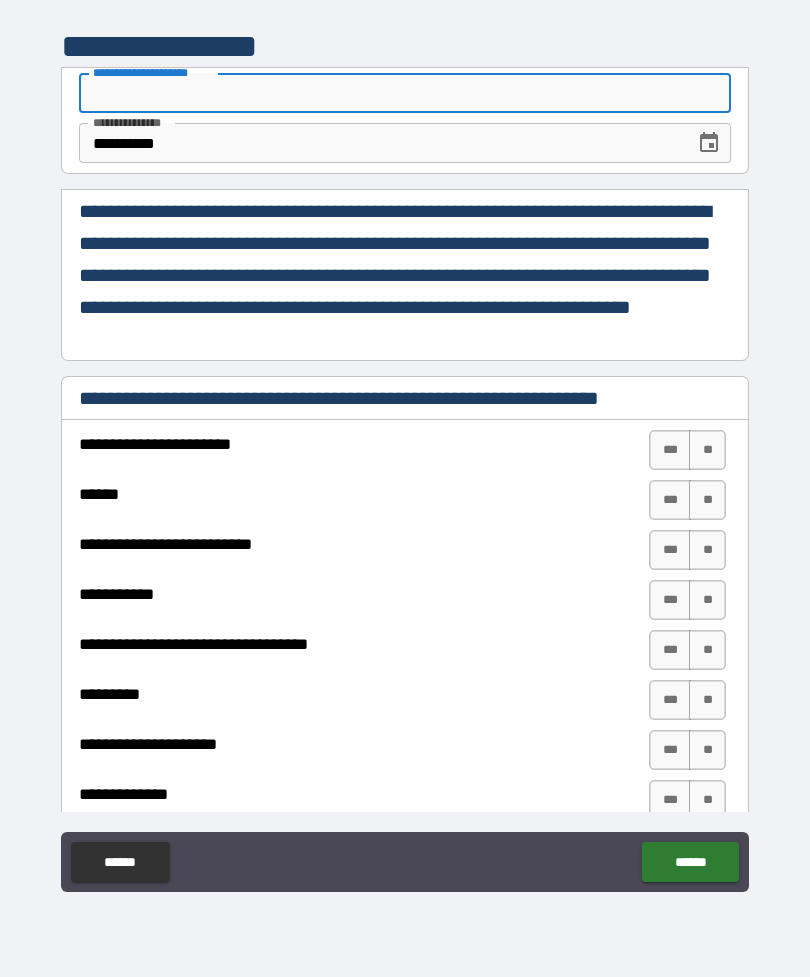 type on "*" 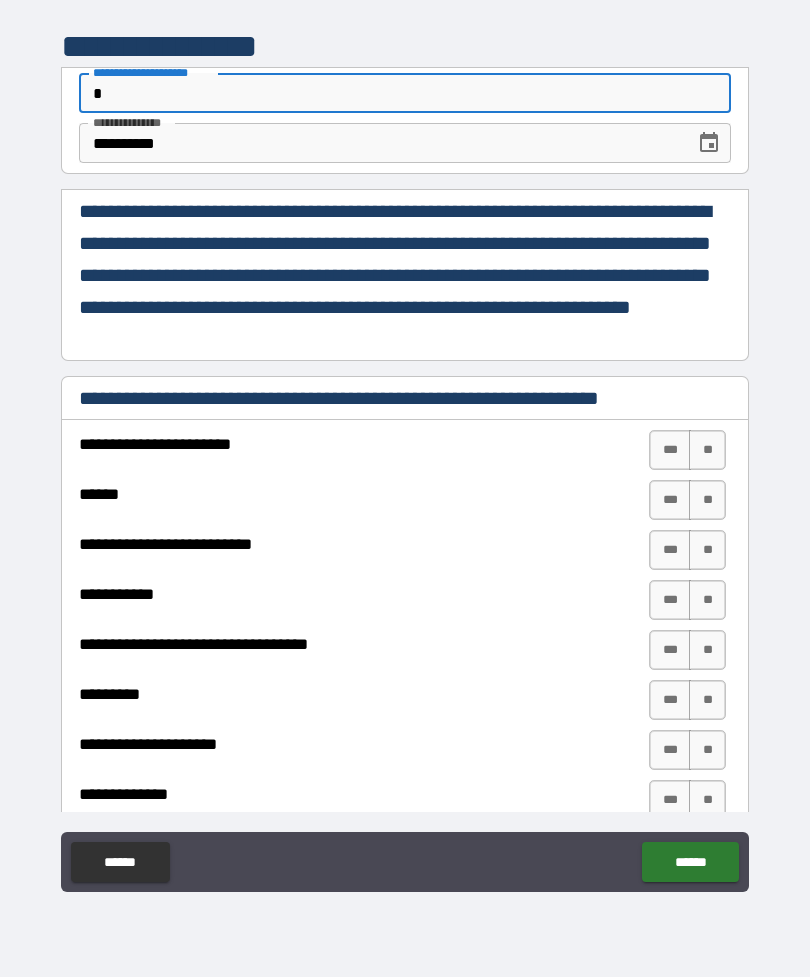 type on "*" 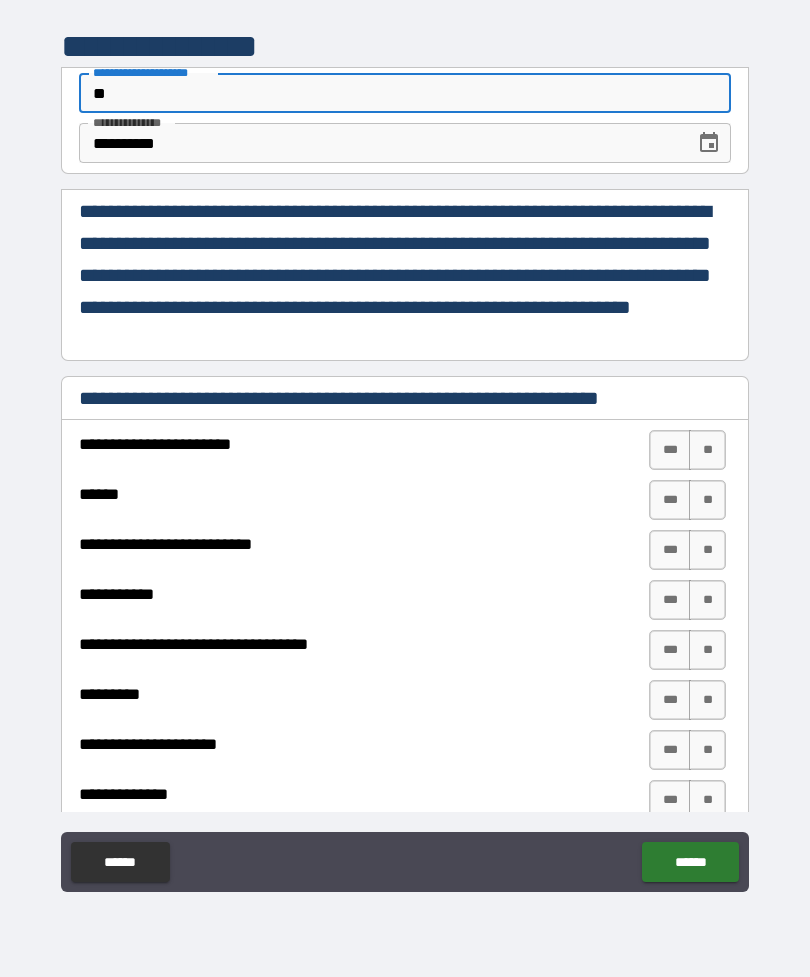 type on "*" 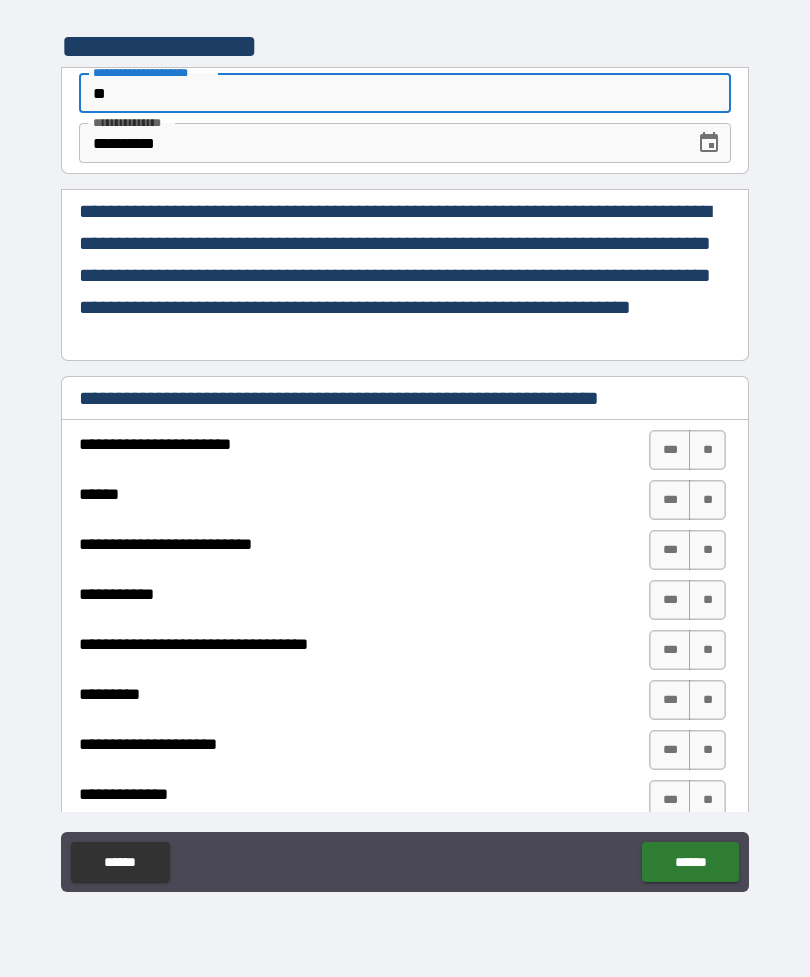 type on "***" 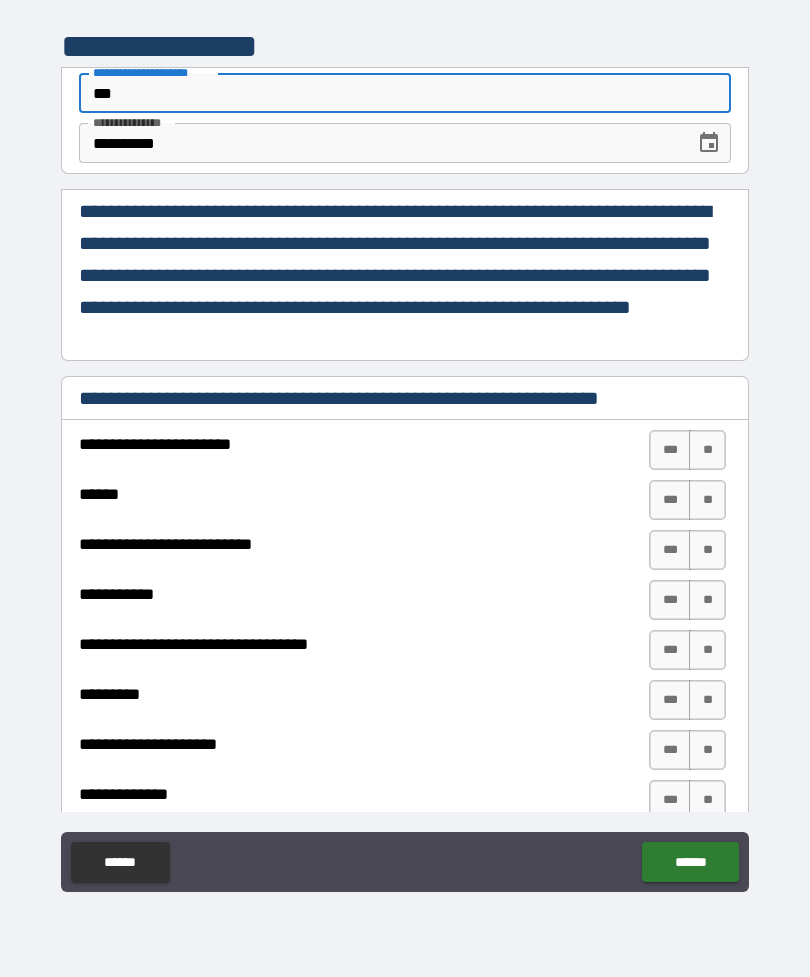 type on "*" 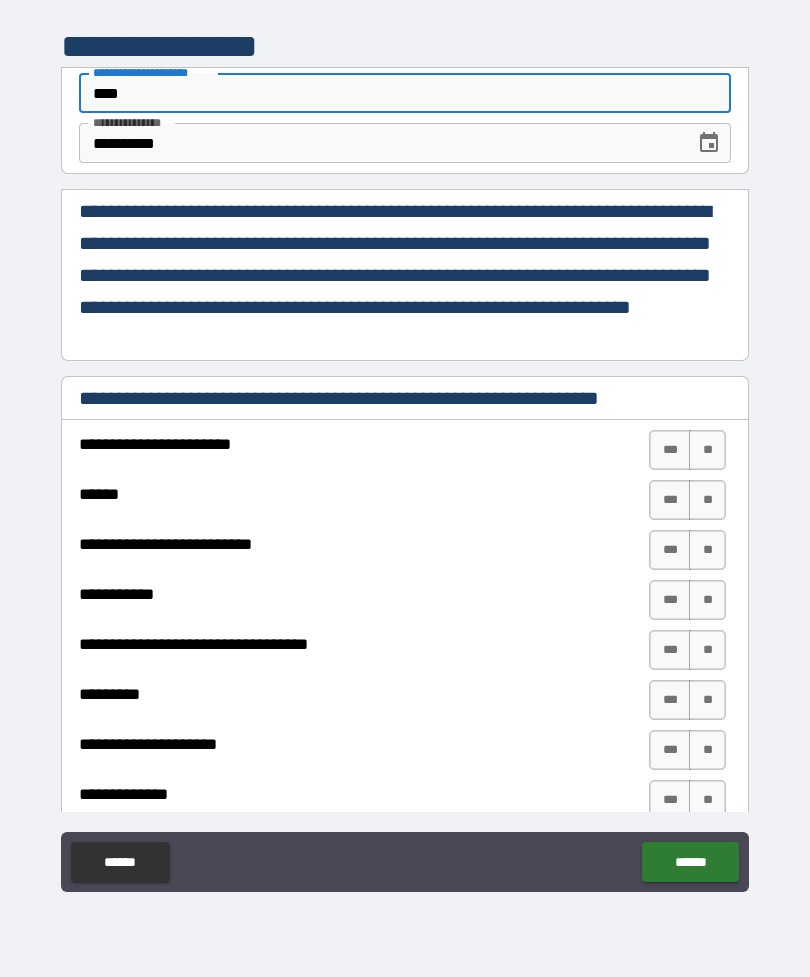 type on "*" 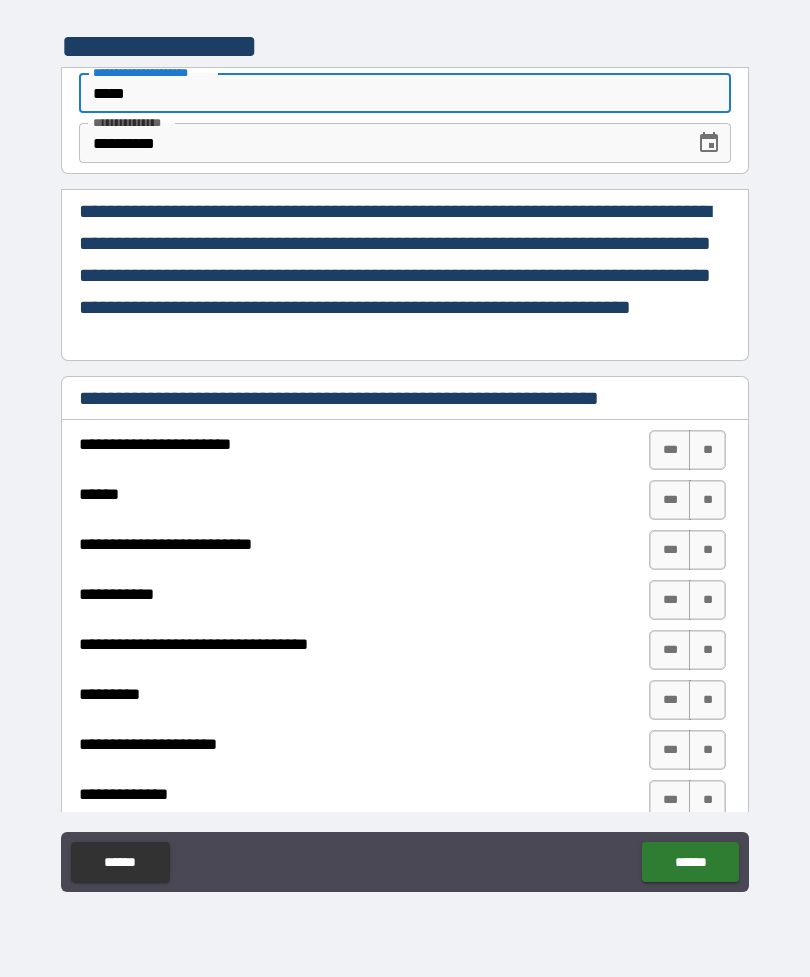 type on "*" 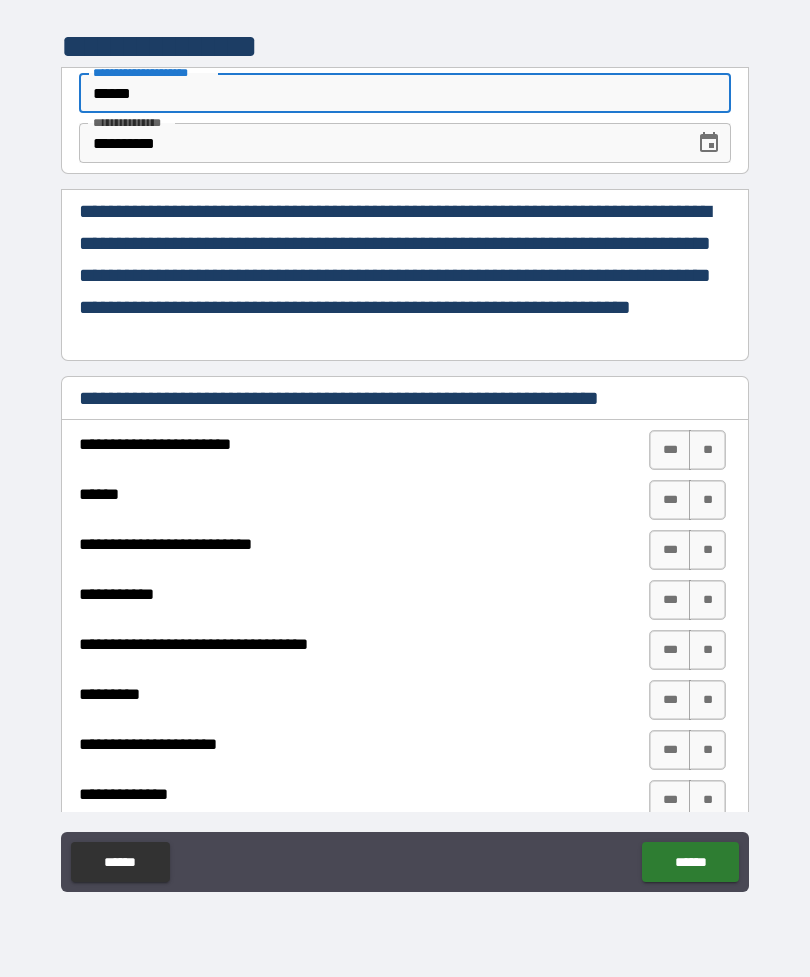 type on "*" 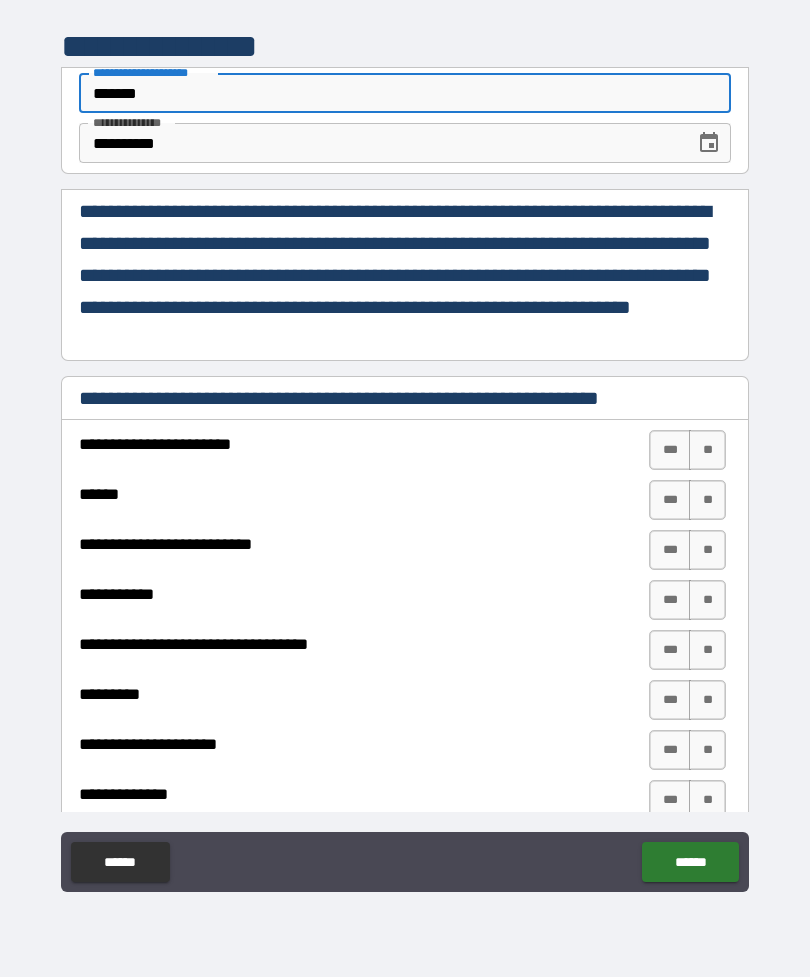 type on "*" 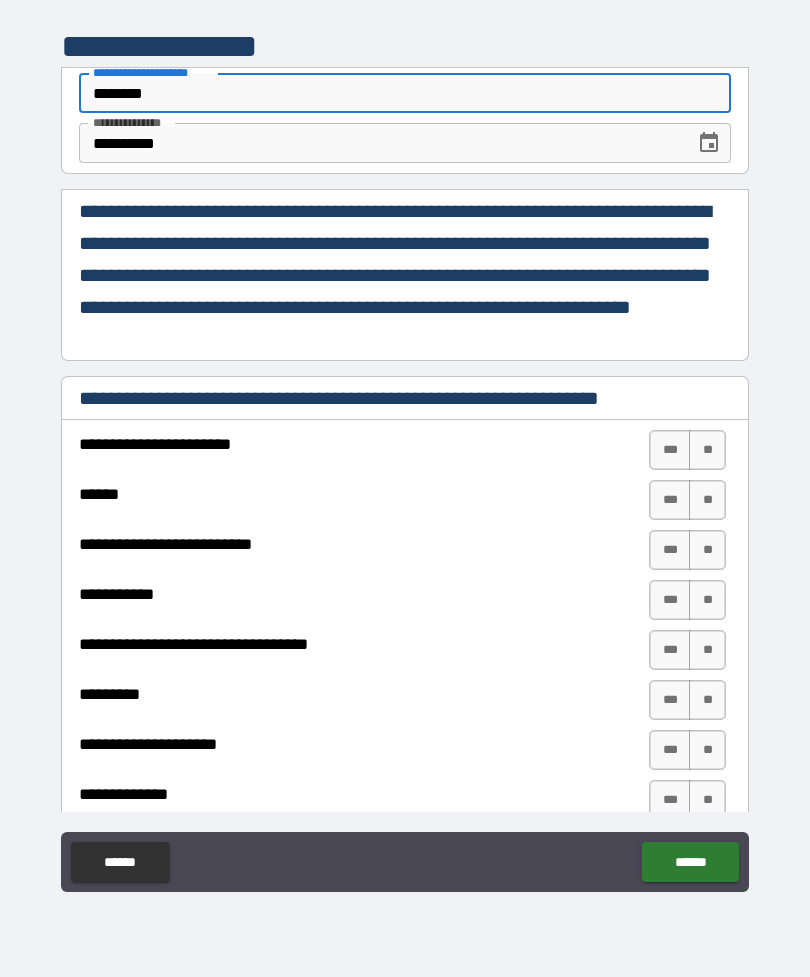 type on "*" 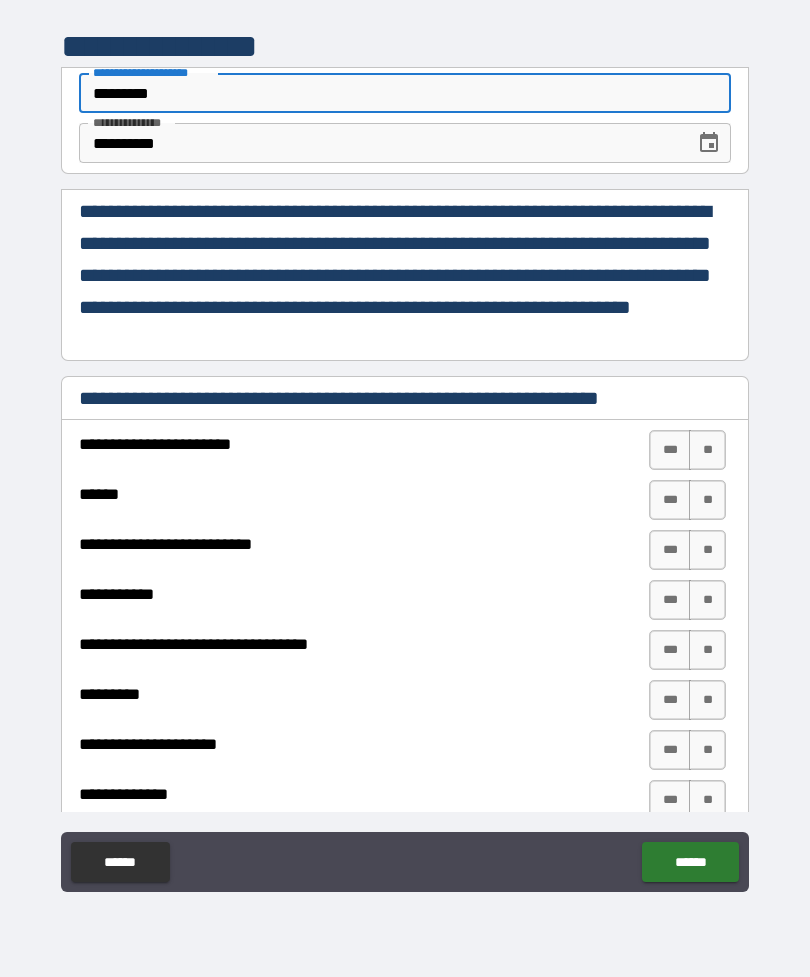 type on "*" 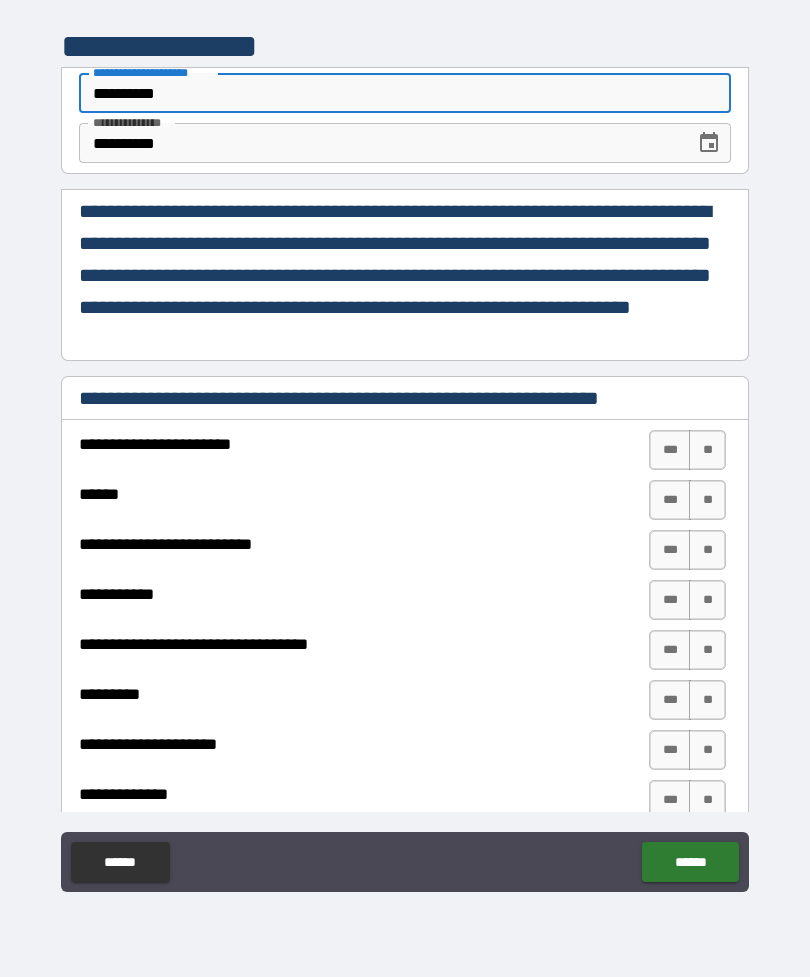 type on "*" 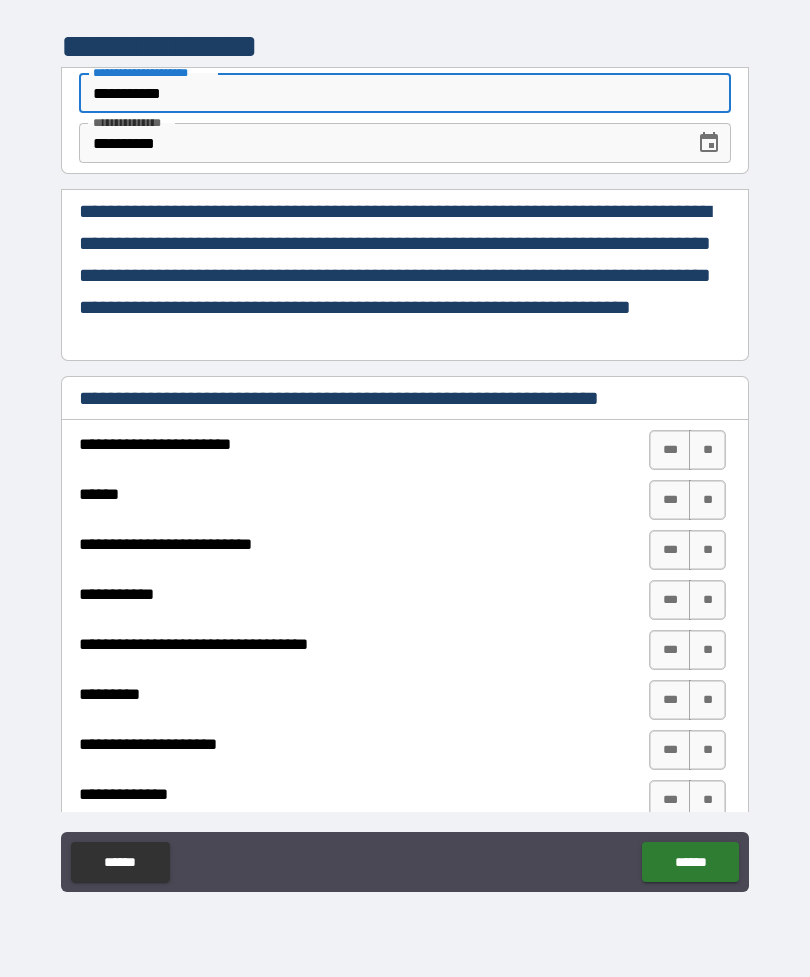 type on "*" 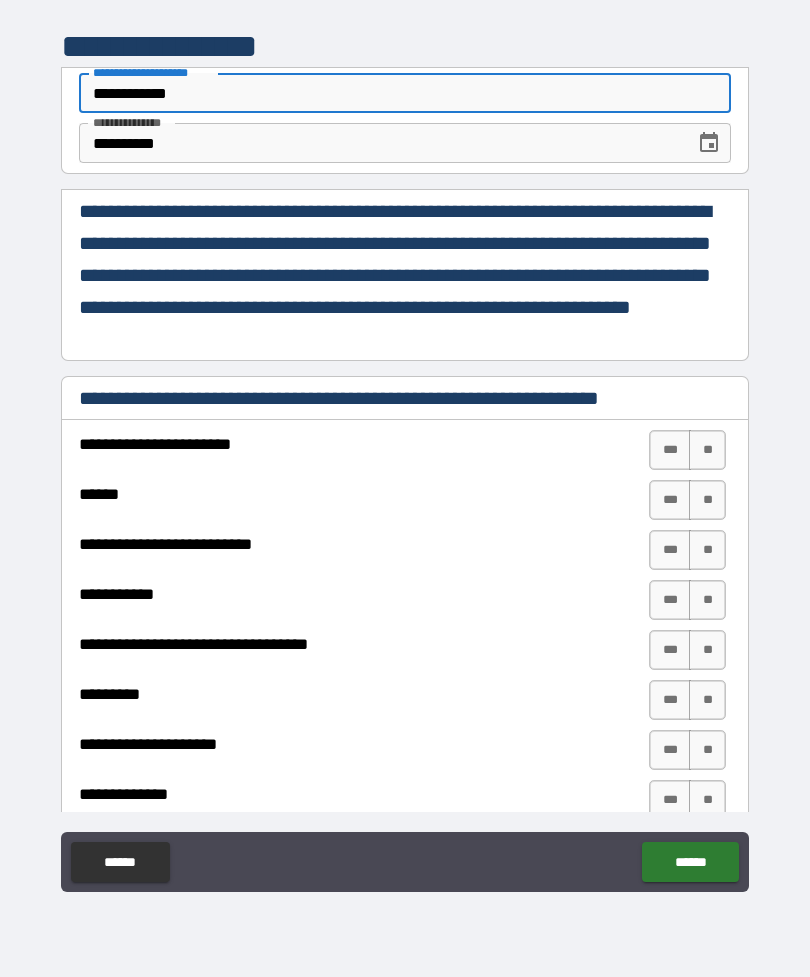 type on "*" 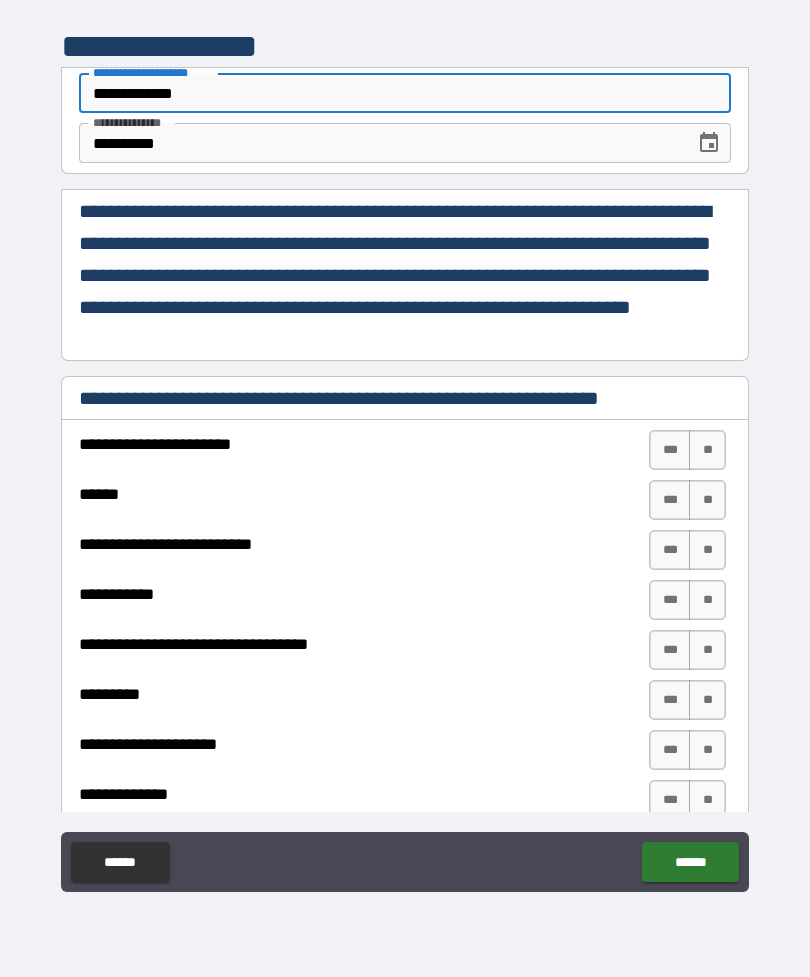 type on "*" 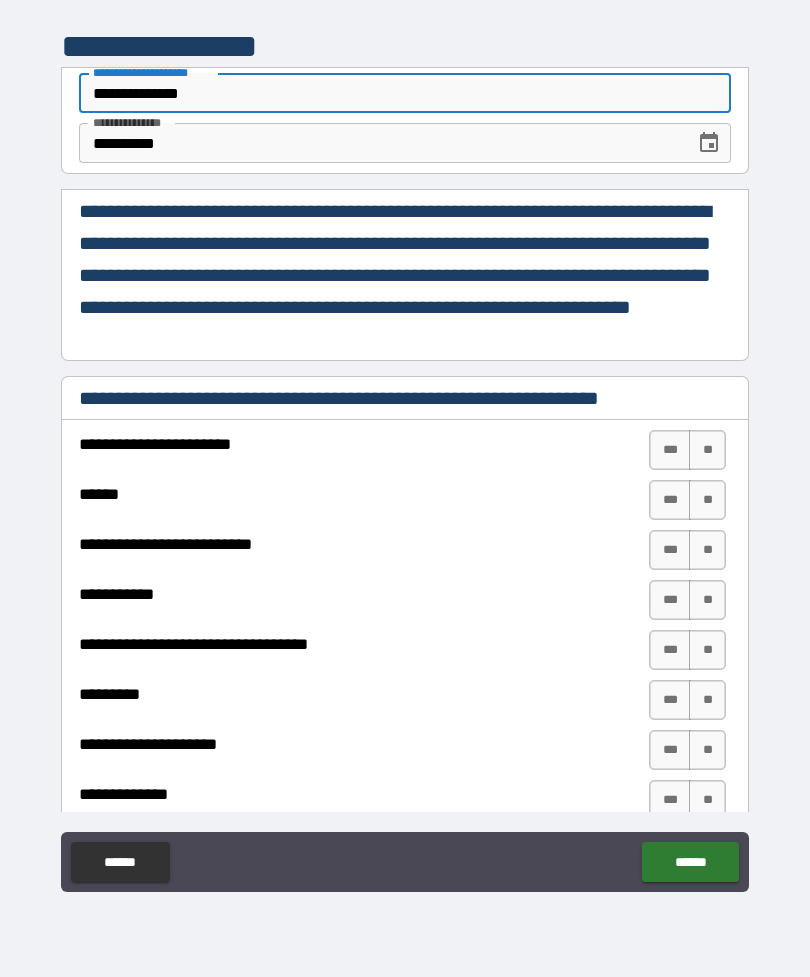 type on "*" 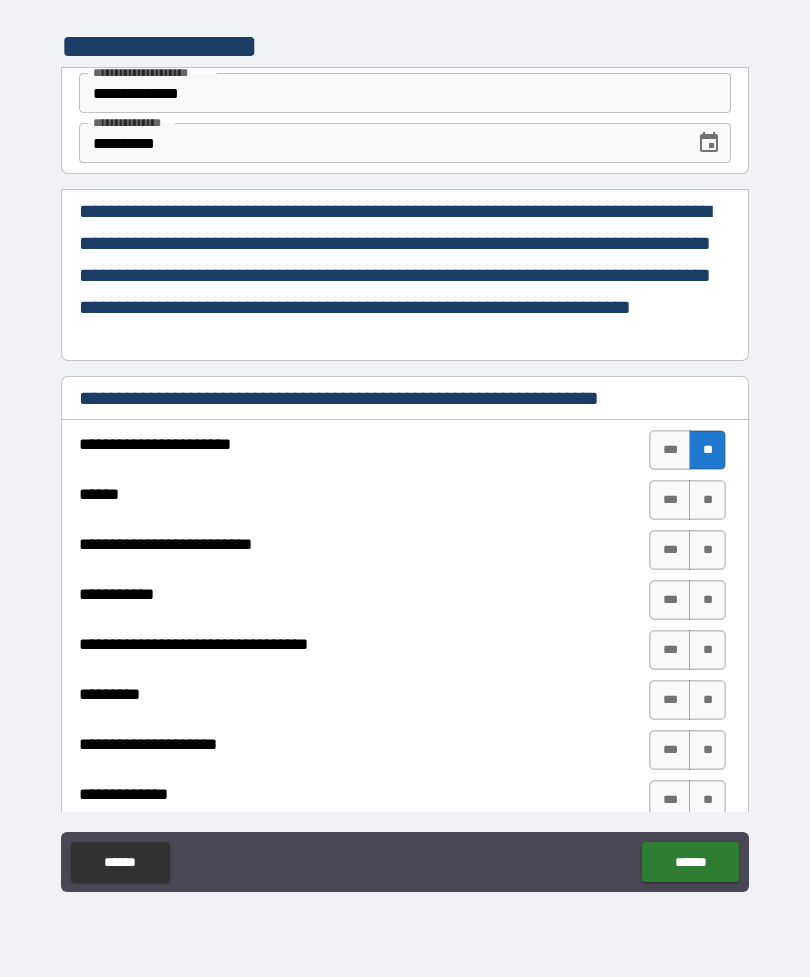 click on "**" at bounding box center [707, 500] 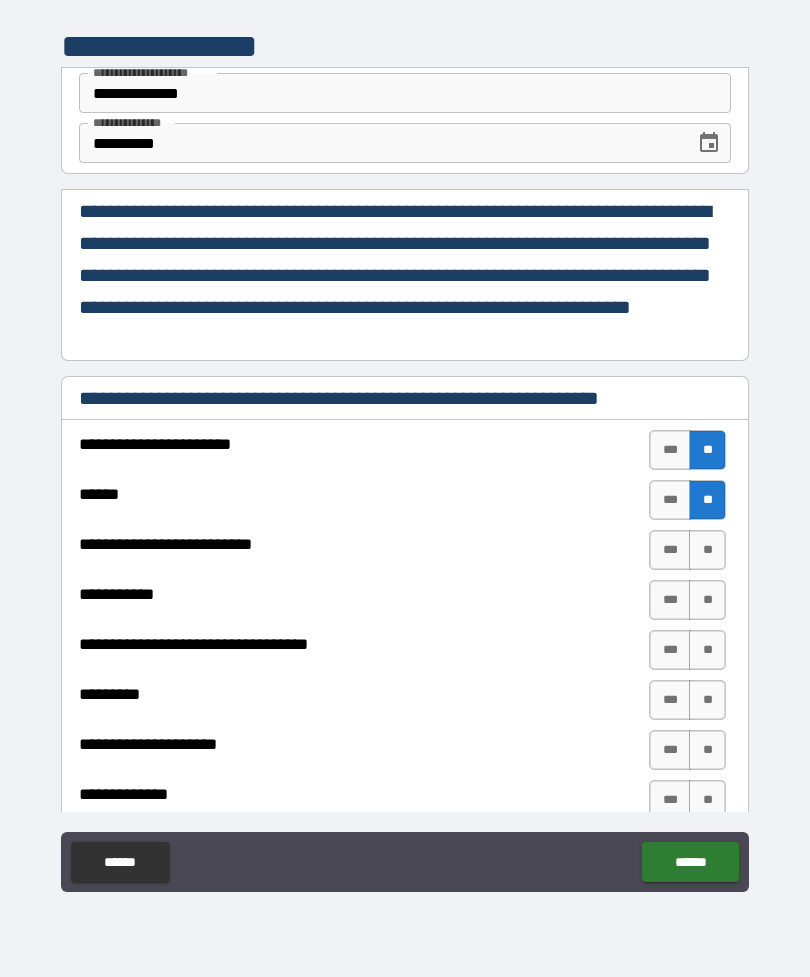 click on "**" at bounding box center [707, 550] 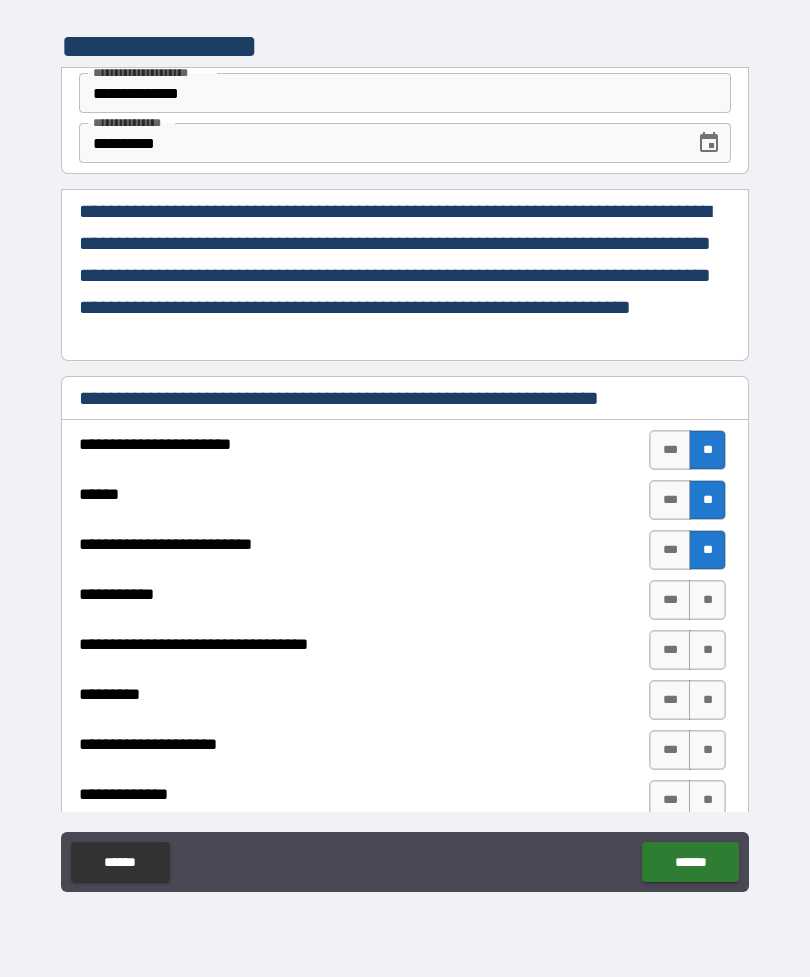 click on "**" at bounding box center (707, 550) 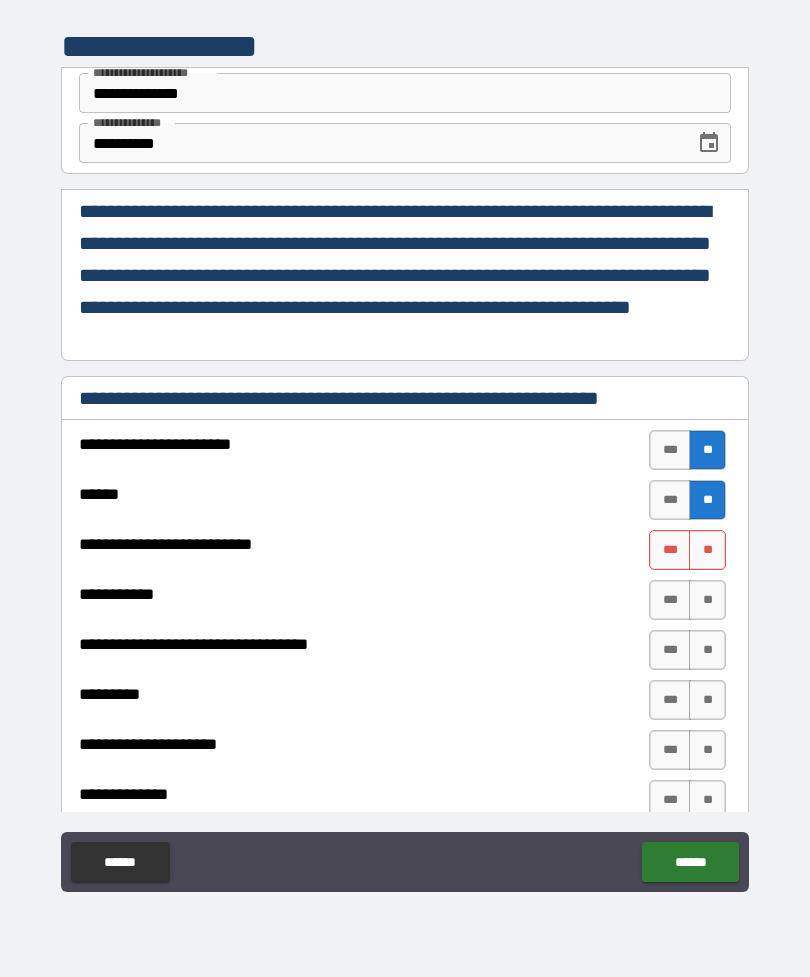 click on "**" at bounding box center (707, 550) 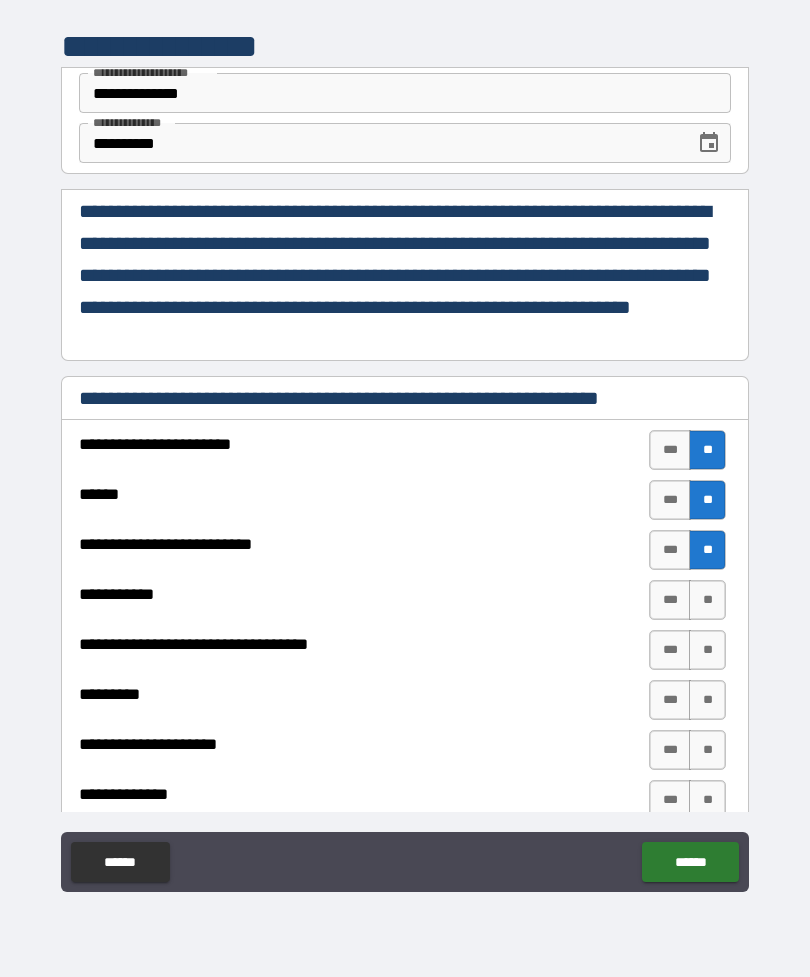 click on "**" at bounding box center [707, 600] 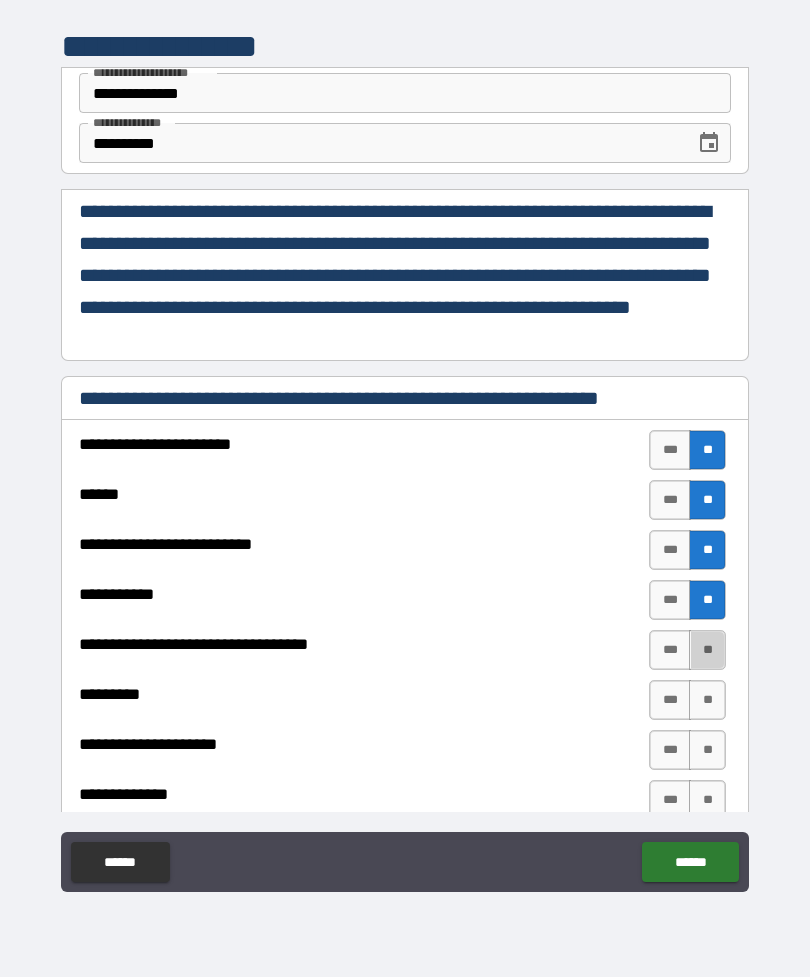 click on "**" at bounding box center (707, 650) 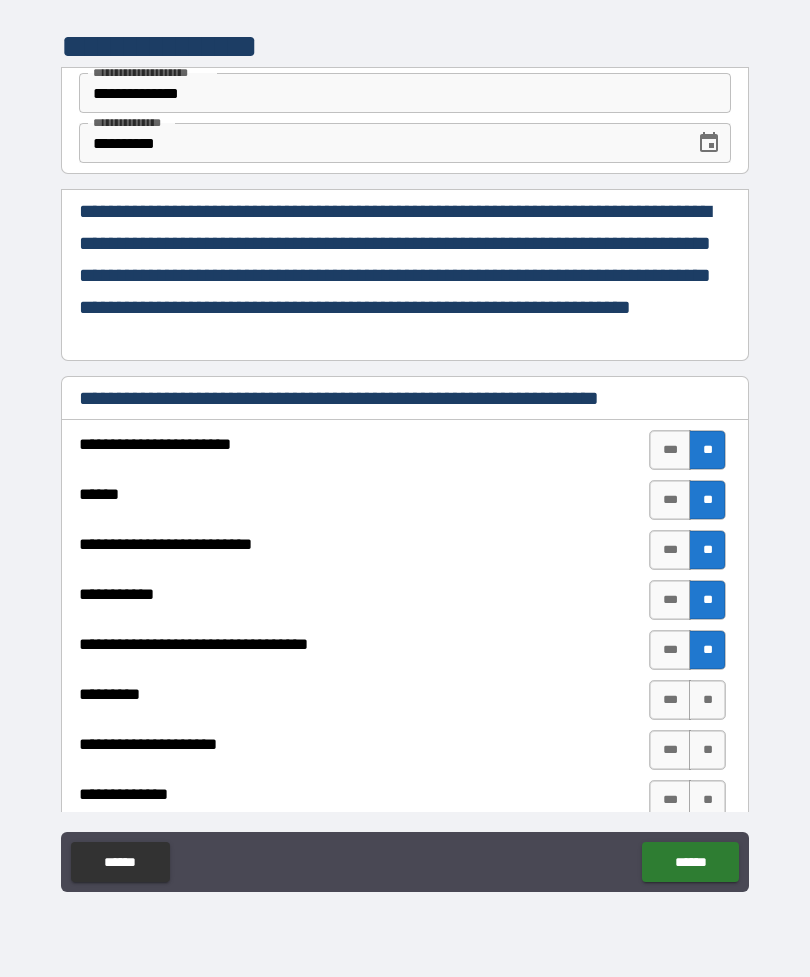 click on "**" at bounding box center [707, 700] 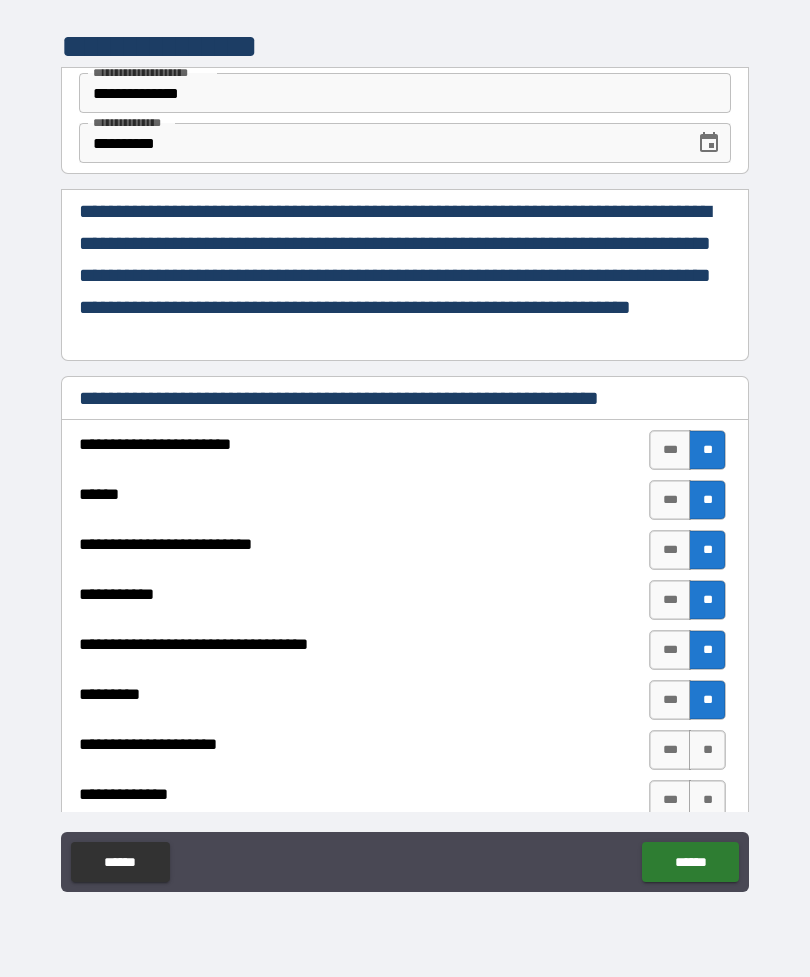 click on "**" at bounding box center (707, 750) 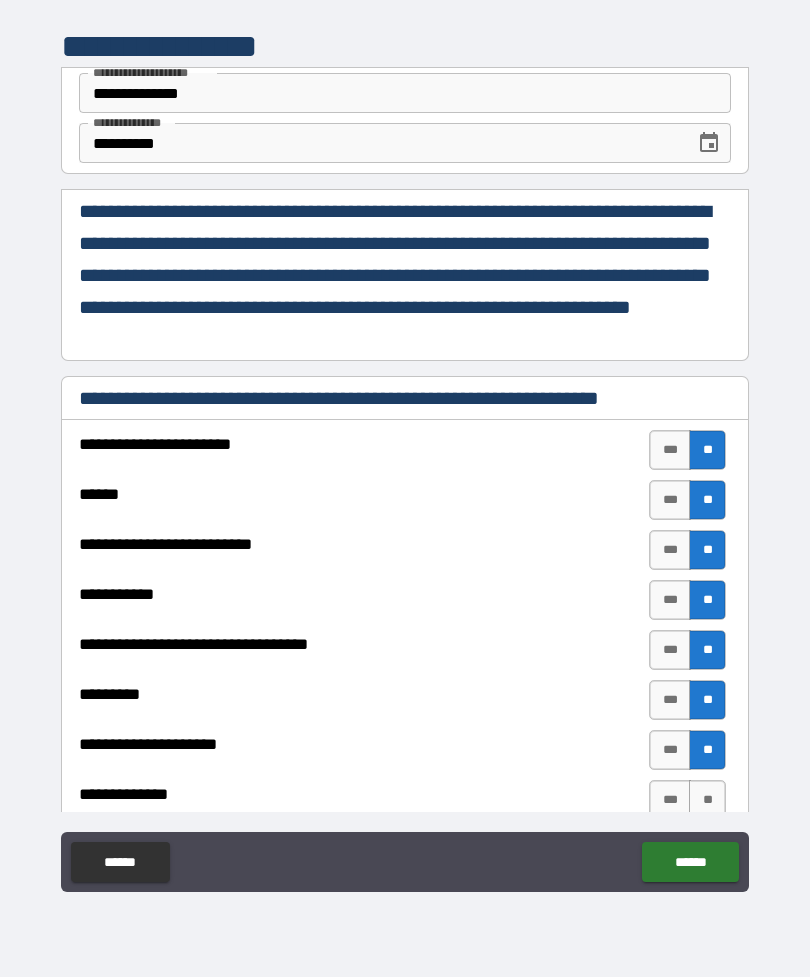 click on "**" at bounding box center [707, 800] 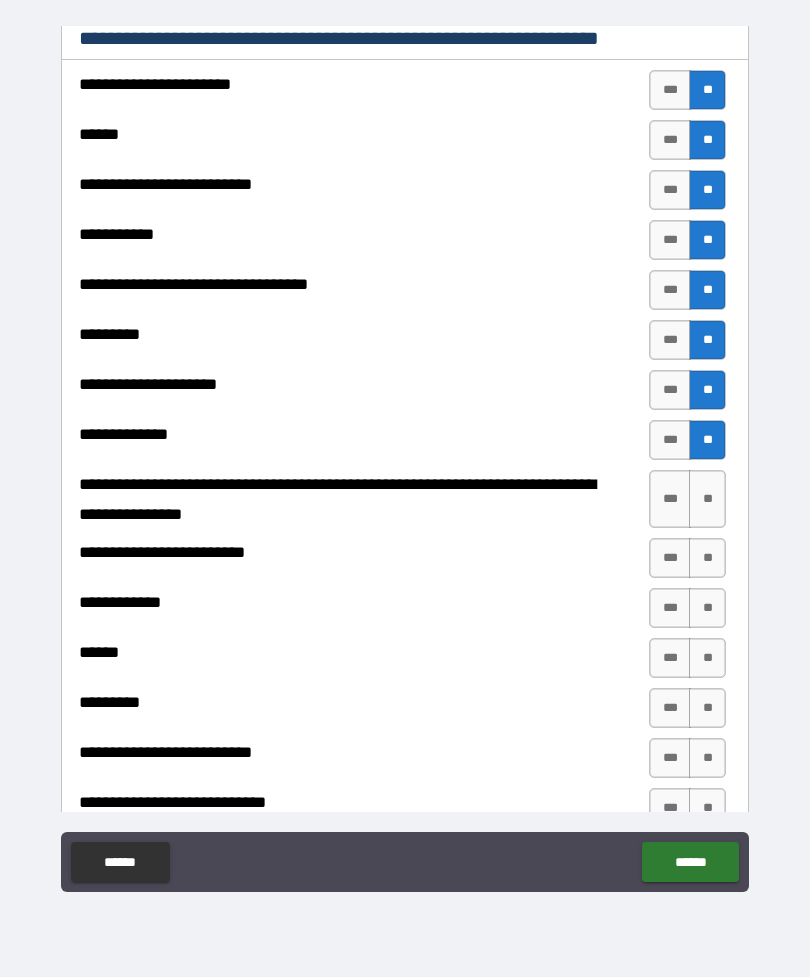 scroll, scrollTop: 381, scrollLeft: 0, axis: vertical 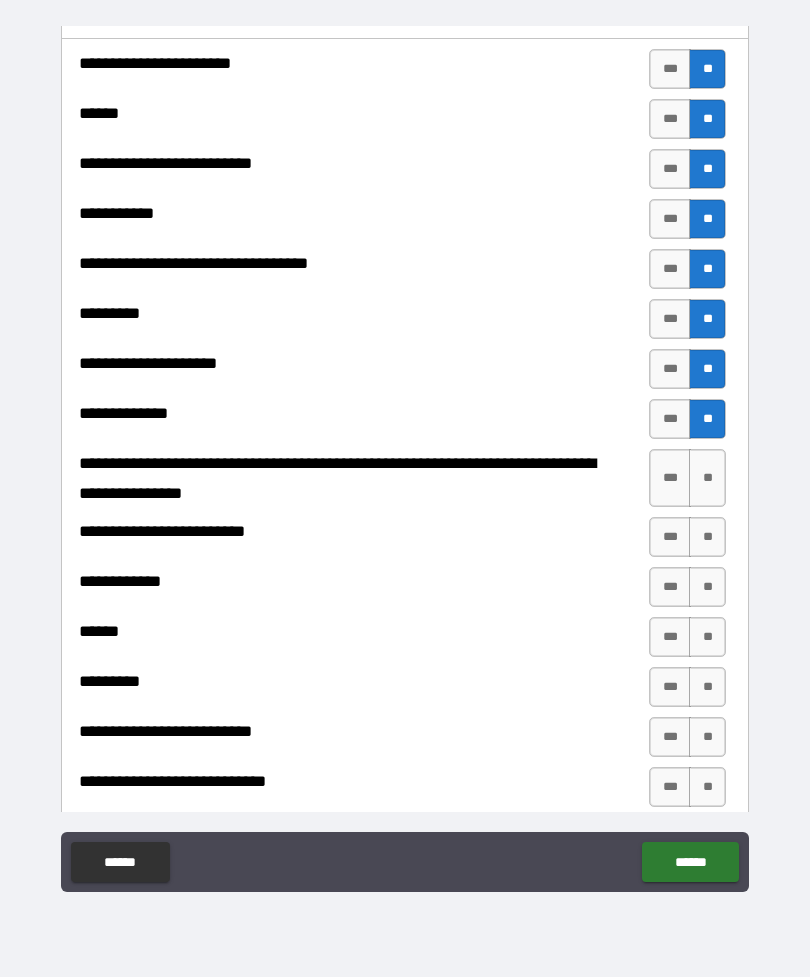 click on "**" at bounding box center (707, 478) 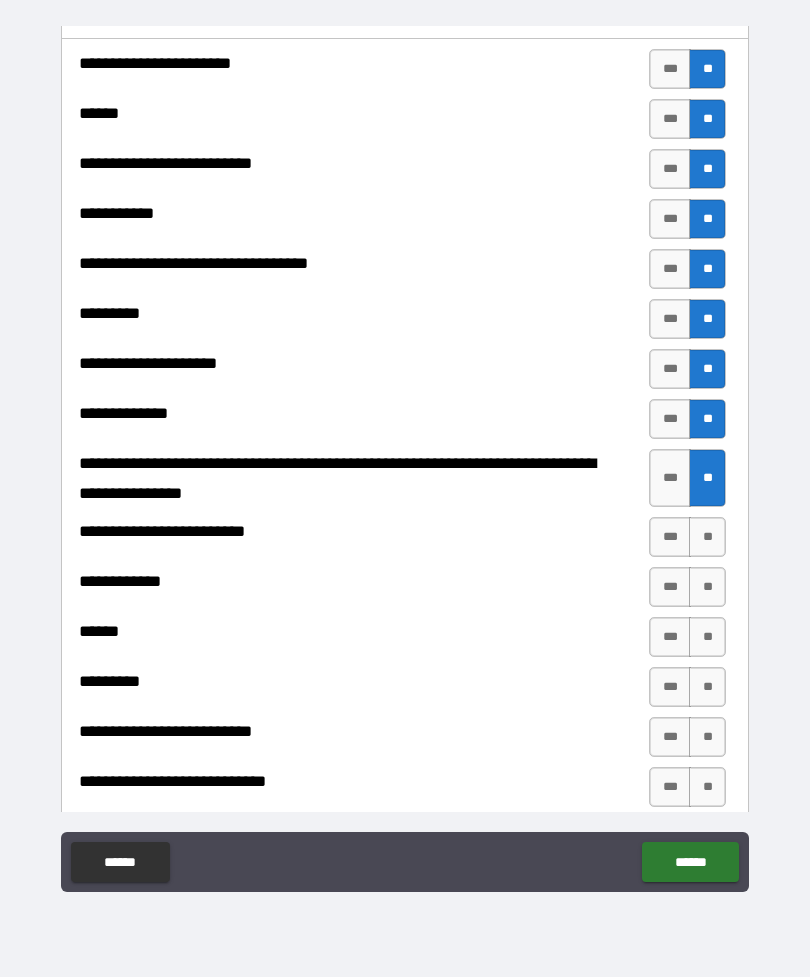 click on "**" at bounding box center [707, 537] 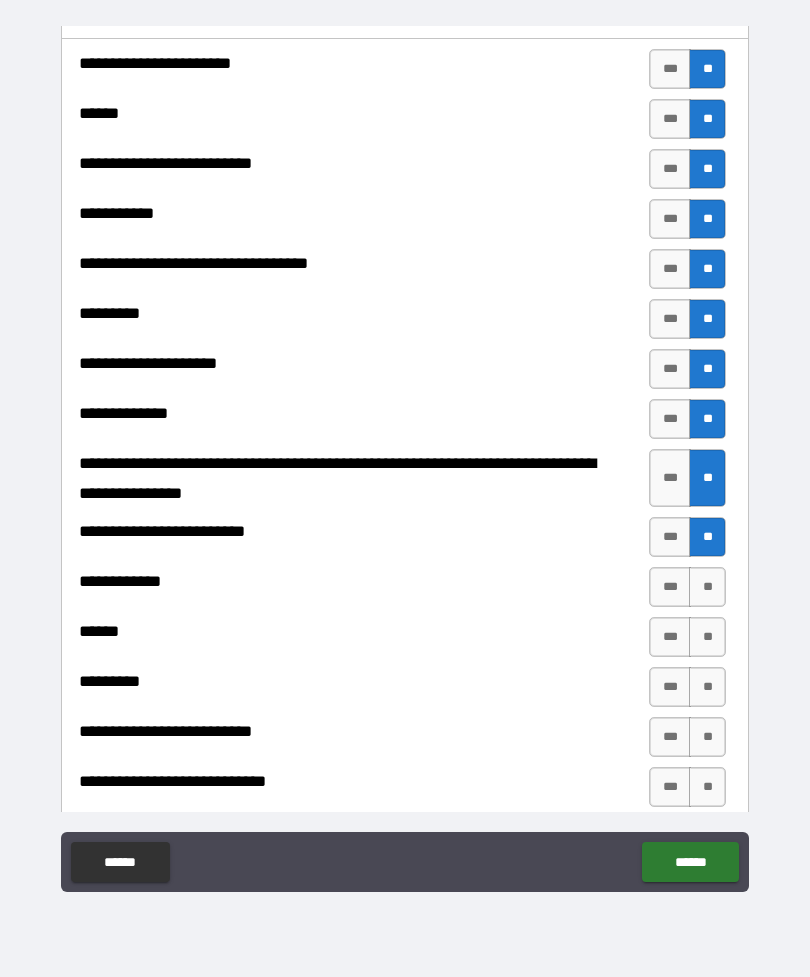 click on "**" at bounding box center [707, 587] 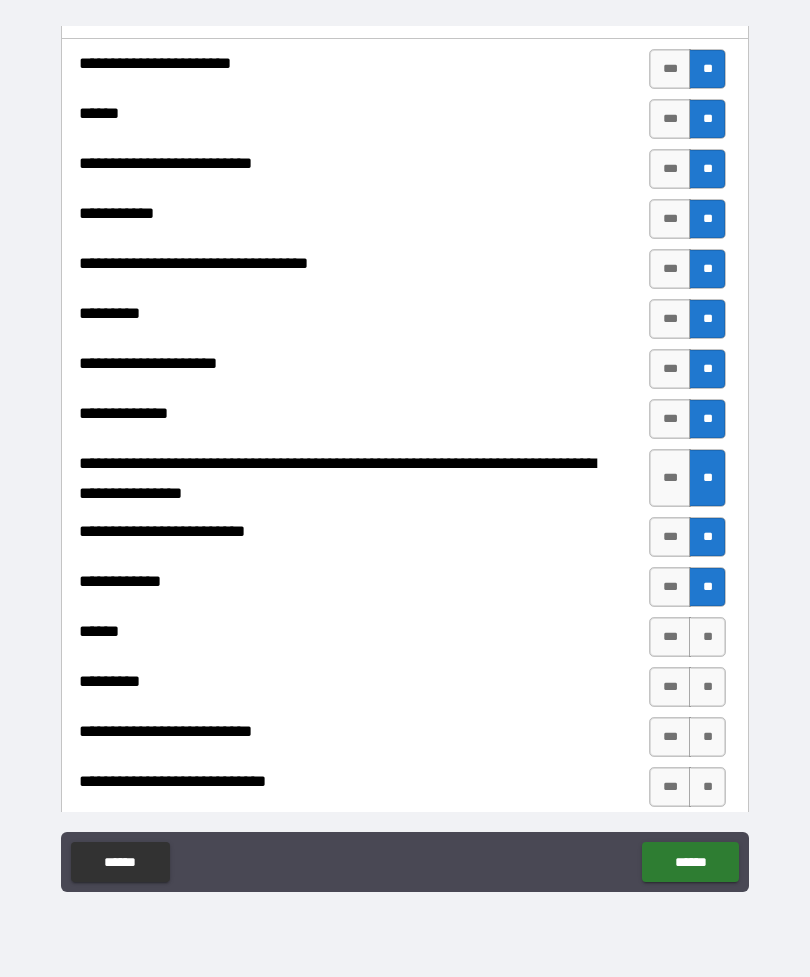 click on "**" at bounding box center [707, 637] 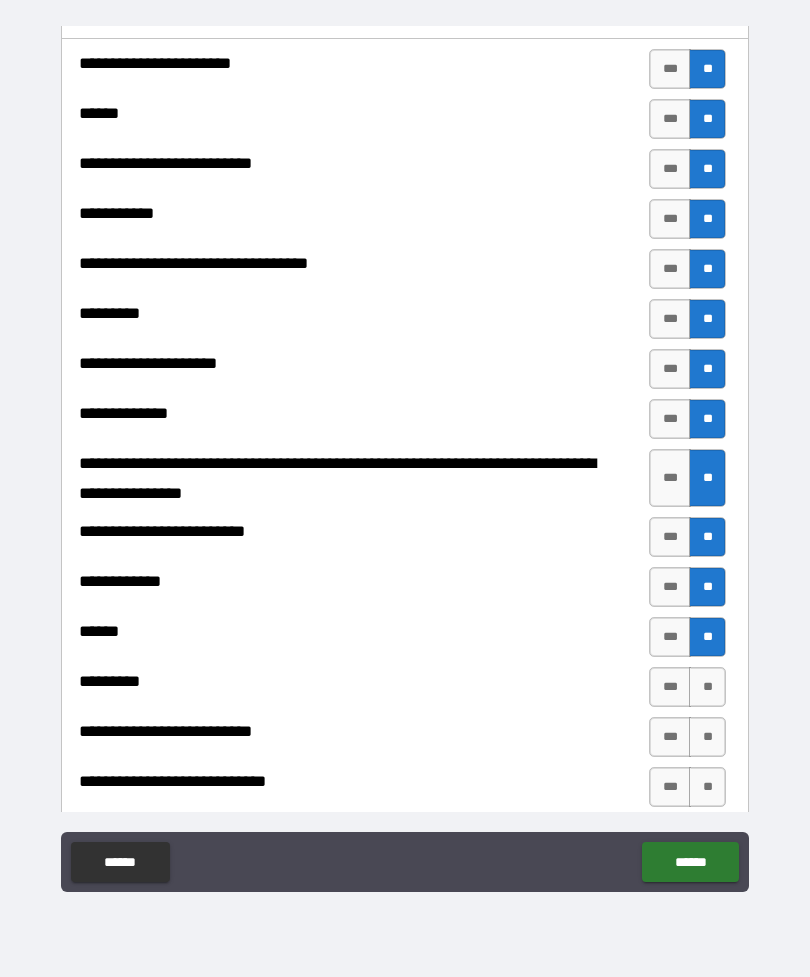 click on "**" at bounding box center (707, 687) 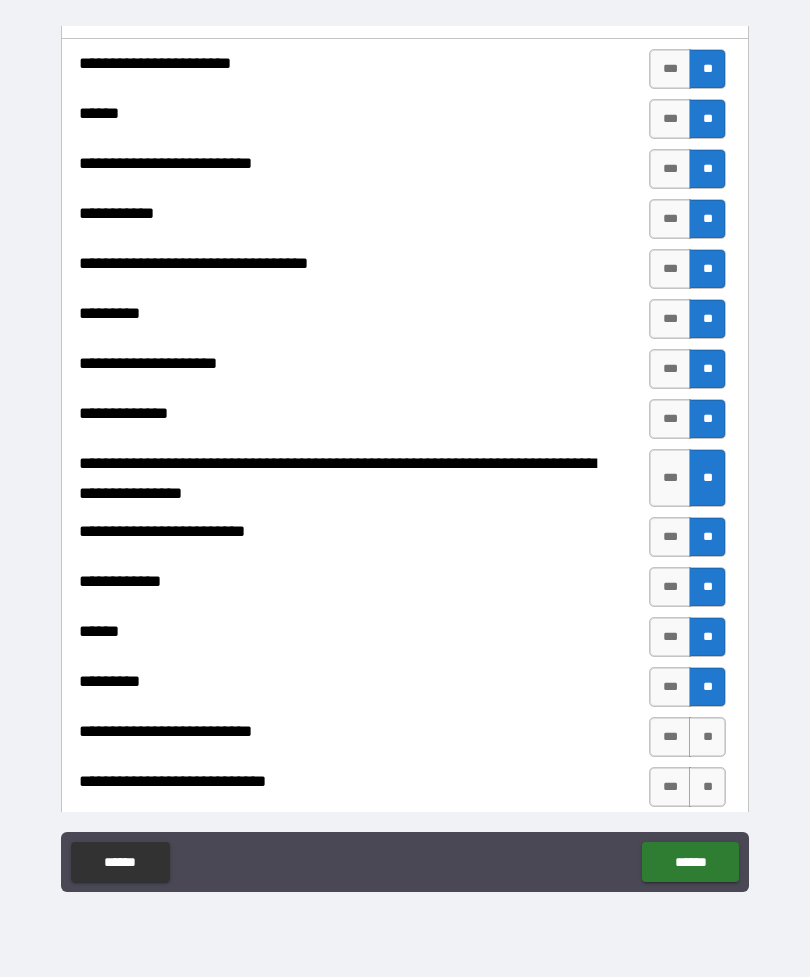 click on "**" at bounding box center (707, 737) 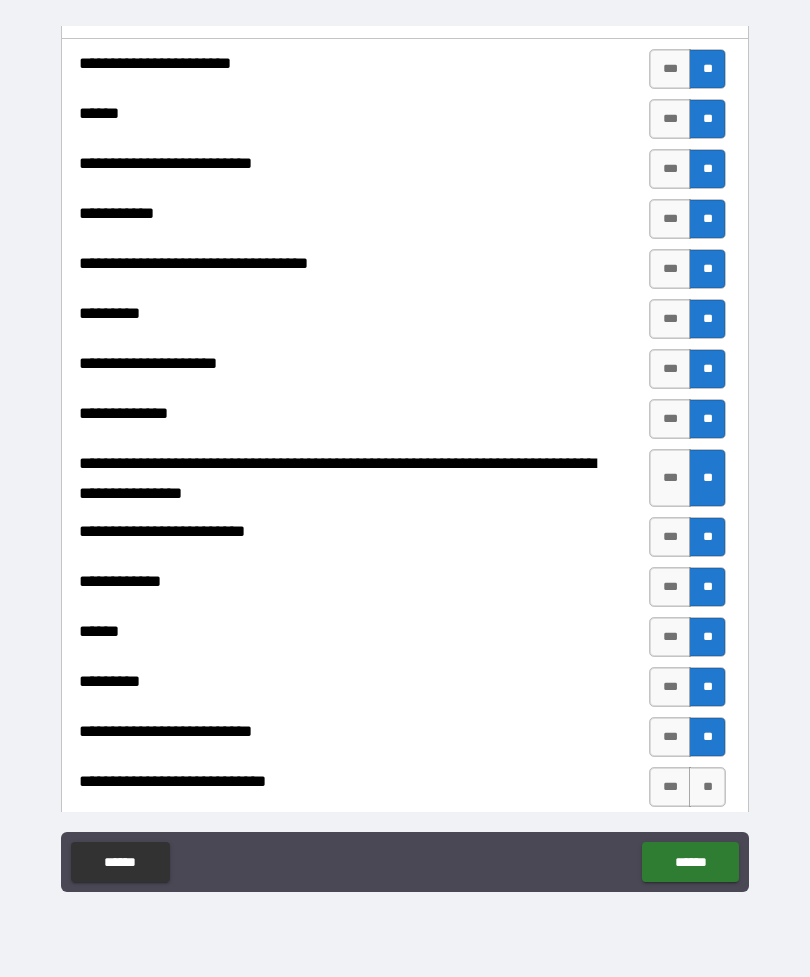 click on "**" at bounding box center [707, 787] 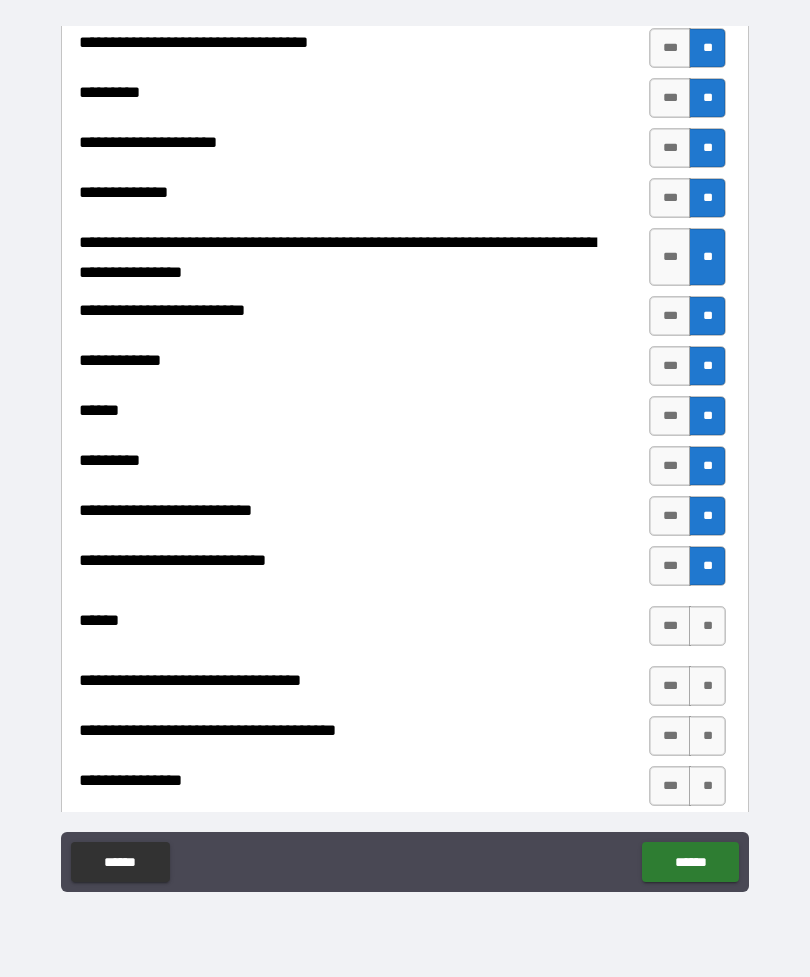 scroll, scrollTop: 649, scrollLeft: 0, axis: vertical 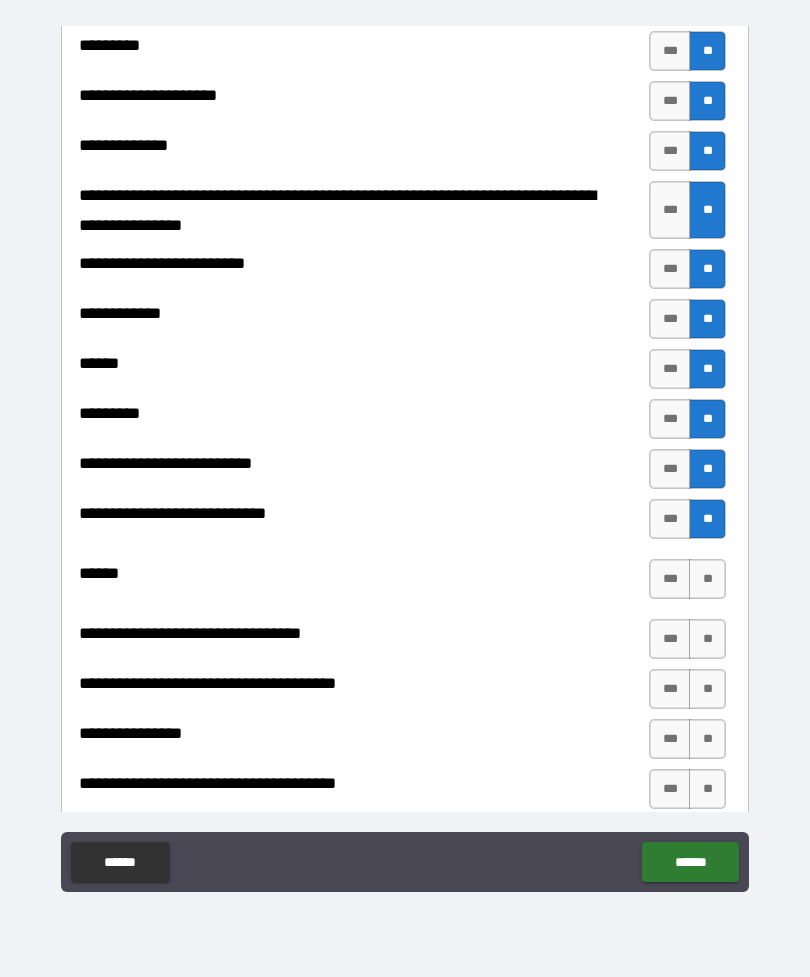 click on "**" at bounding box center [707, 579] 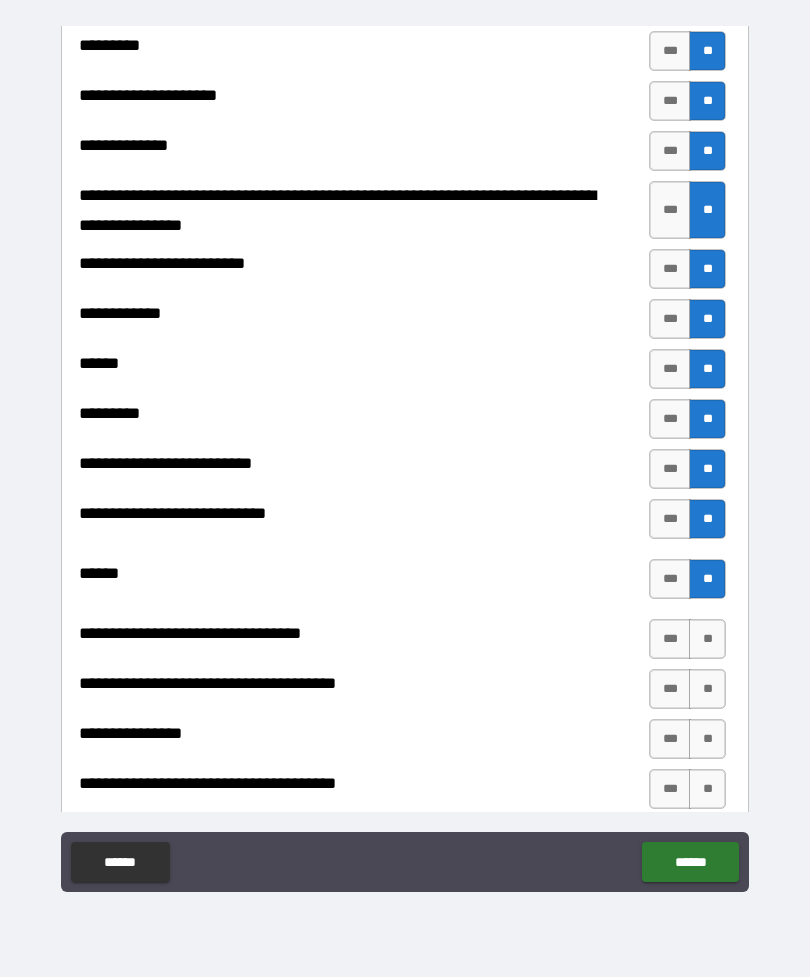 click on "**" at bounding box center (707, 639) 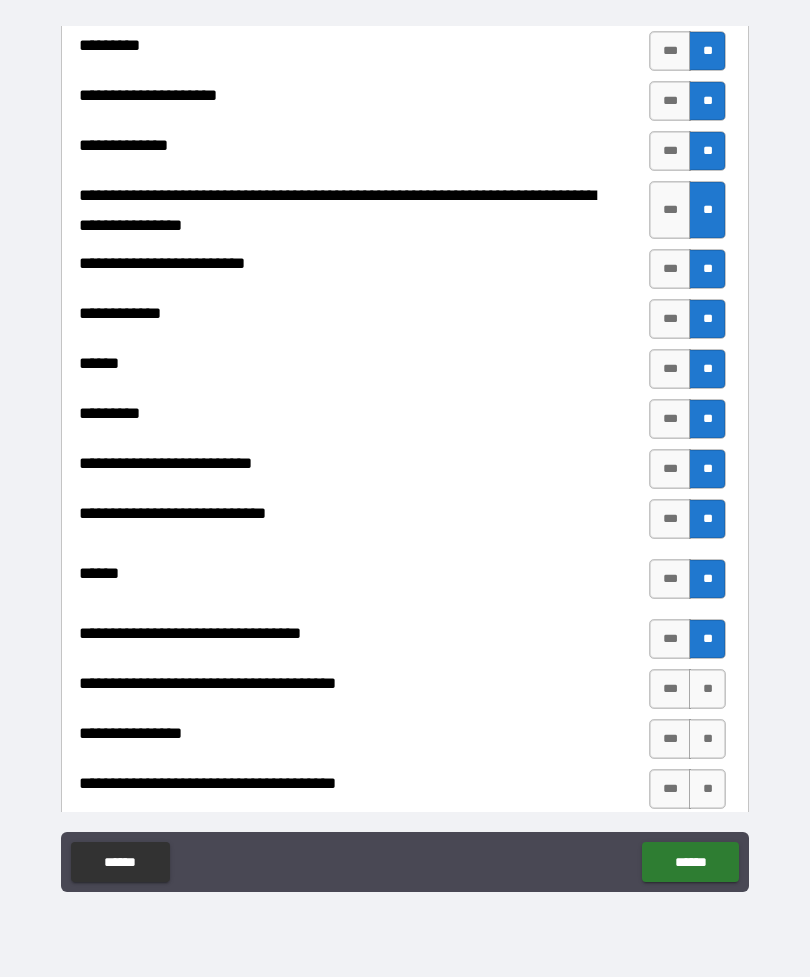 click on "**" at bounding box center (707, 639) 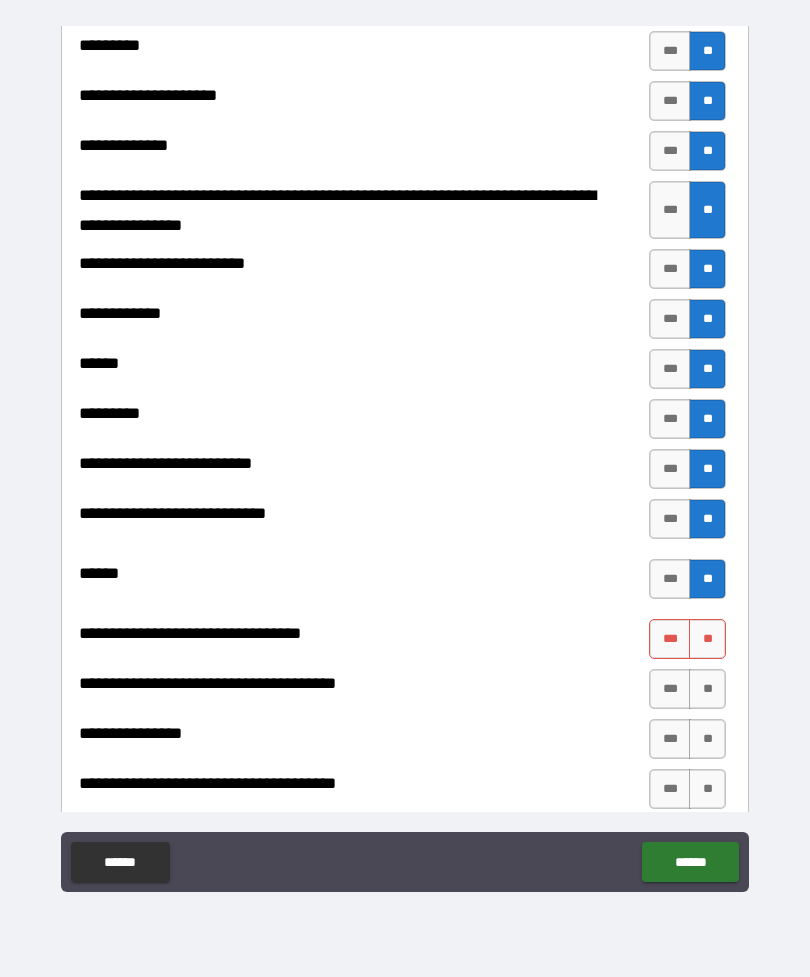 click on "**" at bounding box center (707, 689) 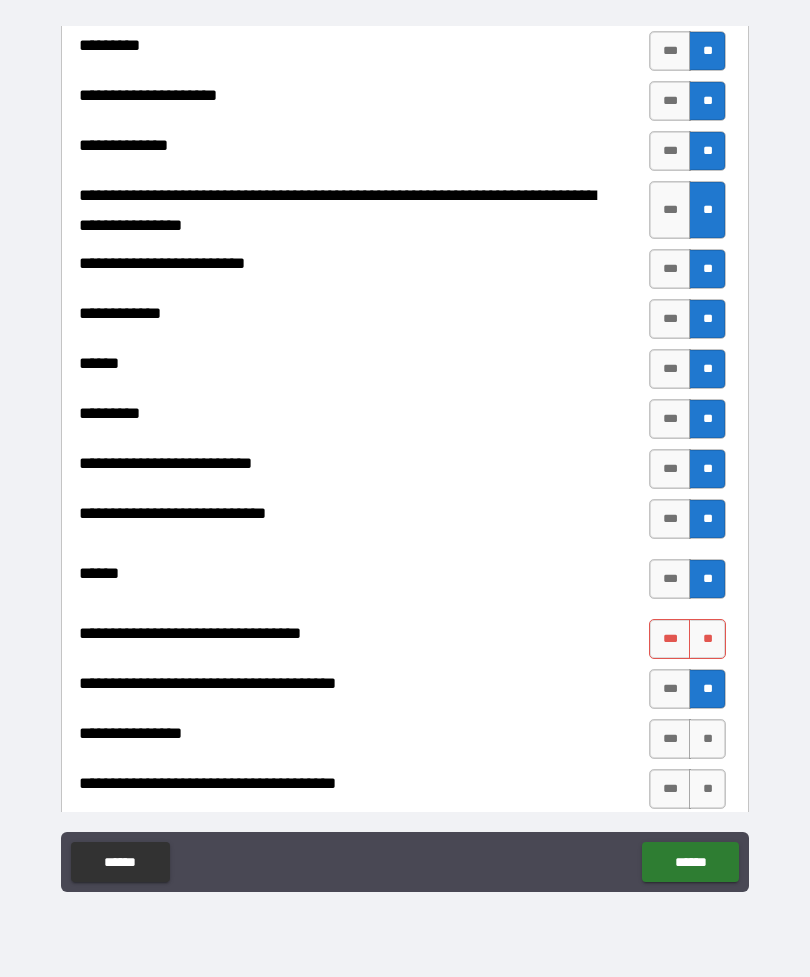 click on "**" at bounding box center [707, 639] 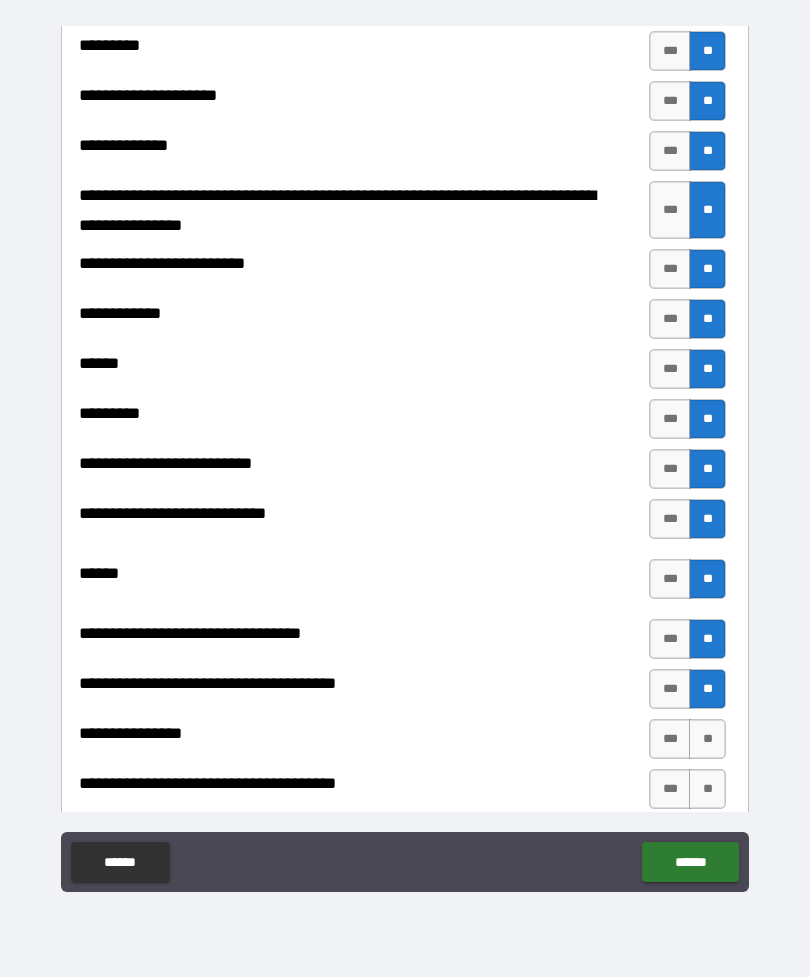 click on "**" at bounding box center (707, 739) 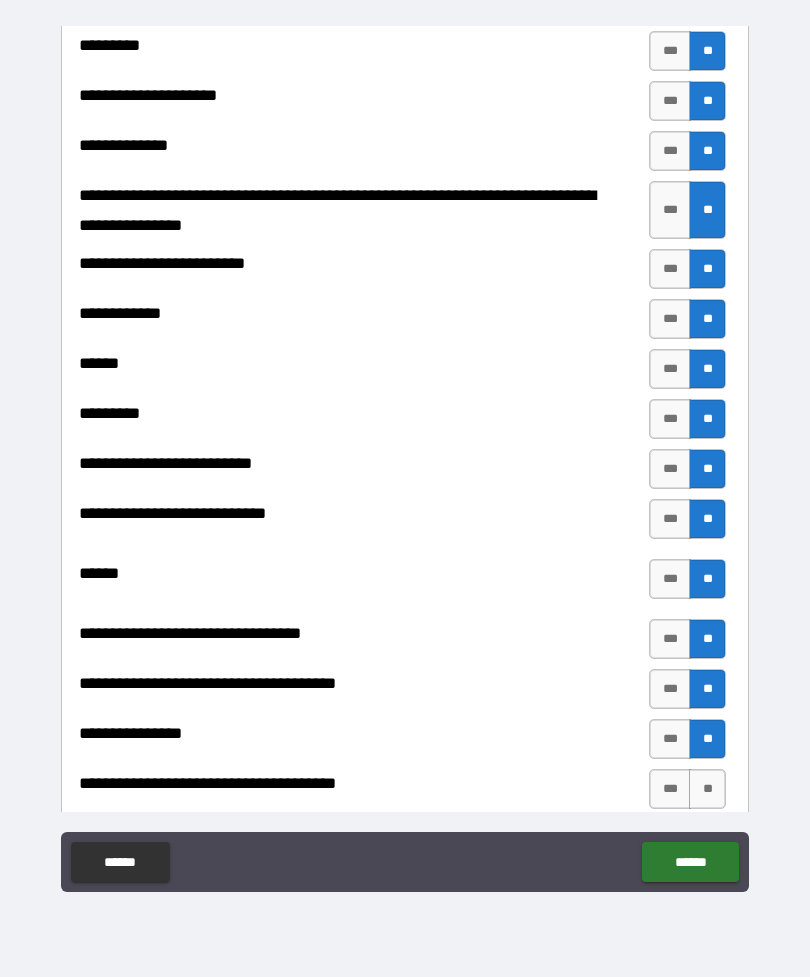click on "**" at bounding box center (707, 739) 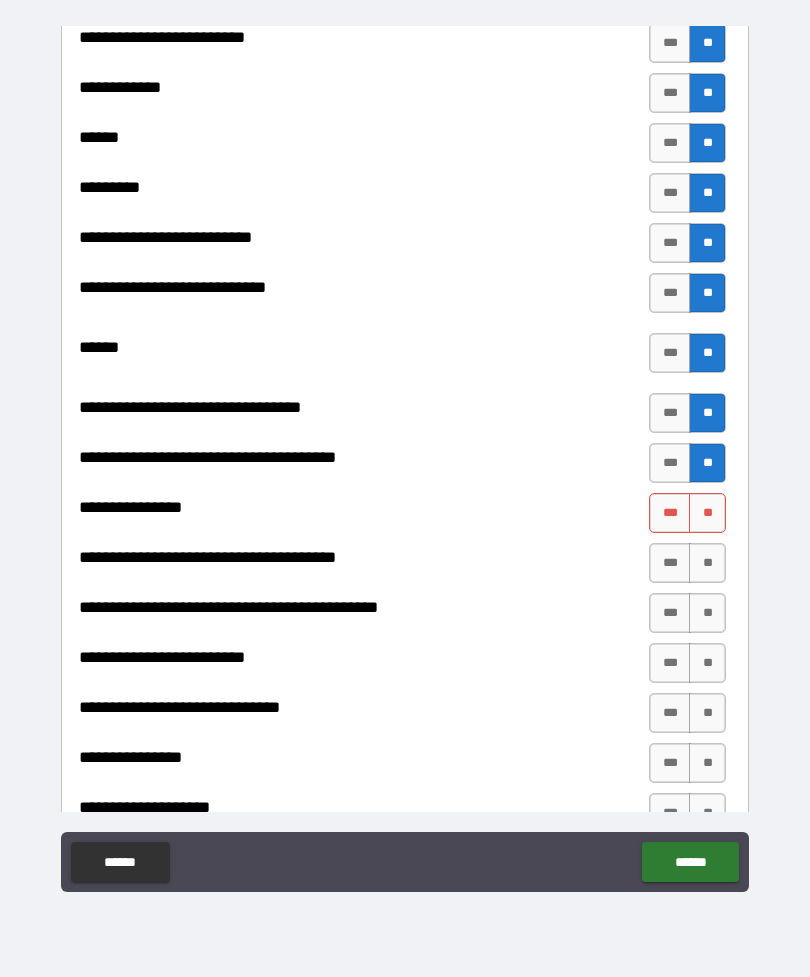scroll, scrollTop: 893, scrollLeft: 0, axis: vertical 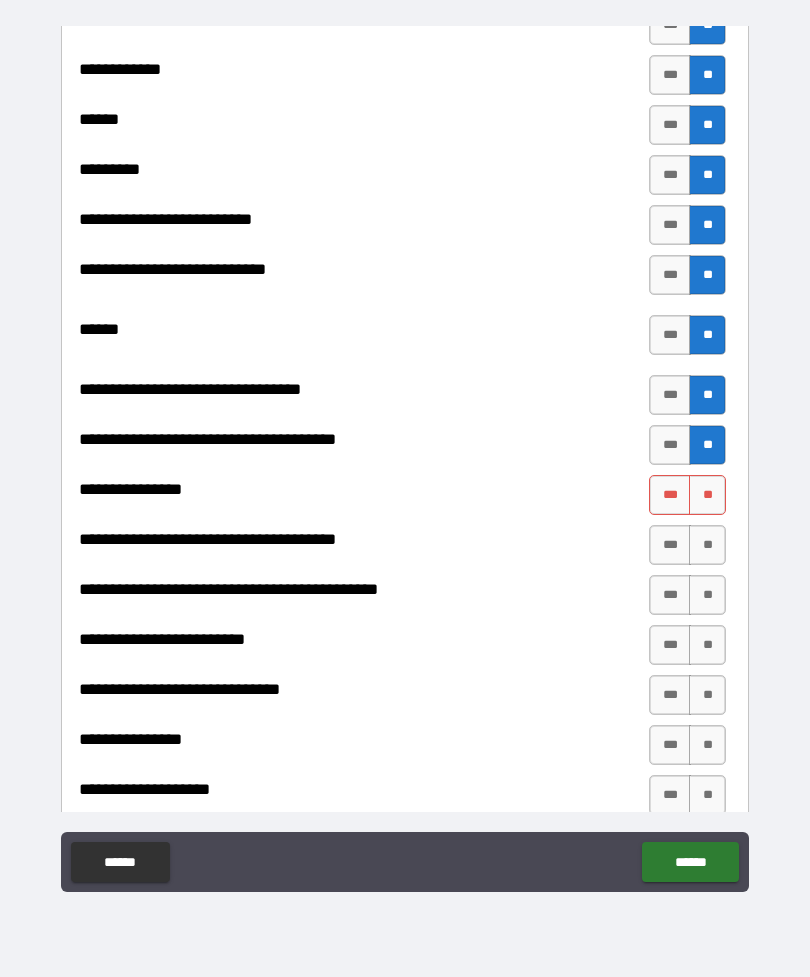 click on "**" at bounding box center (707, 495) 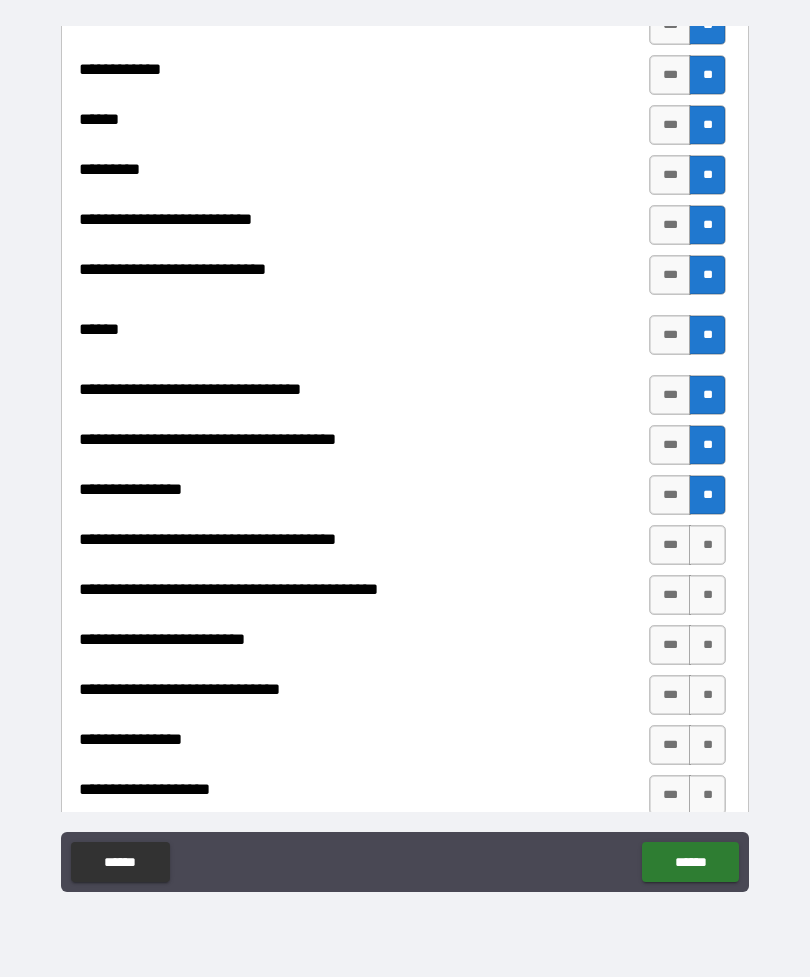 click on "**" at bounding box center [707, 545] 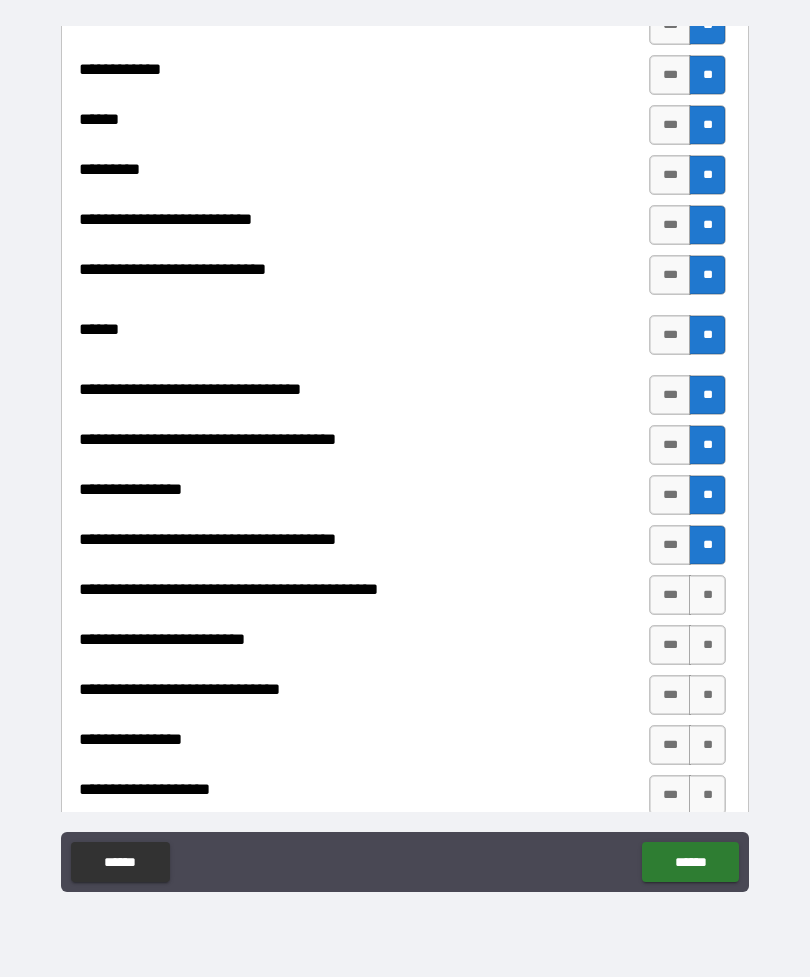 click on "**" at bounding box center (707, 595) 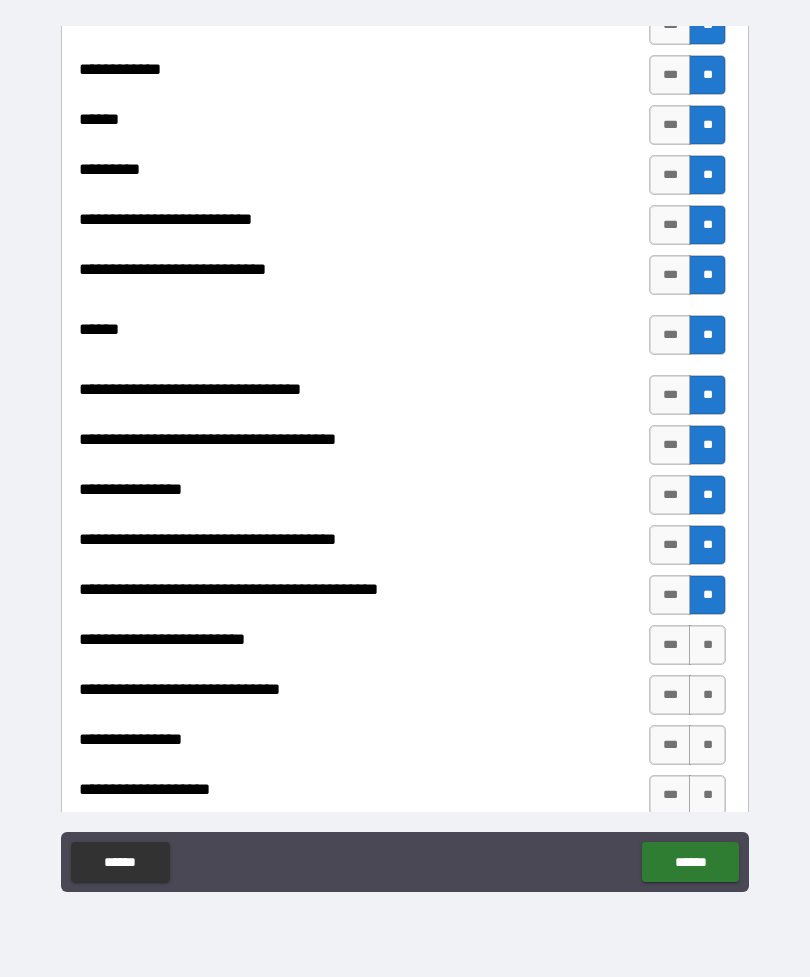 click on "**" at bounding box center [707, 645] 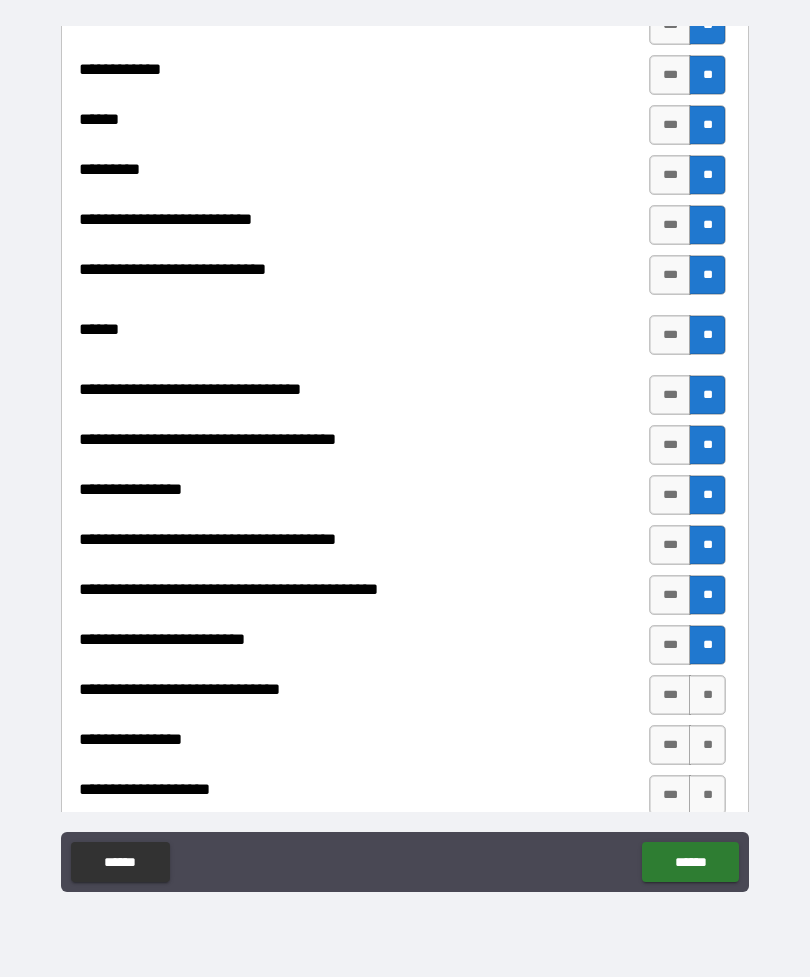 click on "**" at bounding box center [707, 695] 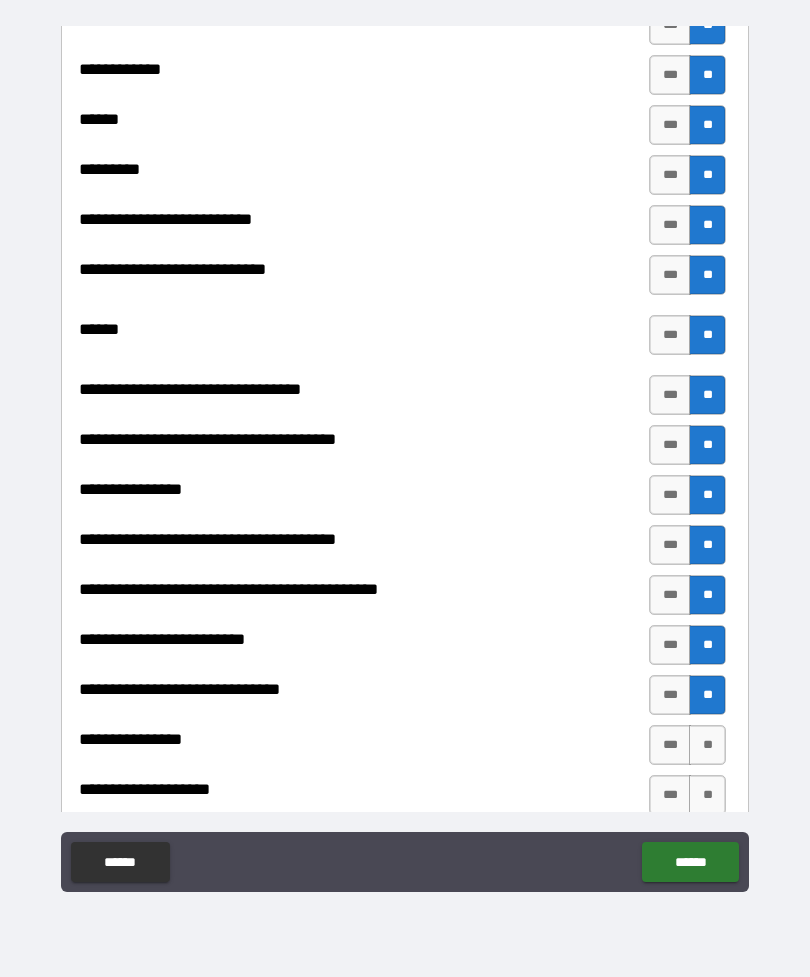 click on "**" at bounding box center (707, 745) 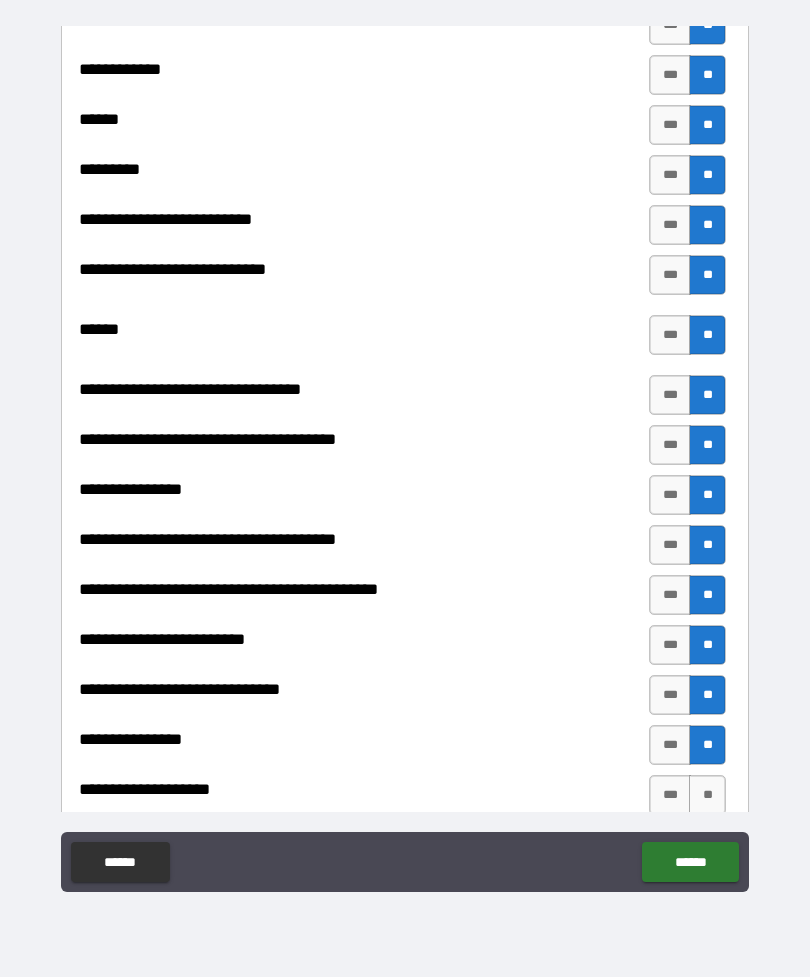click on "**" at bounding box center (707, 795) 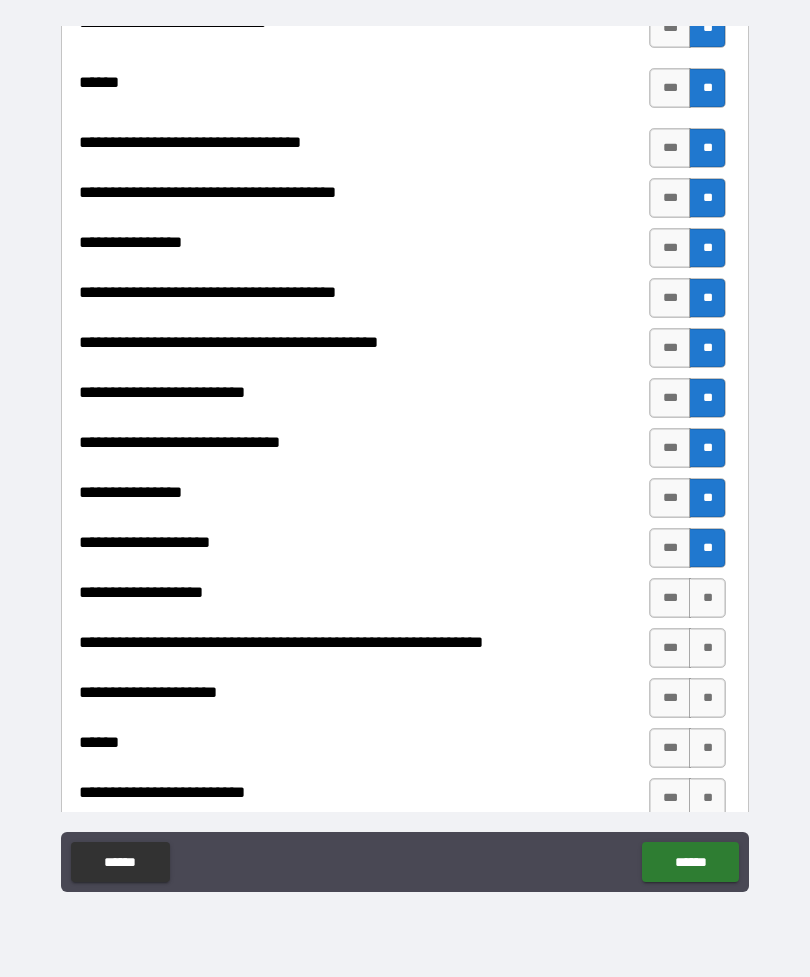 scroll, scrollTop: 1141, scrollLeft: 0, axis: vertical 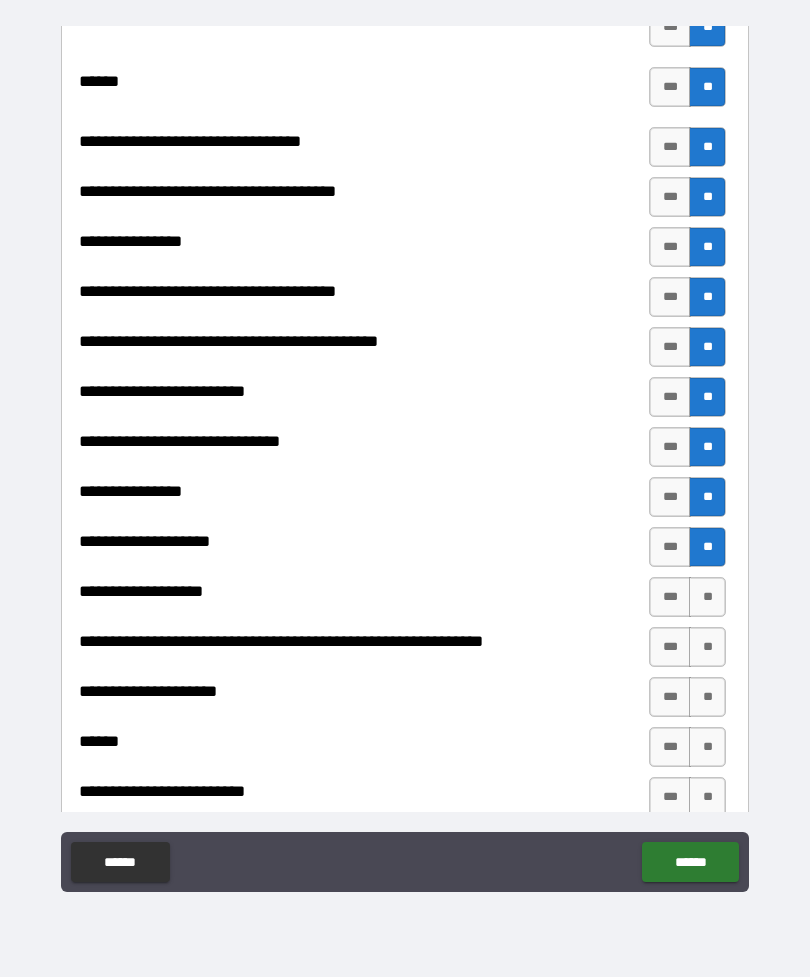 click on "**" at bounding box center (707, 597) 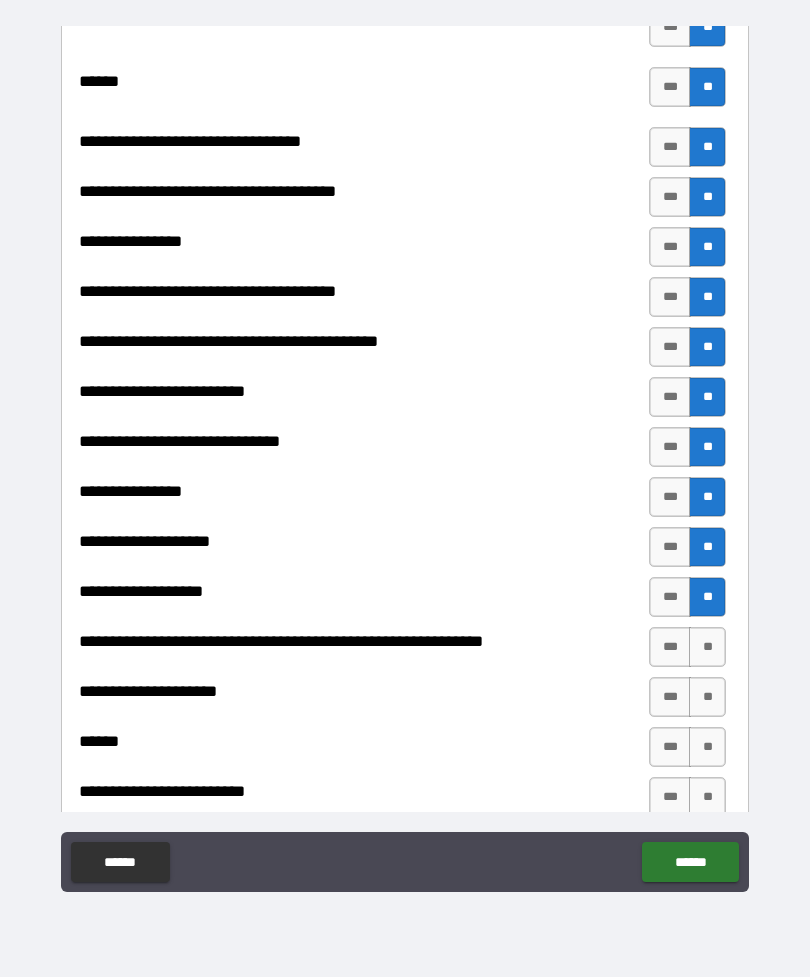 click on "**" at bounding box center [707, 647] 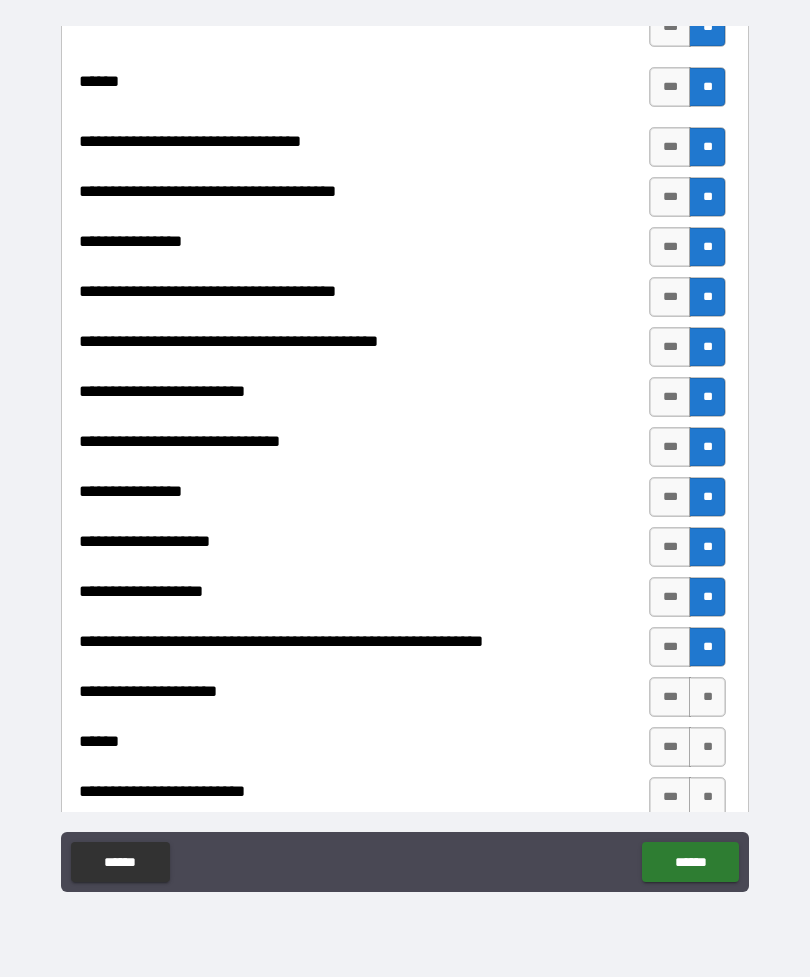 click on "**" at bounding box center [707, 697] 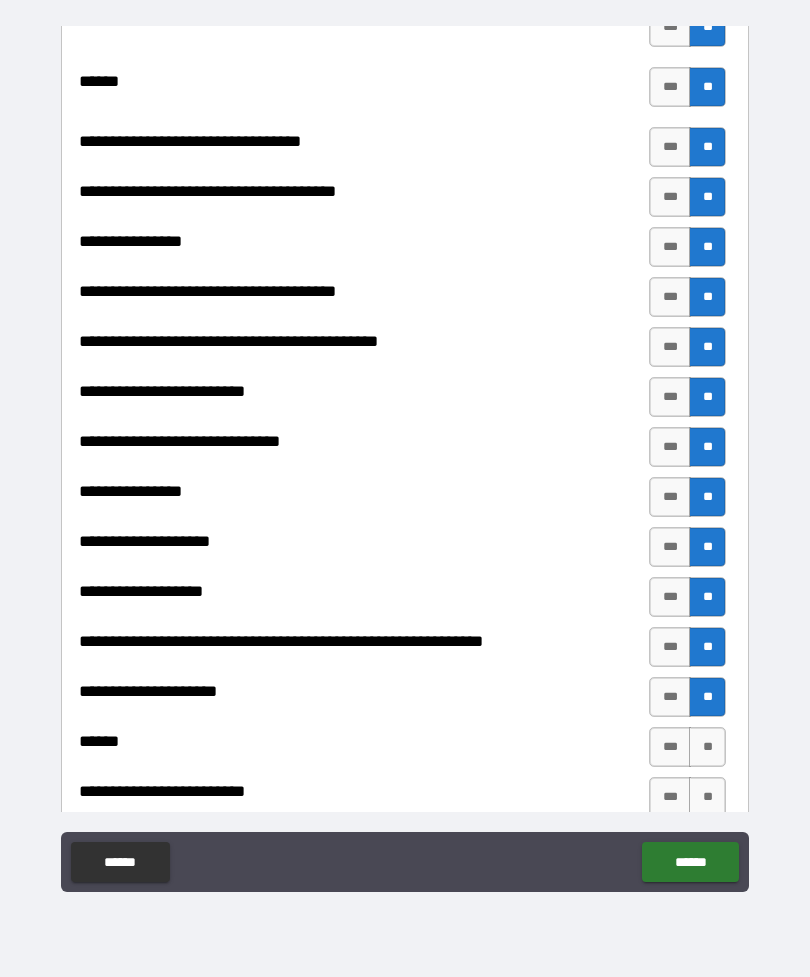 click on "**" at bounding box center (707, 697) 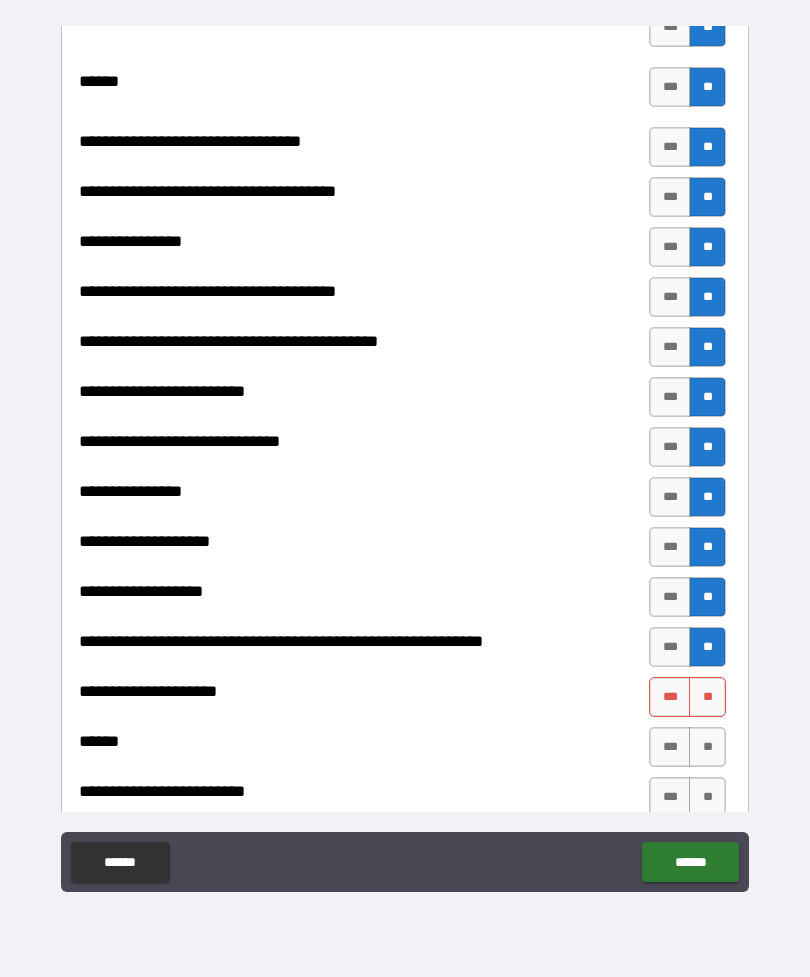 click on "**" at bounding box center (707, 747) 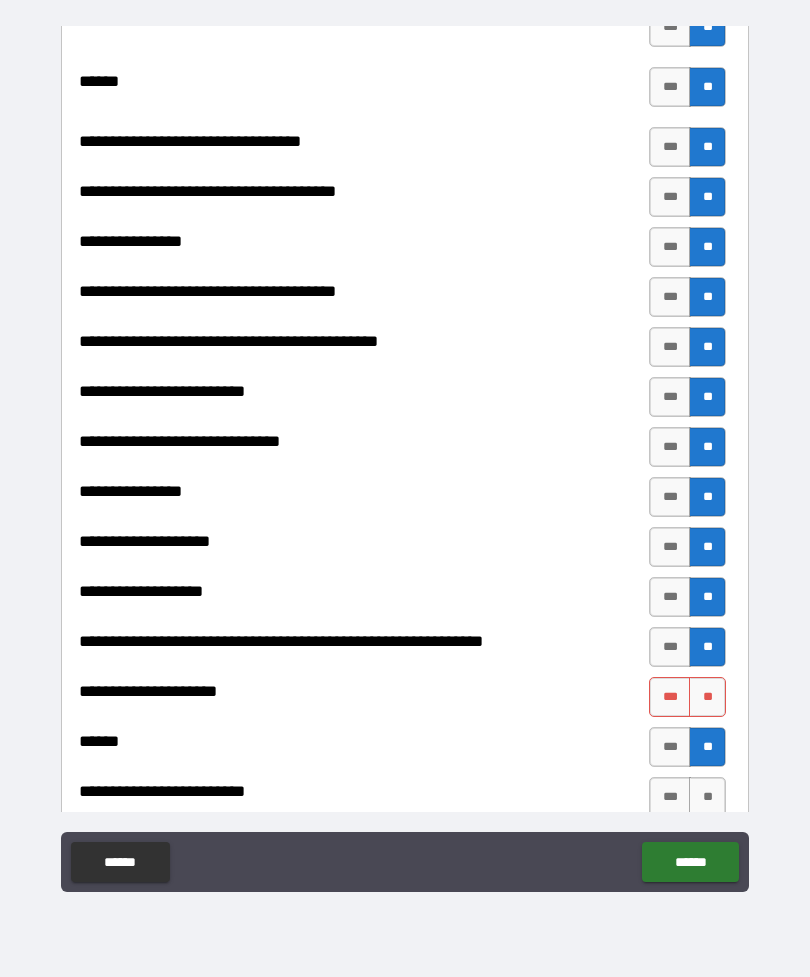 click on "**" at bounding box center [707, 697] 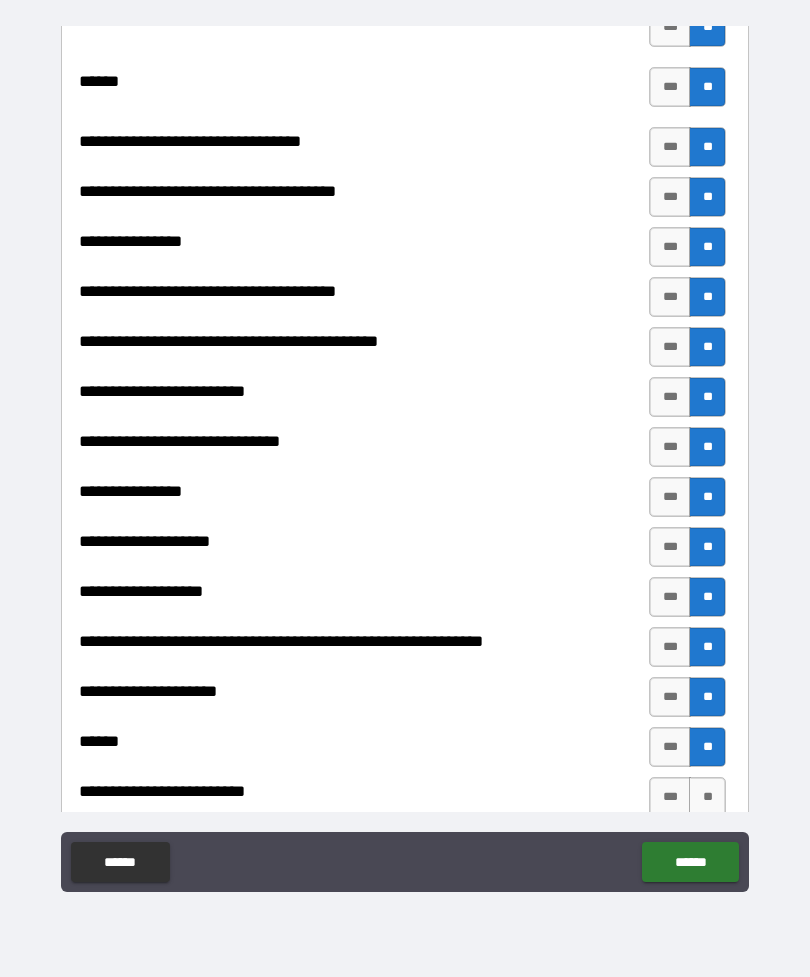 click on "**" at bounding box center (707, 797) 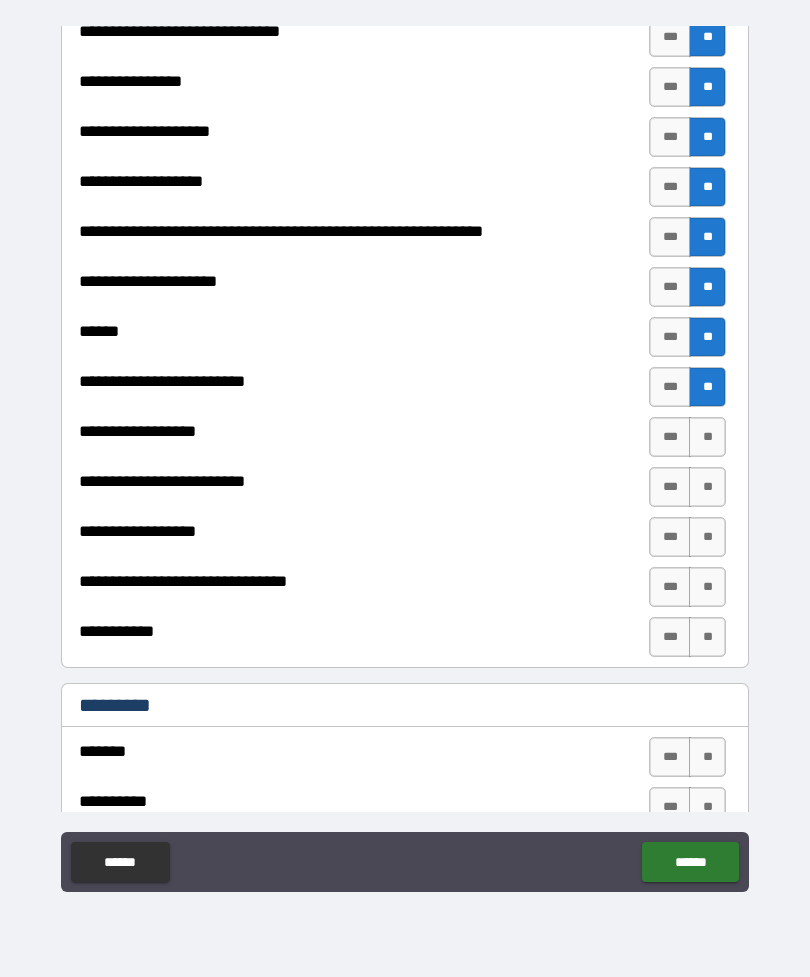 scroll, scrollTop: 1576, scrollLeft: 0, axis: vertical 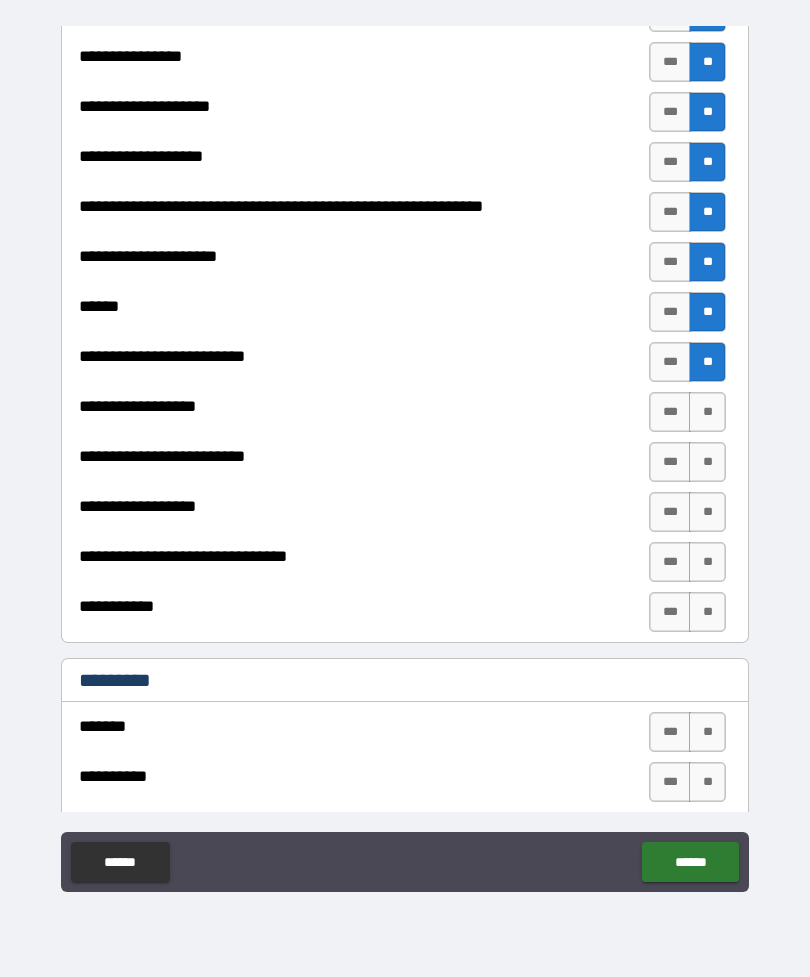 click on "**" at bounding box center (707, 412) 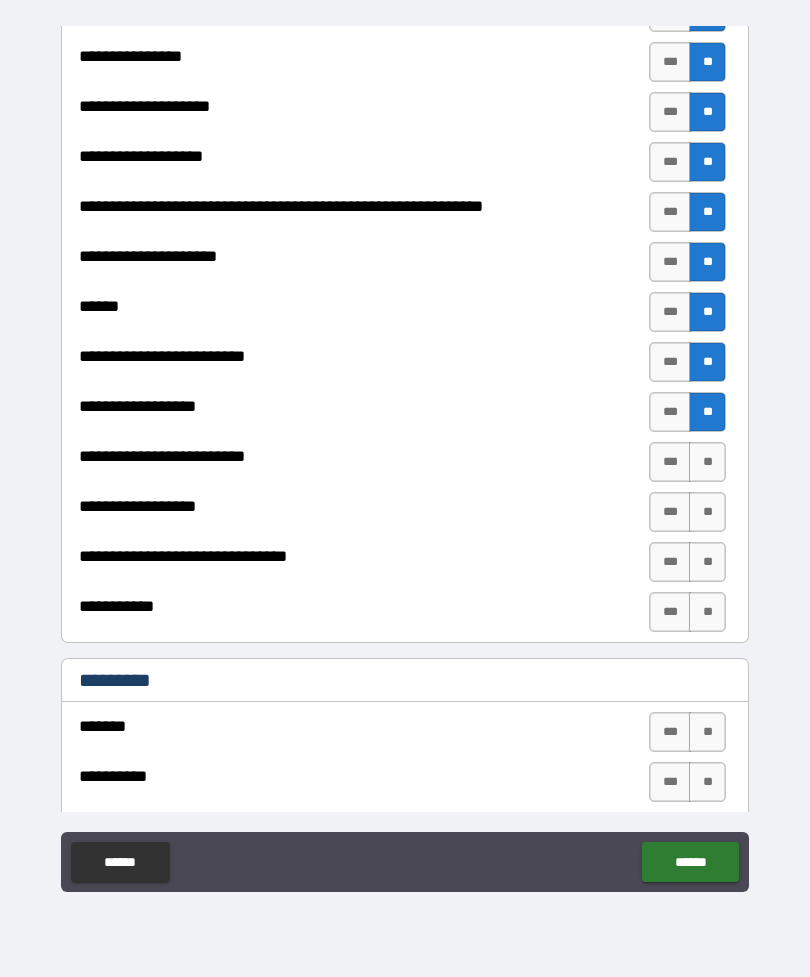 click on "**" at bounding box center (707, 462) 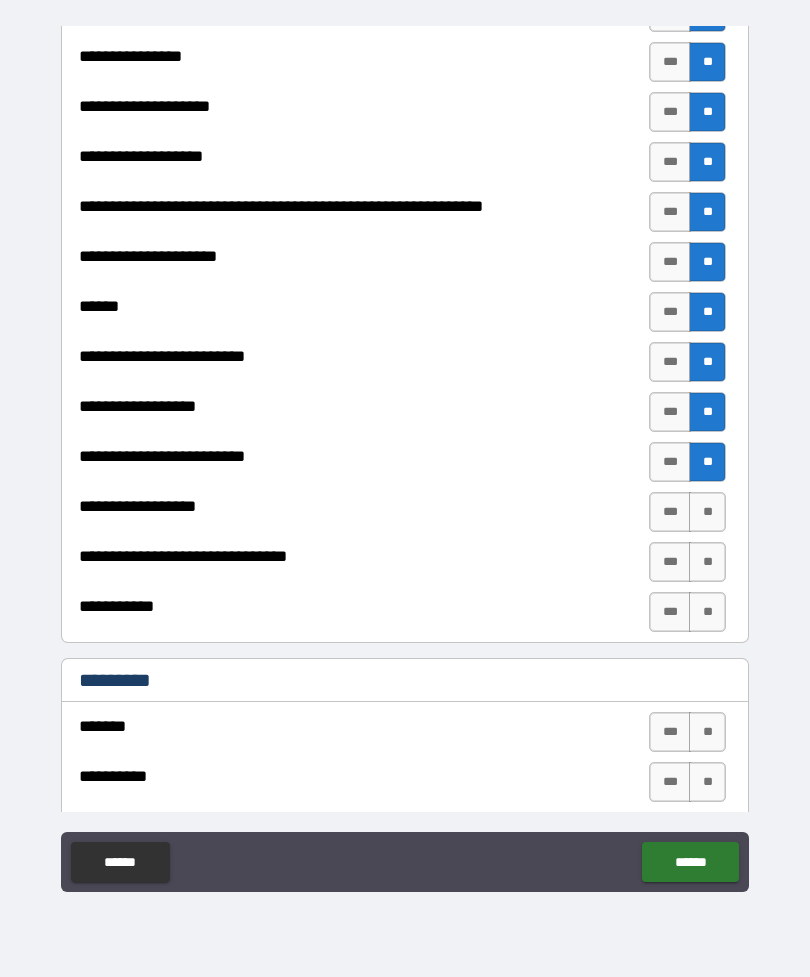 click on "**" at bounding box center [707, 512] 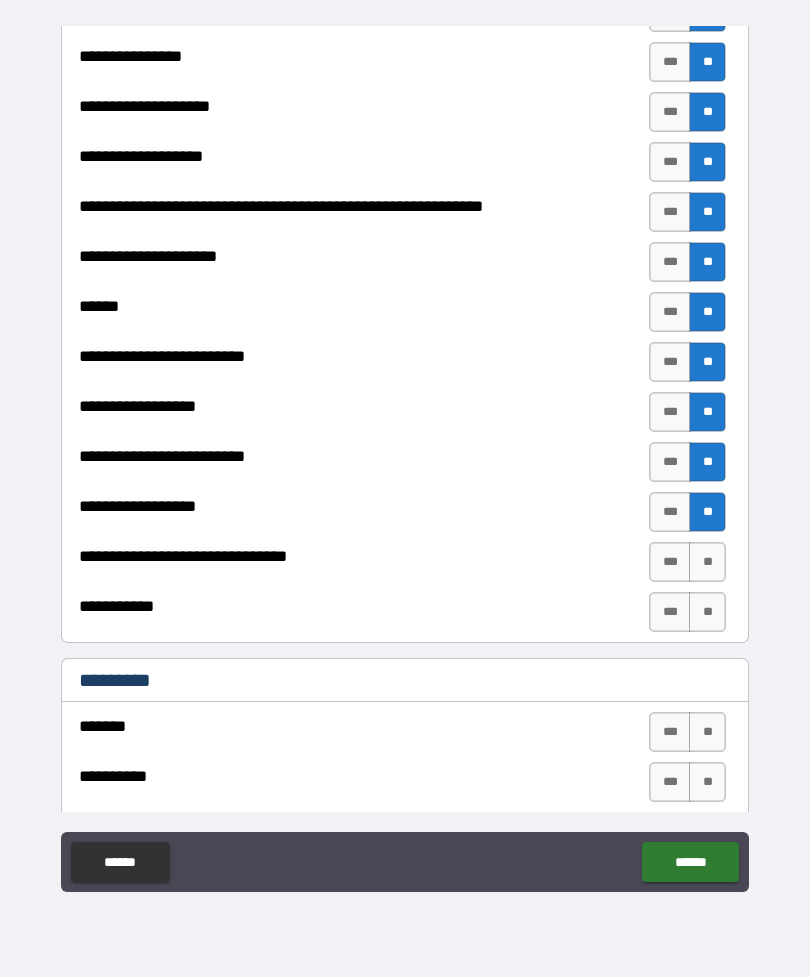 click on "**" at bounding box center [707, 562] 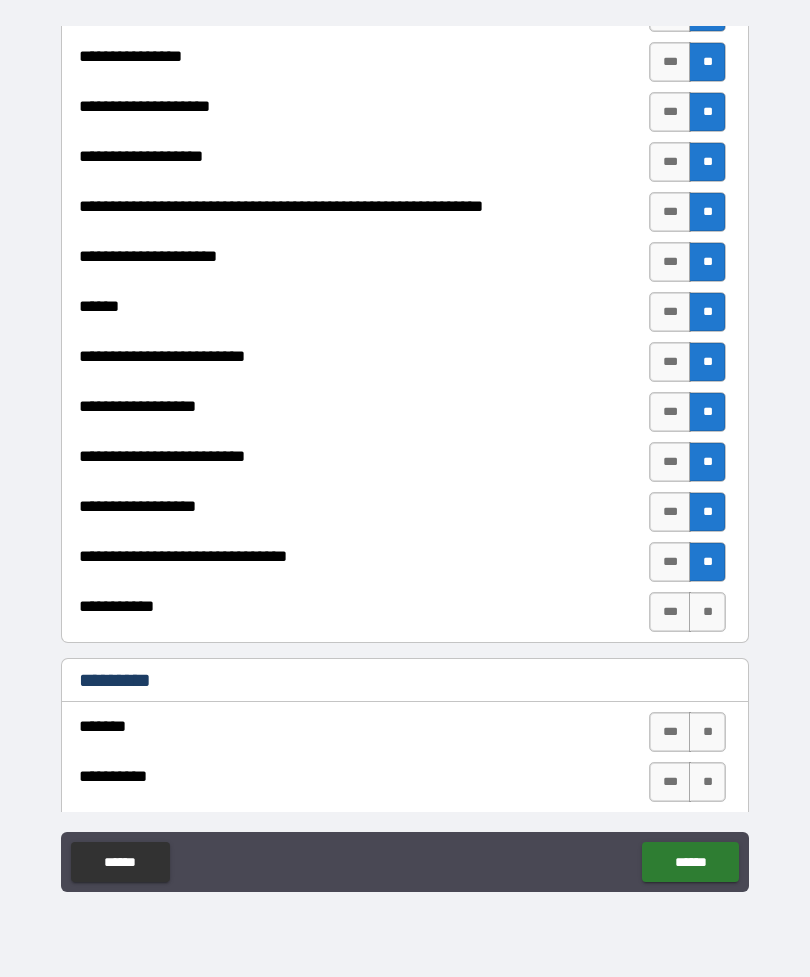 click on "**" at bounding box center (707, 612) 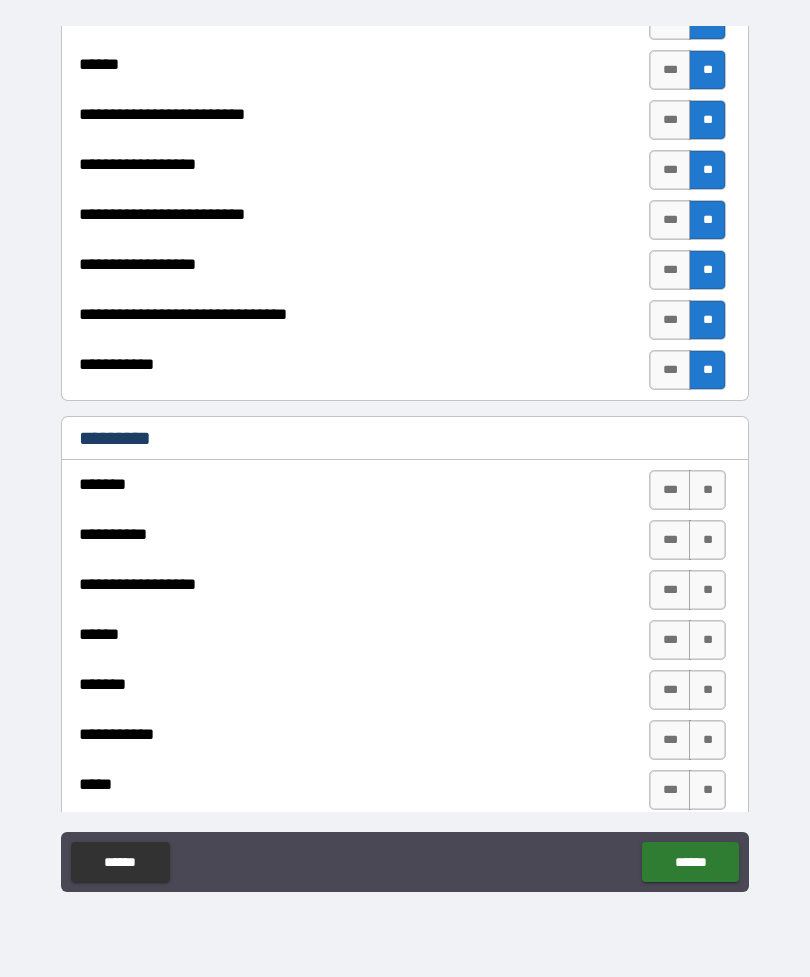 scroll, scrollTop: 1819, scrollLeft: 0, axis: vertical 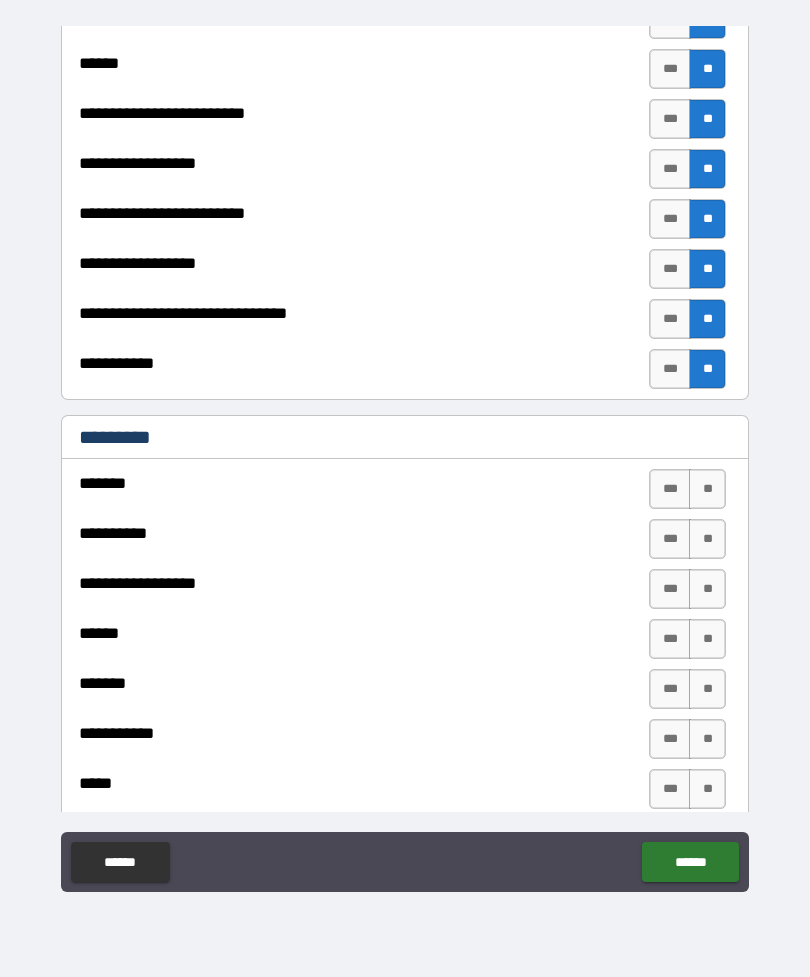 click on "**" at bounding box center (707, 489) 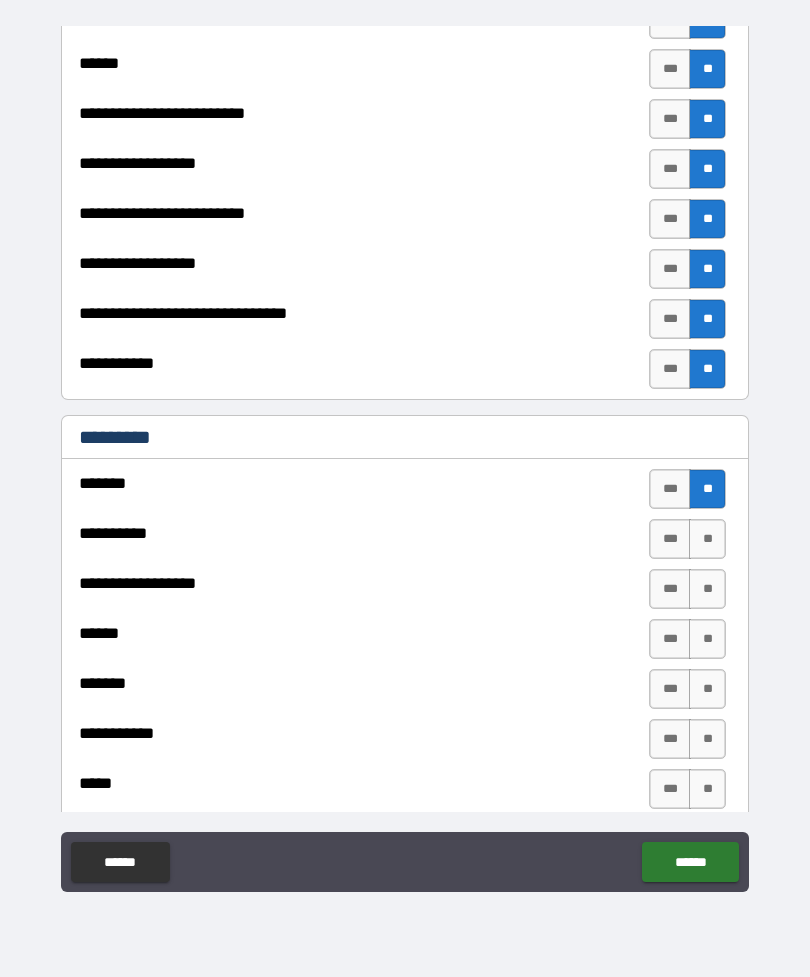 click on "**" at bounding box center [707, 539] 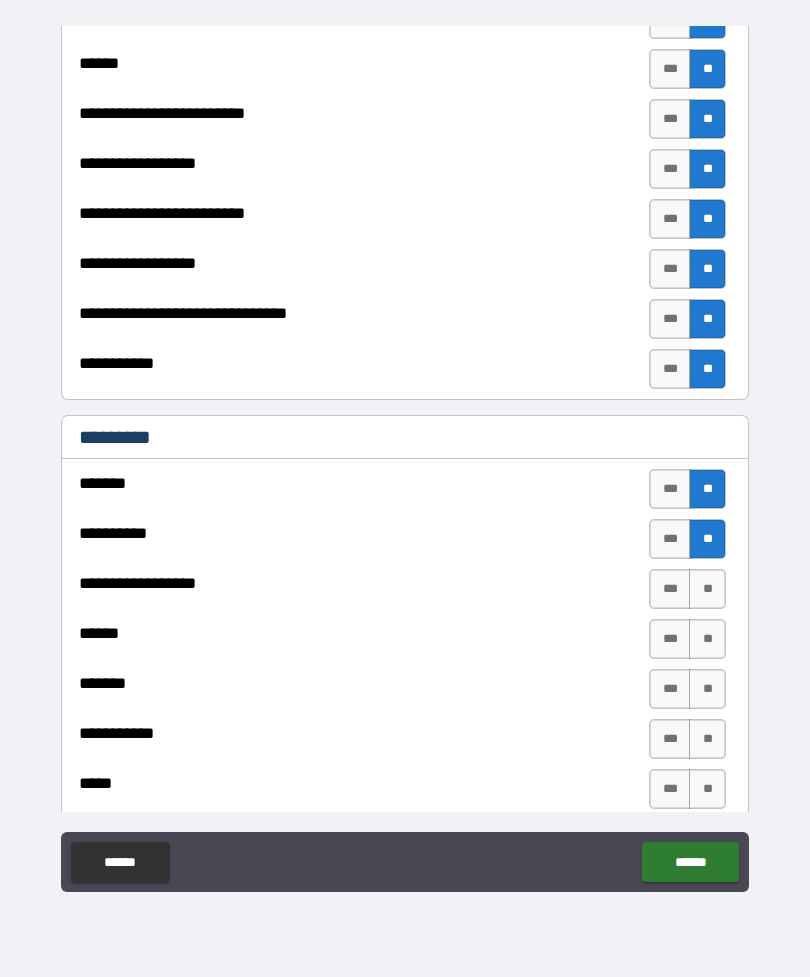 click on "**" at bounding box center (707, 589) 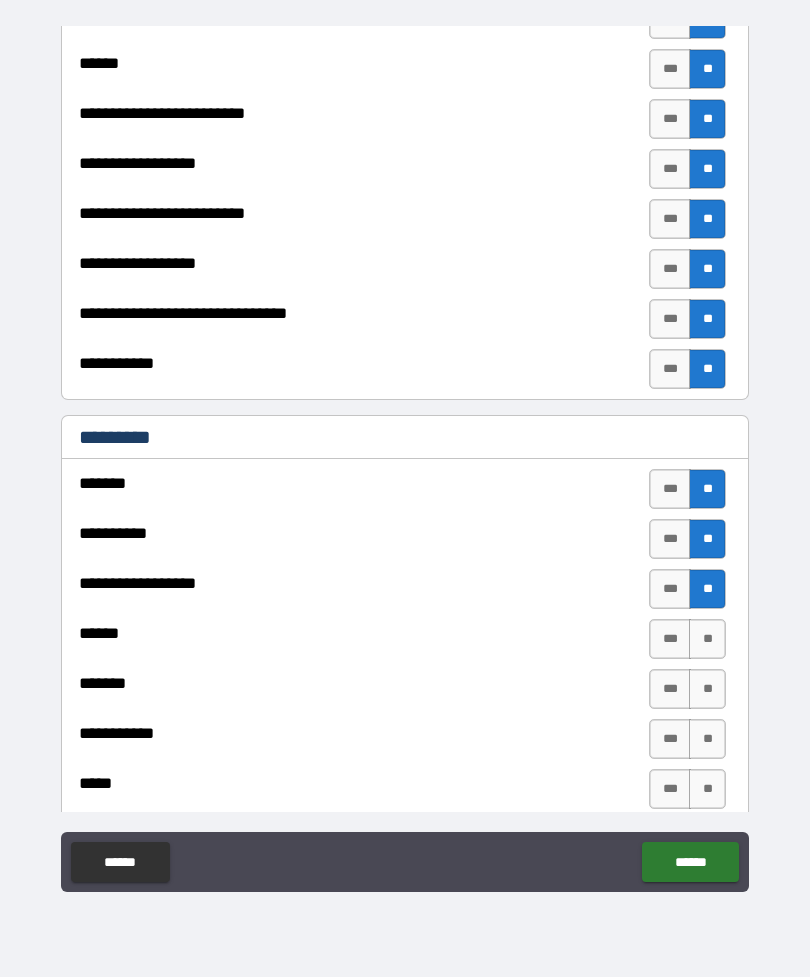 click on "**" at bounding box center [707, 639] 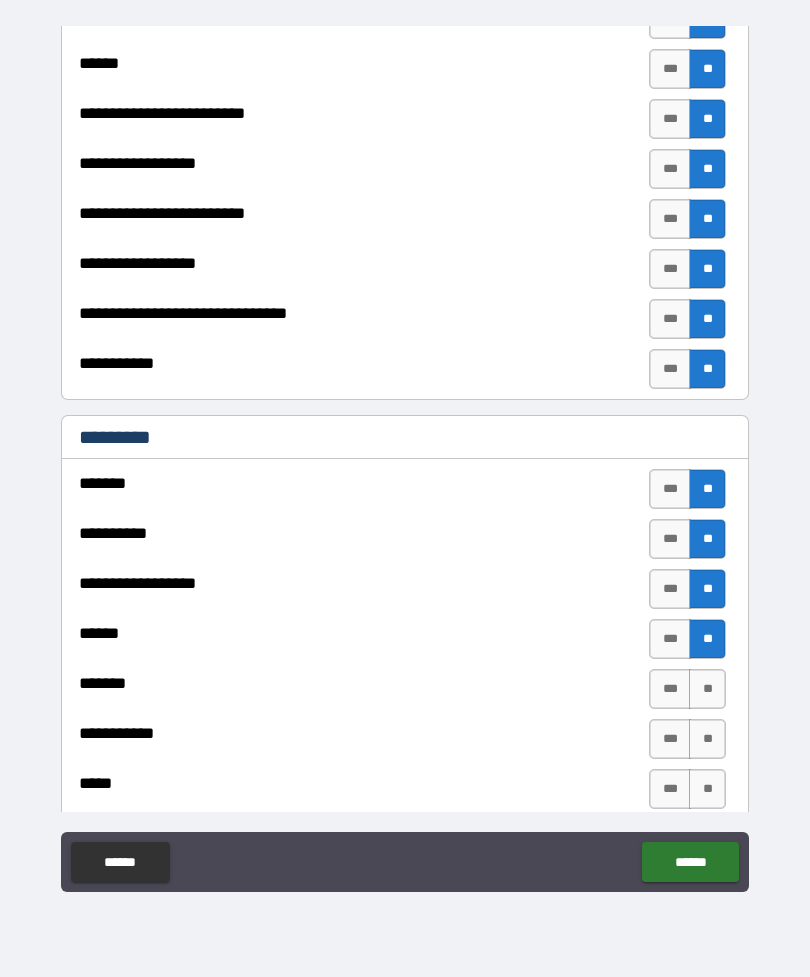 click on "**" at bounding box center (707, 689) 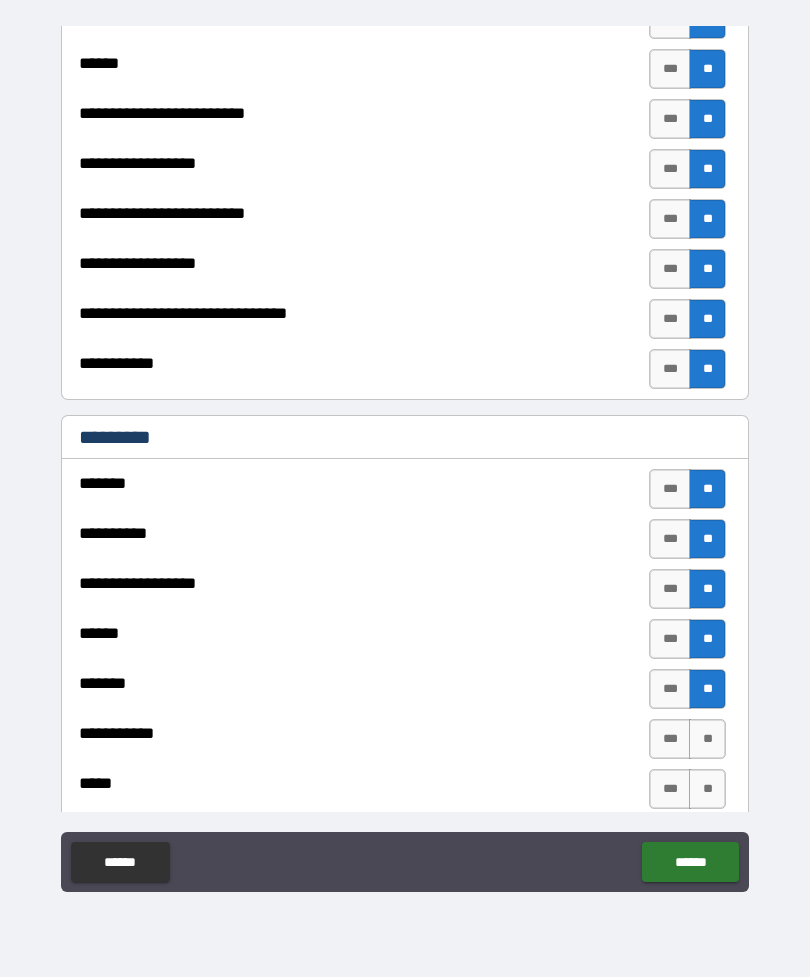 click on "**" at bounding box center [707, 739] 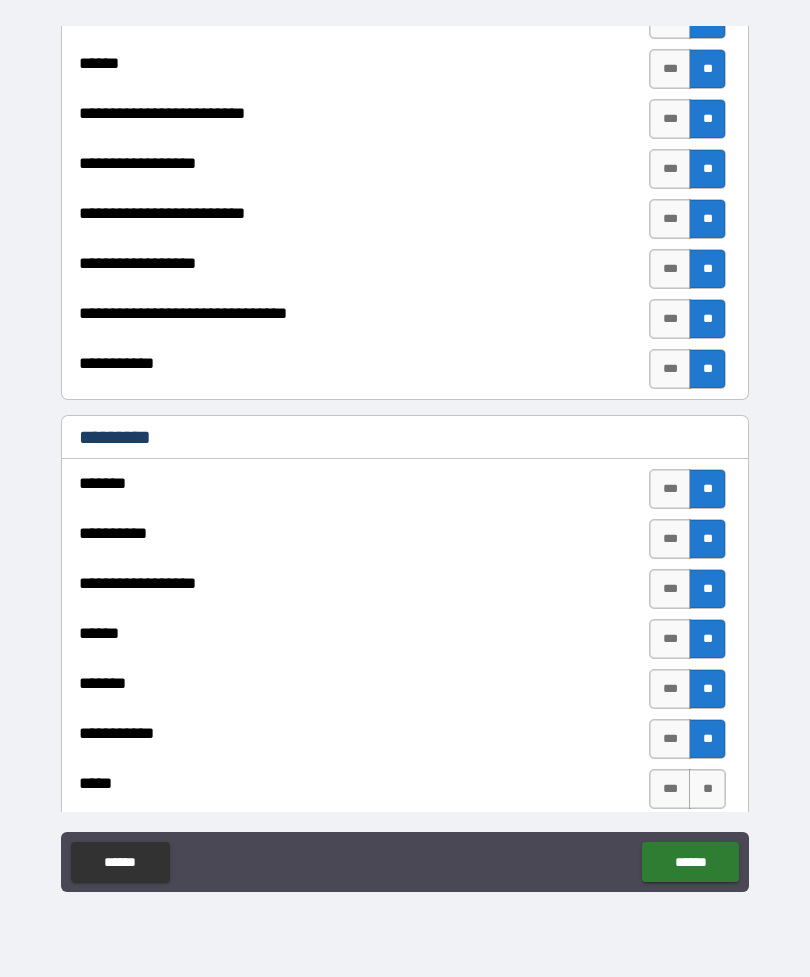 click on "**" at bounding box center [707, 789] 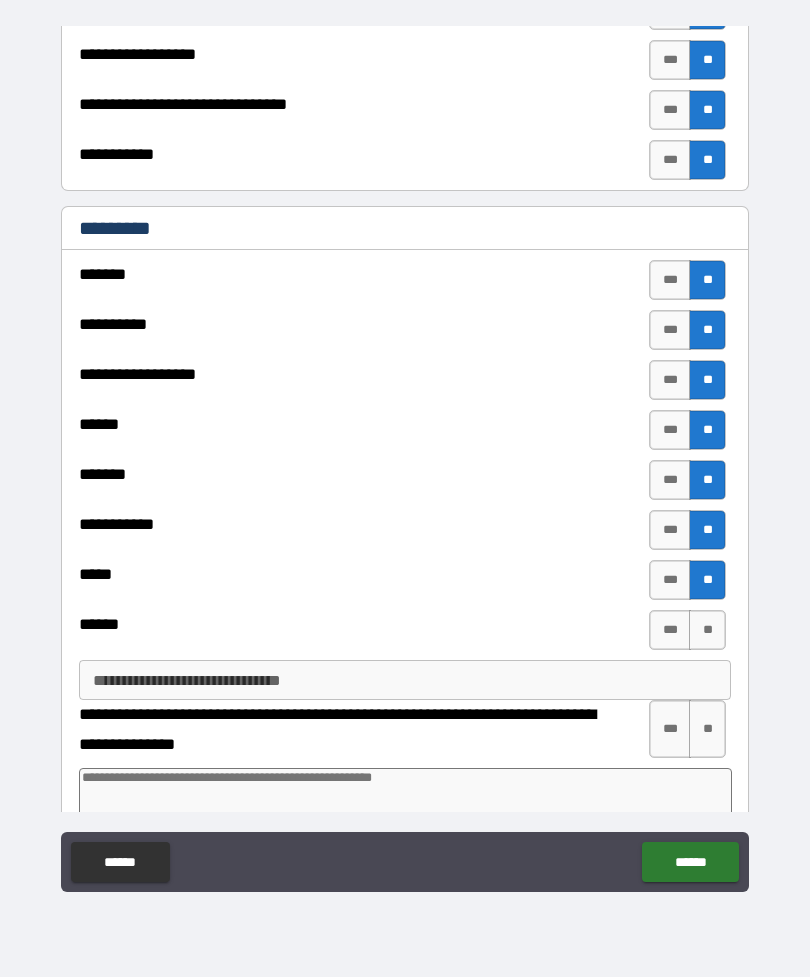 click on "**" at bounding box center (707, 630) 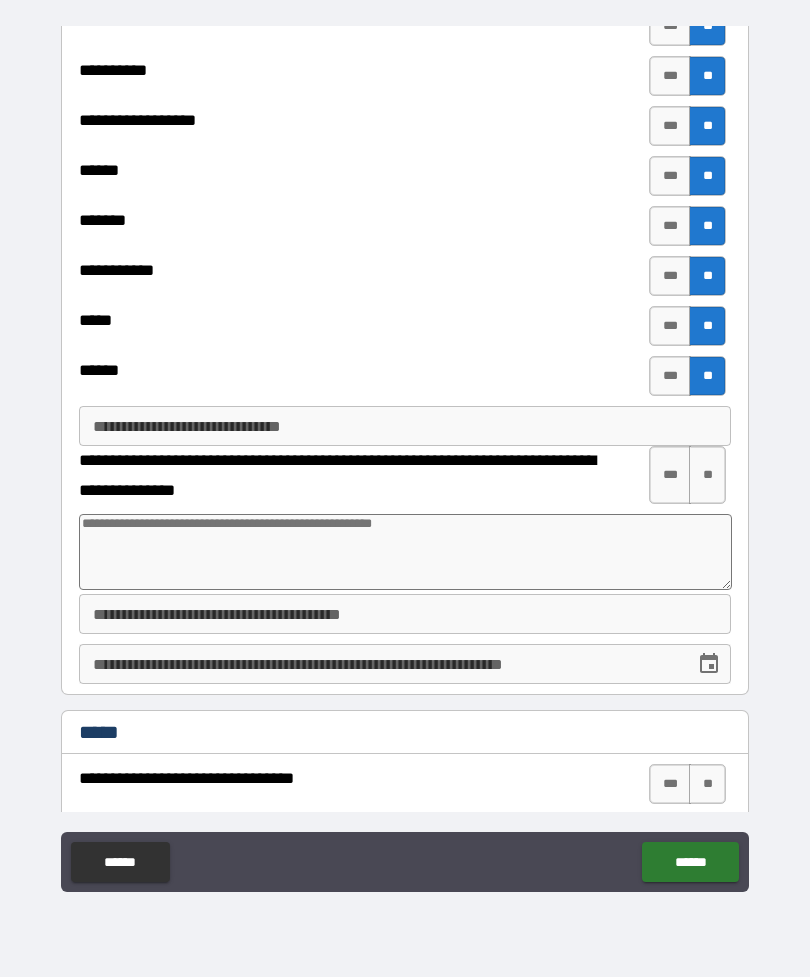 scroll, scrollTop: 2283, scrollLeft: 0, axis: vertical 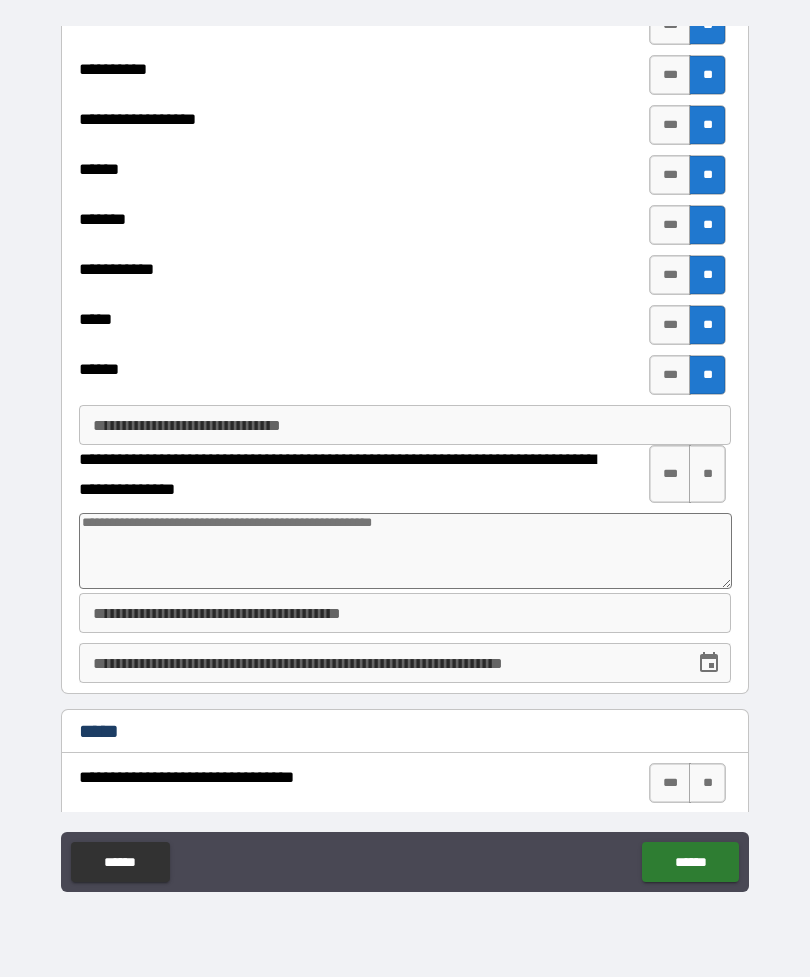 click on "***" at bounding box center (670, 474) 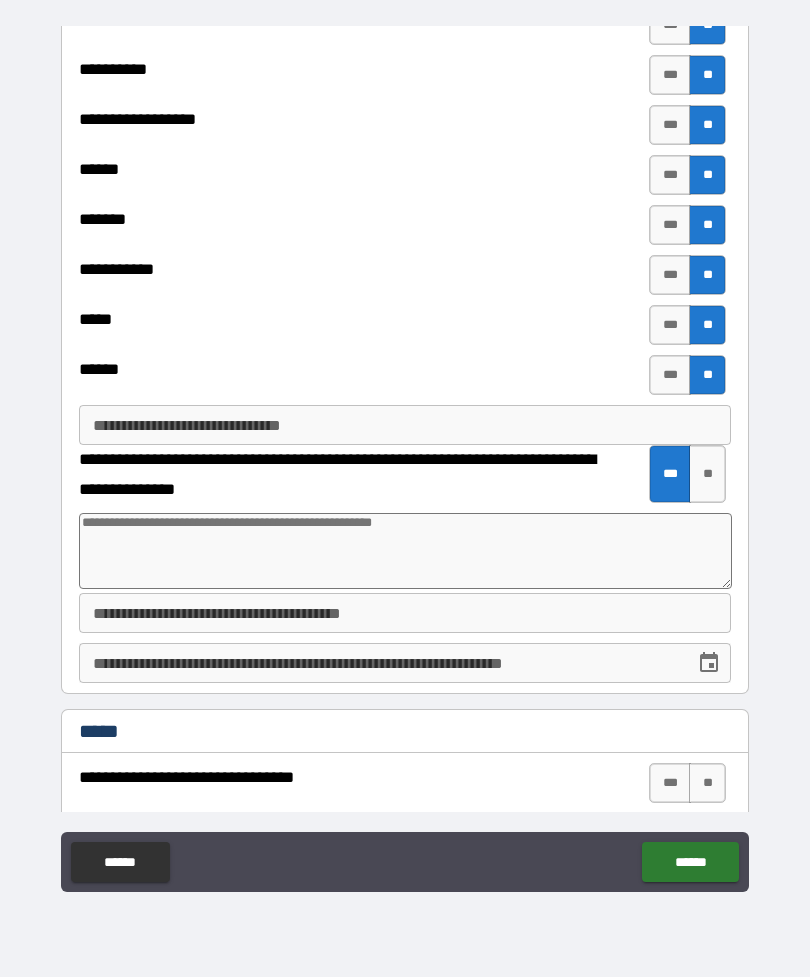 type on "*" 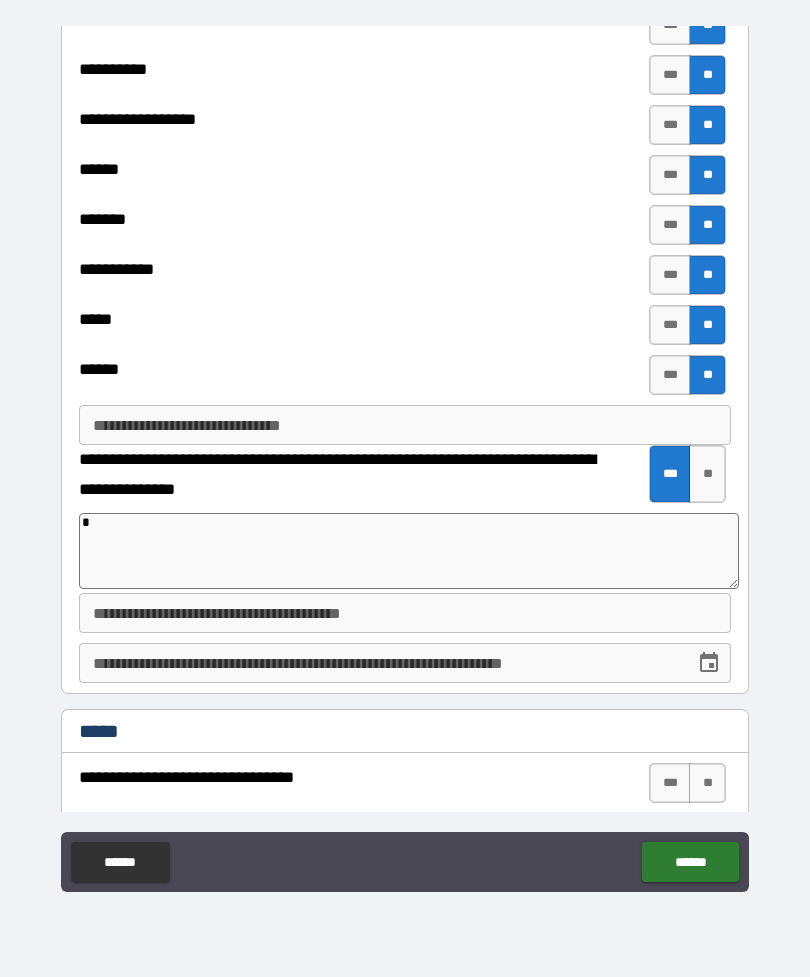 type on "*" 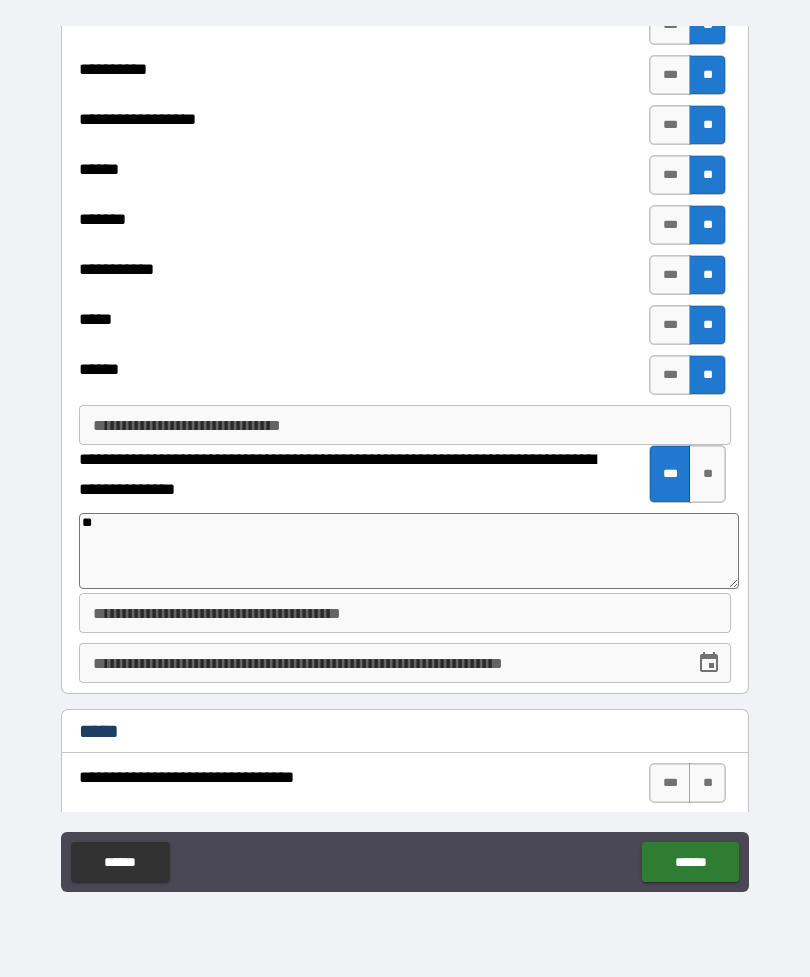type on "*" 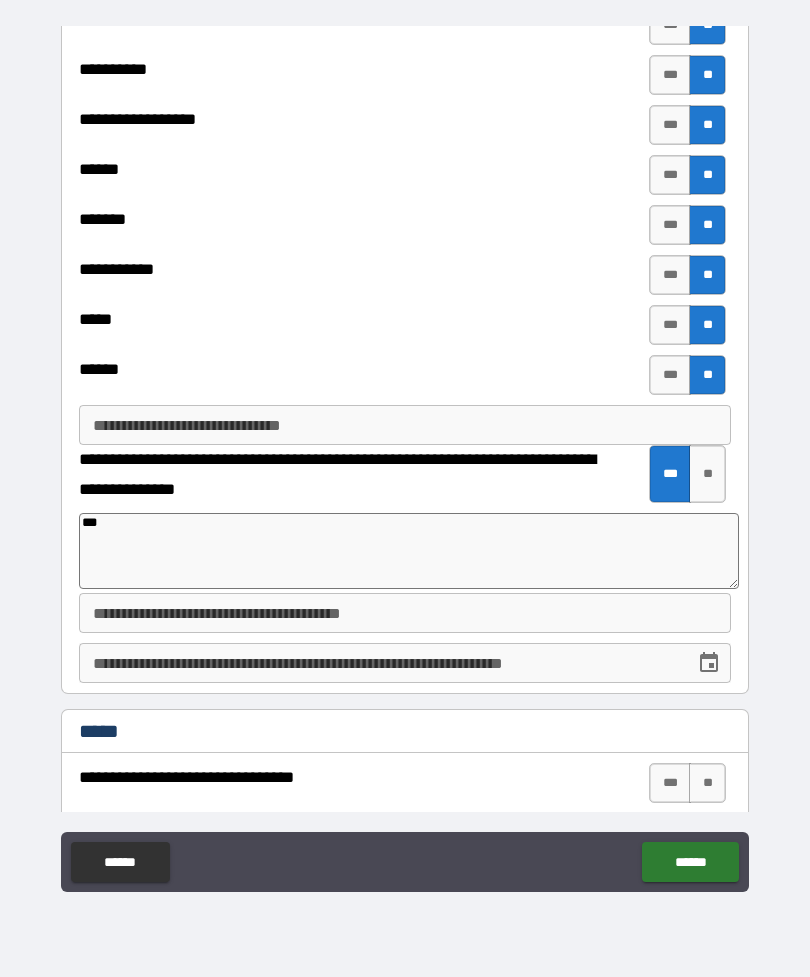 type on "*" 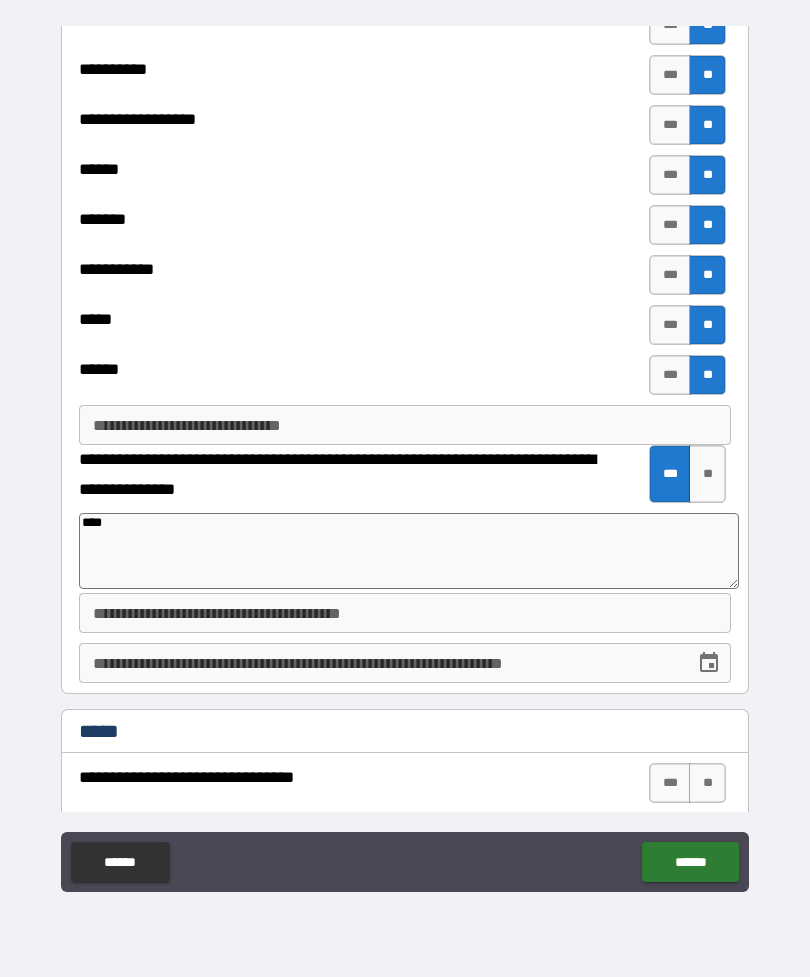type on "*" 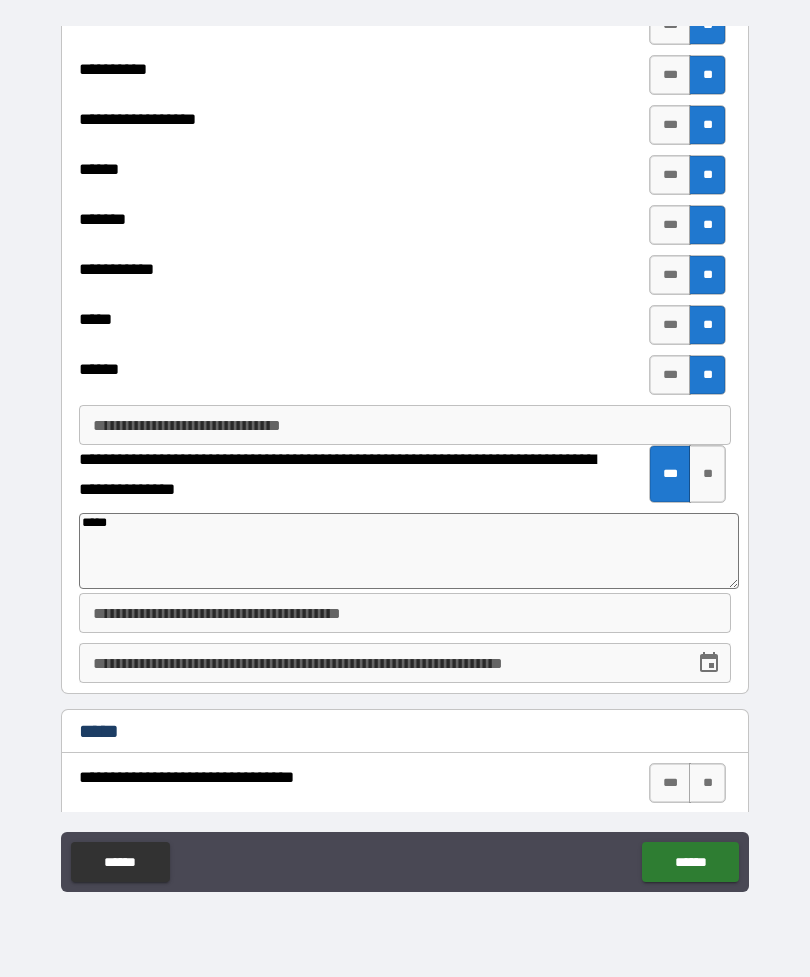 type on "*" 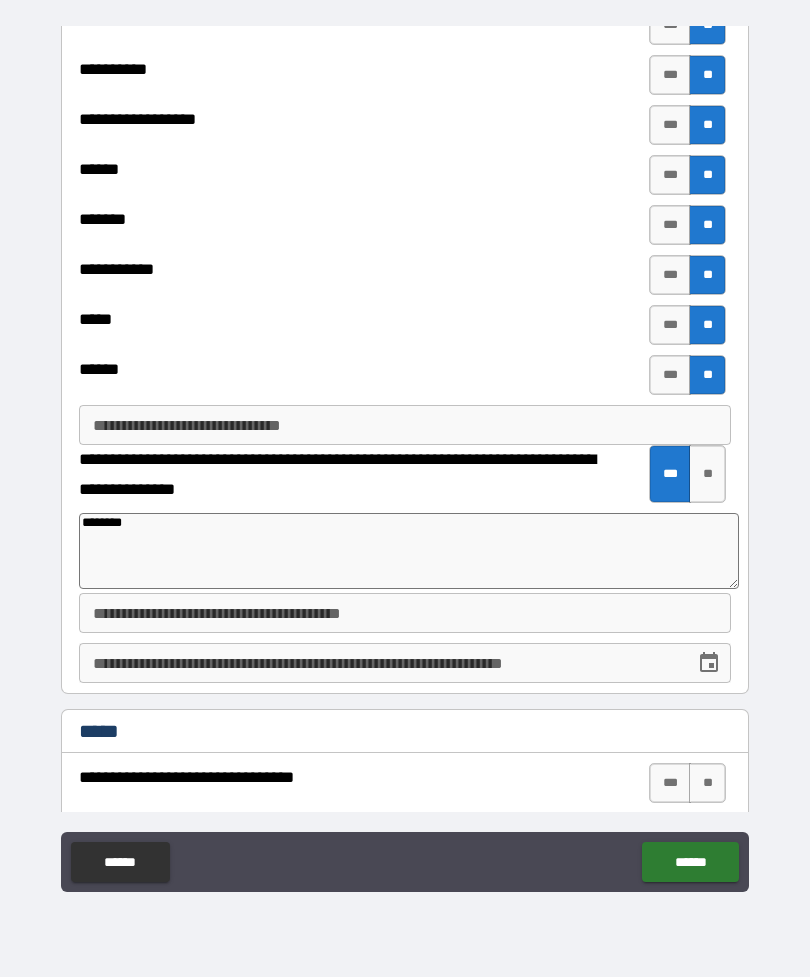 type on "********" 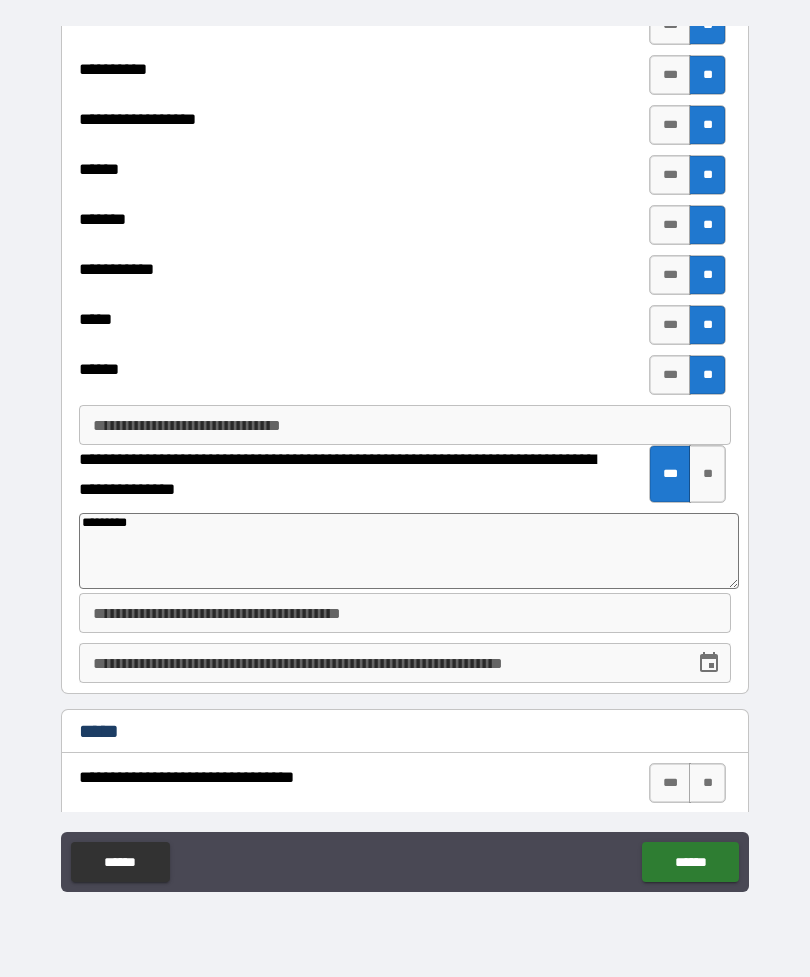 type on "*" 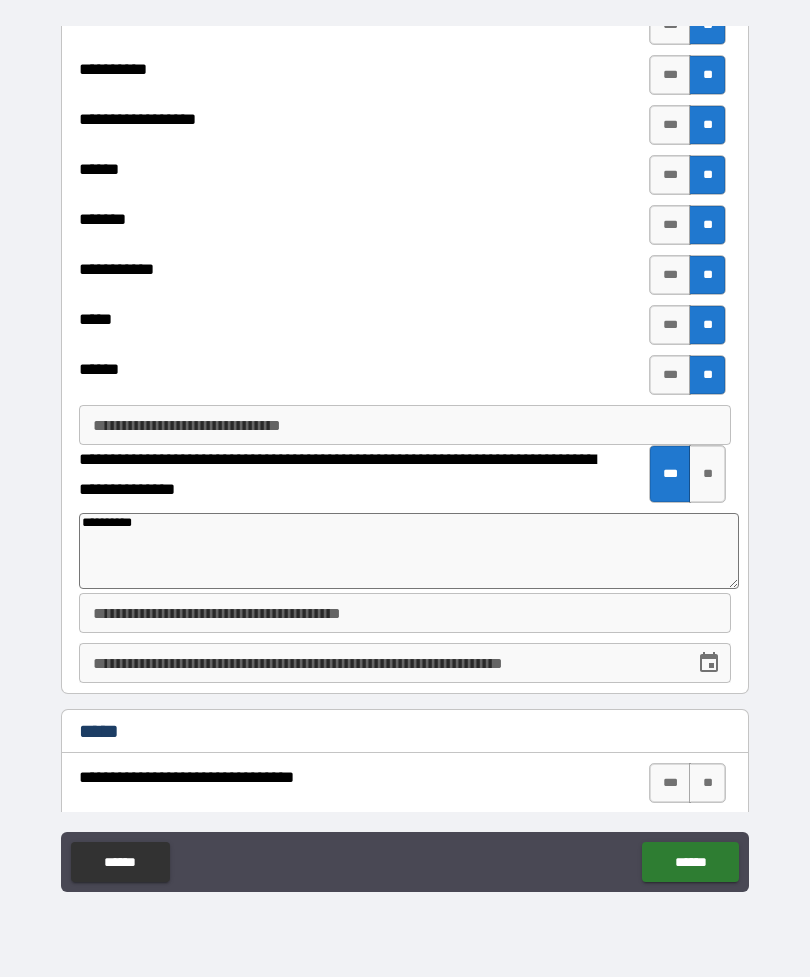type on "*" 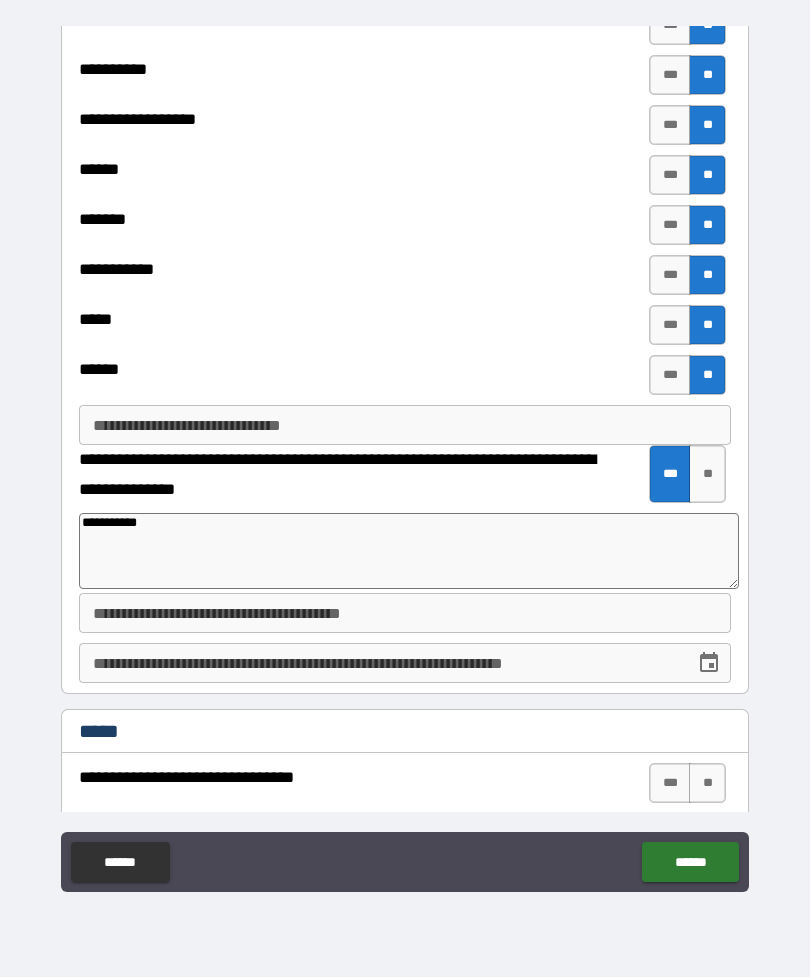 type on "*" 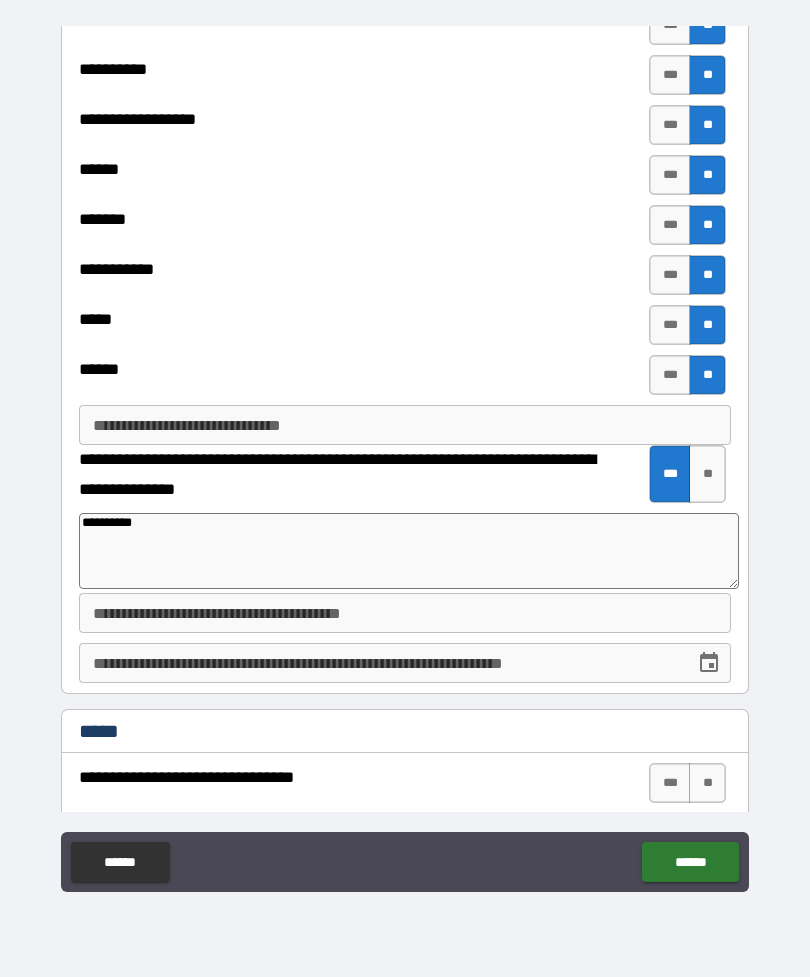 type on "*" 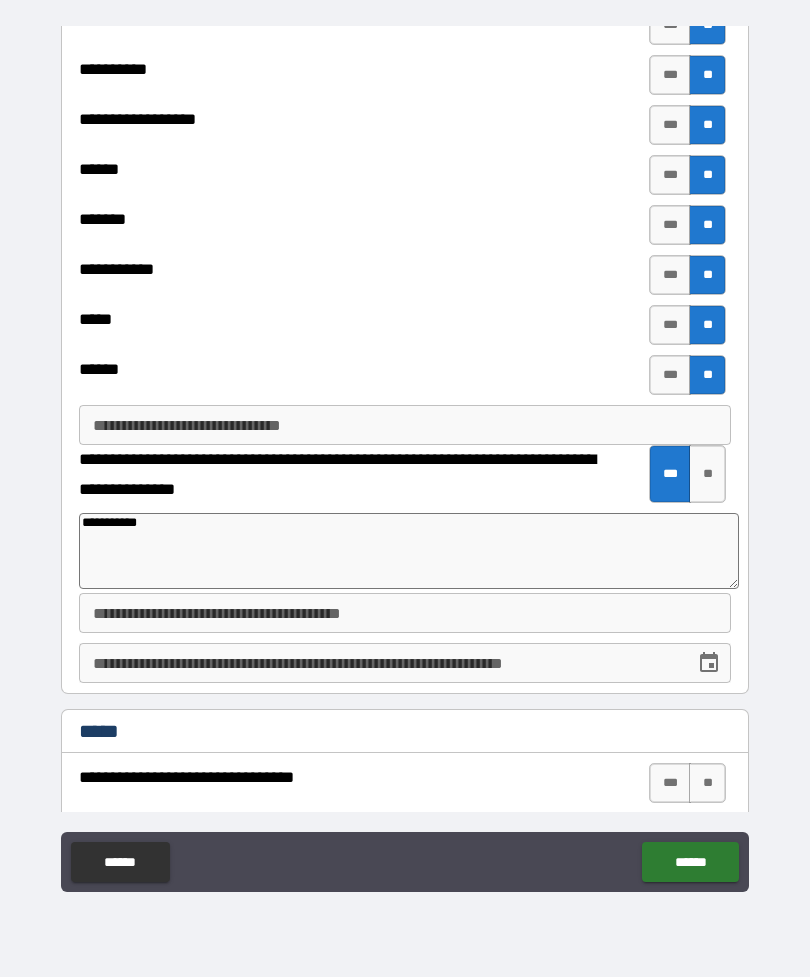type on "**********" 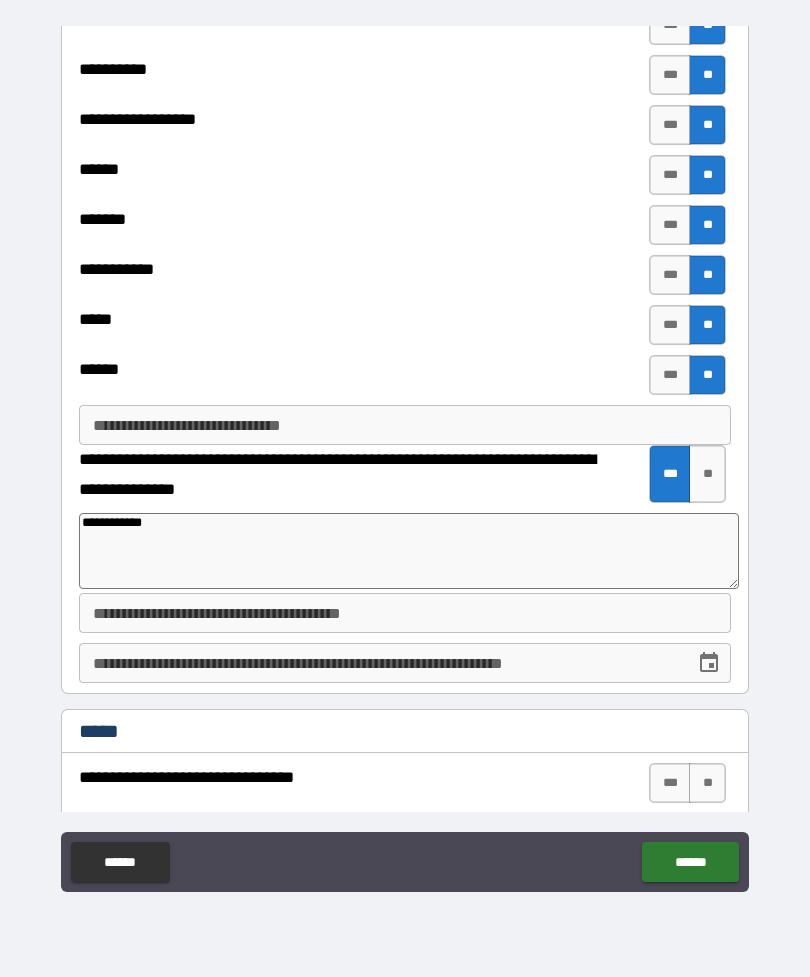 type on "*" 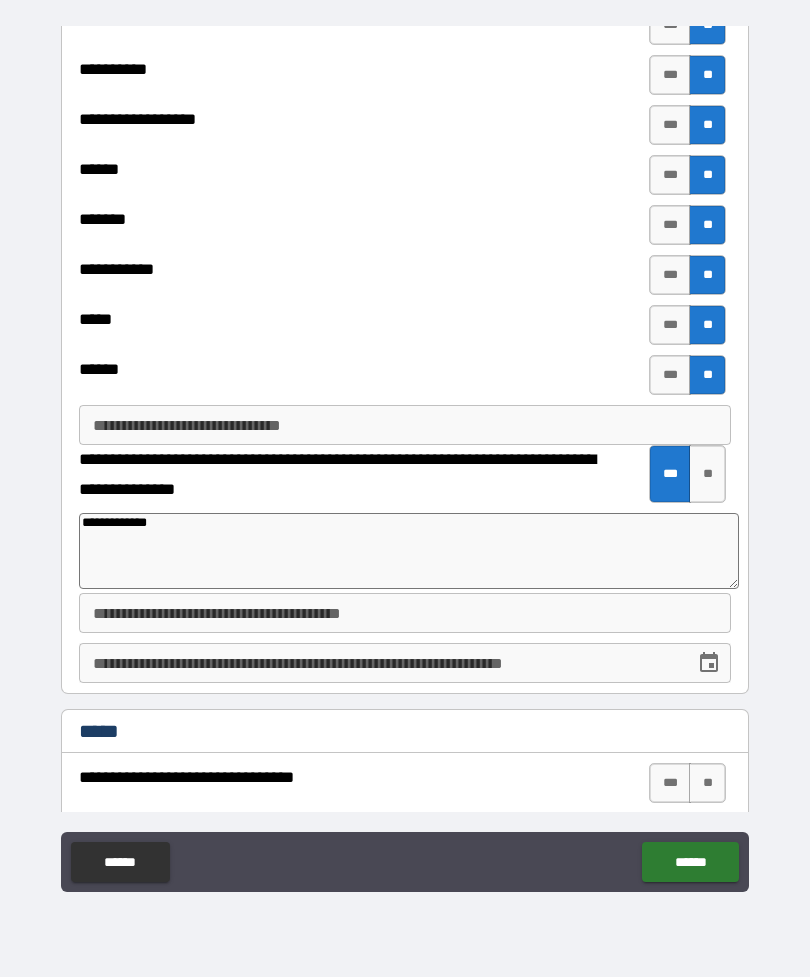 type on "*" 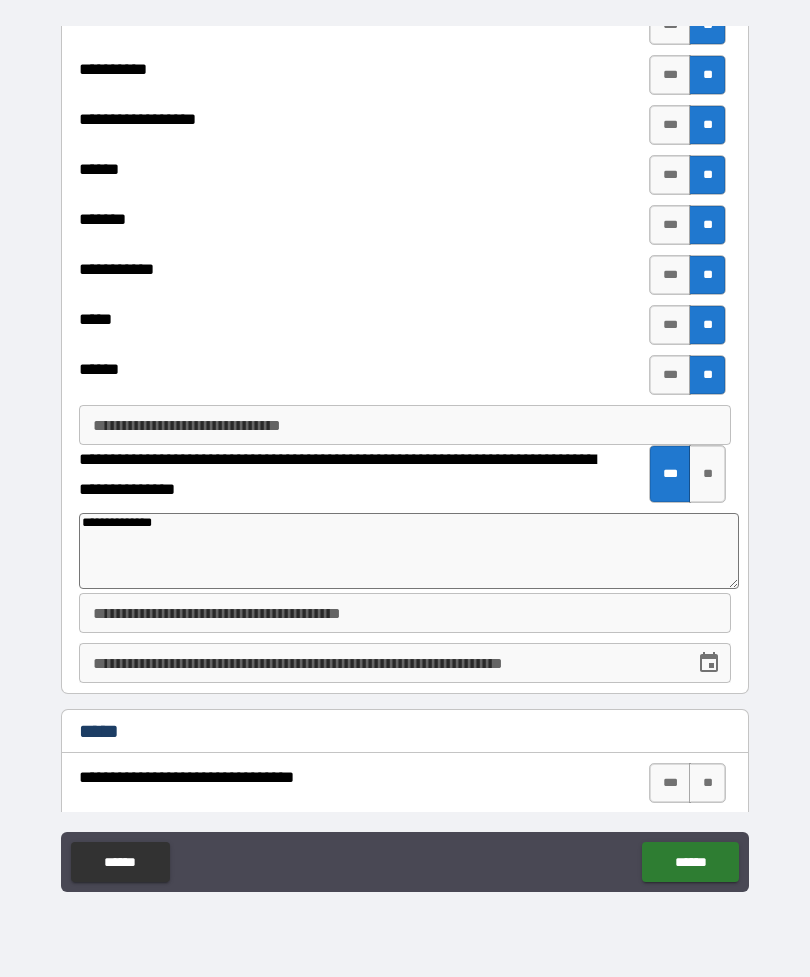 type on "*" 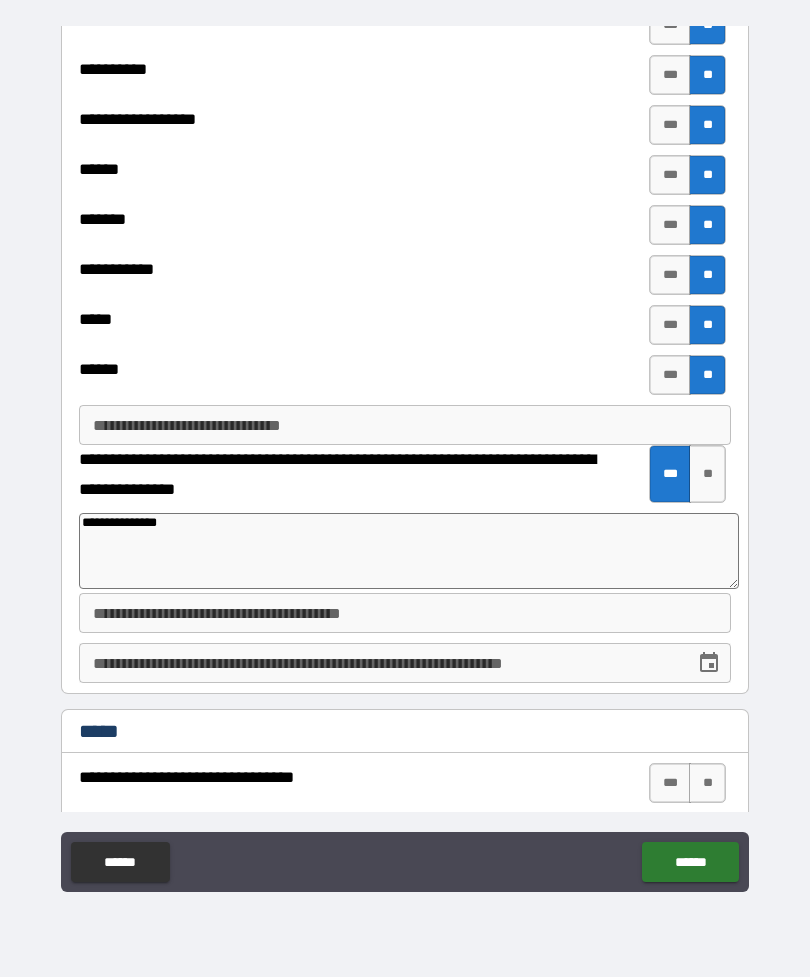 type on "*" 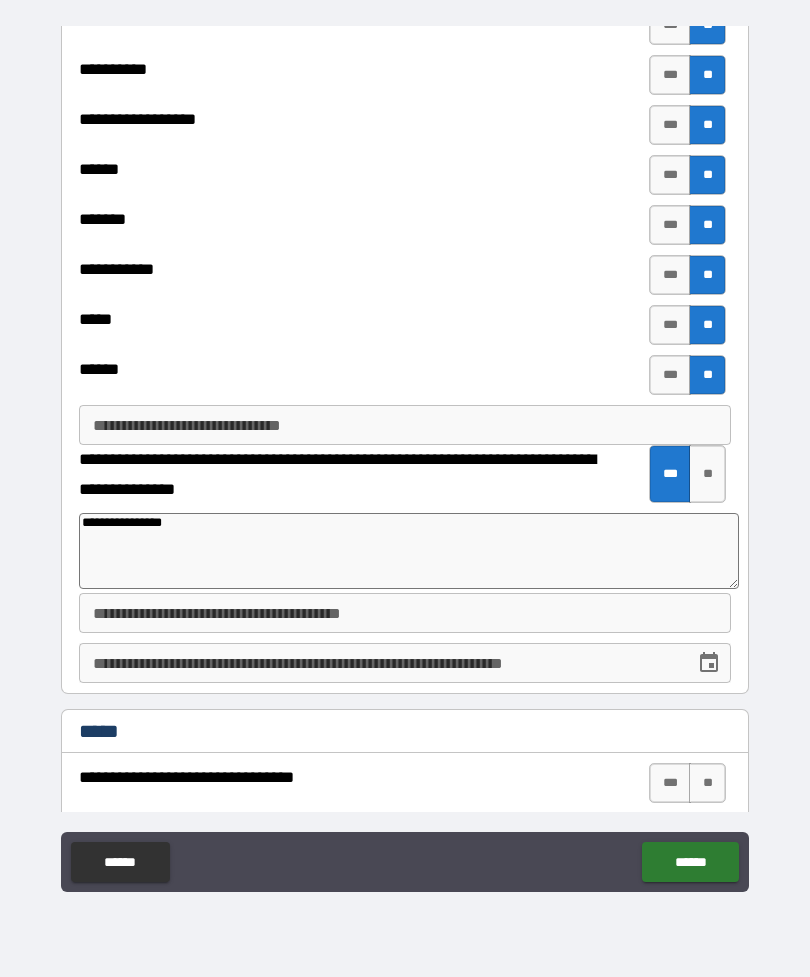 type on "*" 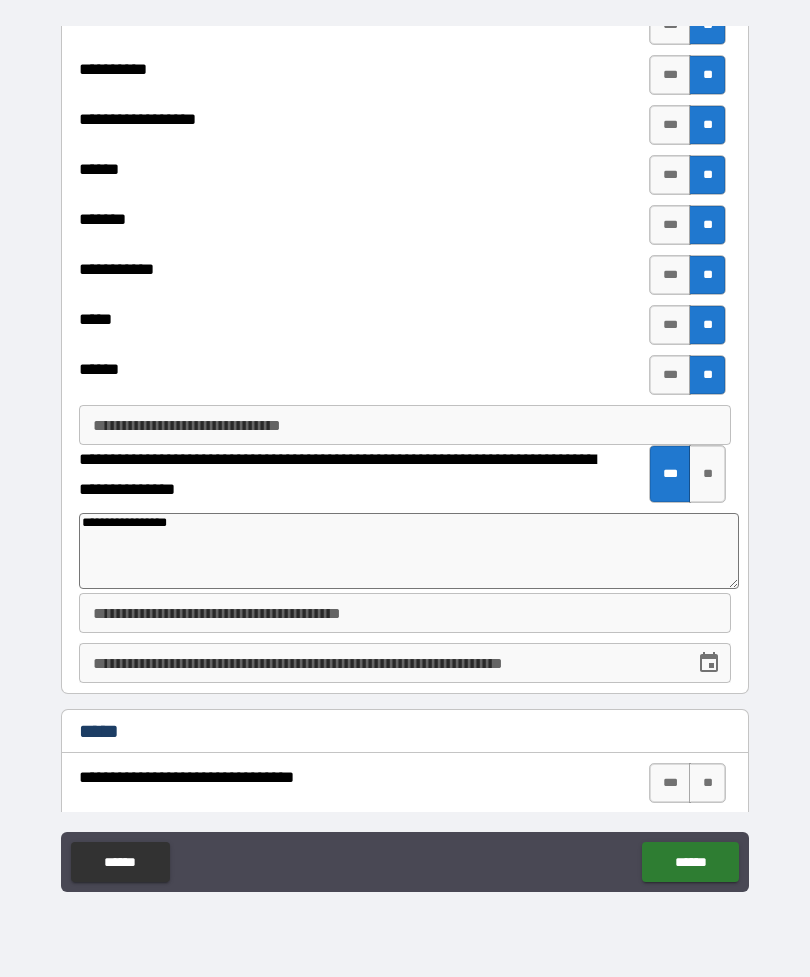 type on "**********" 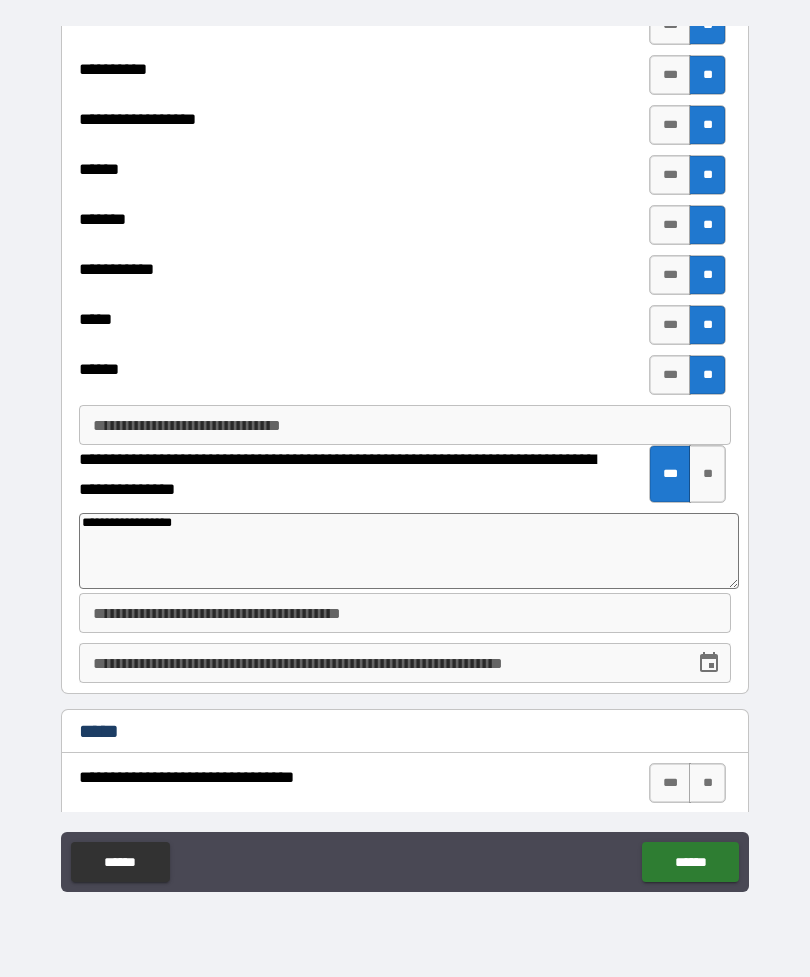 type on "*" 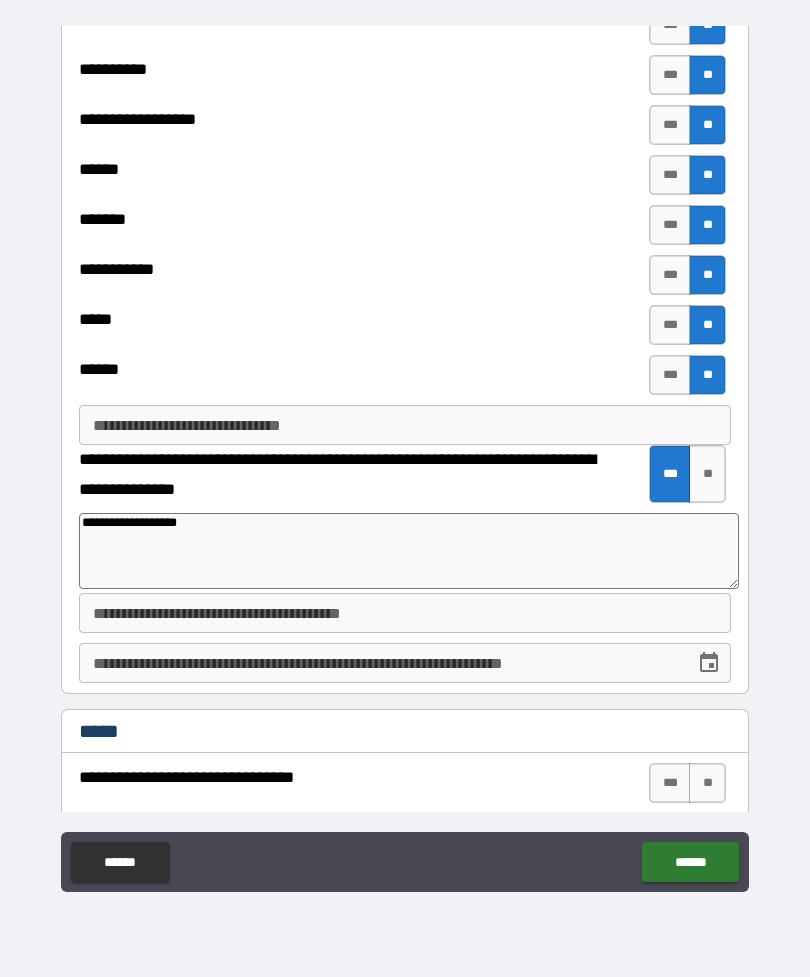 type on "*" 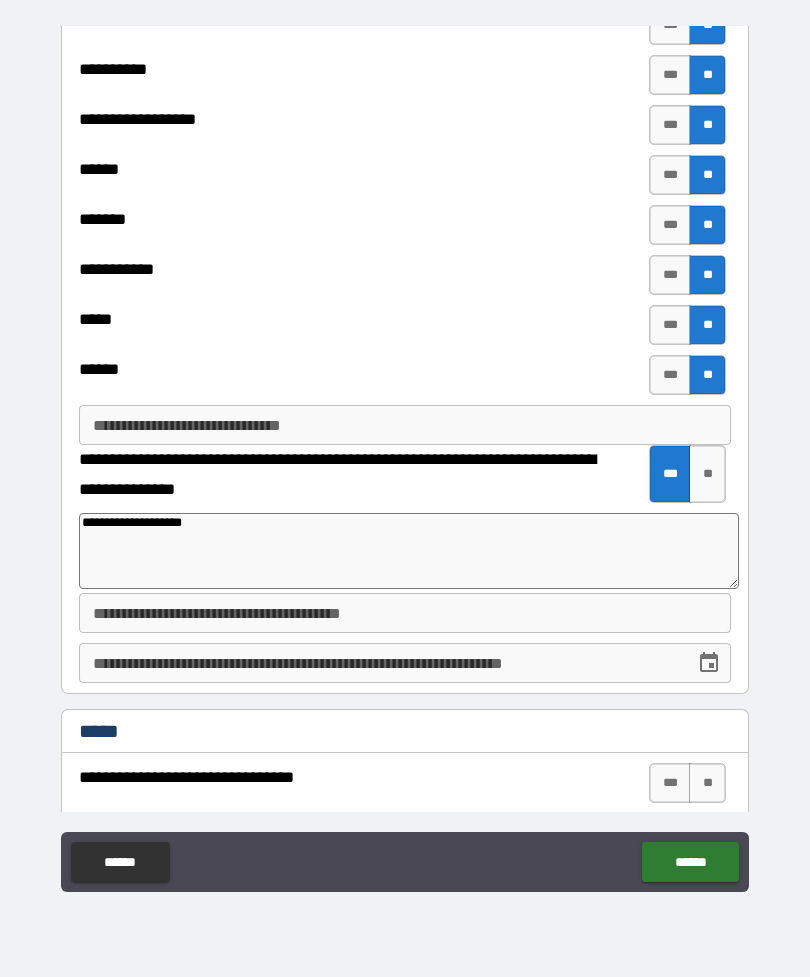 type on "*" 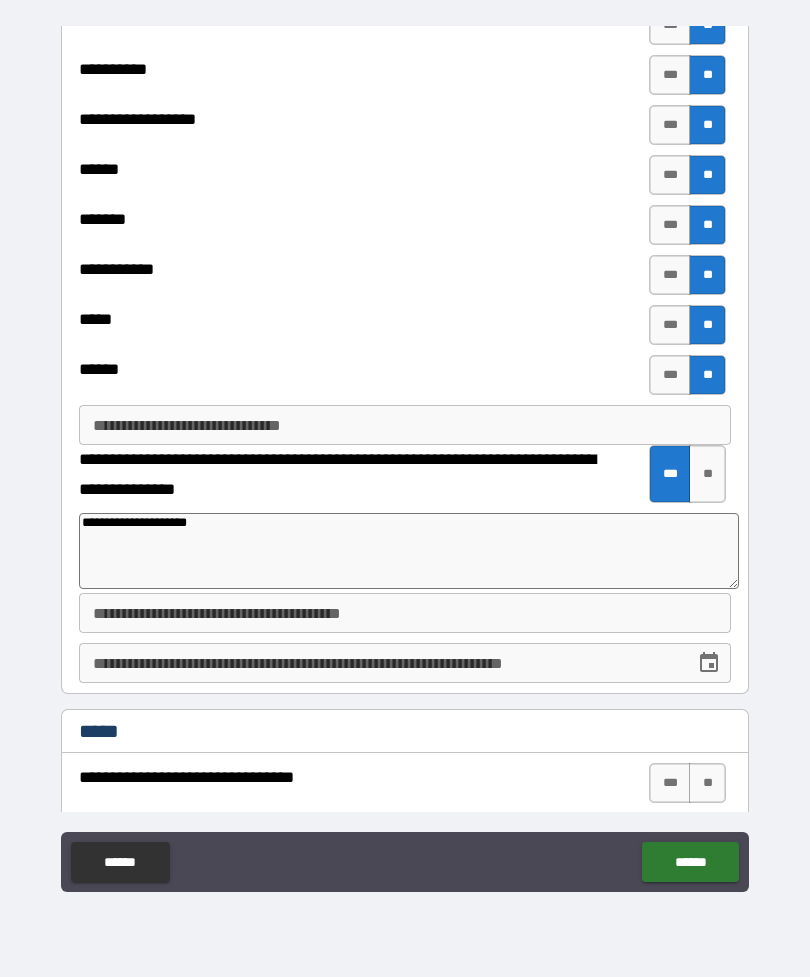 type on "*" 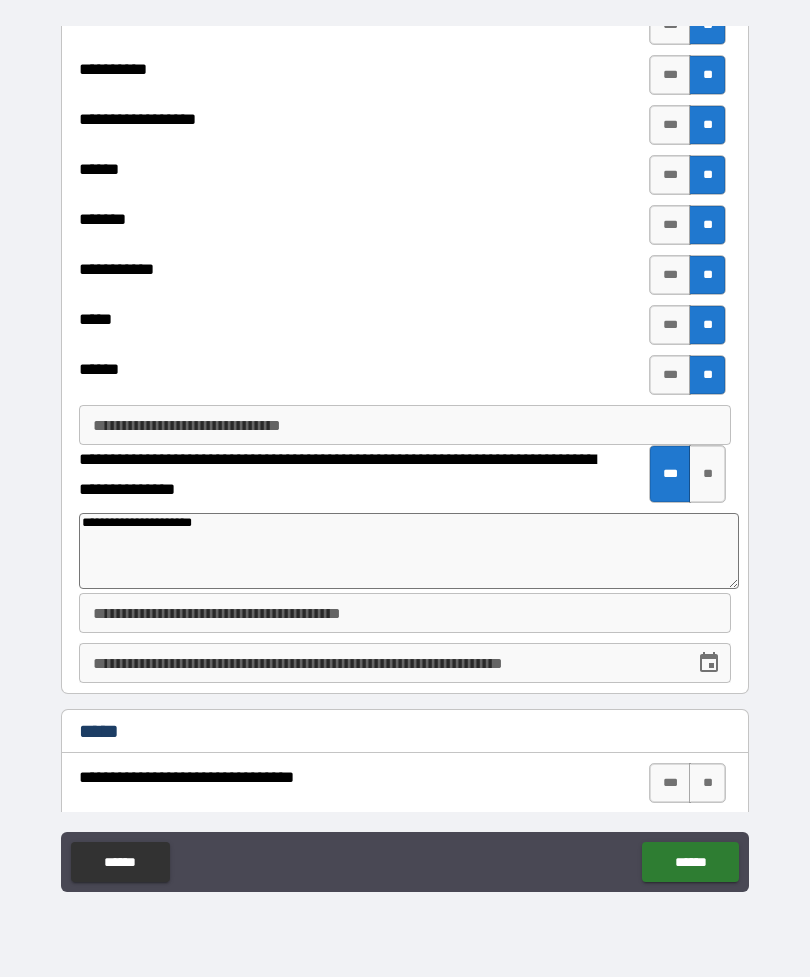 type on "*" 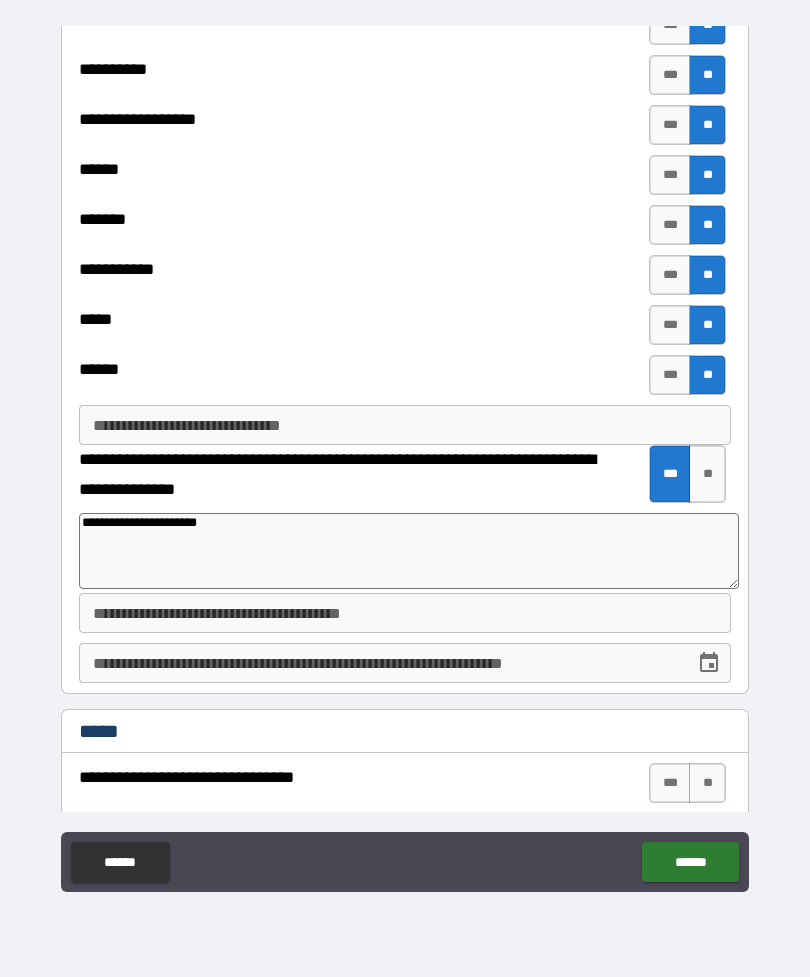 type on "*" 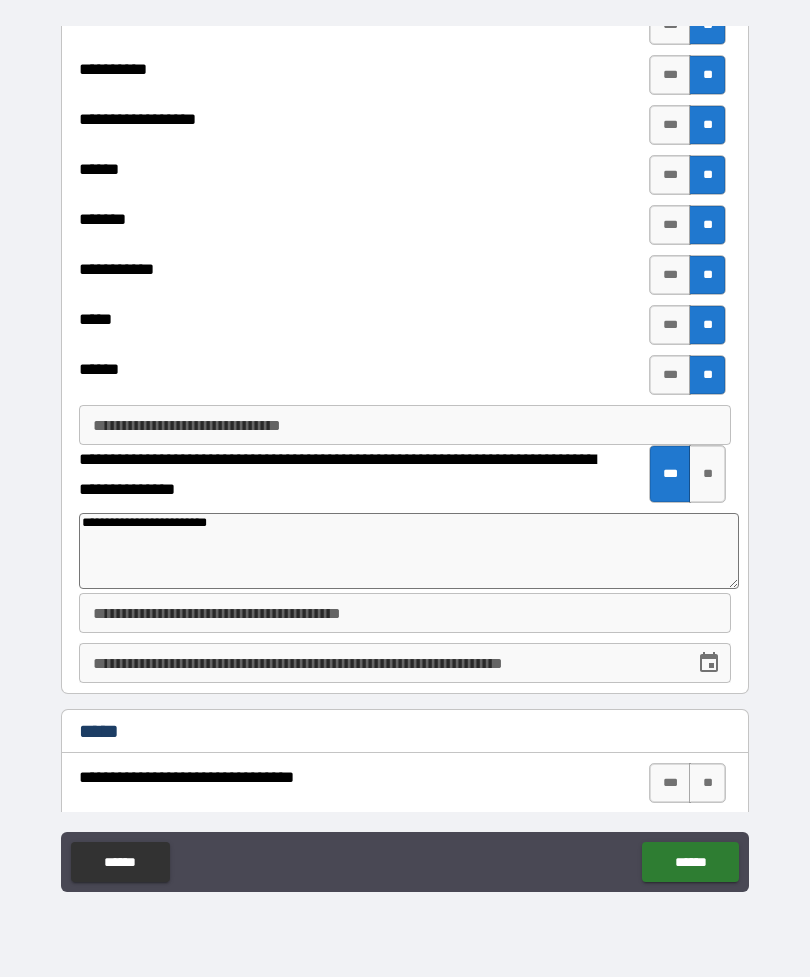 type on "**********" 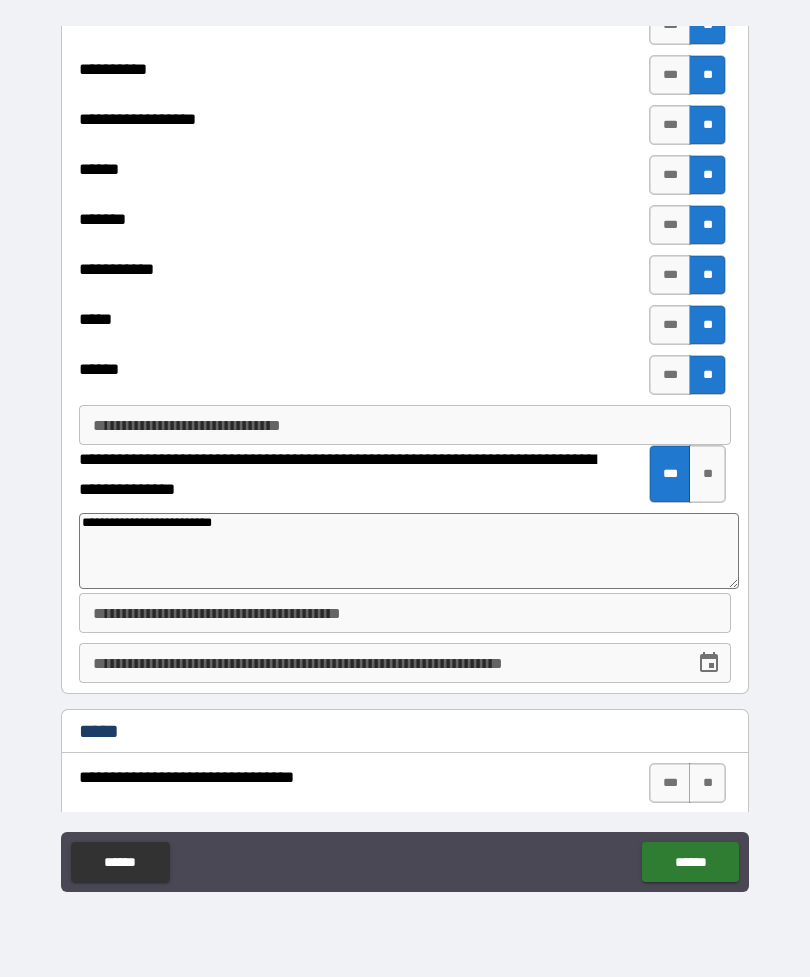 type on "*" 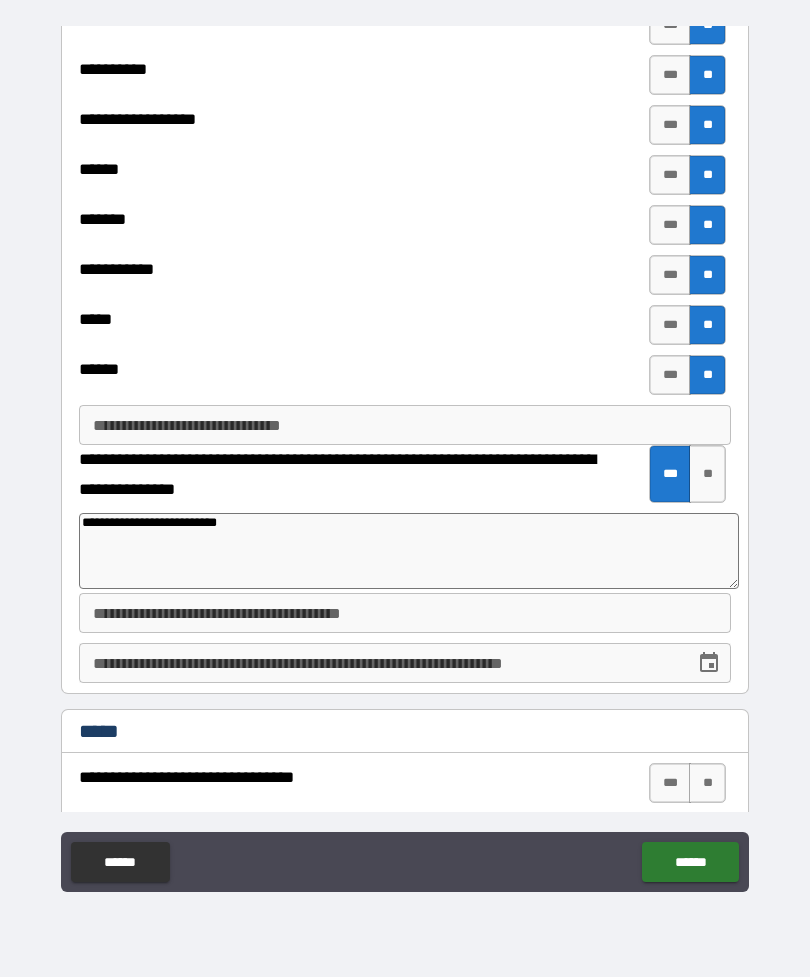 type on "*" 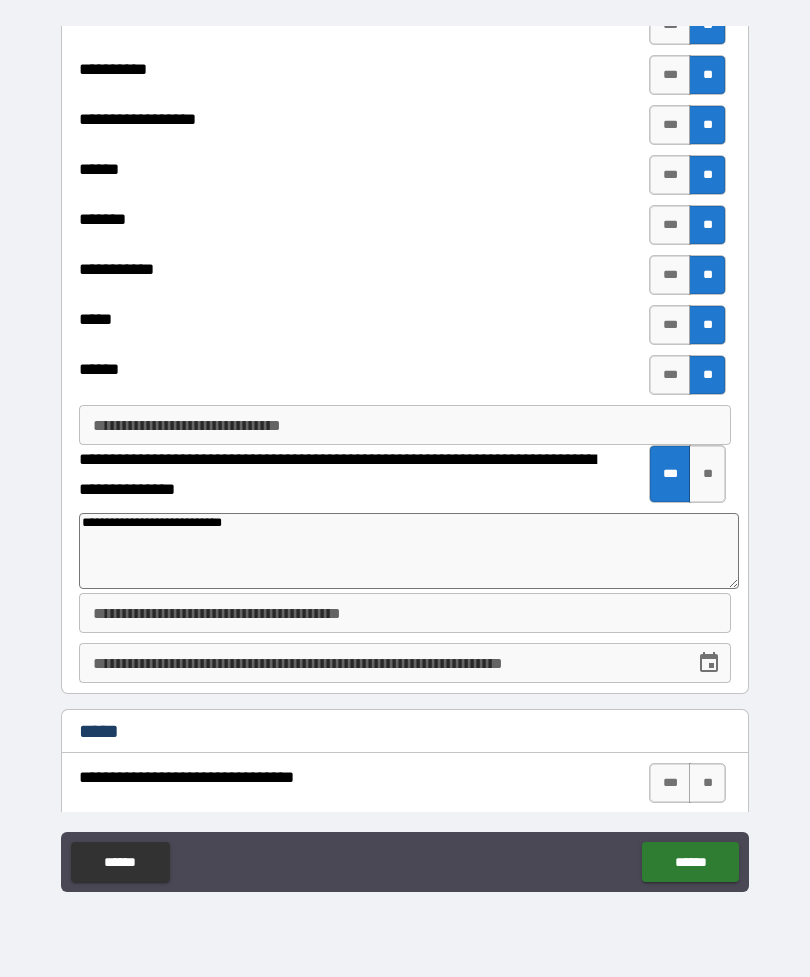 type on "*" 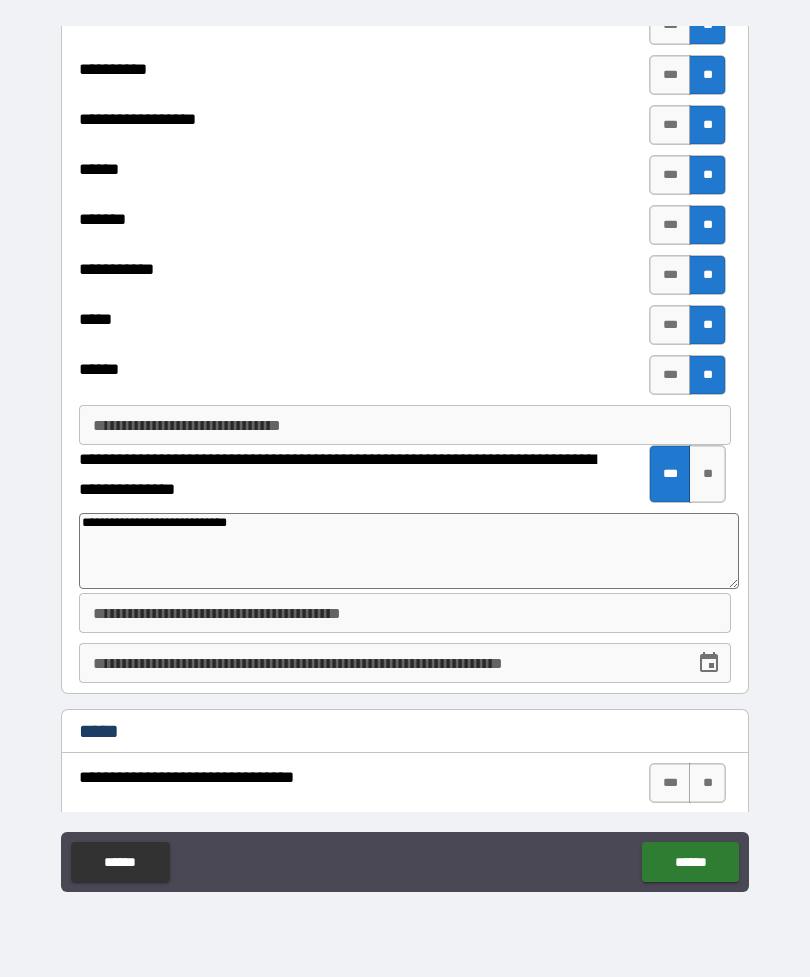 type on "*" 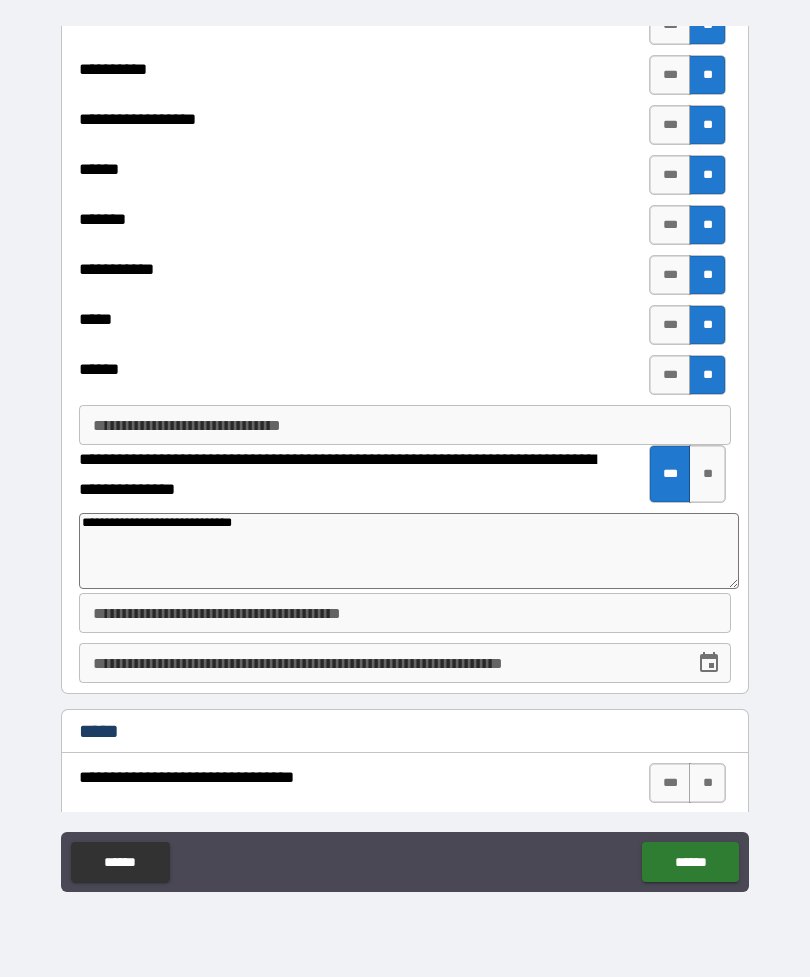type on "*" 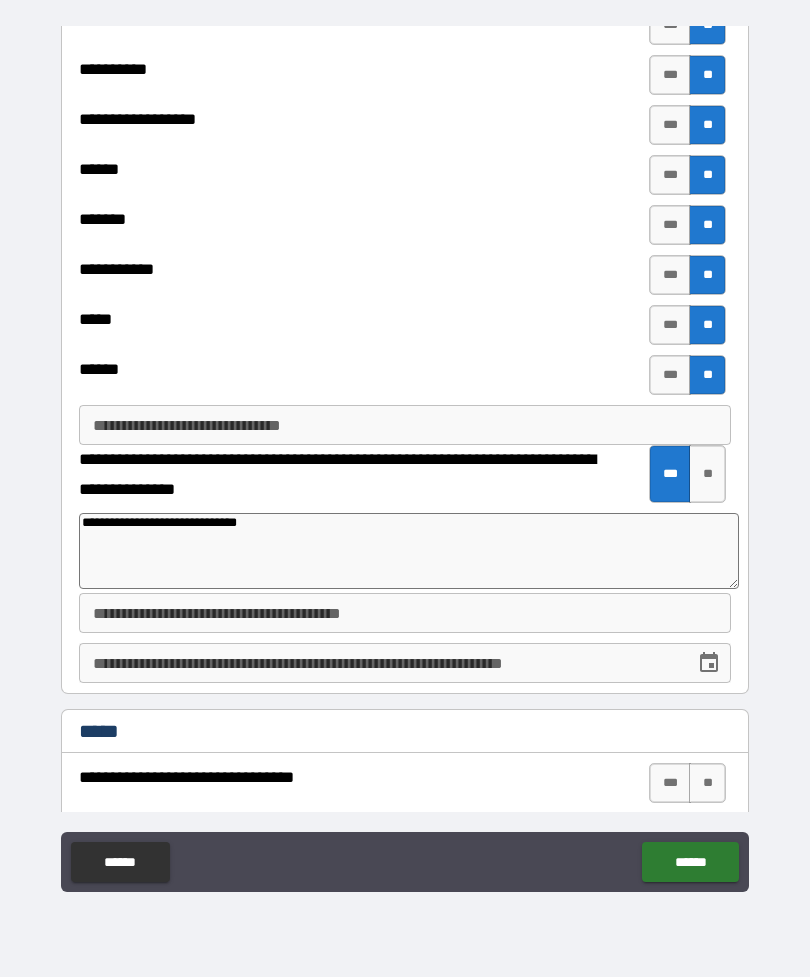 type on "*" 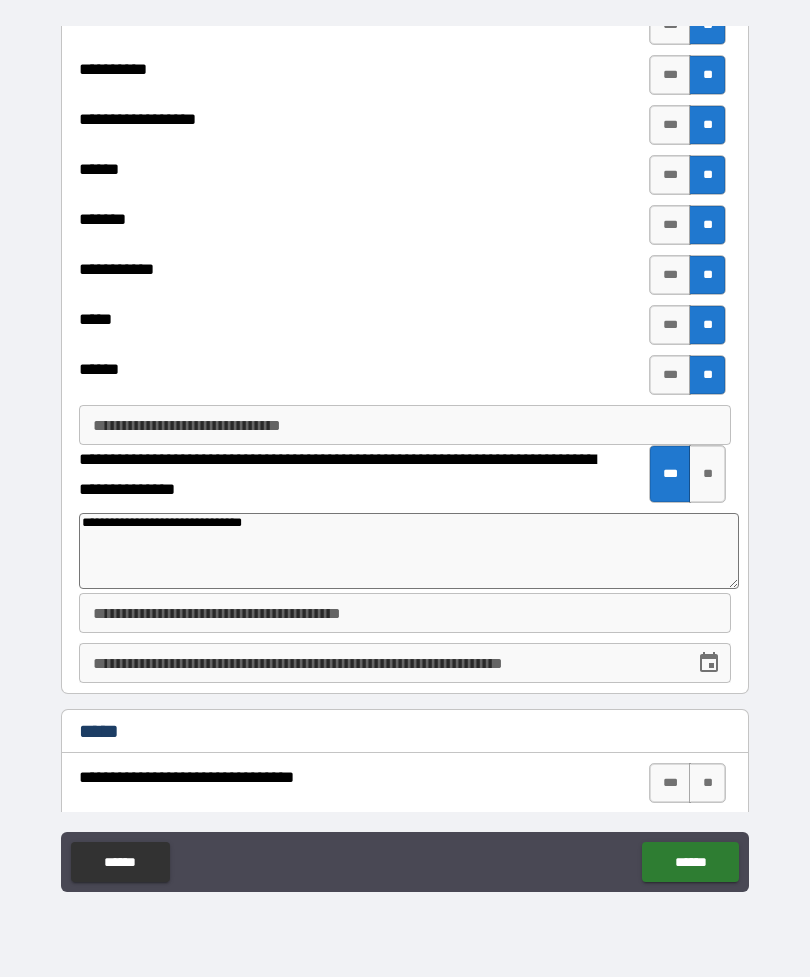 type on "*" 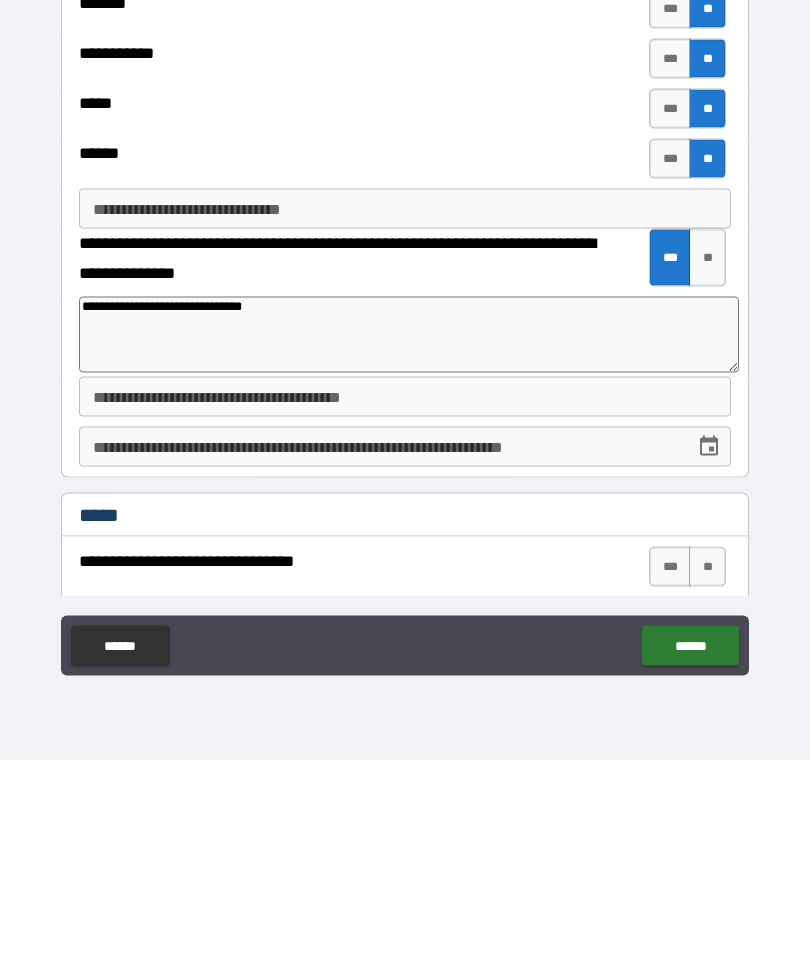 type on "**********" 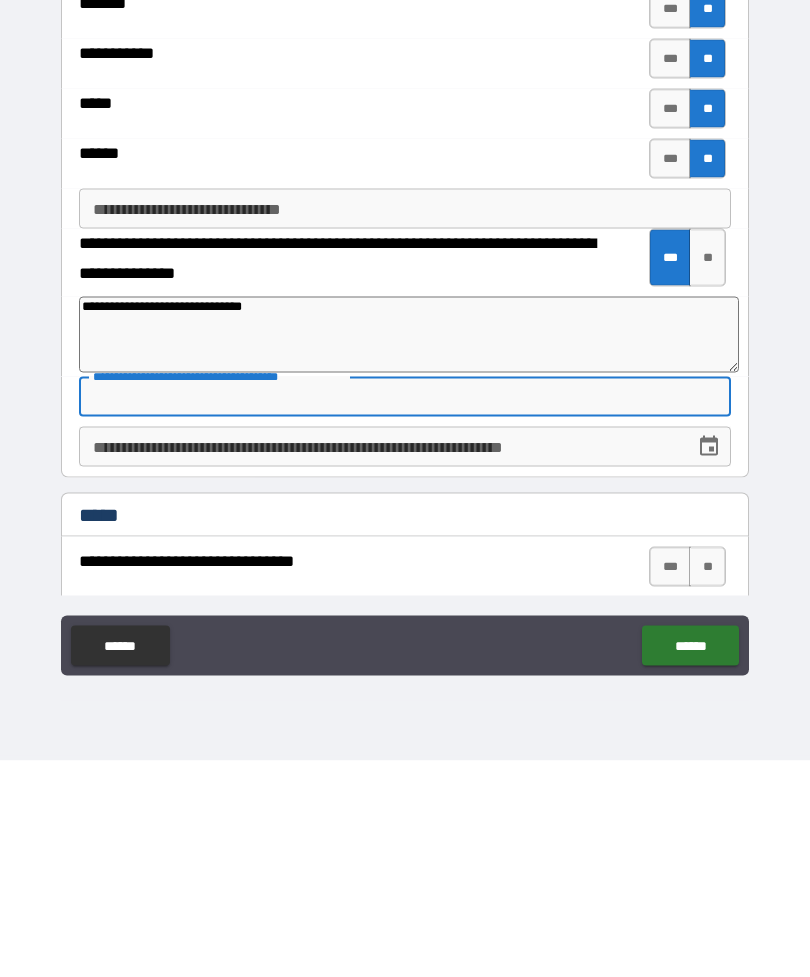 type on "*" 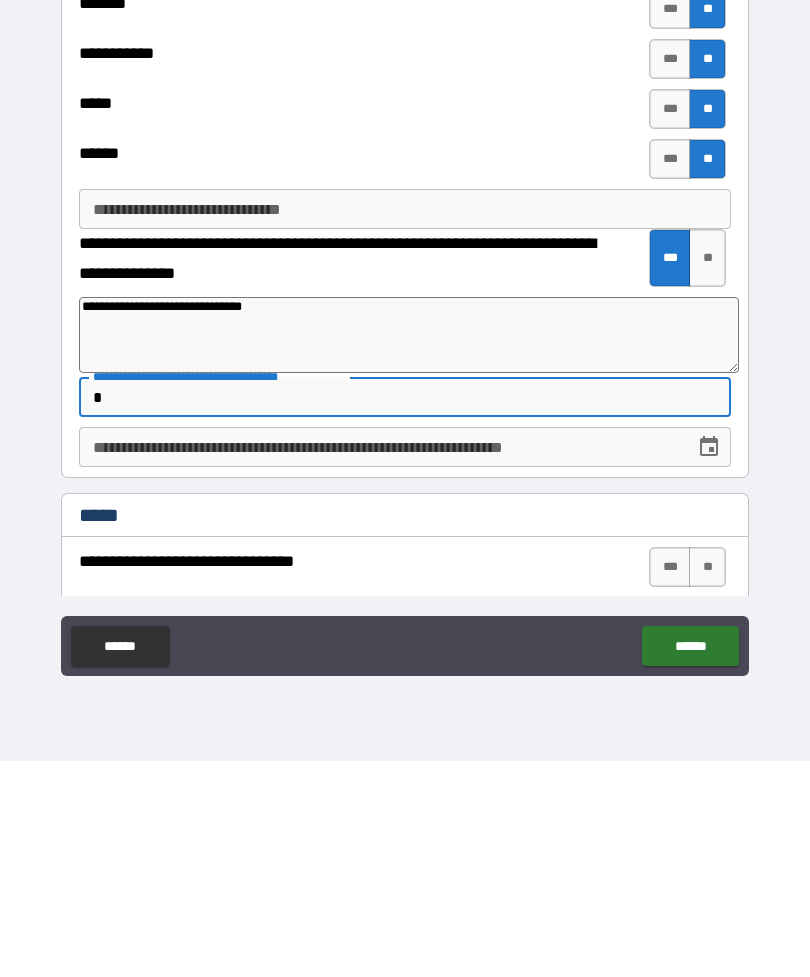 type on "*" 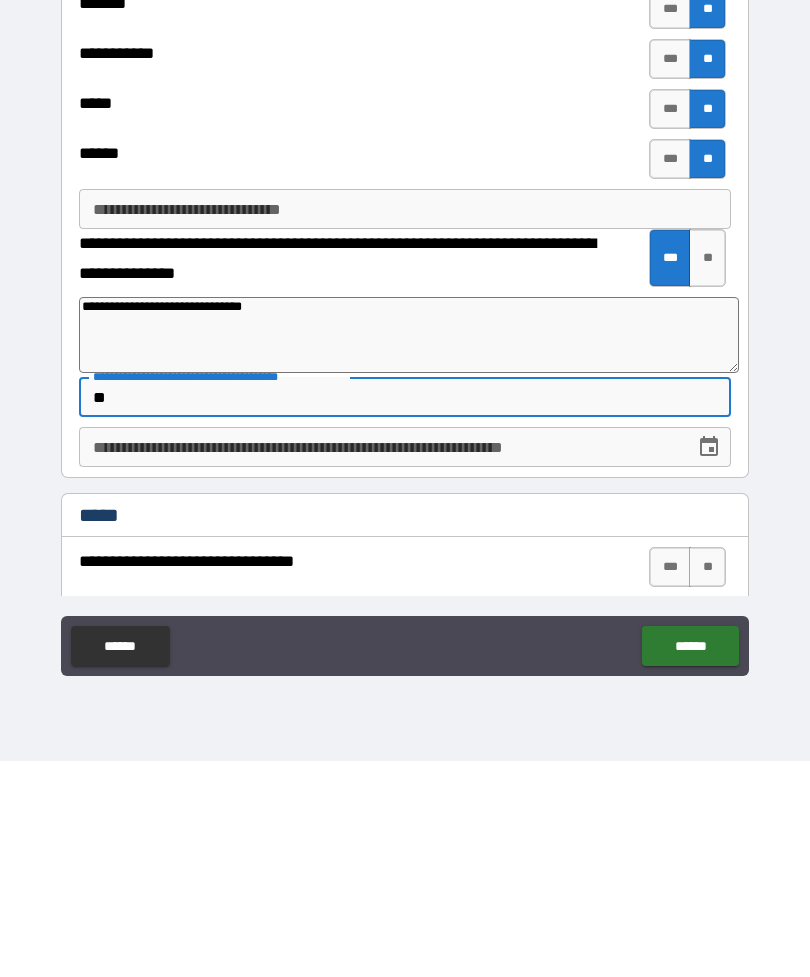 type on "*" 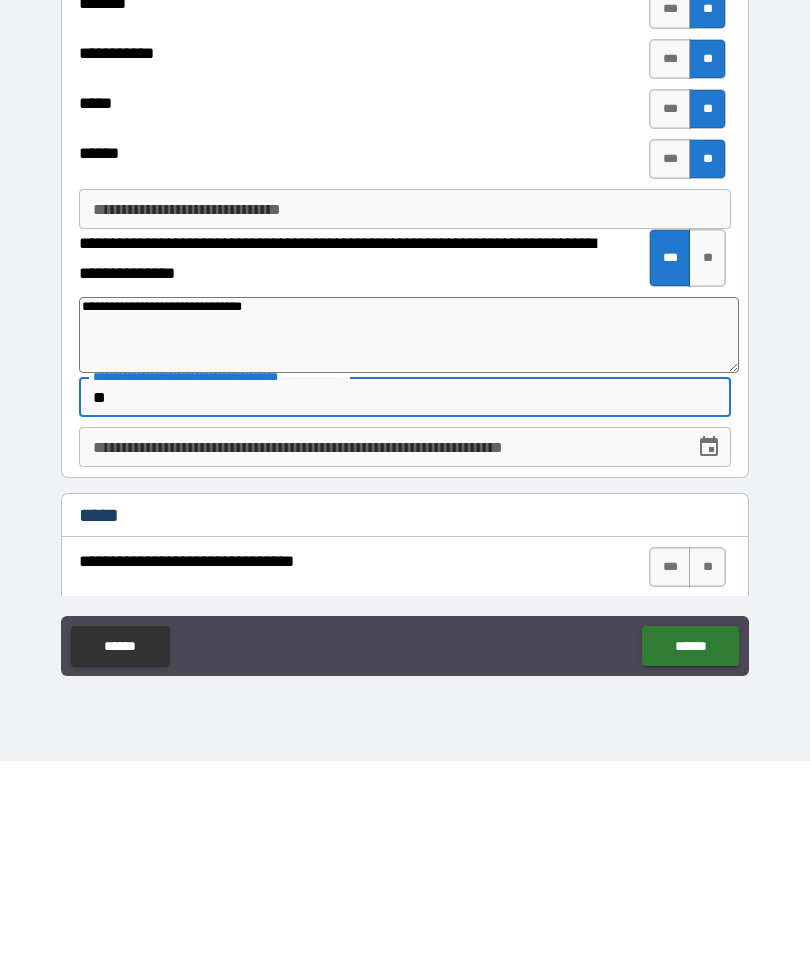 type on "***" 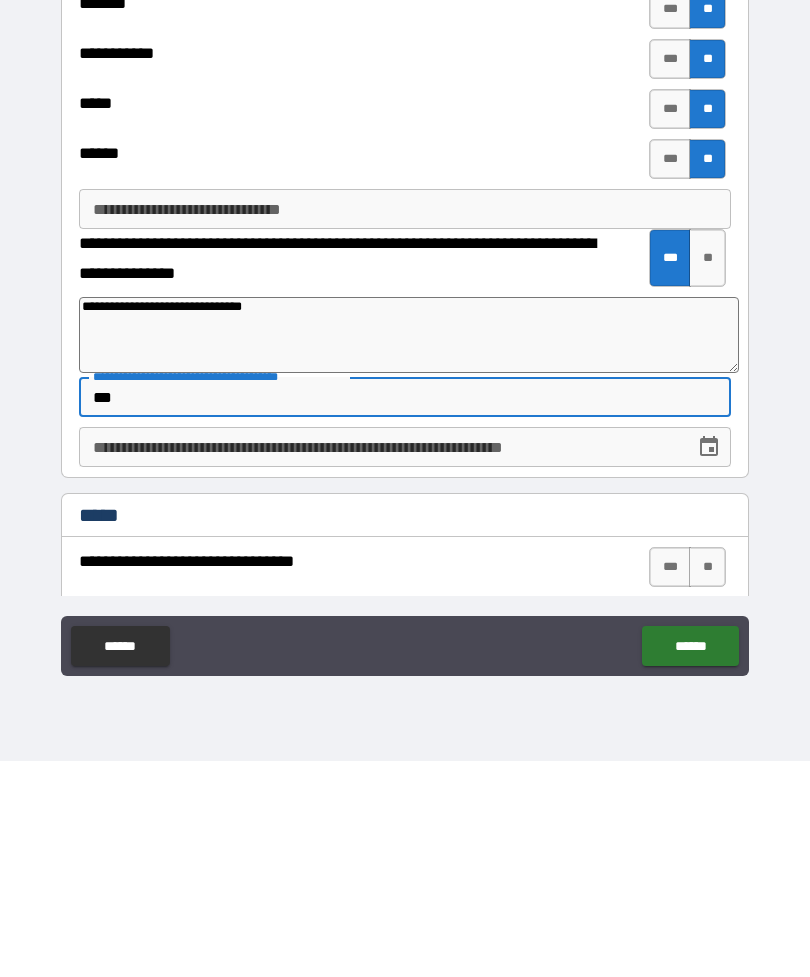 type on "*" 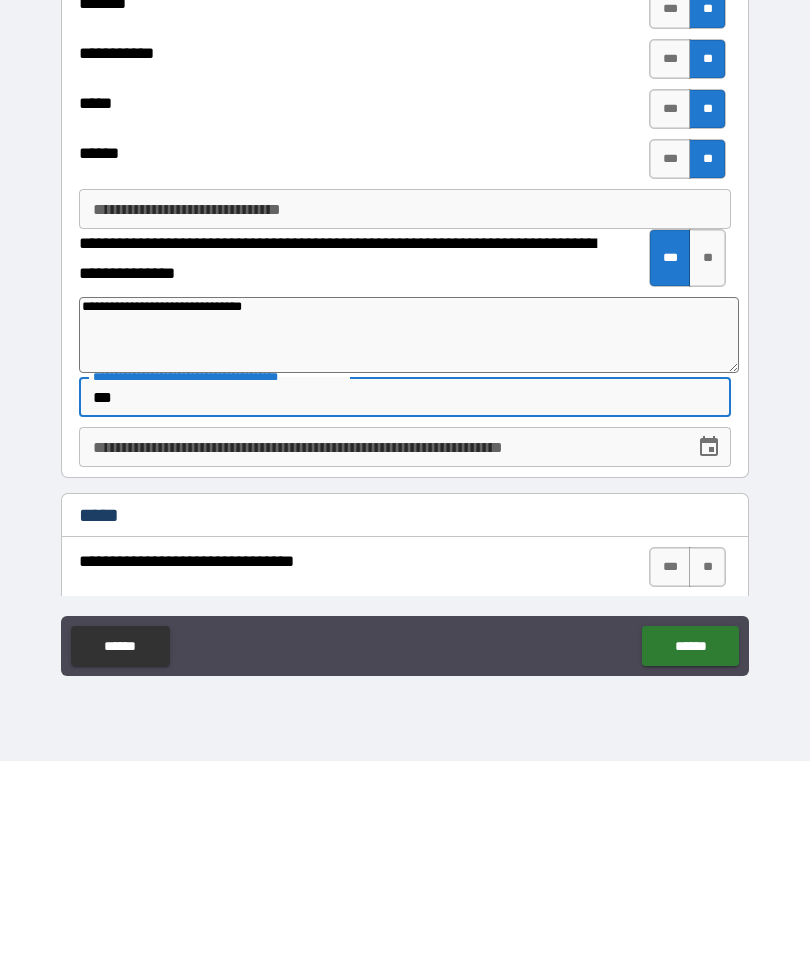type on "****" 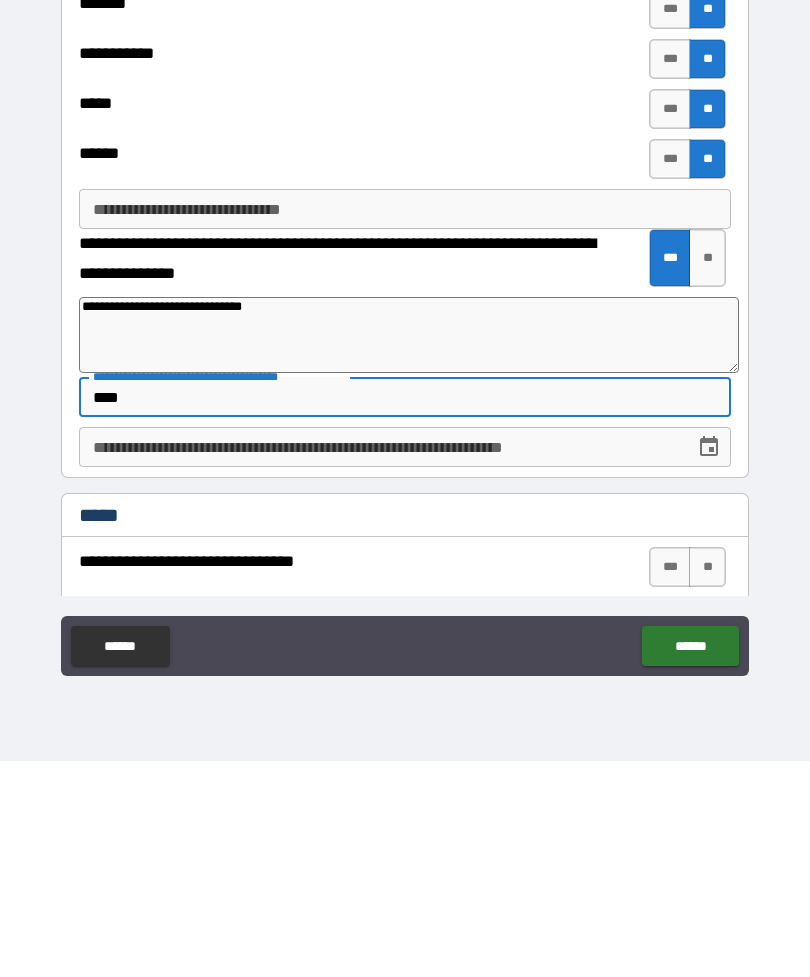 type 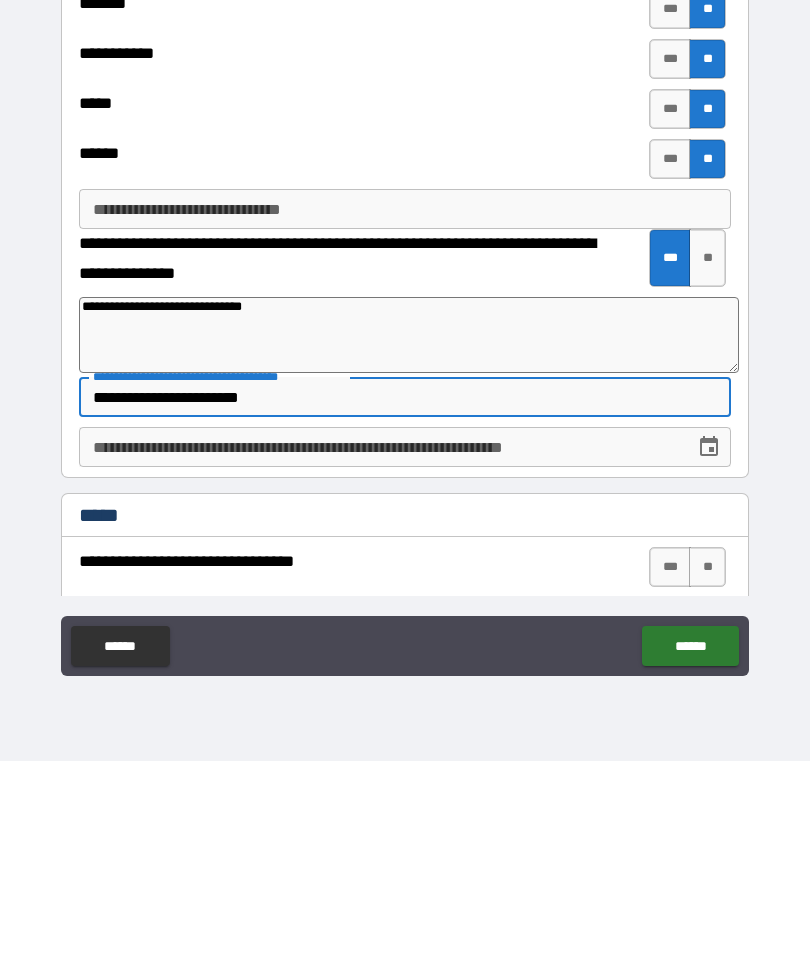 click on "**********" at bounding box center [380, 663] 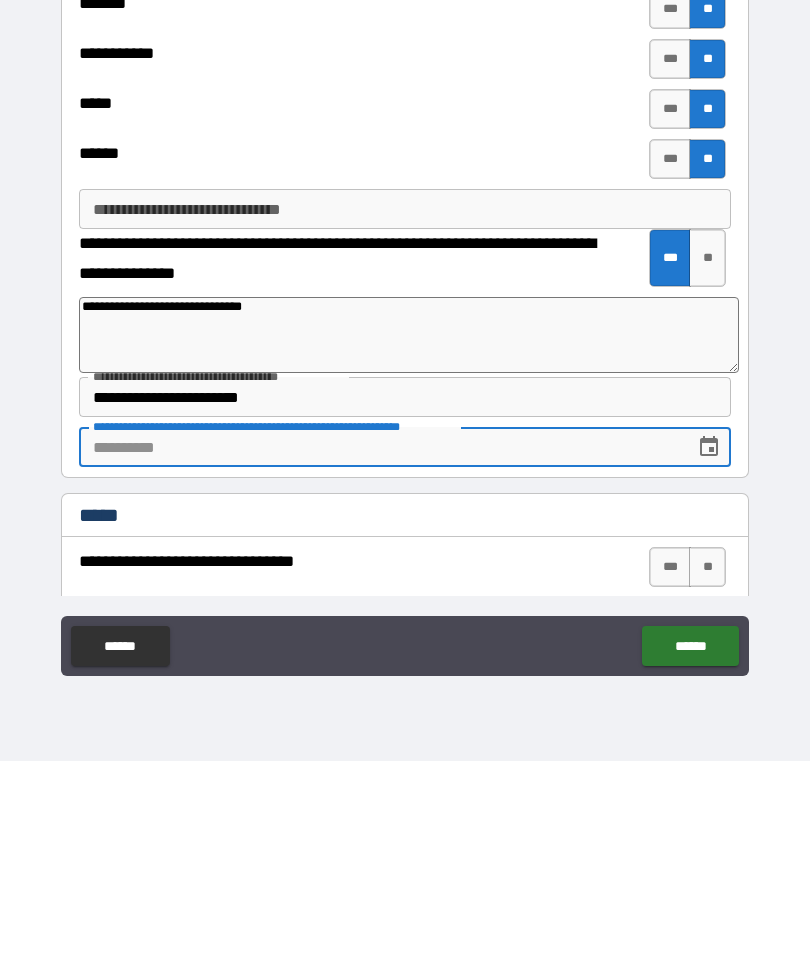 click on "**********" at bounding box center [380, 663] 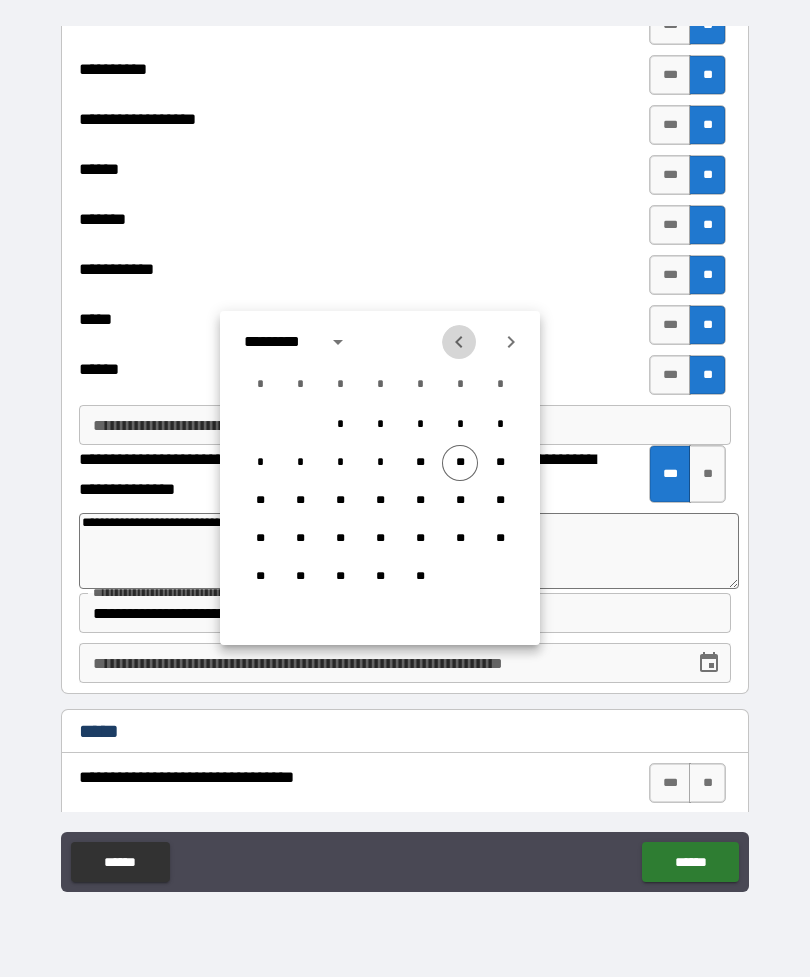 click 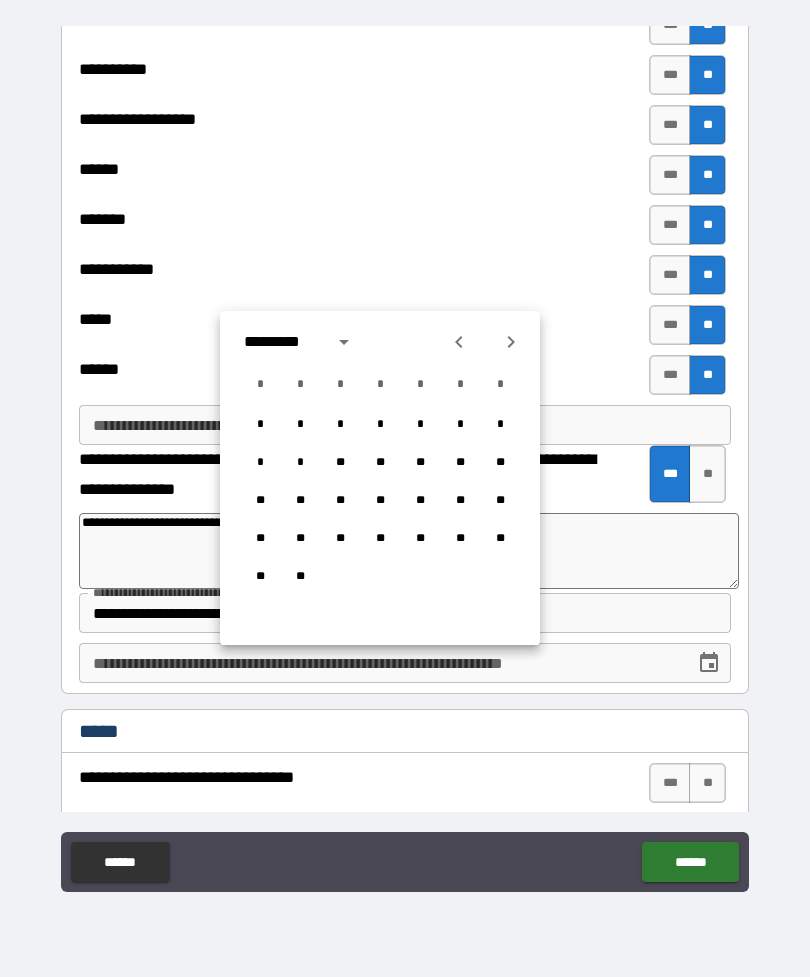 click 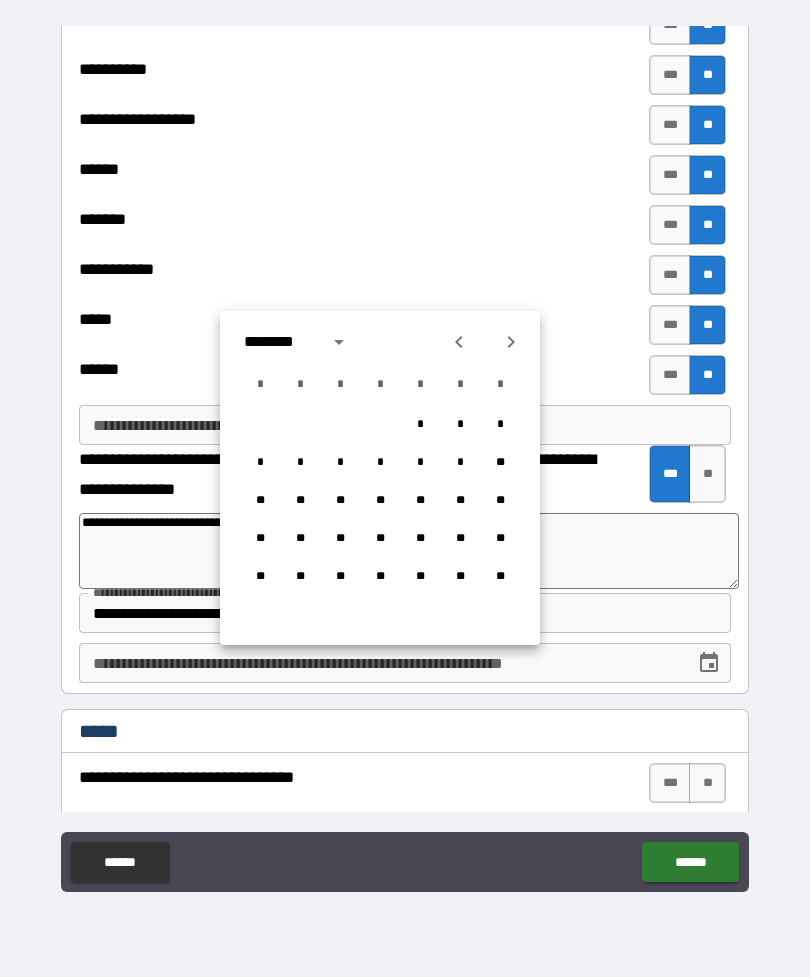click 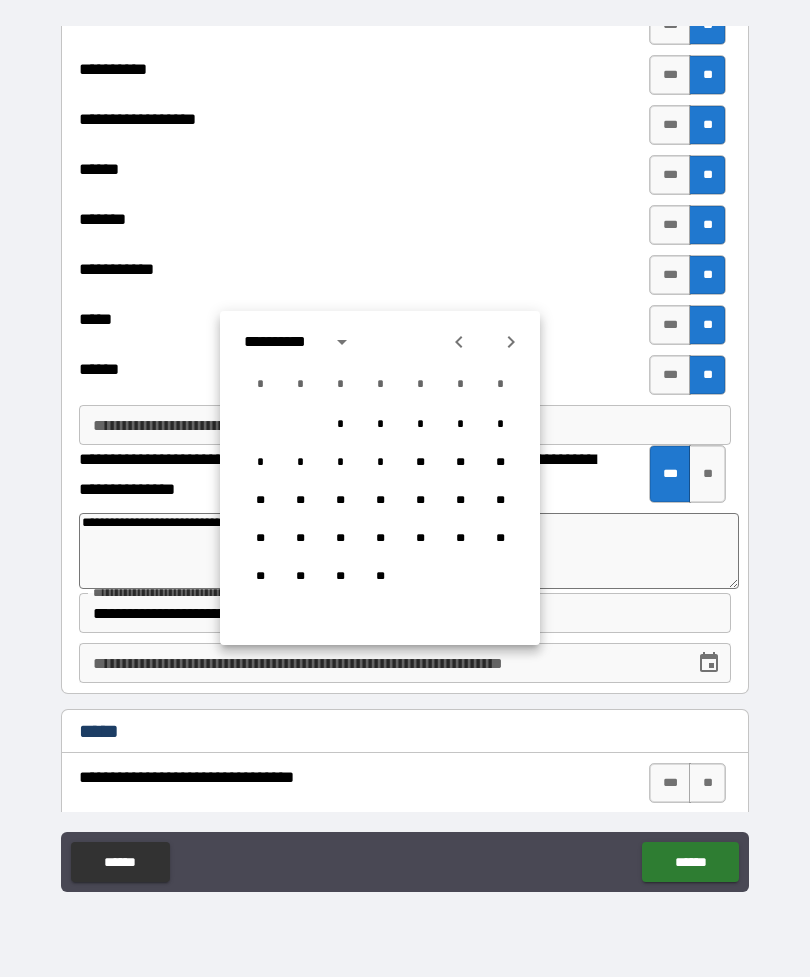 click 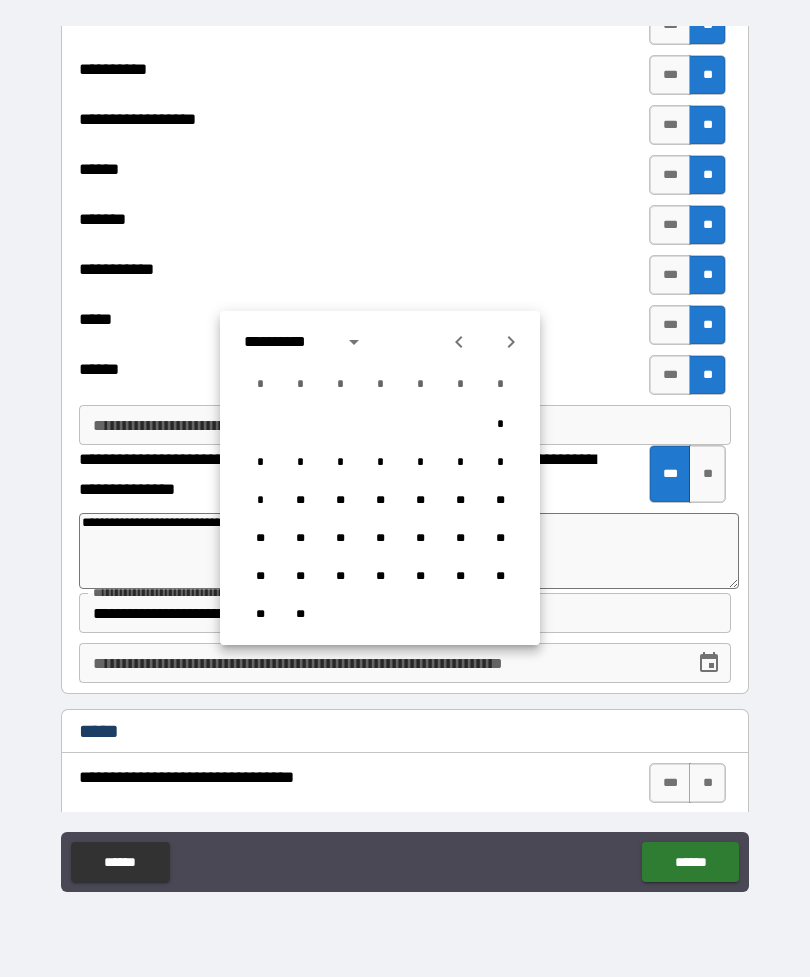 click 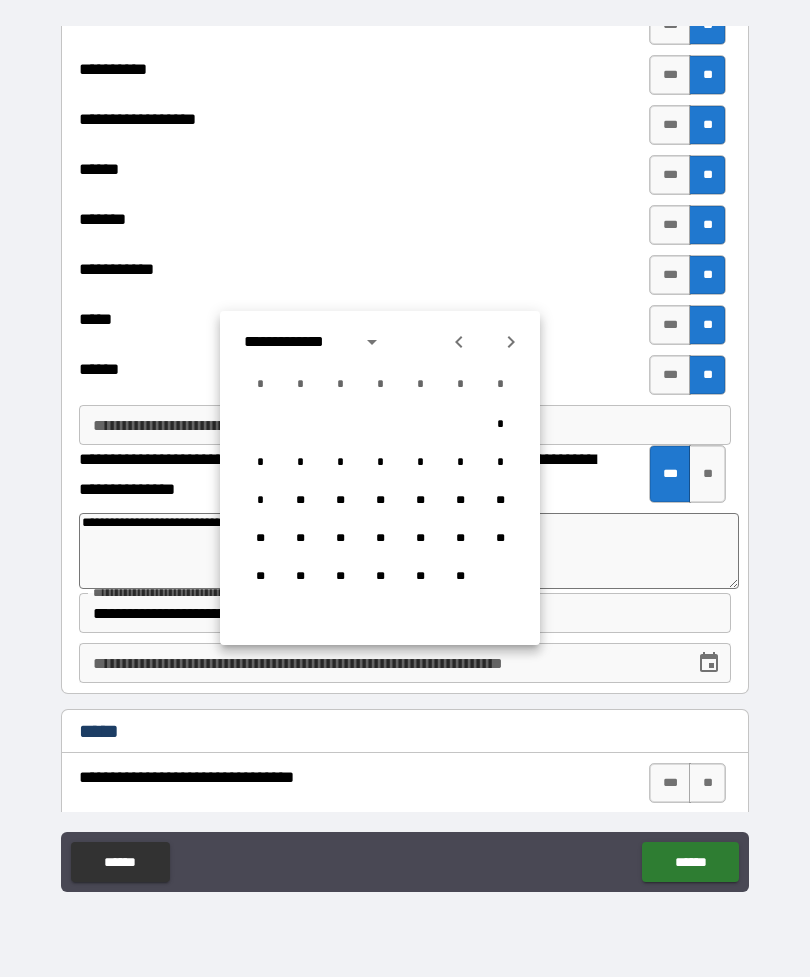 click 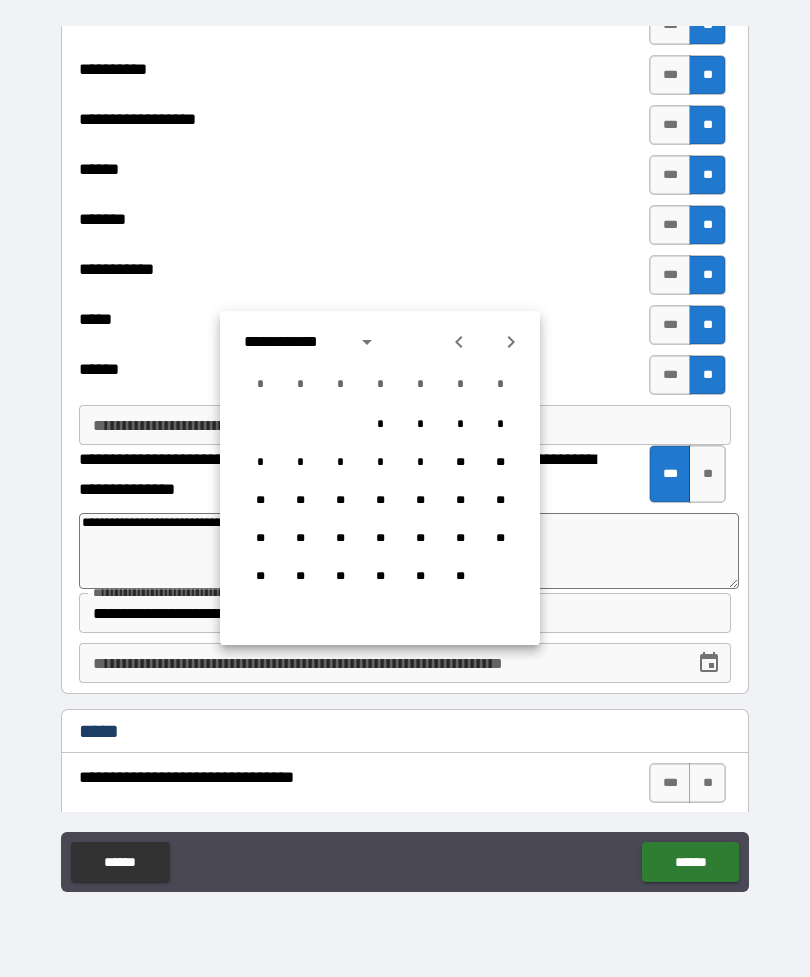 click 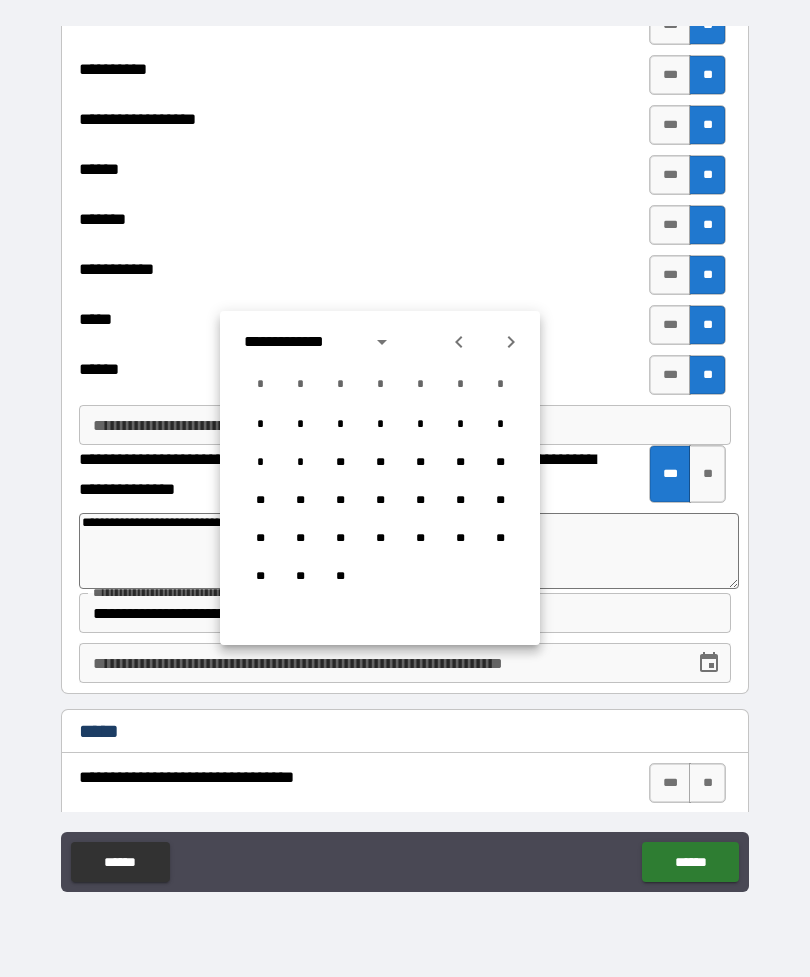 click 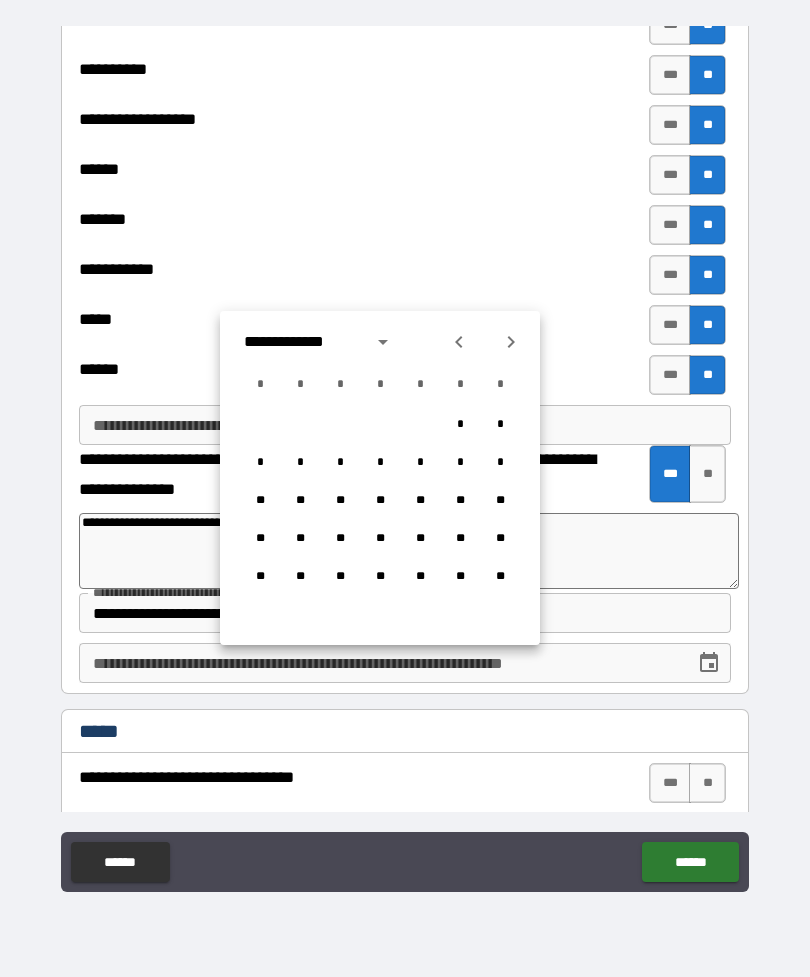 click 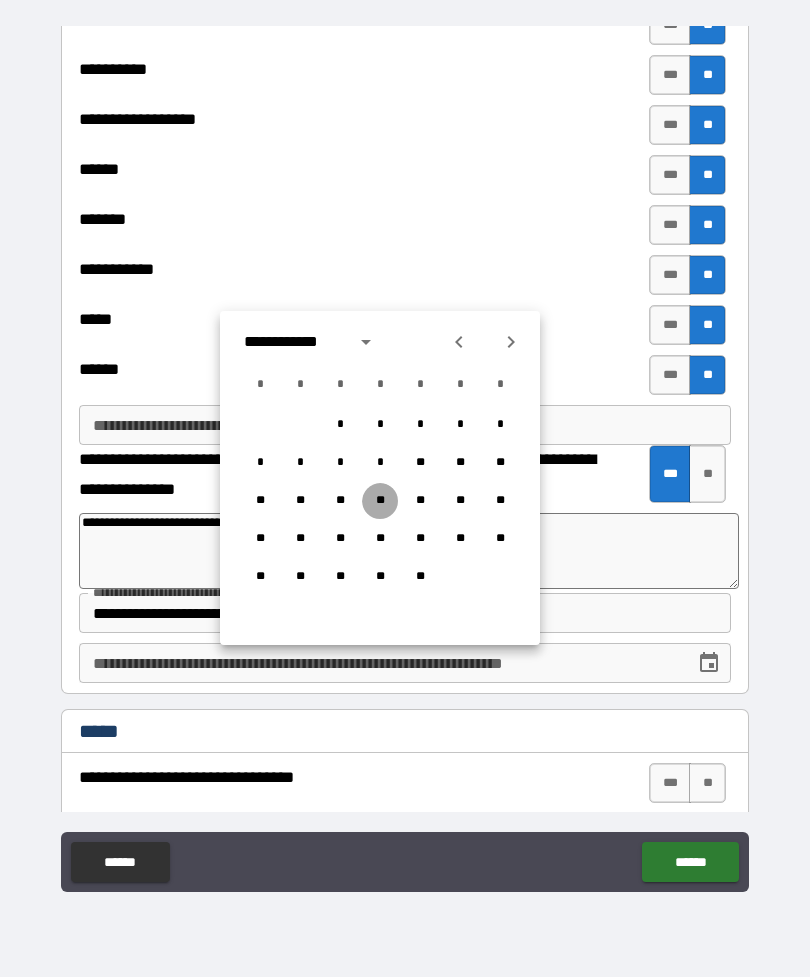 click on "**" at bounding box center (380, 501) 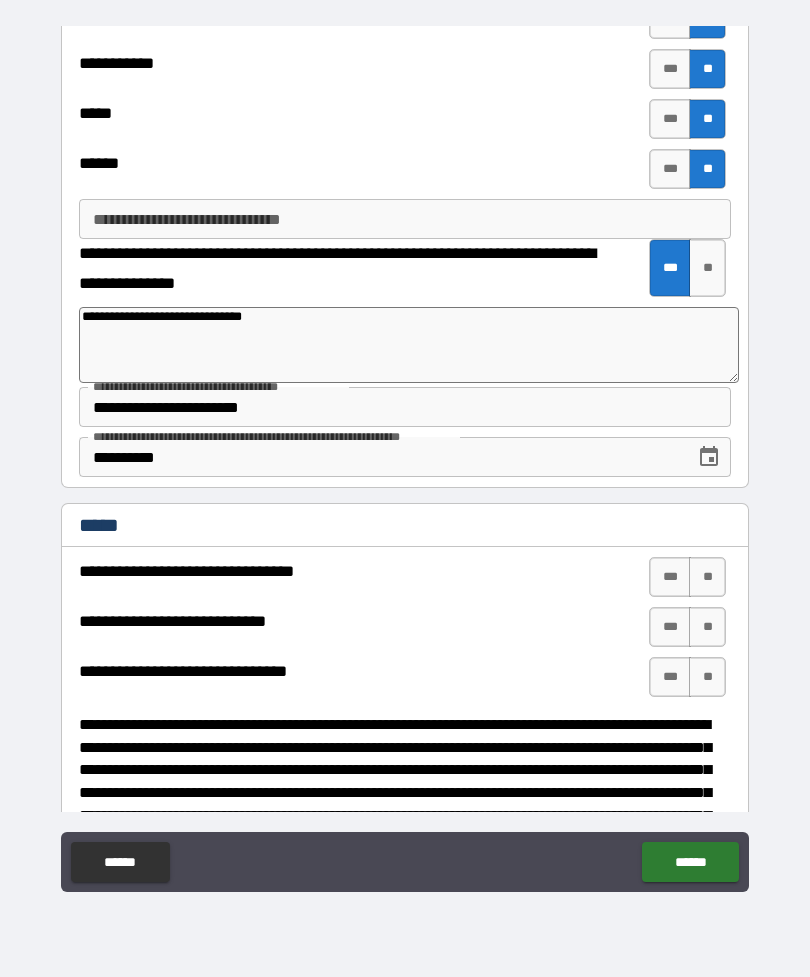 scroll, scrollTop: 2507, scrollLeft: 0, axis: vertical 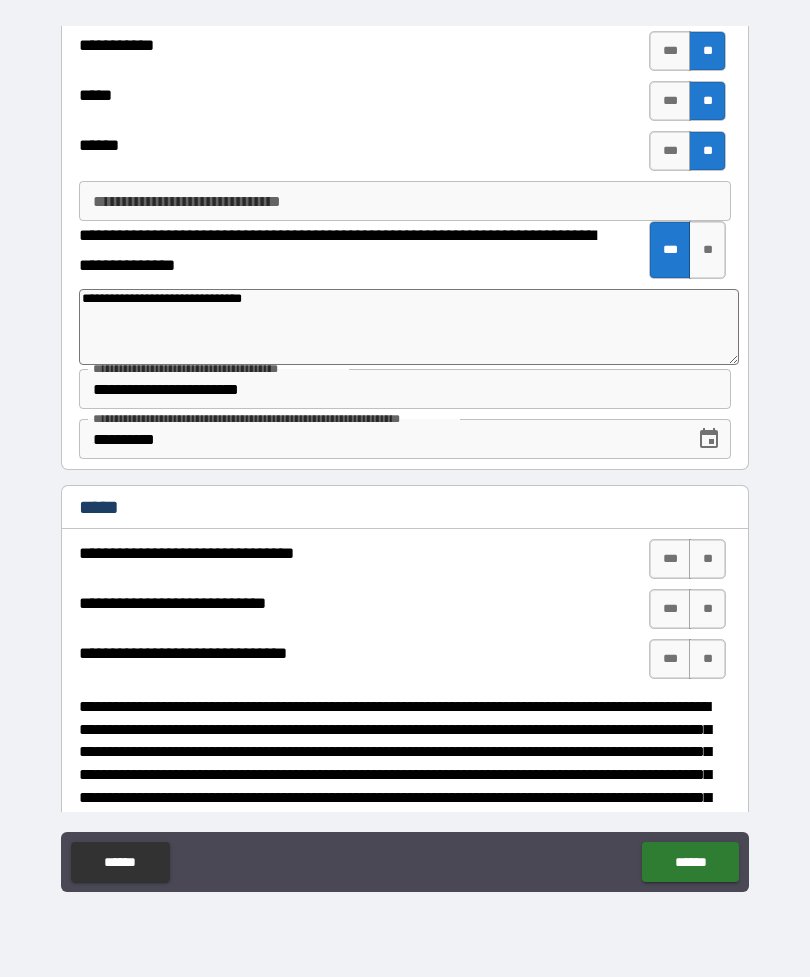 click on "**" at bounding box center (707, 559) 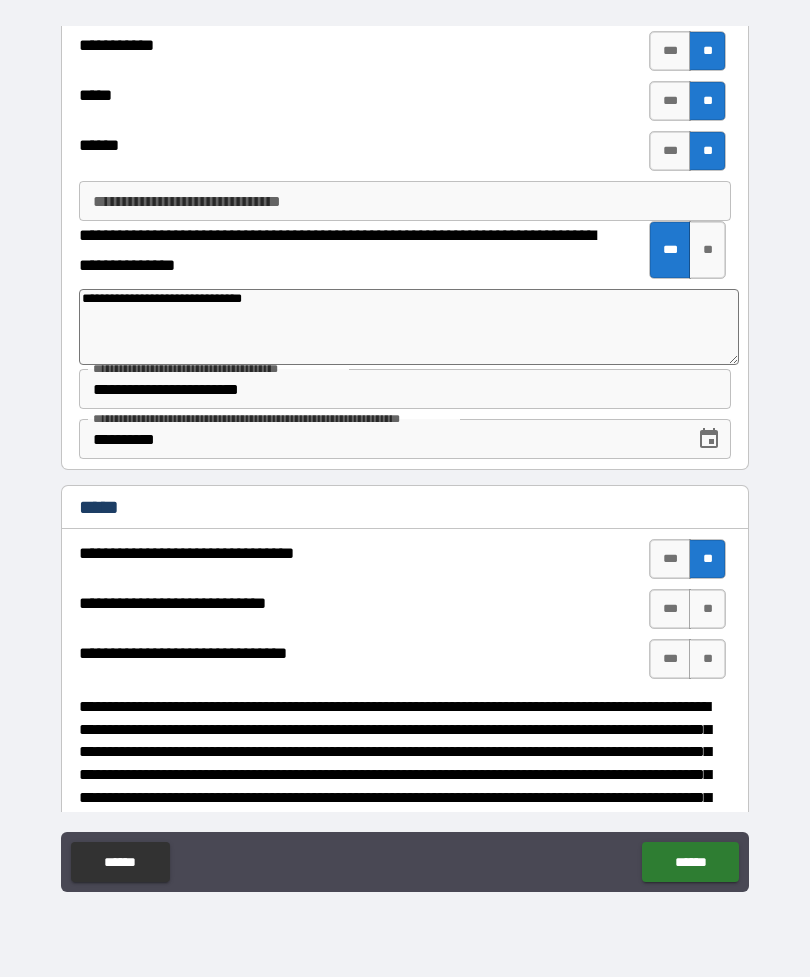 click on "***" at bounding box center (670, 609) 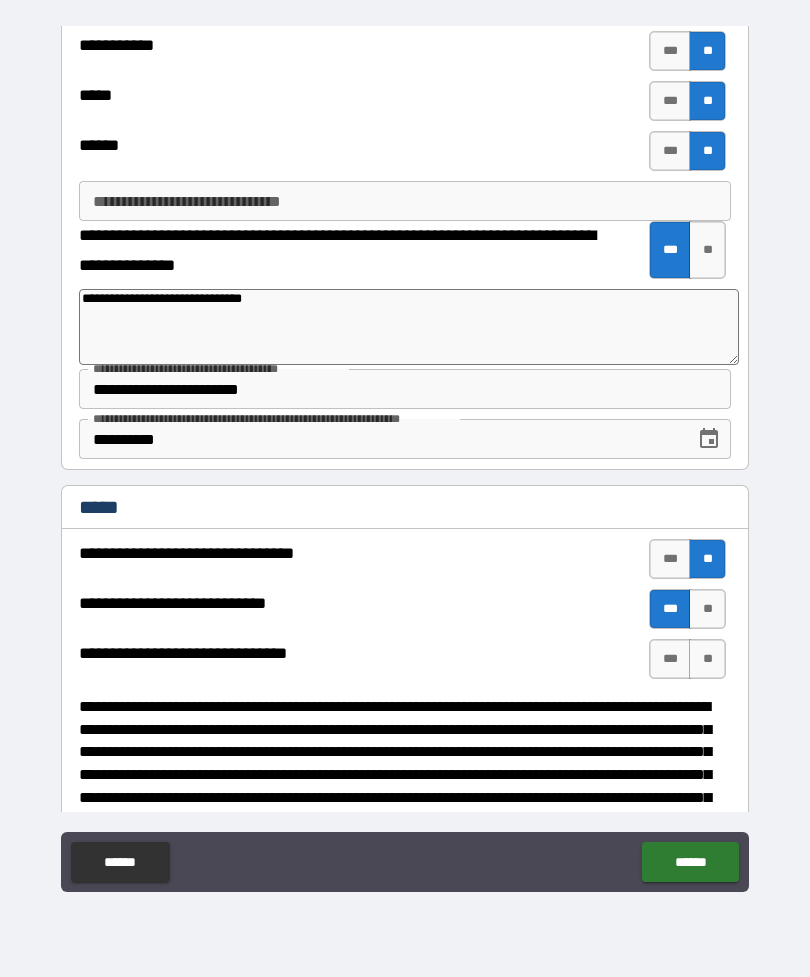 click on "**" at bounding box center (707, 659) 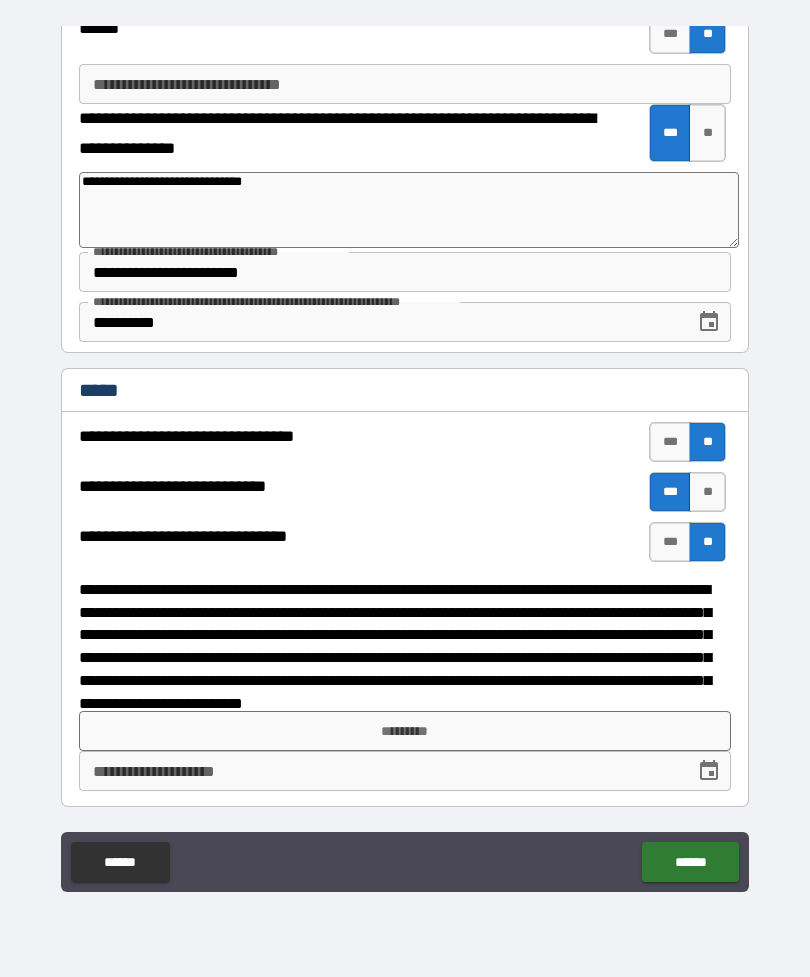 scroll, scrollTop: 2624, scrollLeft: 0, axis: vertical 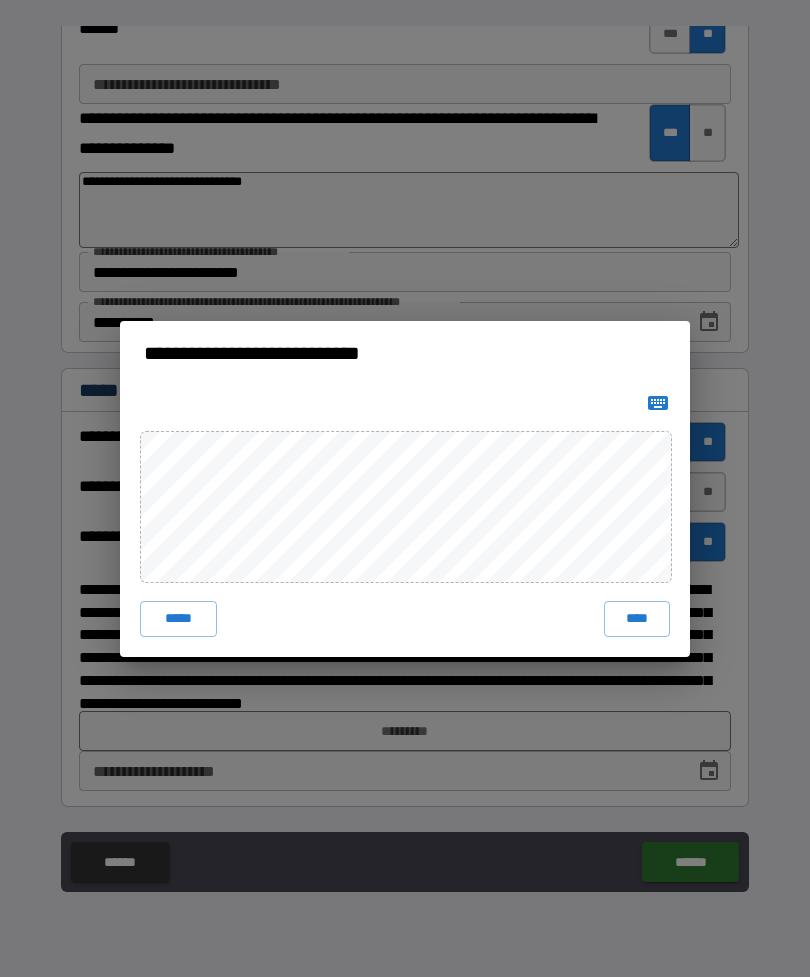 click on "****" at bounding box center [637, 619] 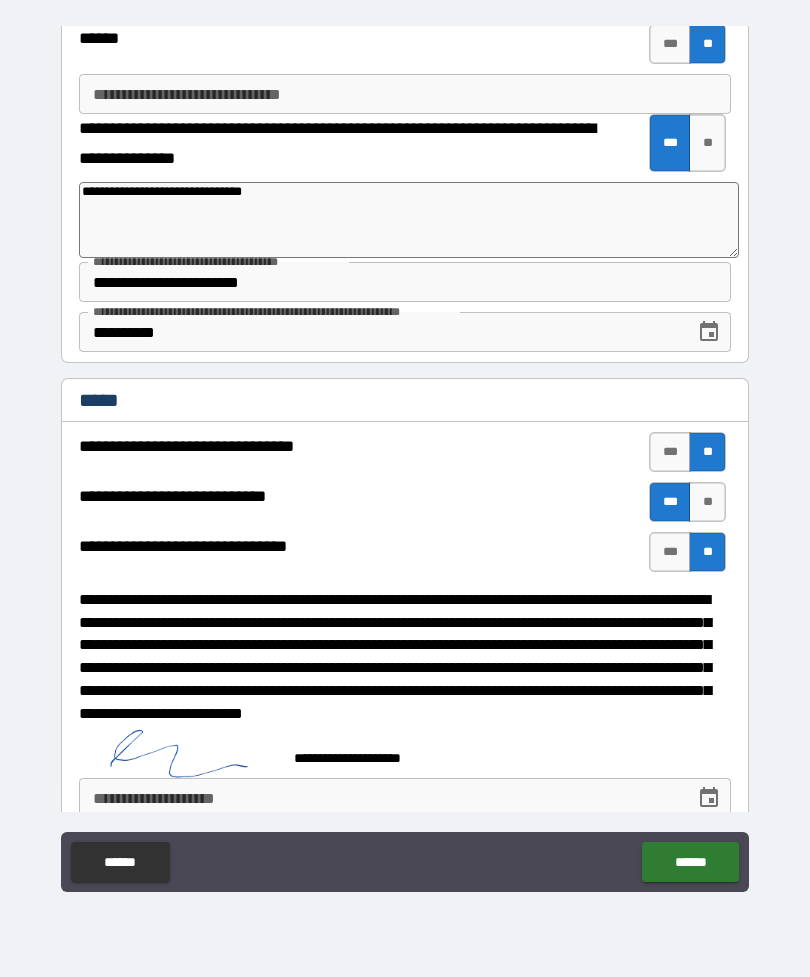click on "**********" at bounding box center [405, 798] 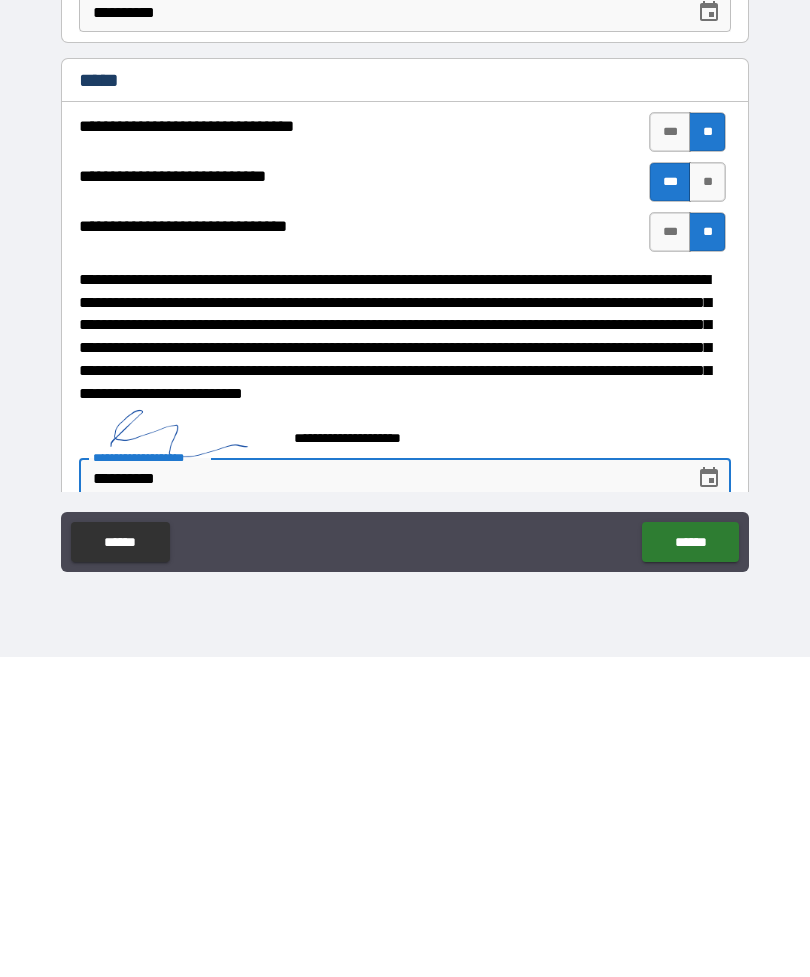 click on "******" at bounding box center (690, 862) 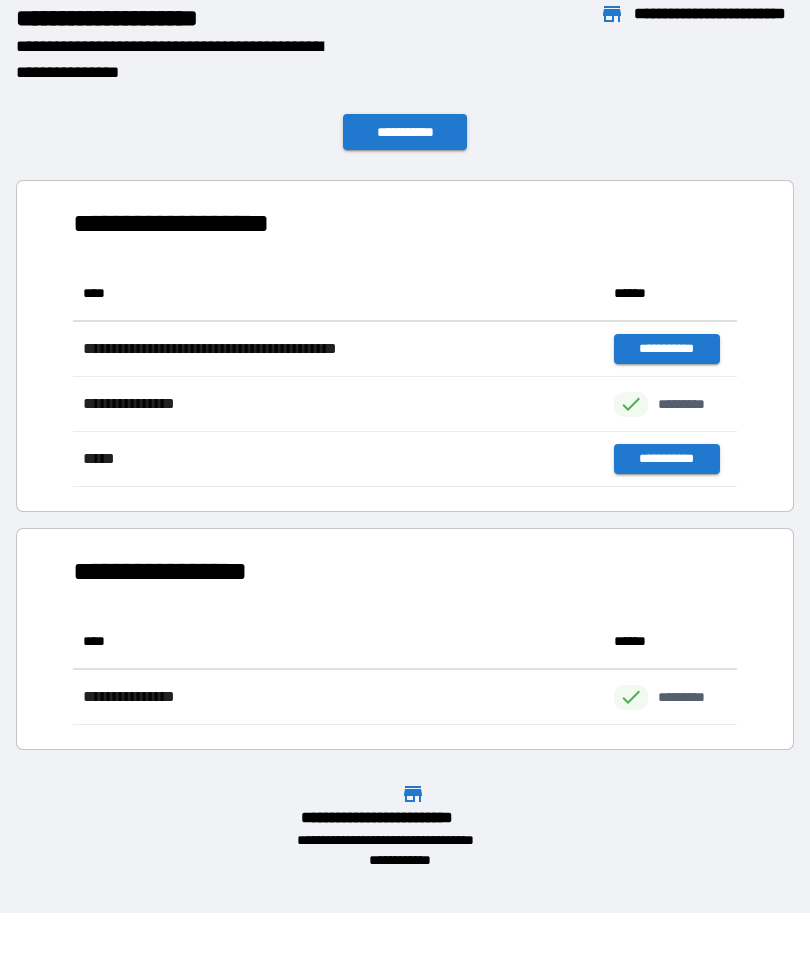 scroll, scrollTop: 1, scrollLeft: 1, axis: both 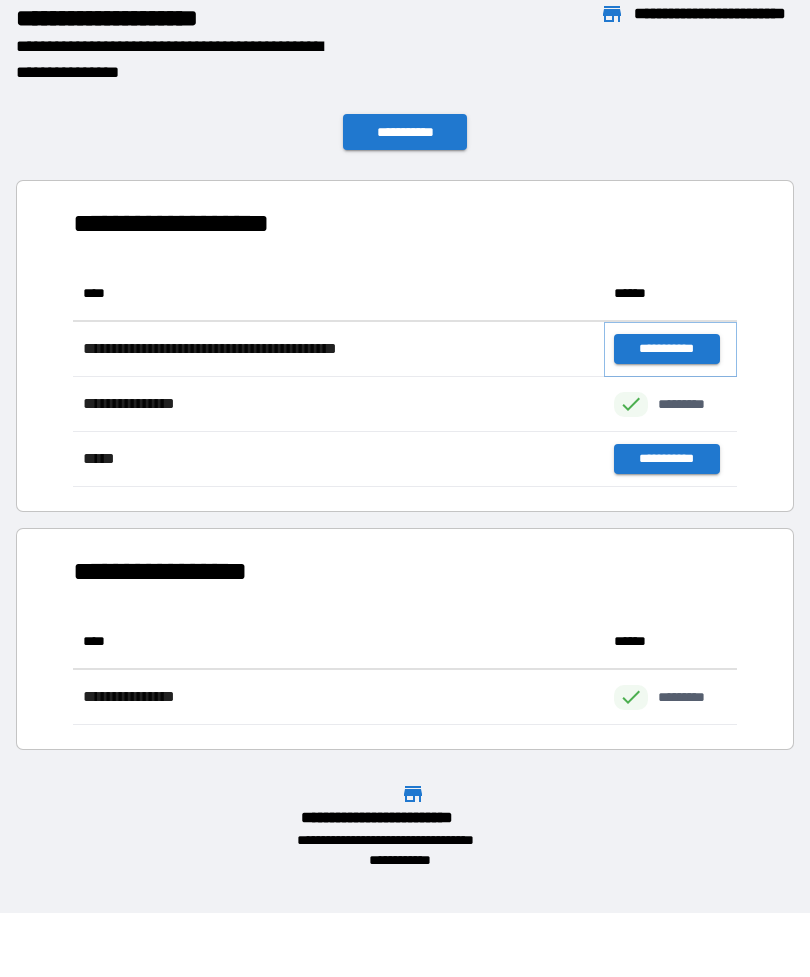 click on "**********" at bounding box center [666, 349] 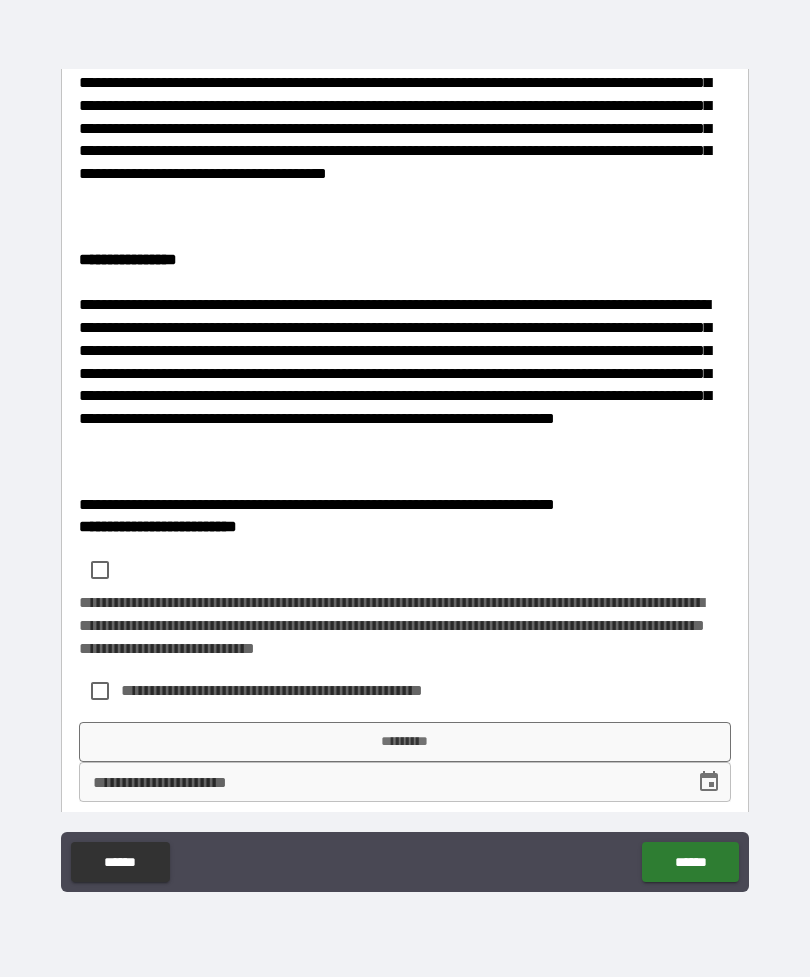 scroll, scrollTop: 407, scrollLeft: 0, axis: vertical 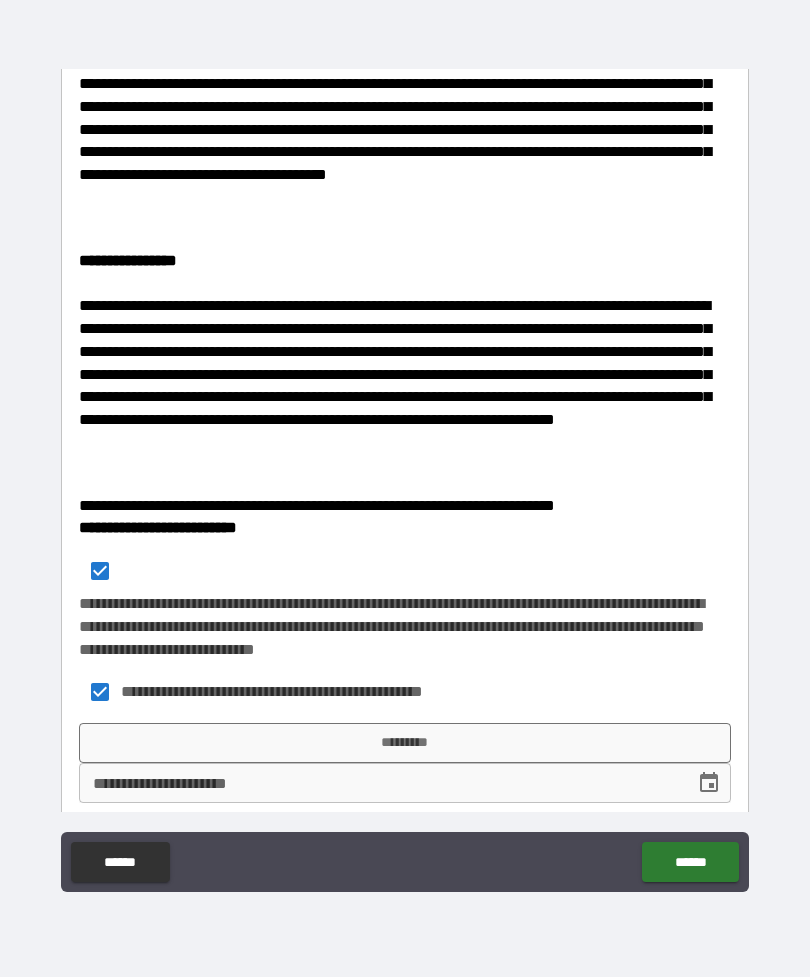 click on "*********" at bounding box center [405, 743] 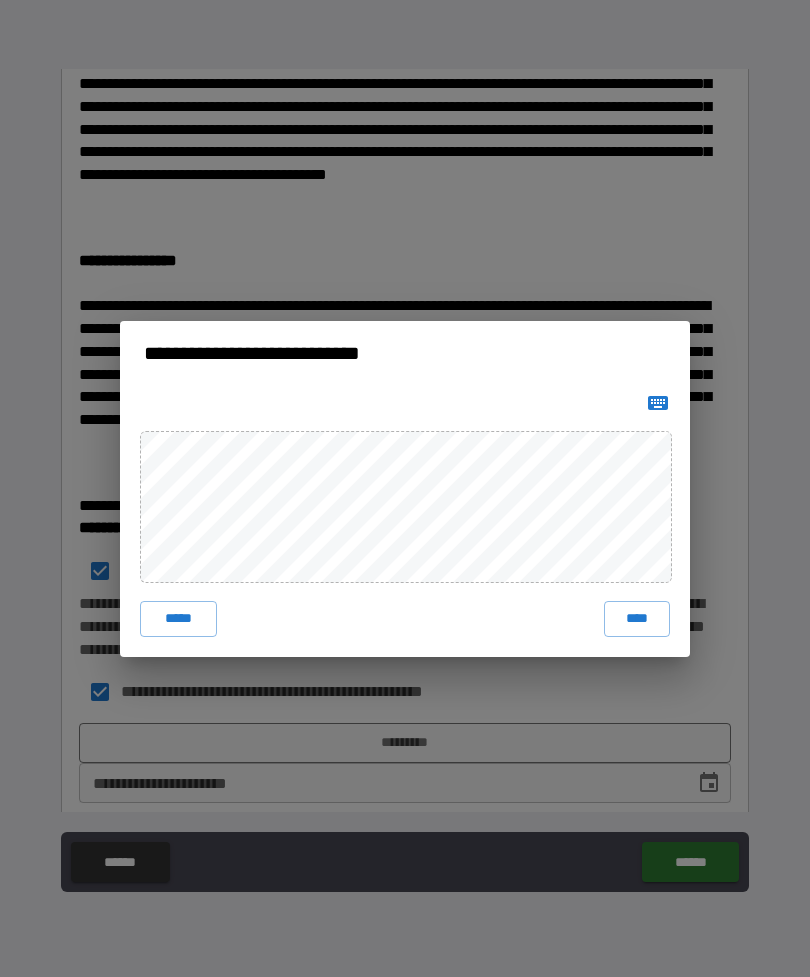 click on "****" at bounding box center [637, 619] 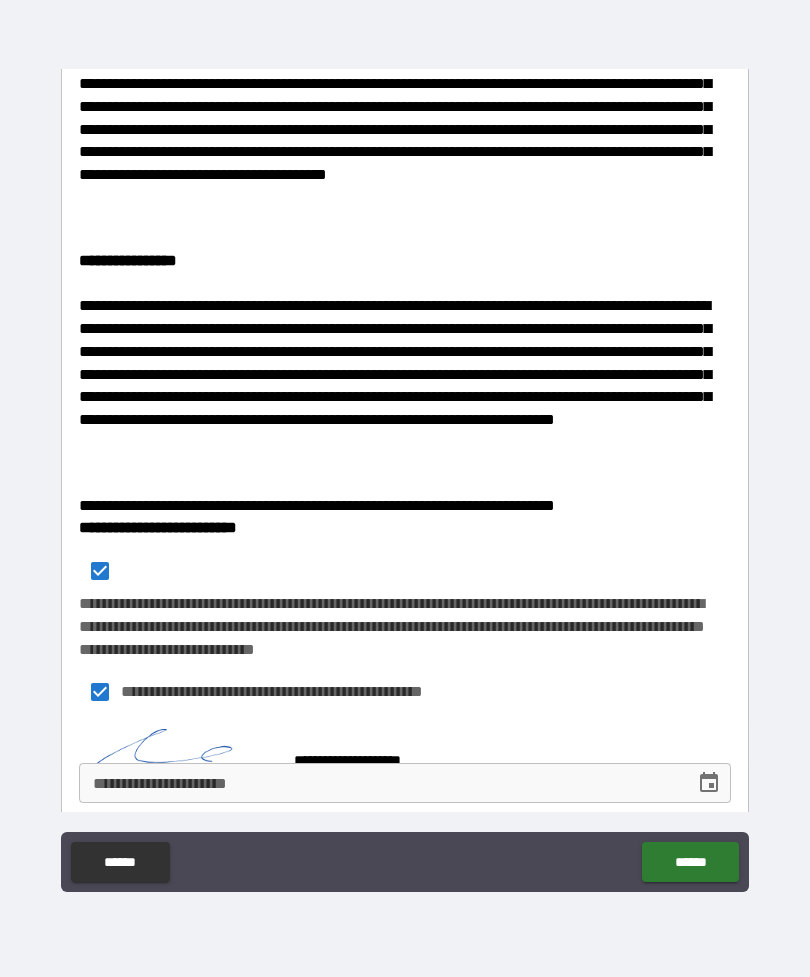 scroll, scrollTop: 397, scrollLeft: 0, axis: vertical 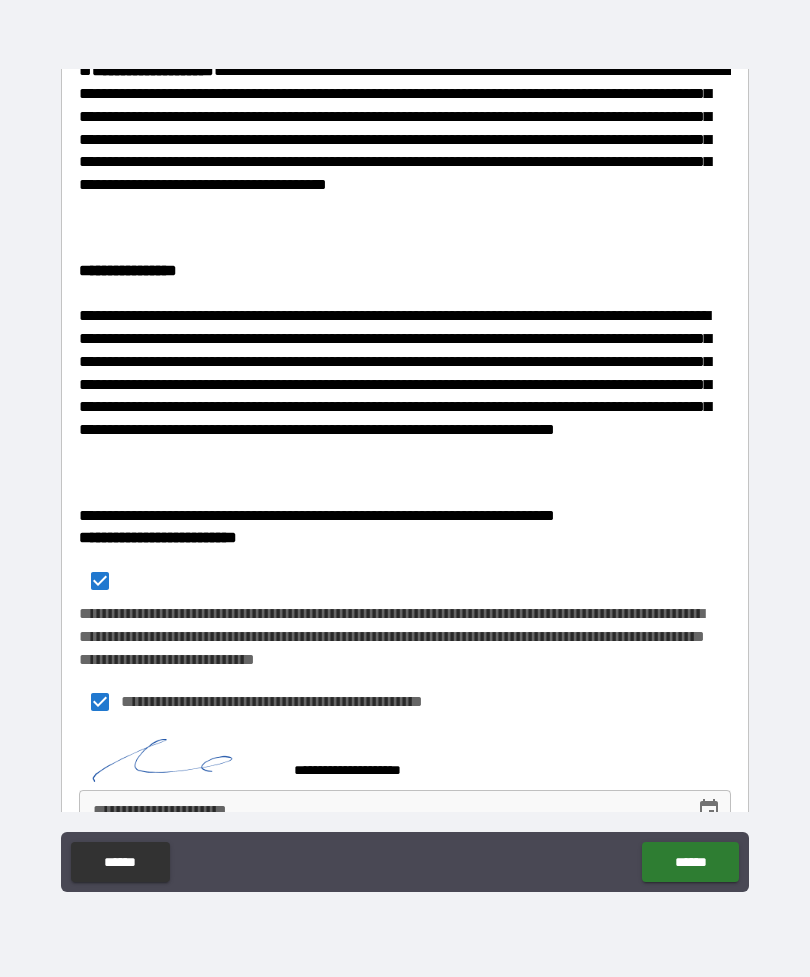 click on "**********" at bounding box center (405, 810) 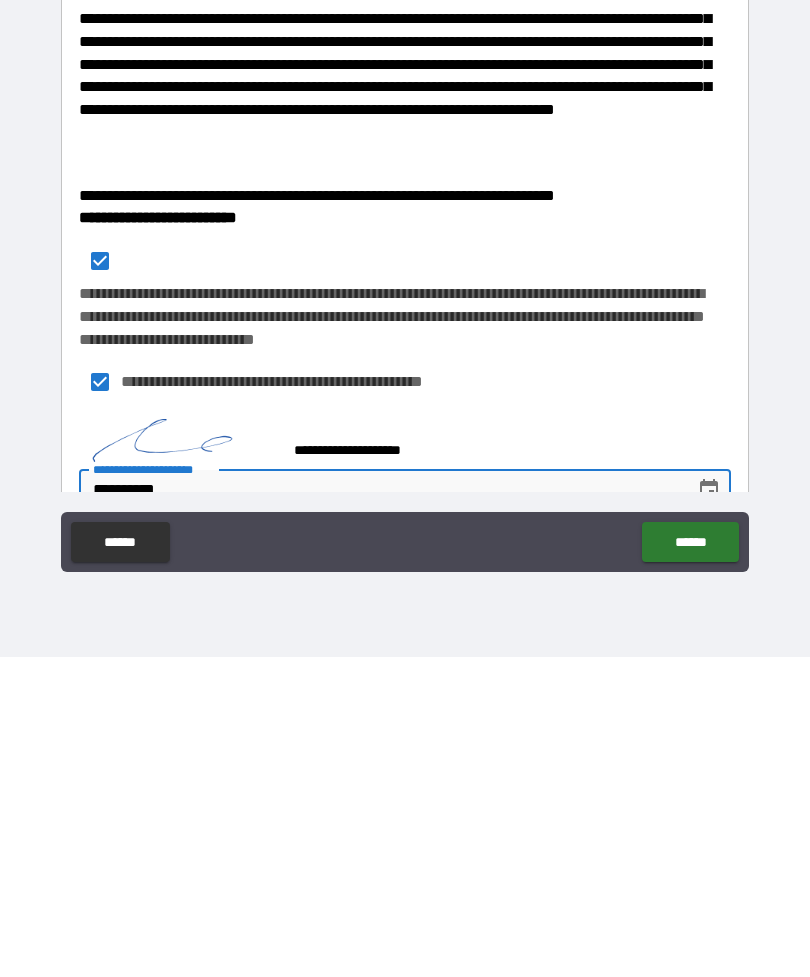 click on "******" at bounding box center [690, 862] 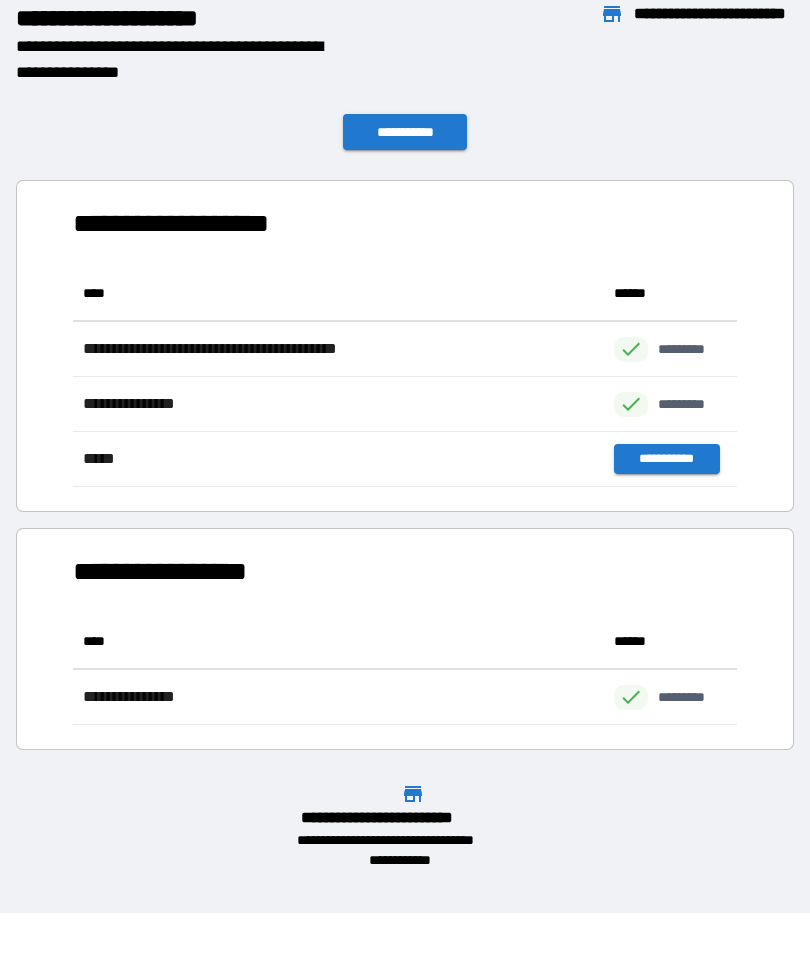 scroll, scrollTop: 1, scrollLeft: 1, axis: both 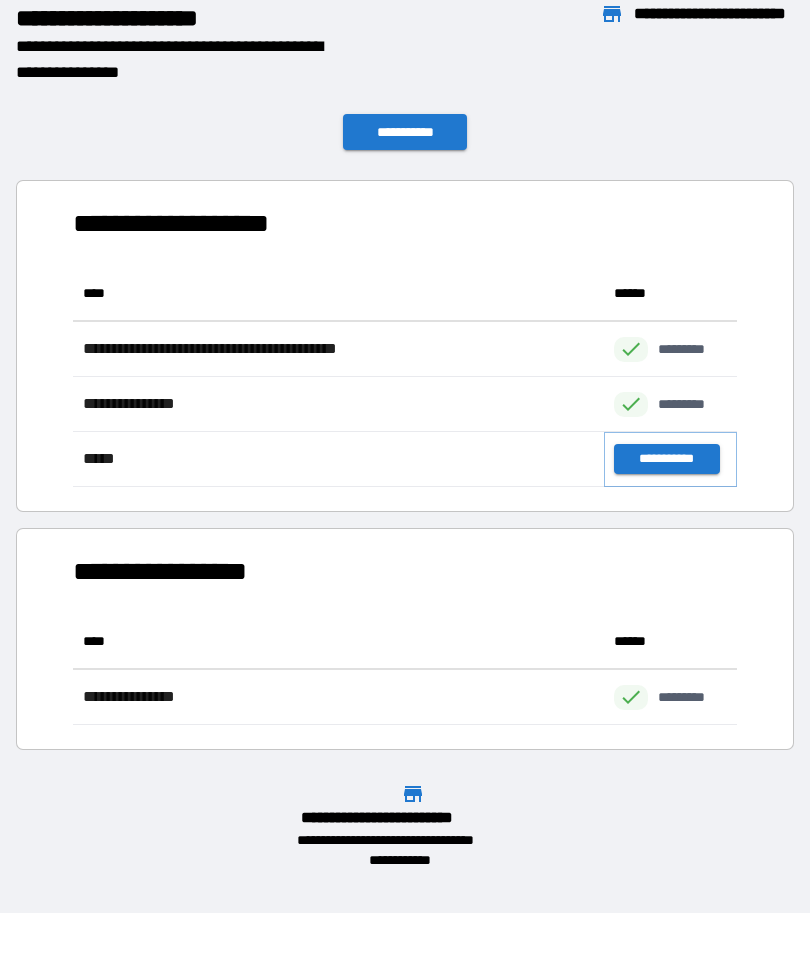 click on "**********" at bounding box center [666, 459] 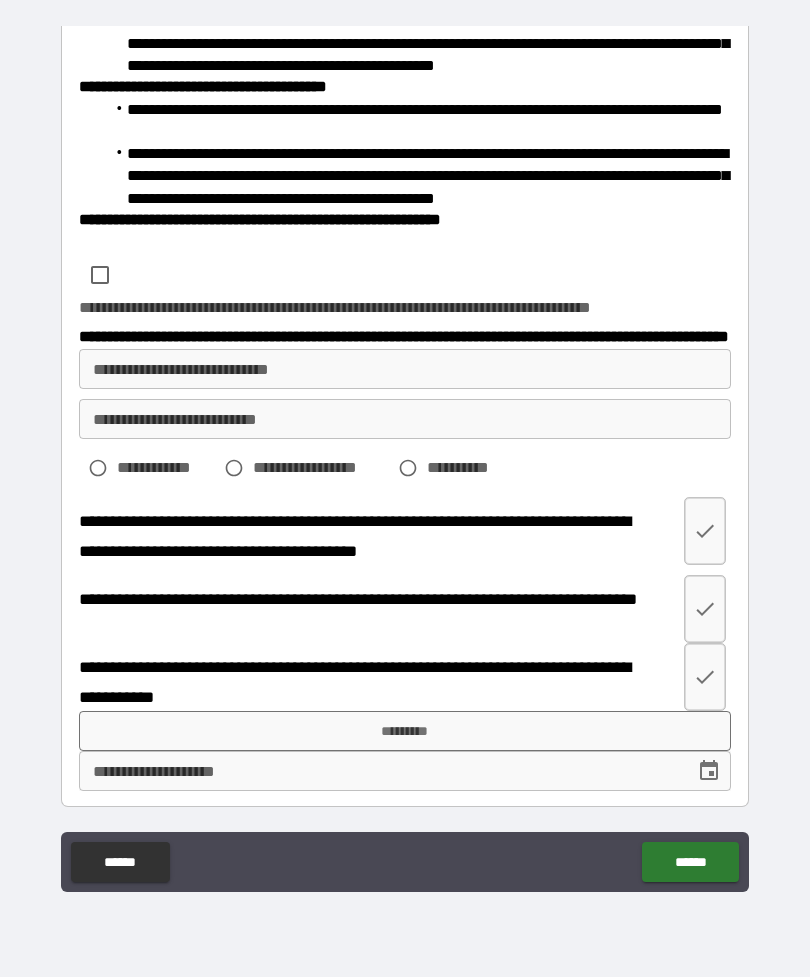 scroll, scrollTop: 857, scrollLeft: 0, axis: vertical 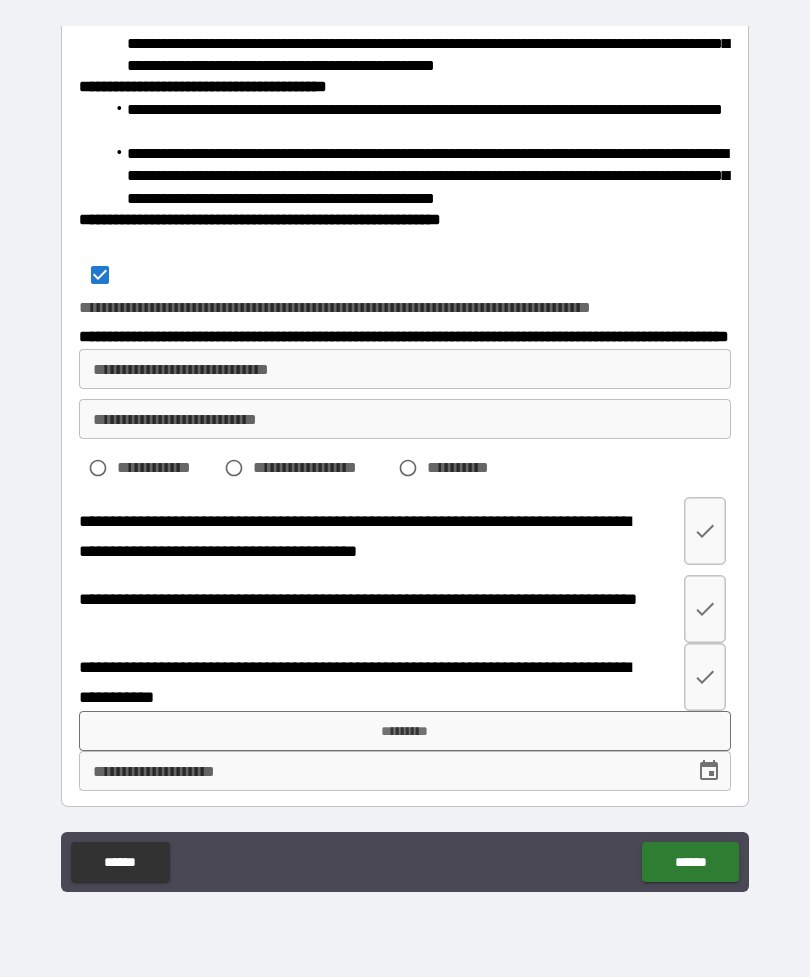 click 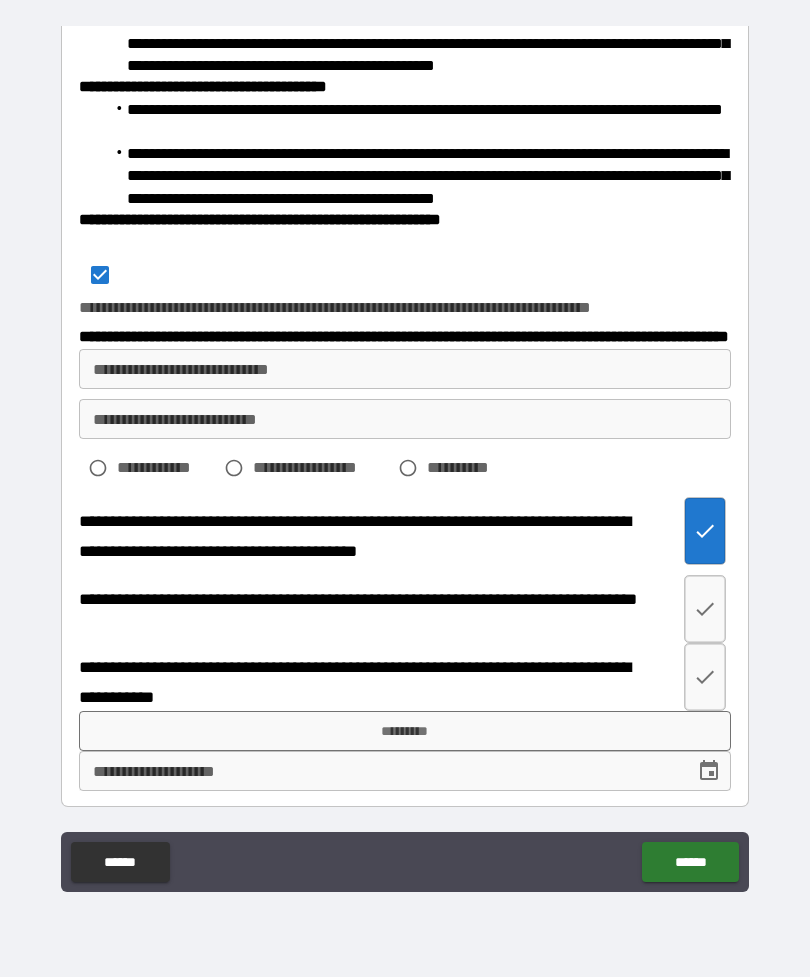 click at bounding box center [705, 609] 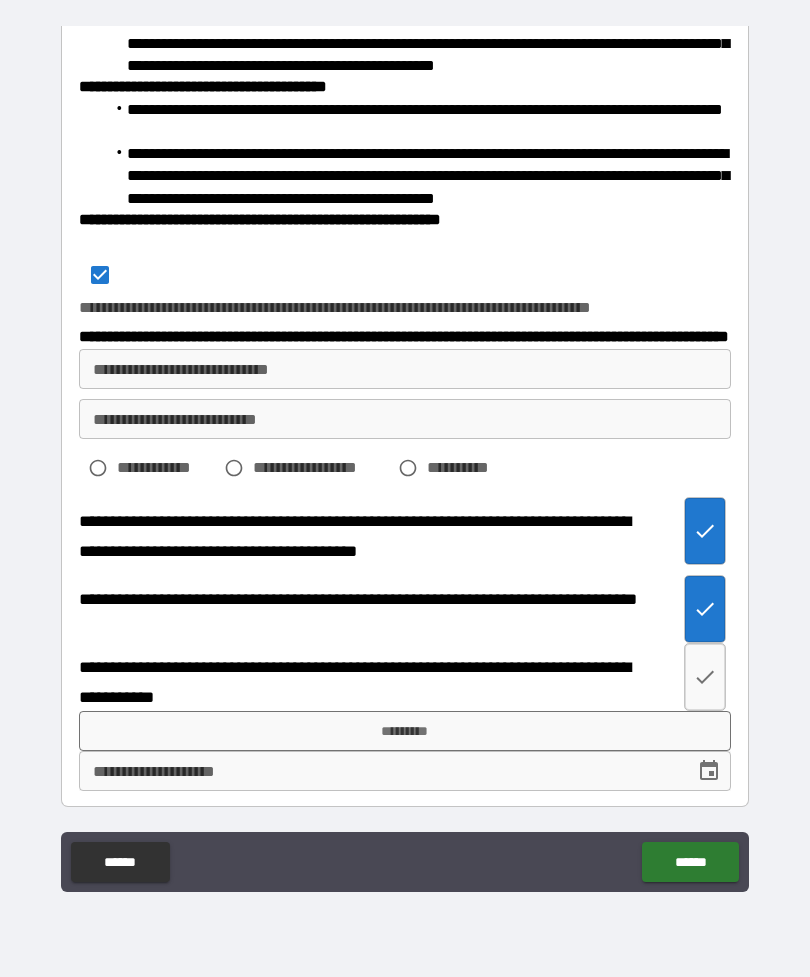 click 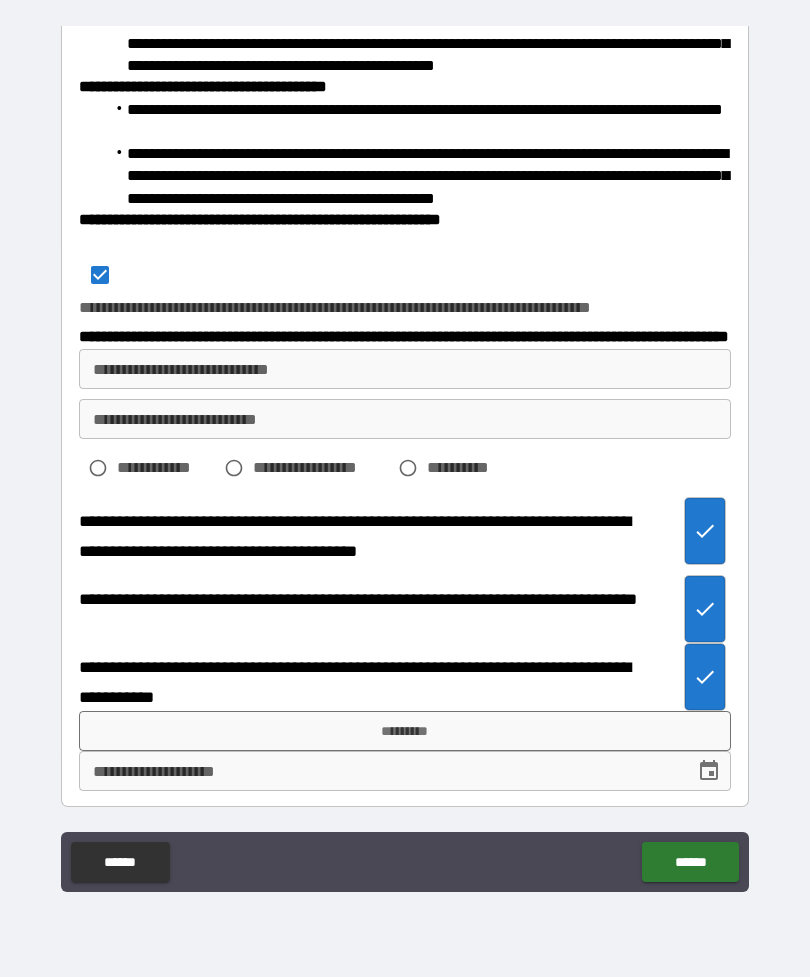 click on "*********" at bounding box center [405, 731] 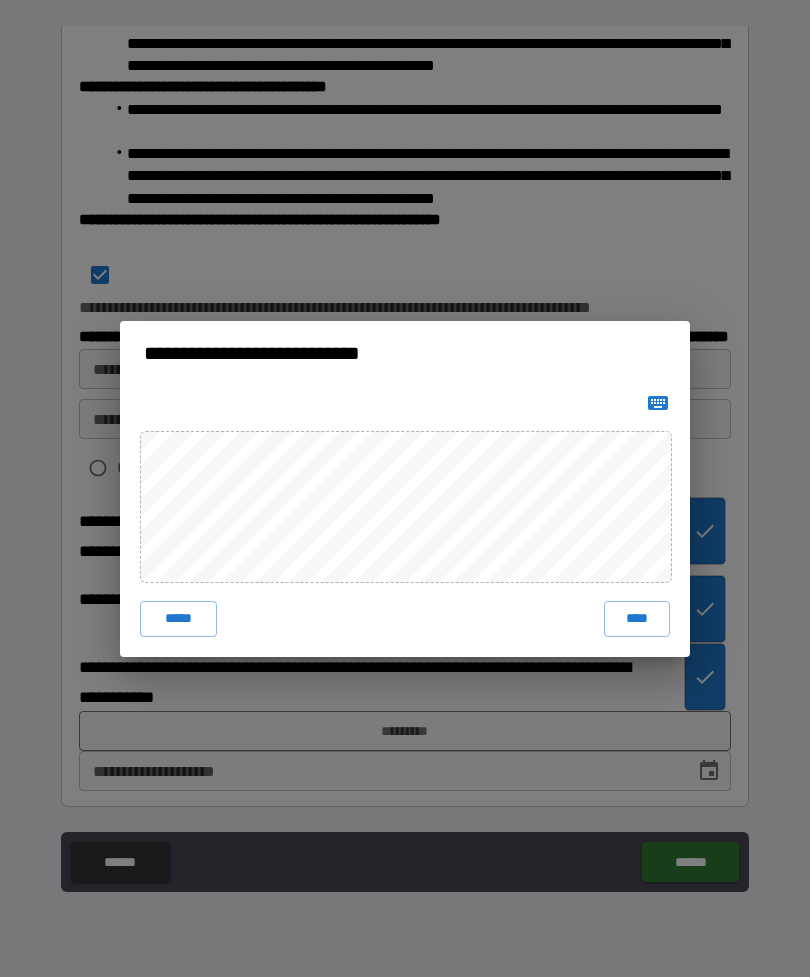 click on "****" at bounding box center (637, 619) 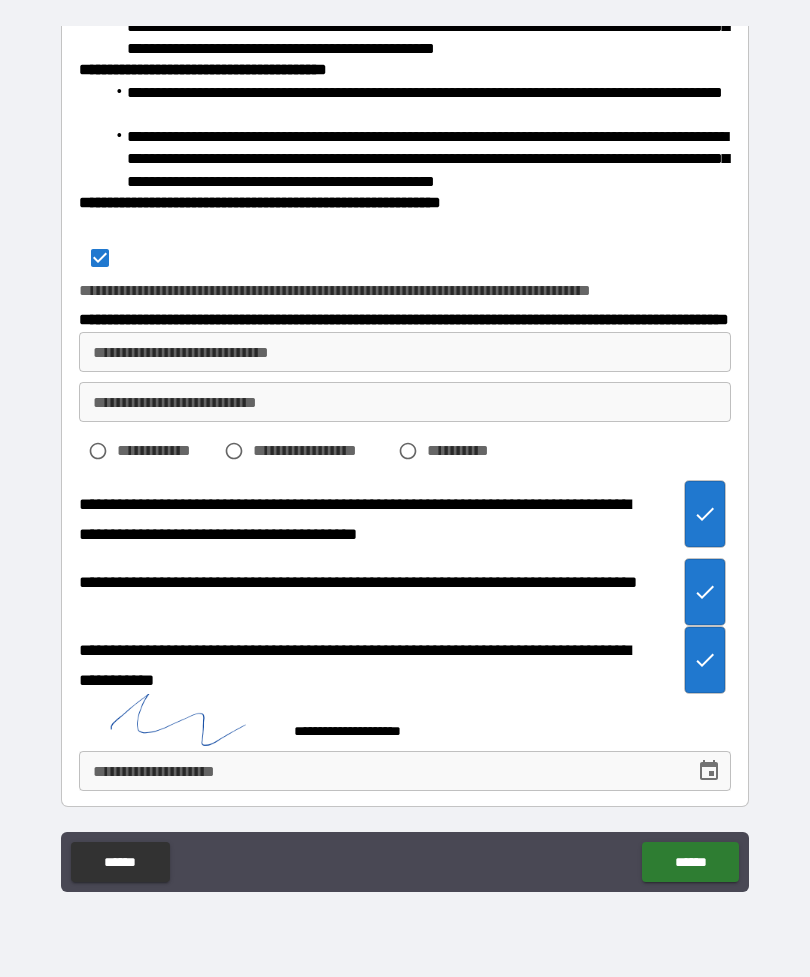 scroll, scrollTop: 847, scrollLeft: 0, axis: vertical 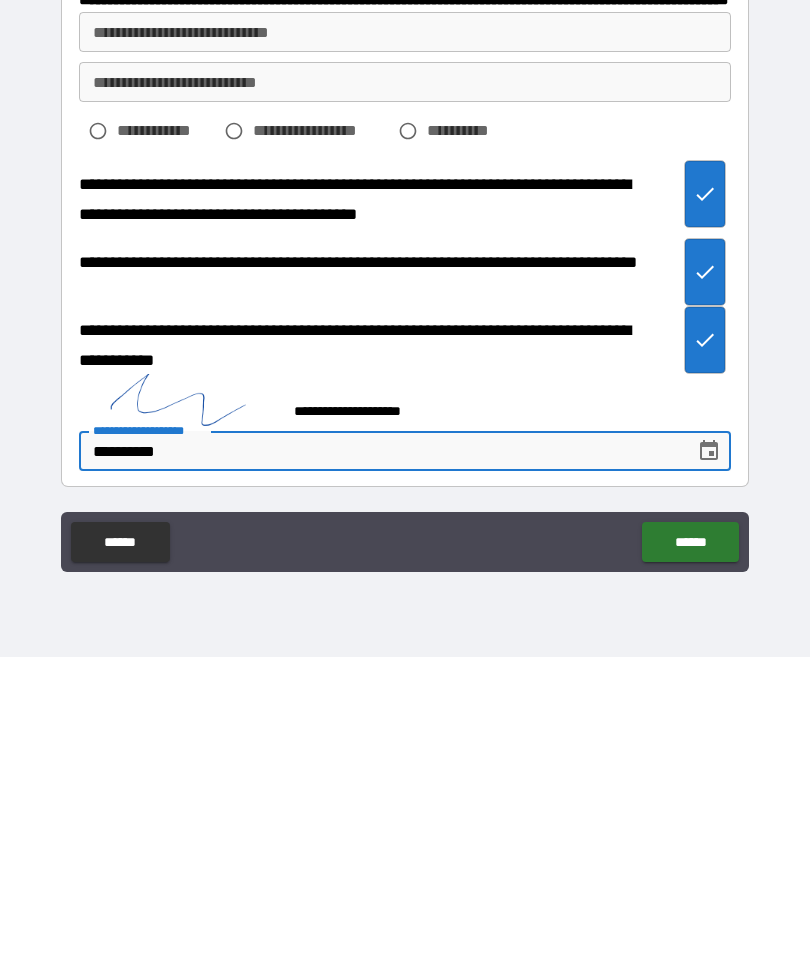 click on "******" at bounding box center (690, 862) 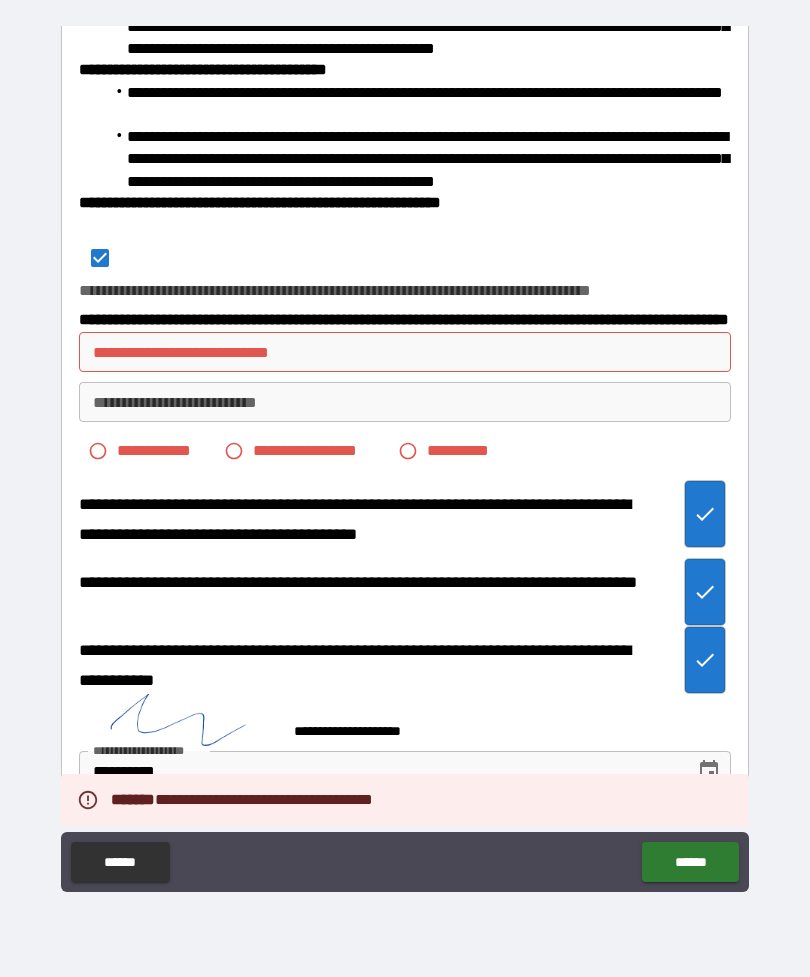 scroll, scrollTop: 843, scrollLeft: 0, axis: vertical 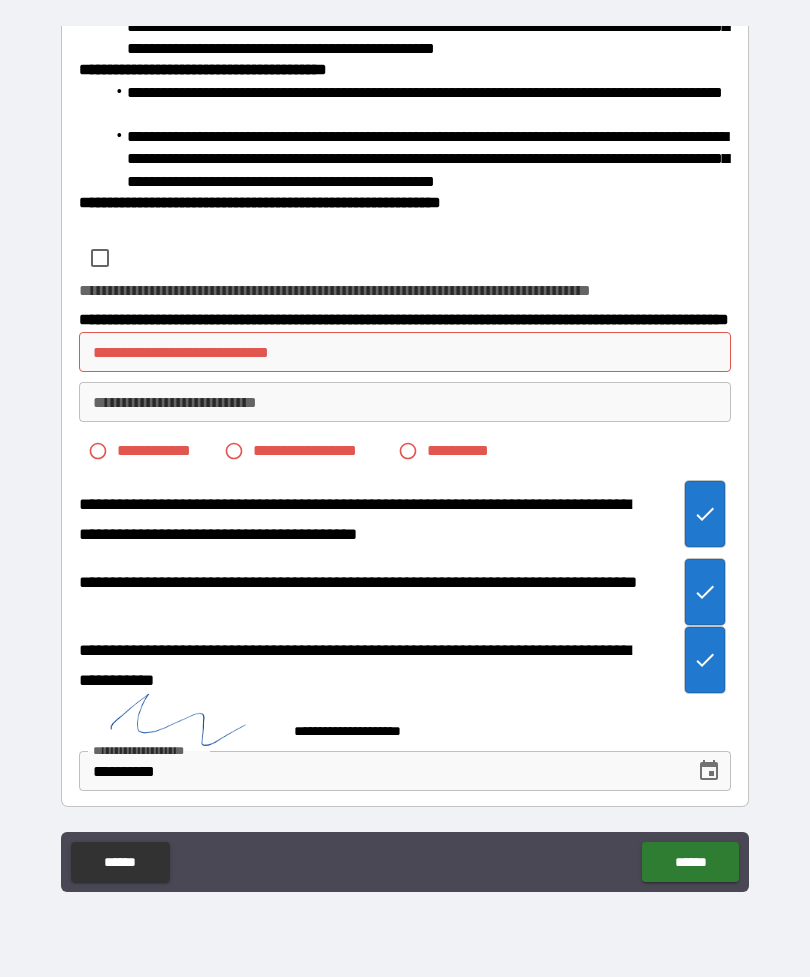 click on "**********" at bounding box center [405, 352] 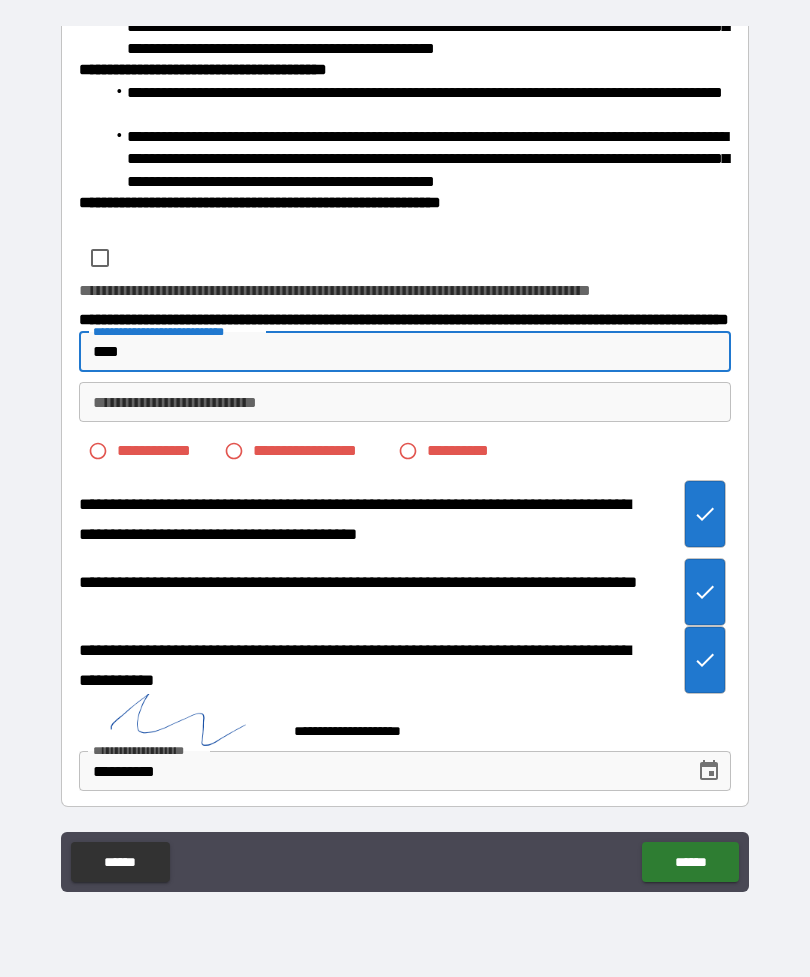 click on "**********" at bounding box center (405, 402) 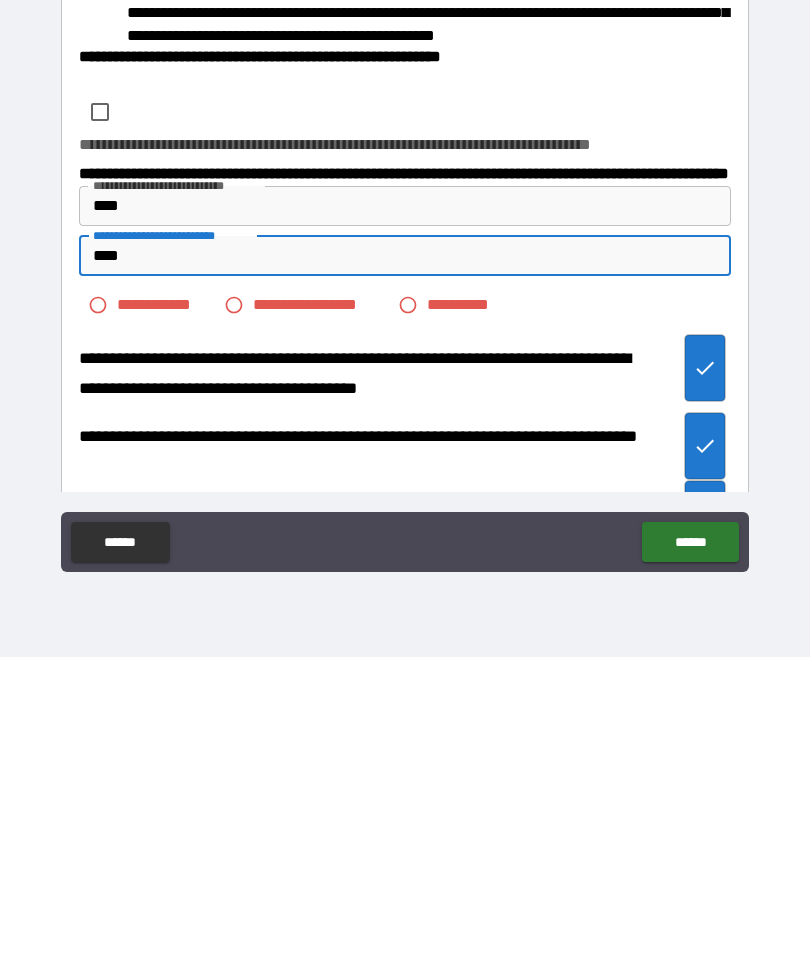 scroll, scrollTop: 638, scrollLeft: 0, axis: vertical 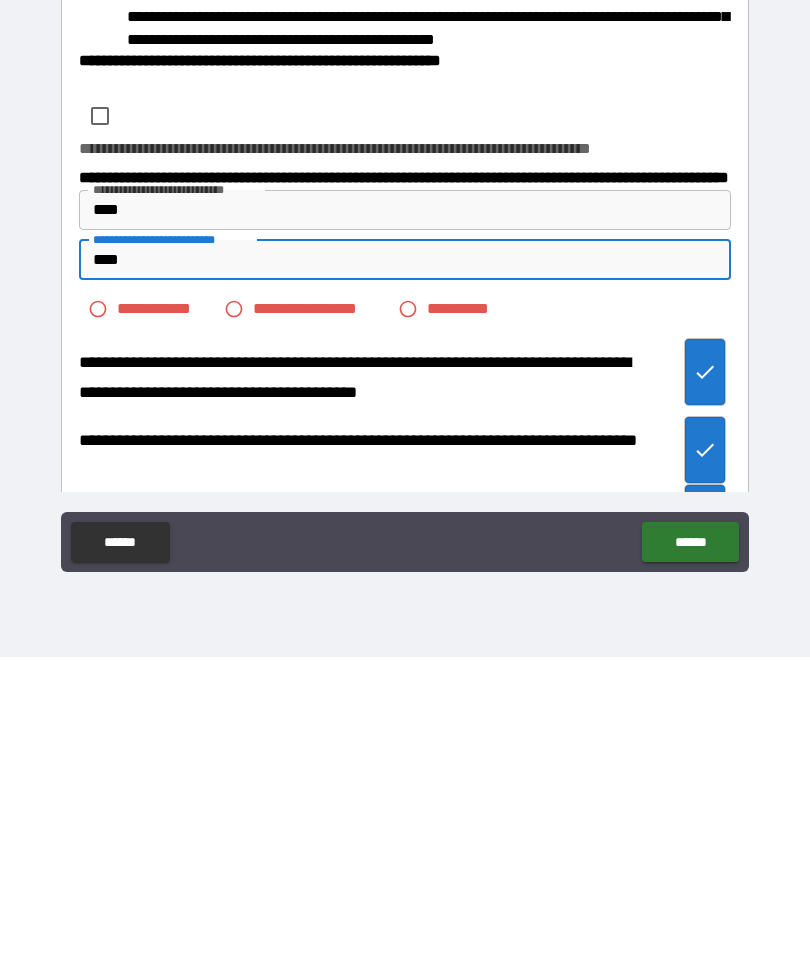 click on "**********" at bounding box center (470, 628) 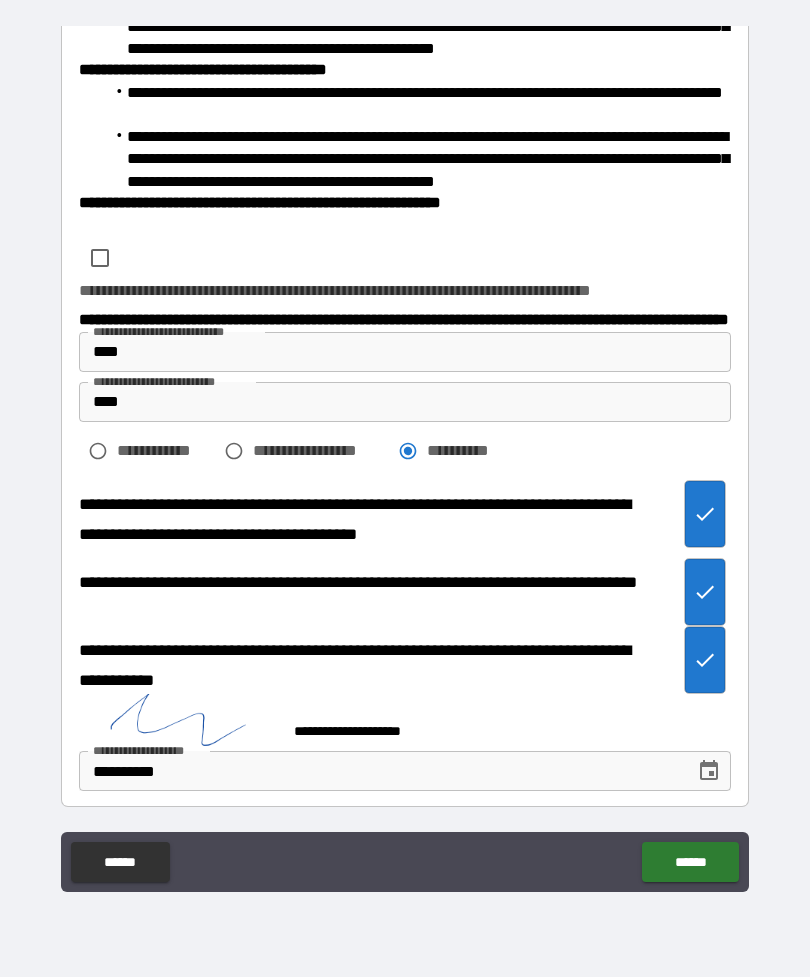 scroll, scrollTop: 863, scrollLeft: 0, axis: vertical 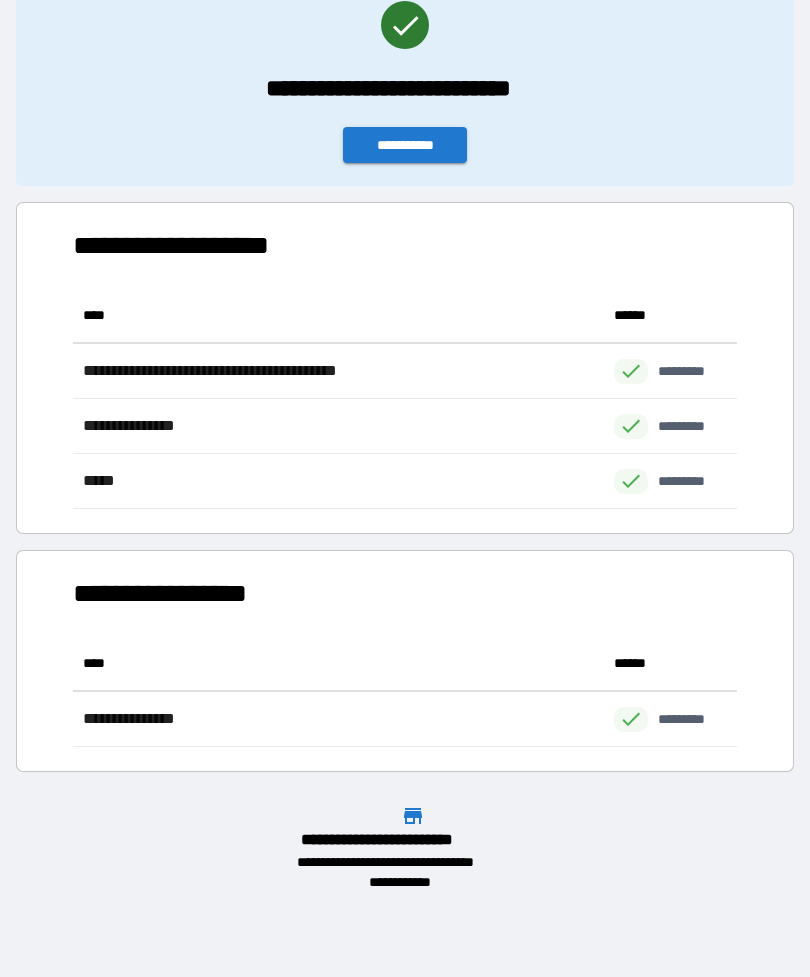 click on "**********" at bounding box center (405, 145) 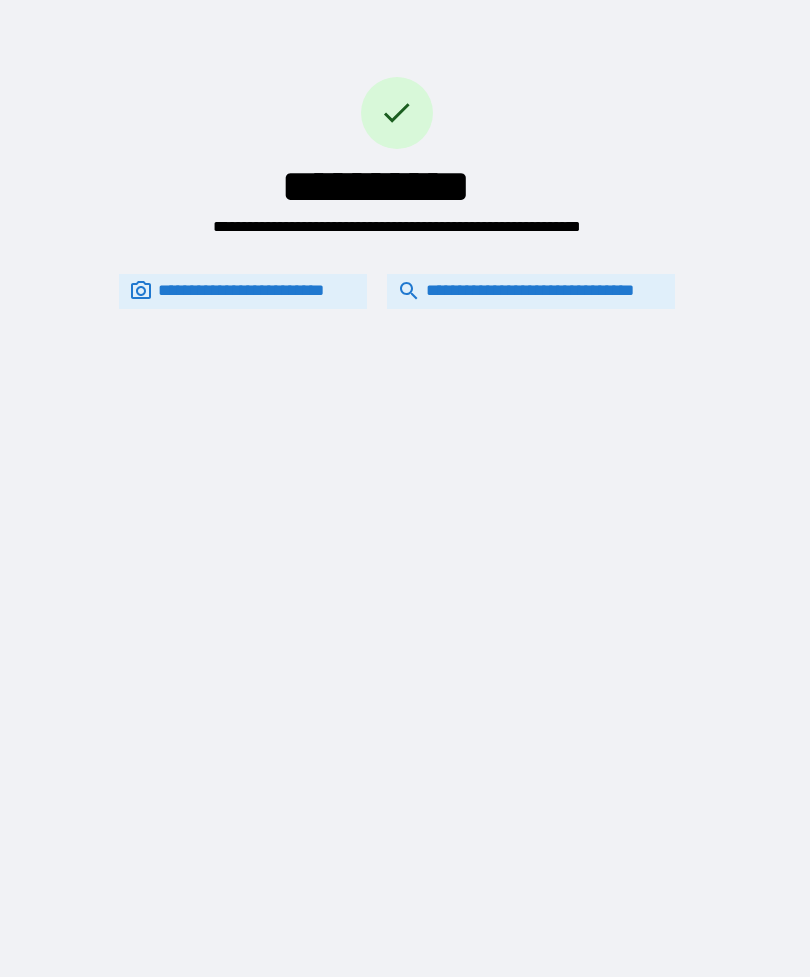 click on "**********" at bounding box center [531, 291] 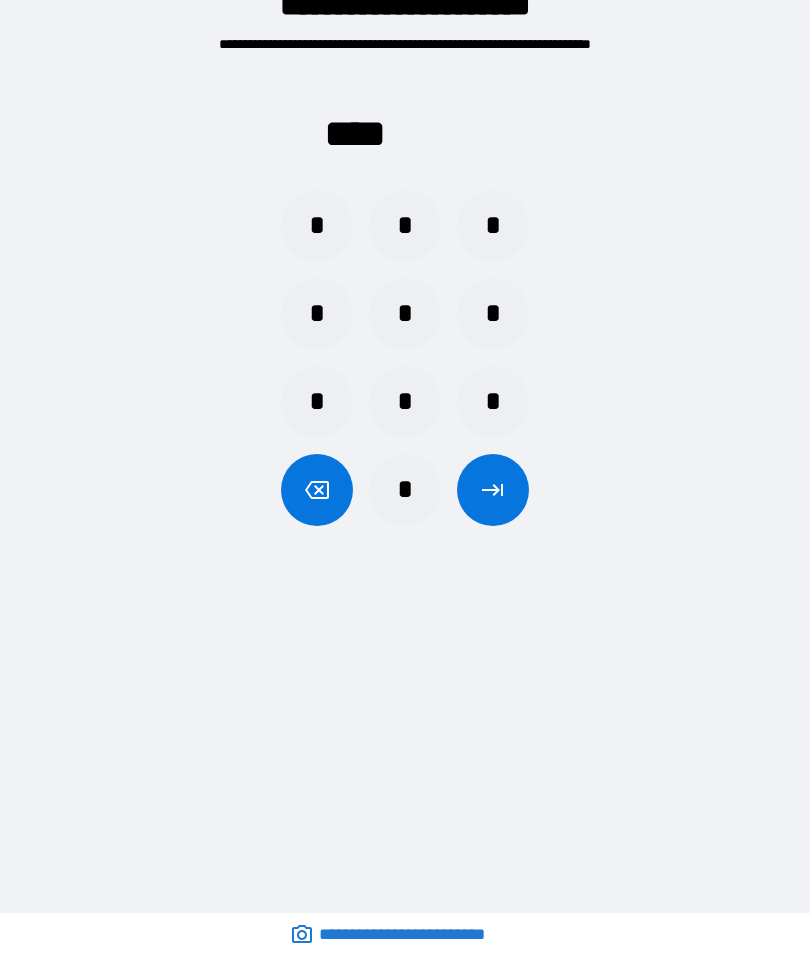 click on "*" at bounding box center (405, 402) 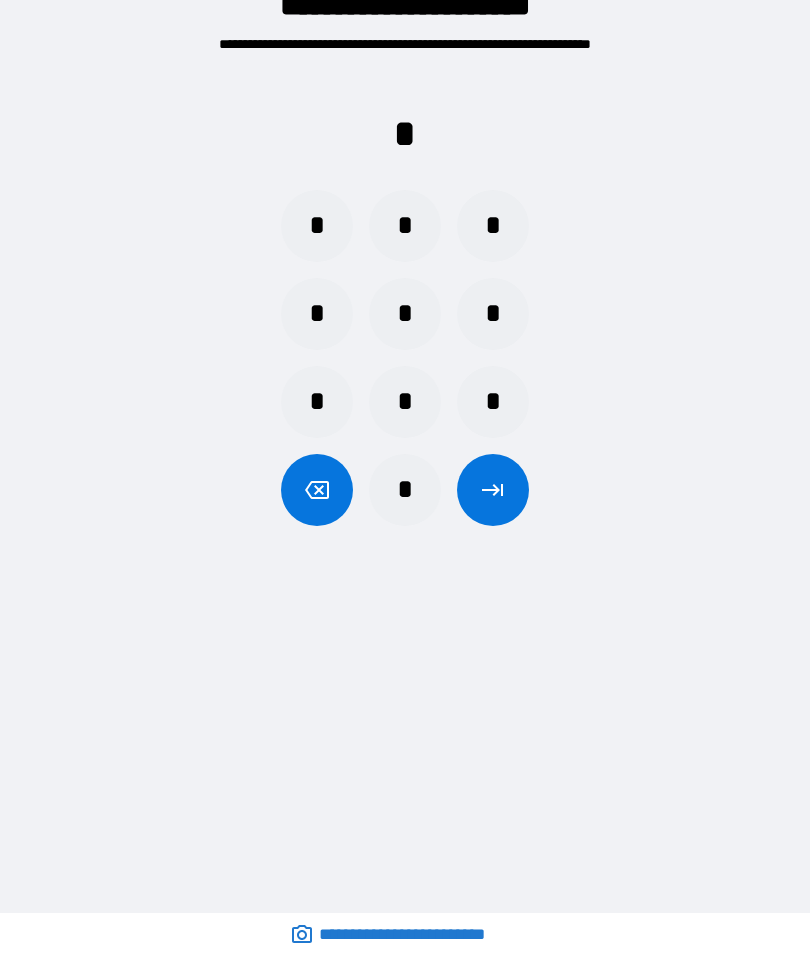 click on "*" at bounding box center (317, 226) 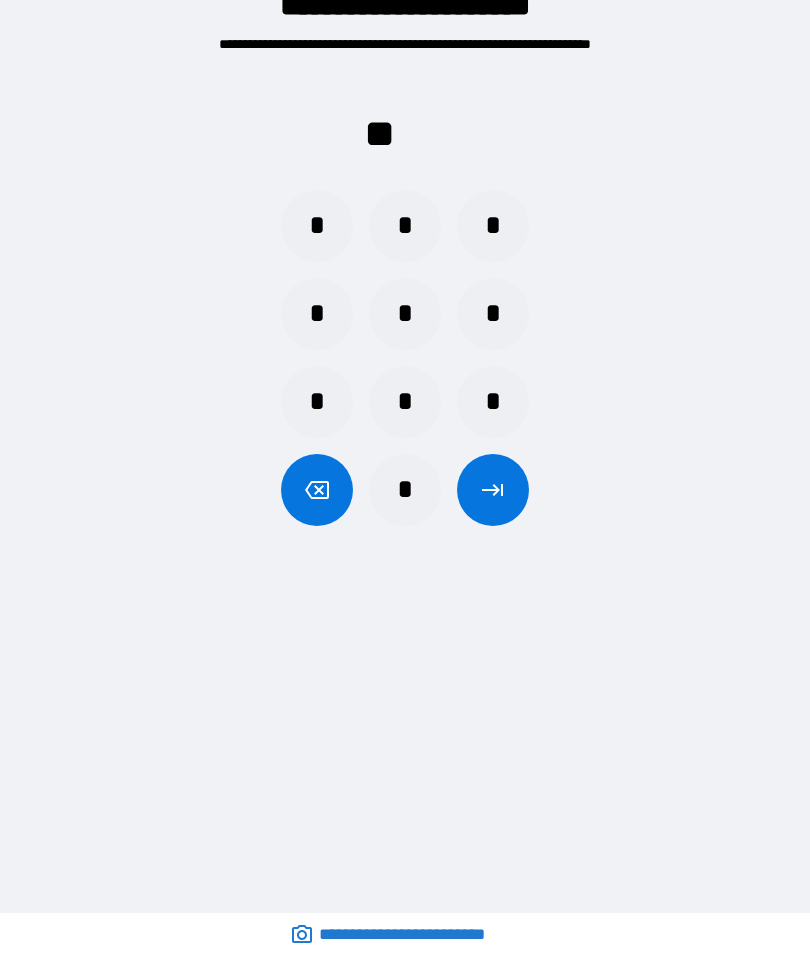 click on "*" at bounding box center [493, 226] 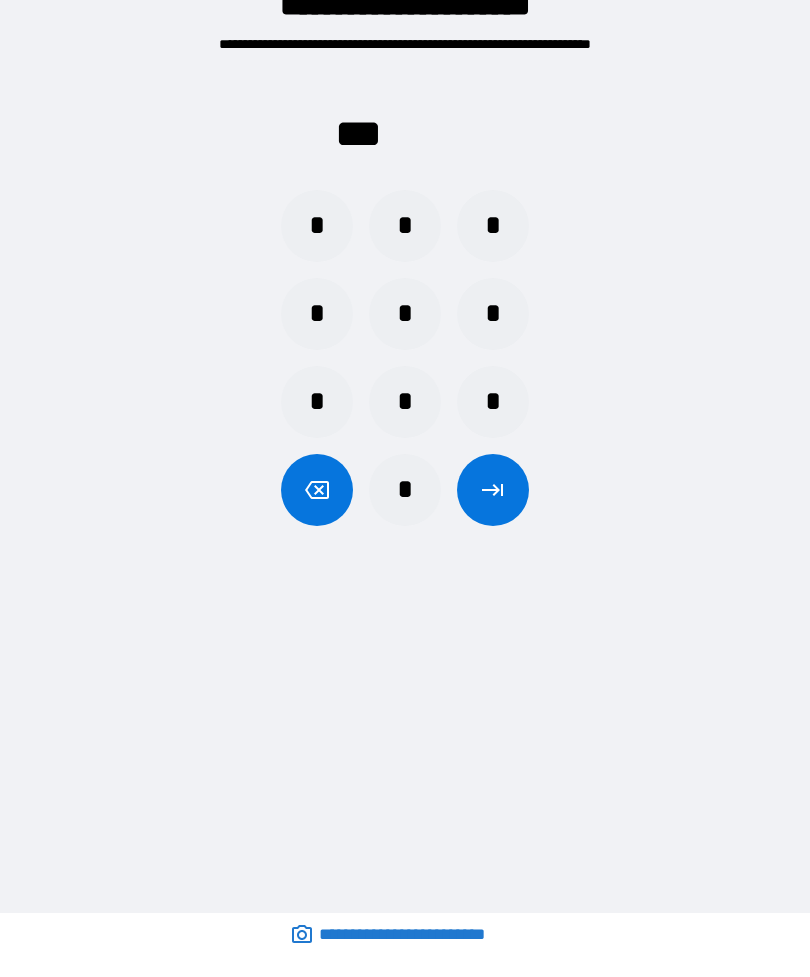 click on "*" at bounding box center [317, 226] 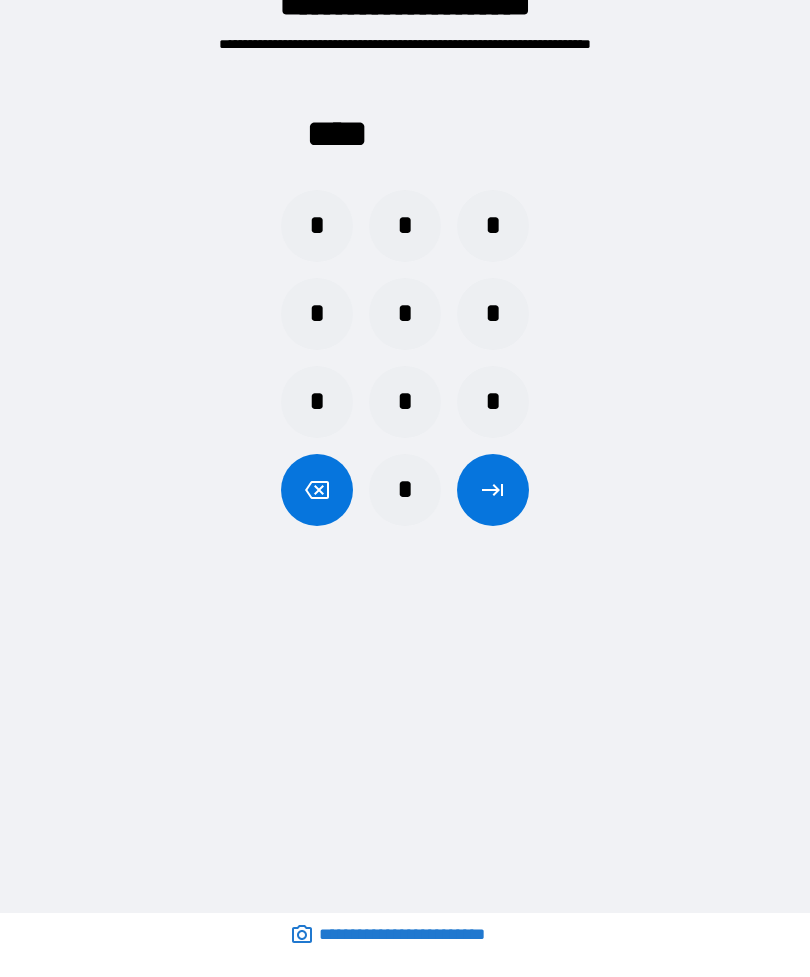 click at bounding box center (493, 490) 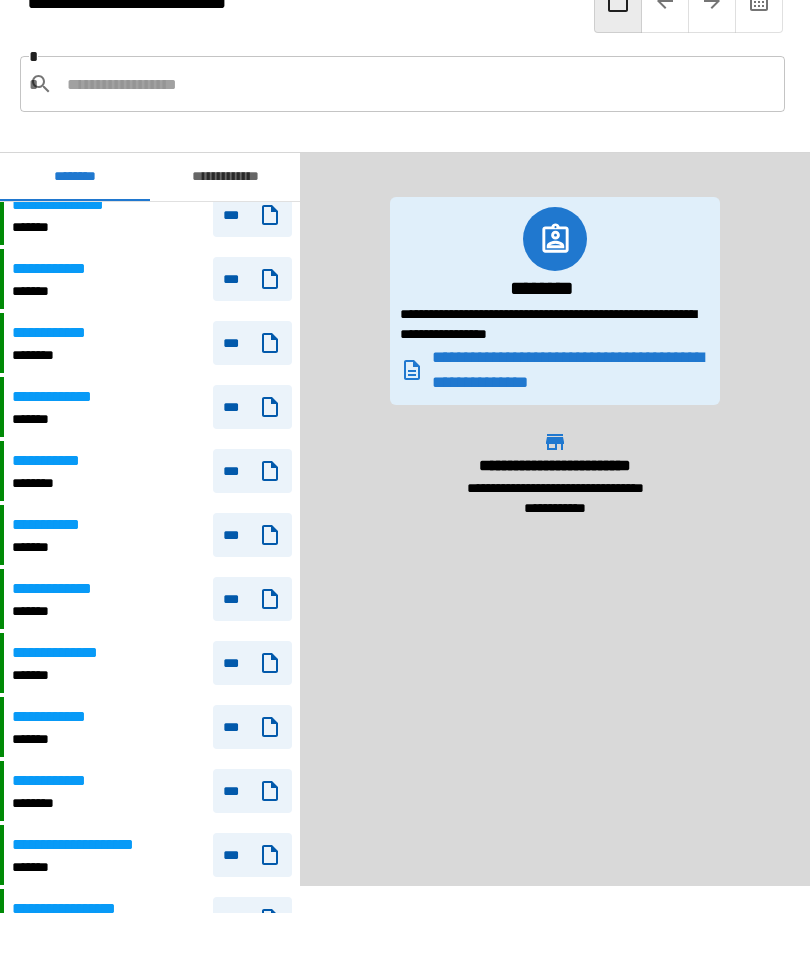 scroll, scrollTop: 737, scrollLeft: 0, axis: vertical 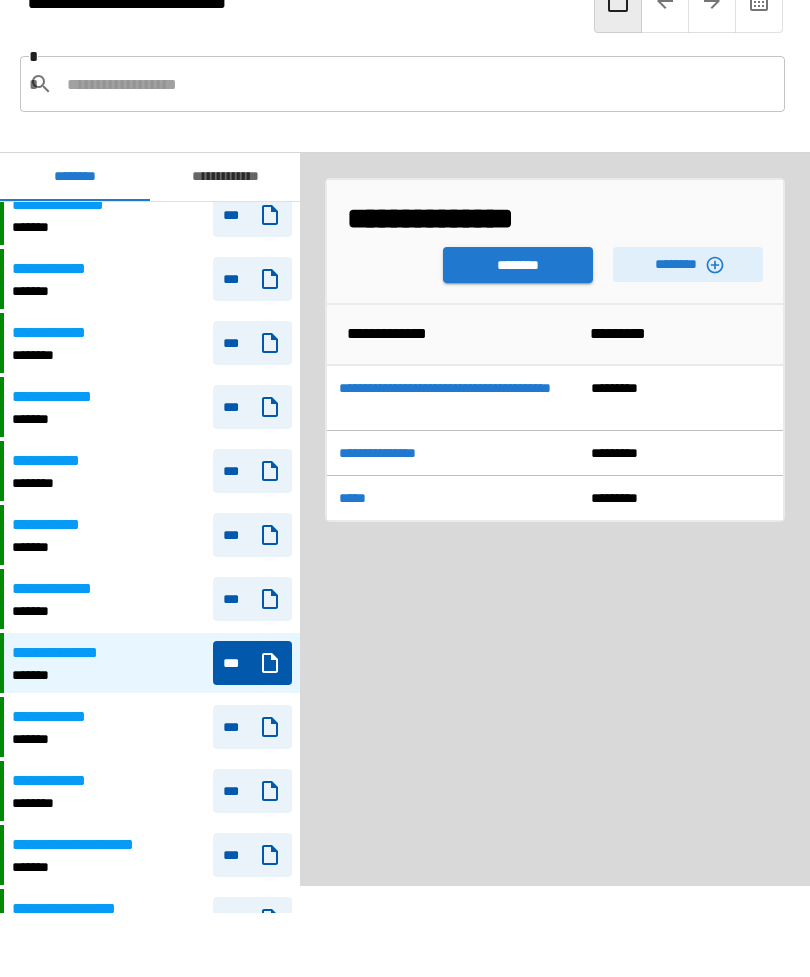 click on "**********" at bounding box center (555, 519) 